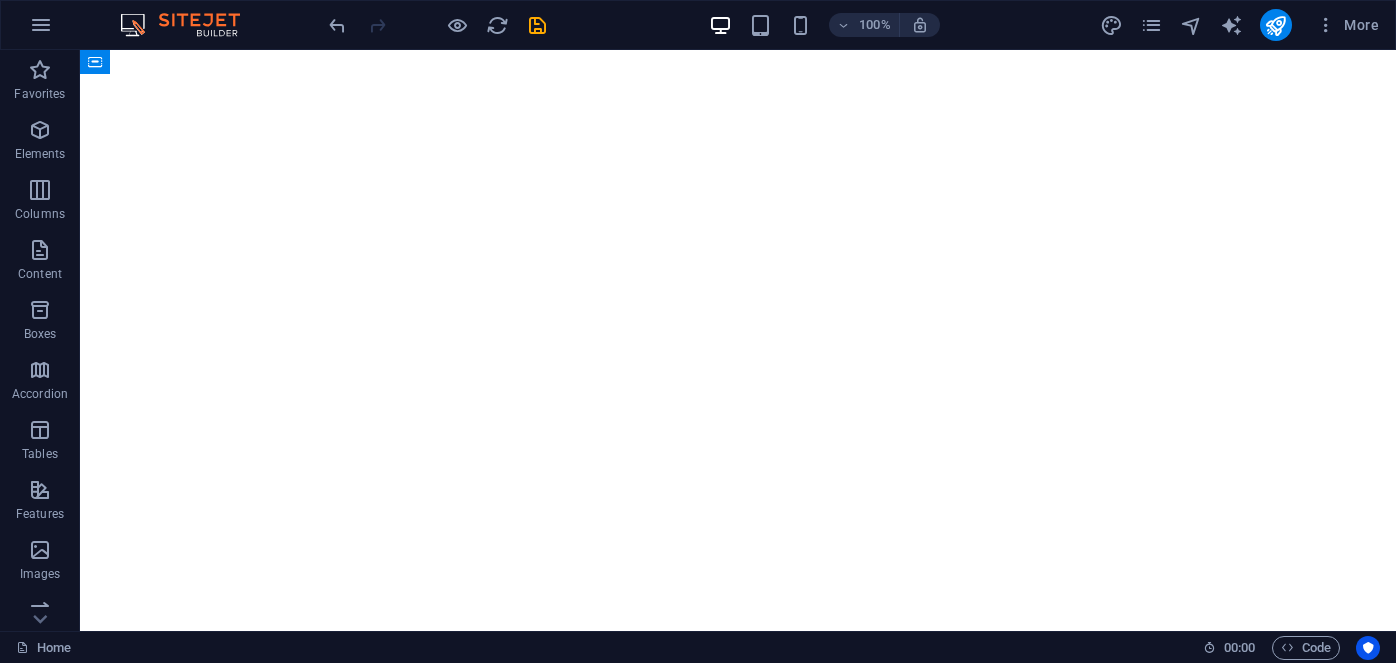 scroll, scrollTop: 0, scrollLeft: 0, axis: both 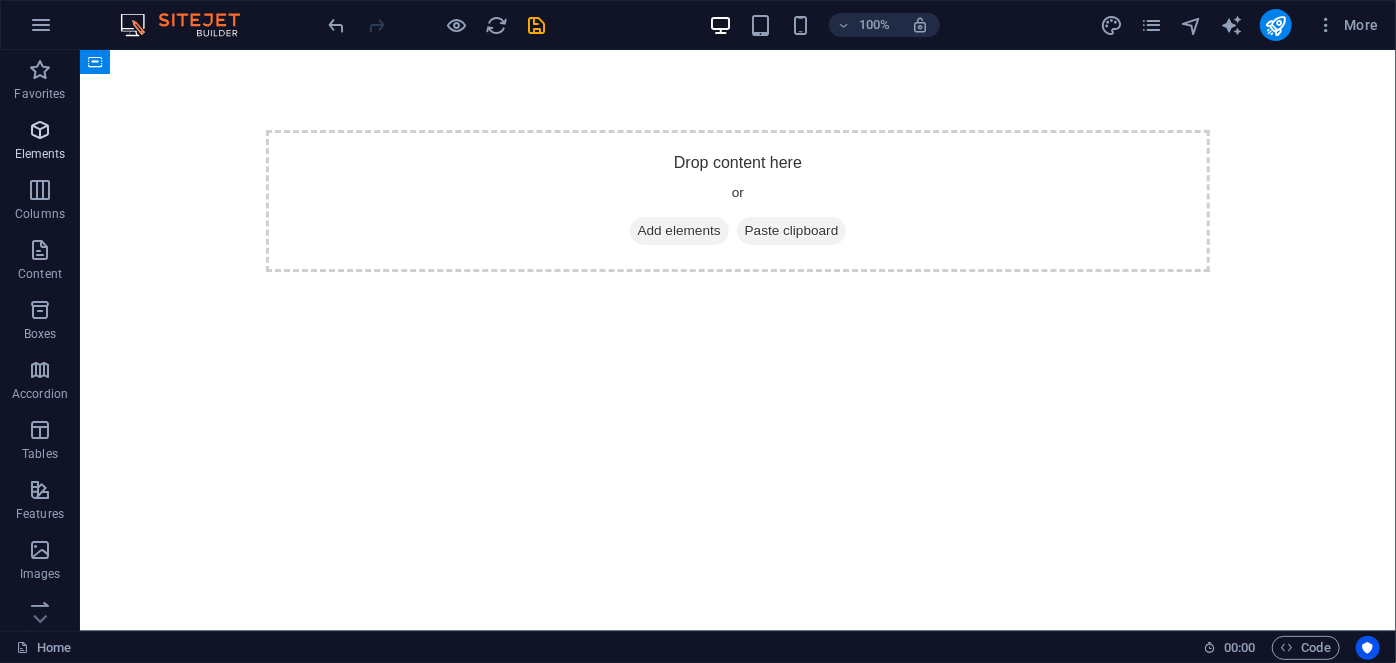 click on "Elements" at bounding box center [40, 154] 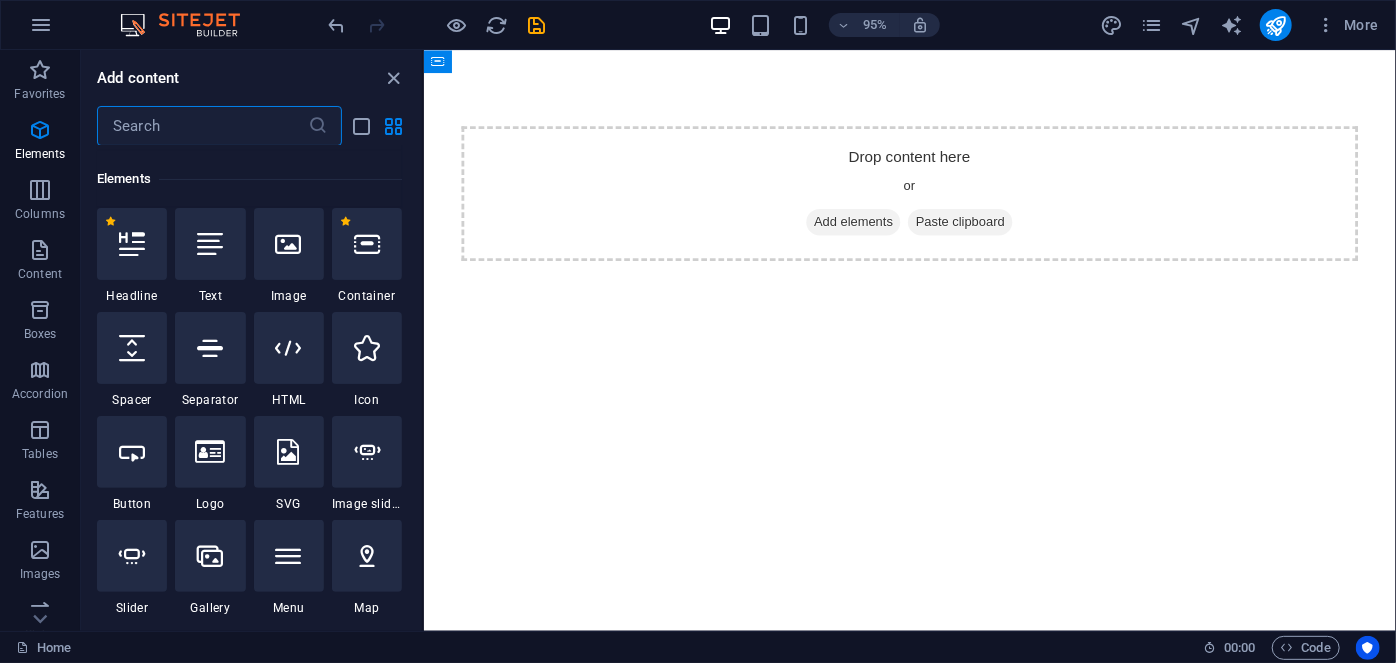 scroll, scrollTop: 213, scrollLeft: 0, axis: vertical 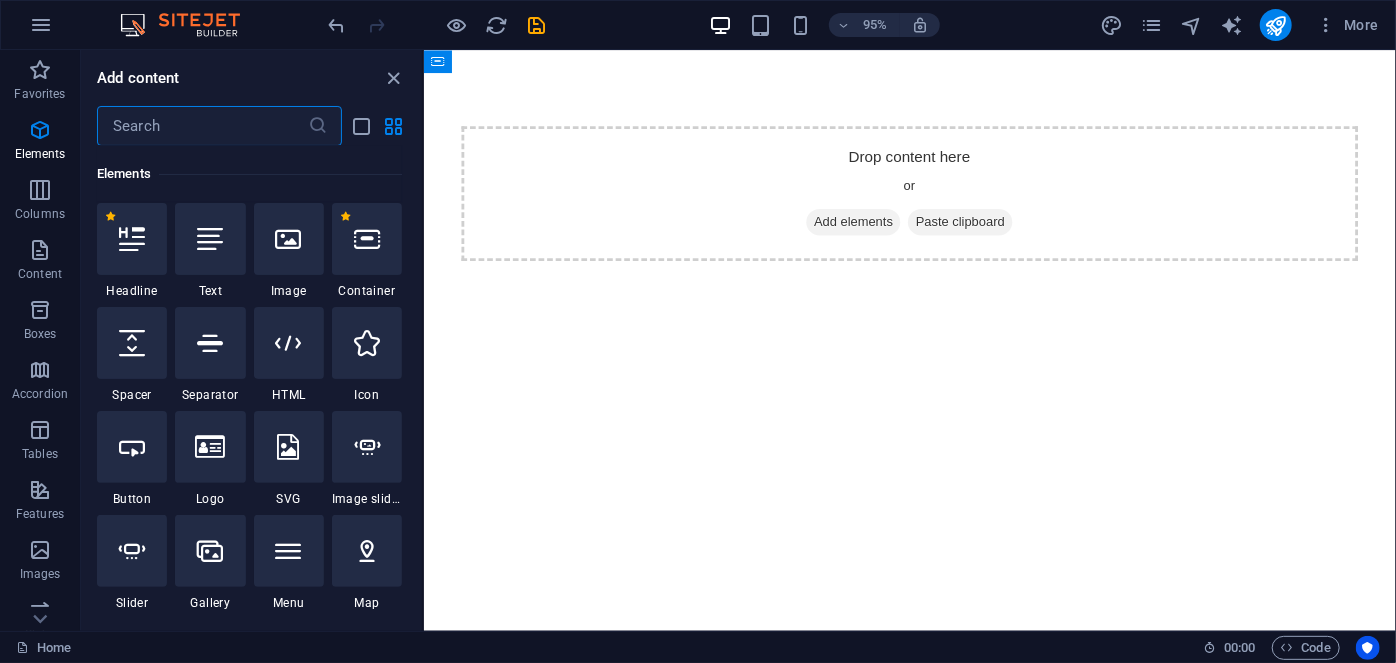 click at bounding box center (202, 126) 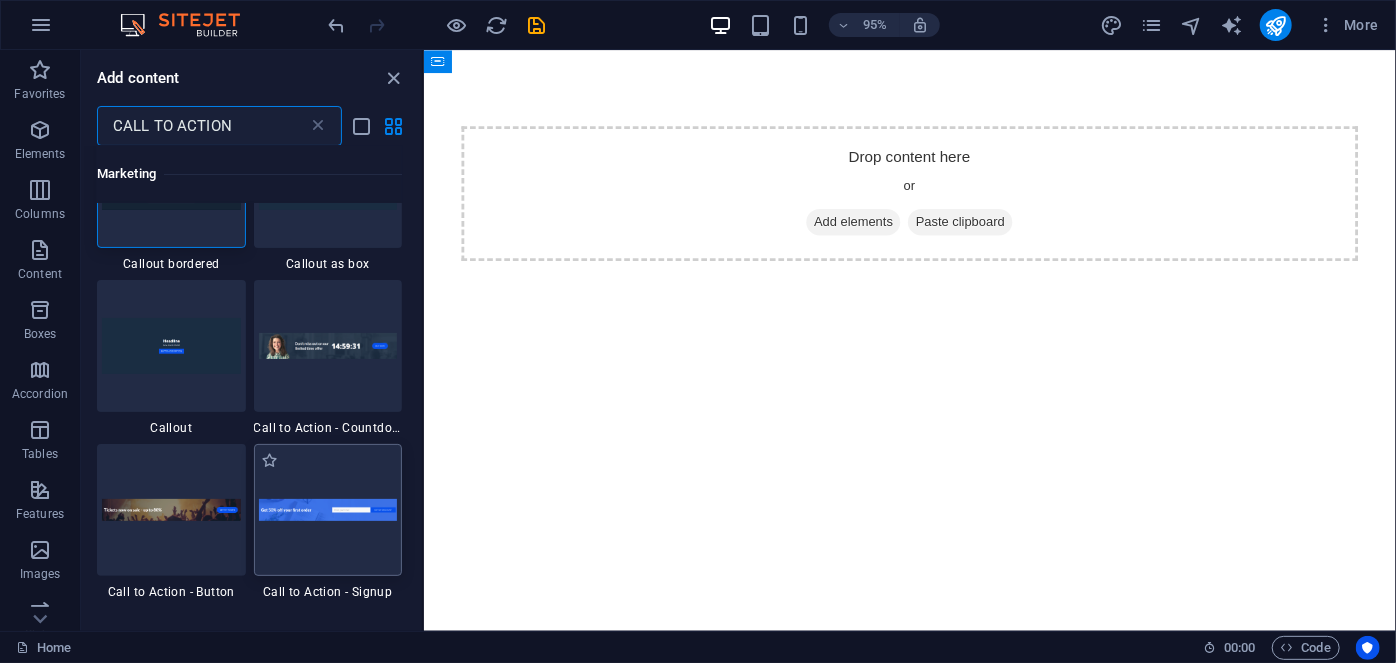 scroll, scrollTop: 181, scrollLeft: 0, axis: vertical 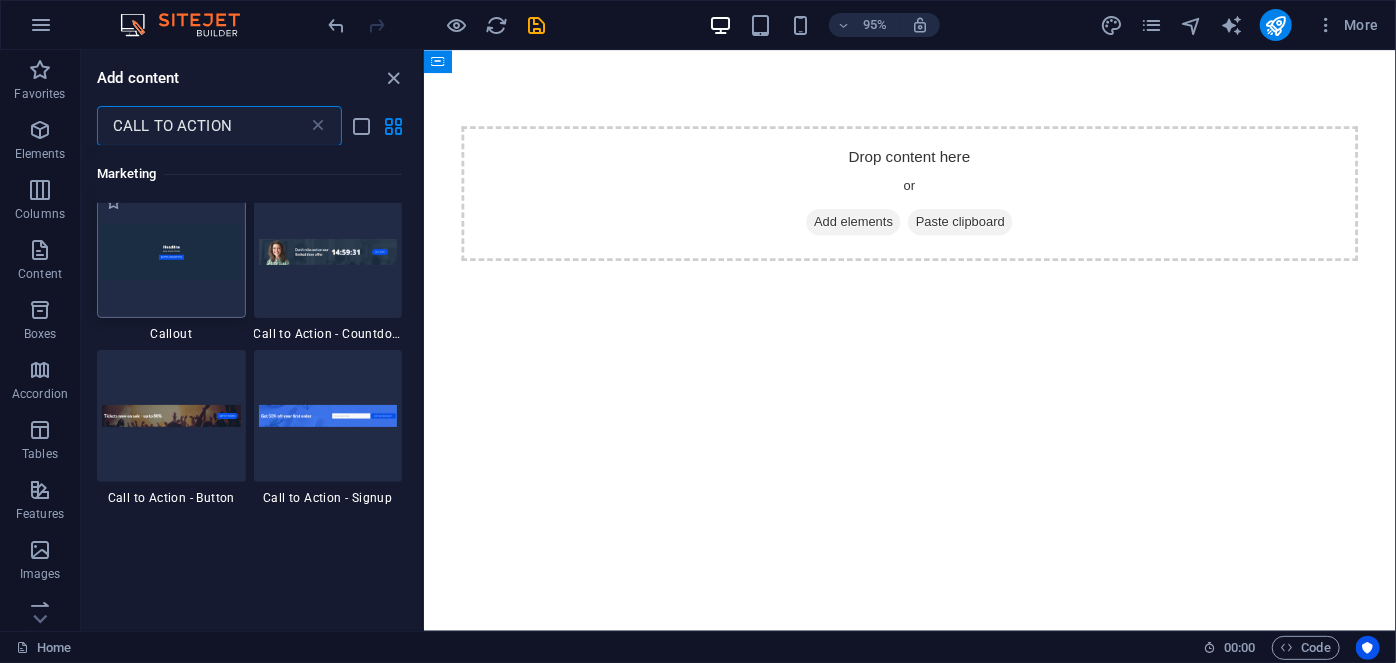 type on "CALL TO ACTION" 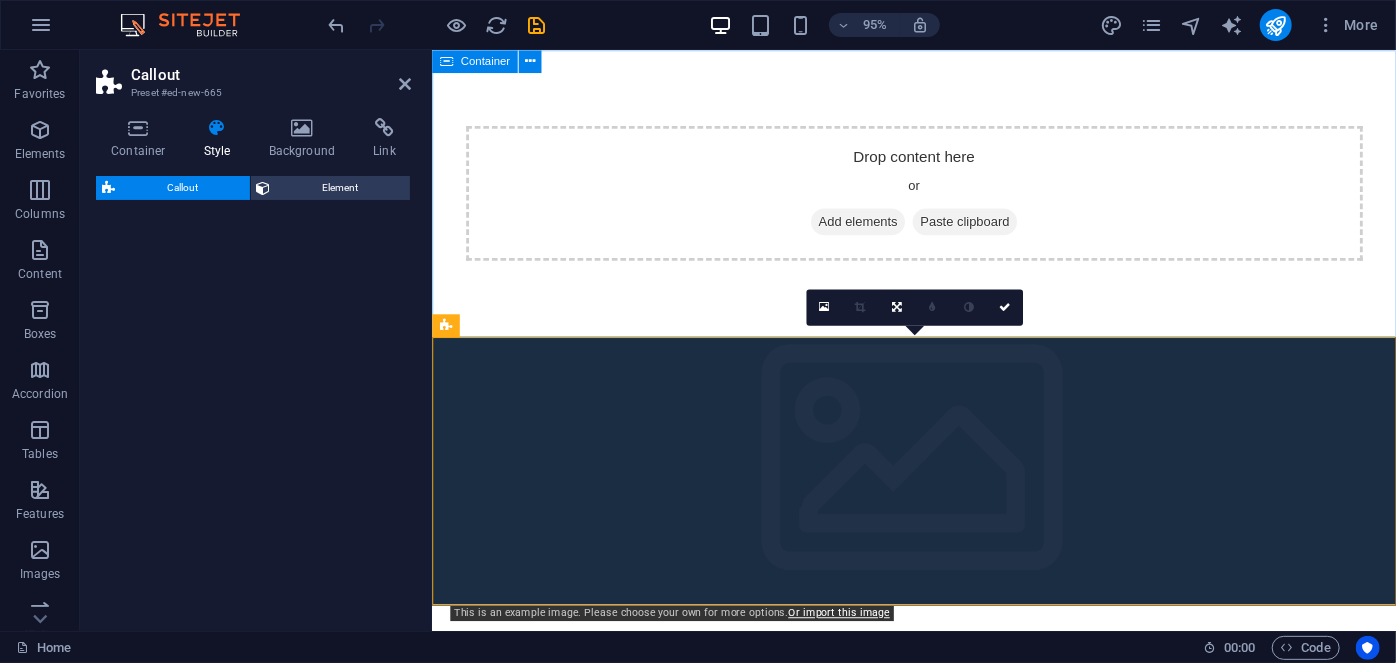 select on "%" 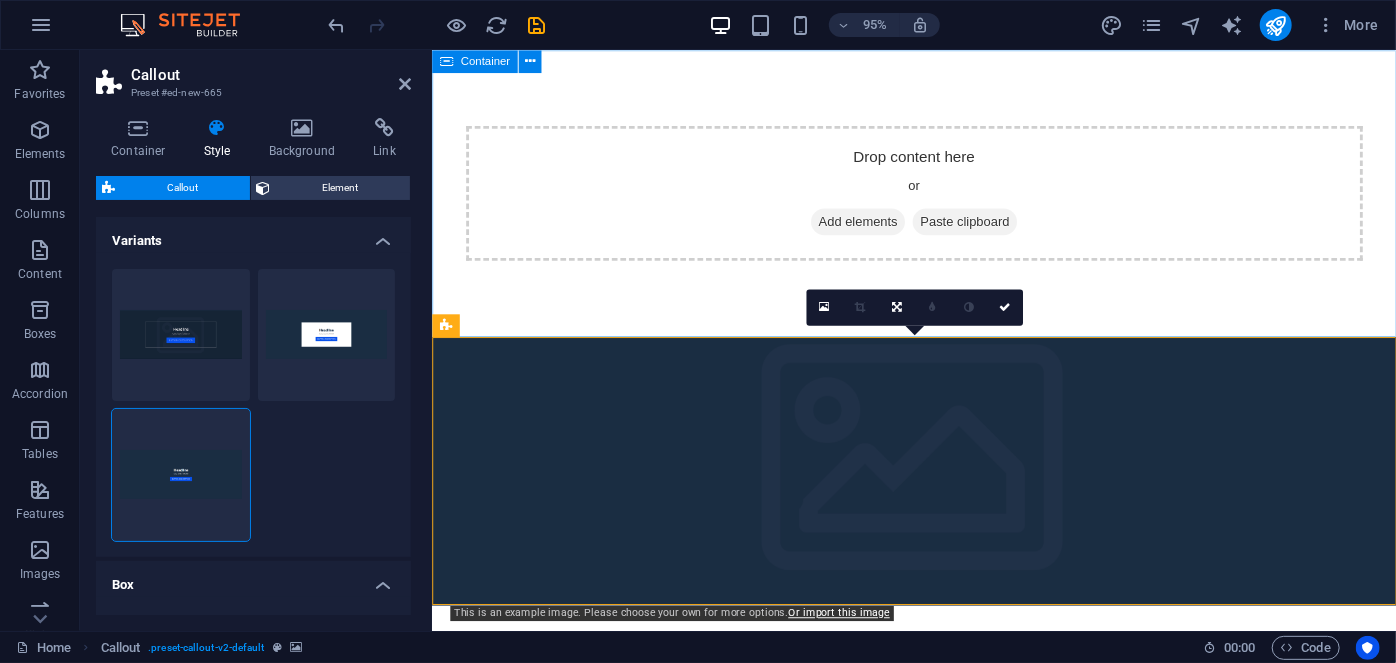 drag, startPoint x: 605, startPoint y: 384, endPoint x: 592, endPoint y: 304, distance: 81.04937 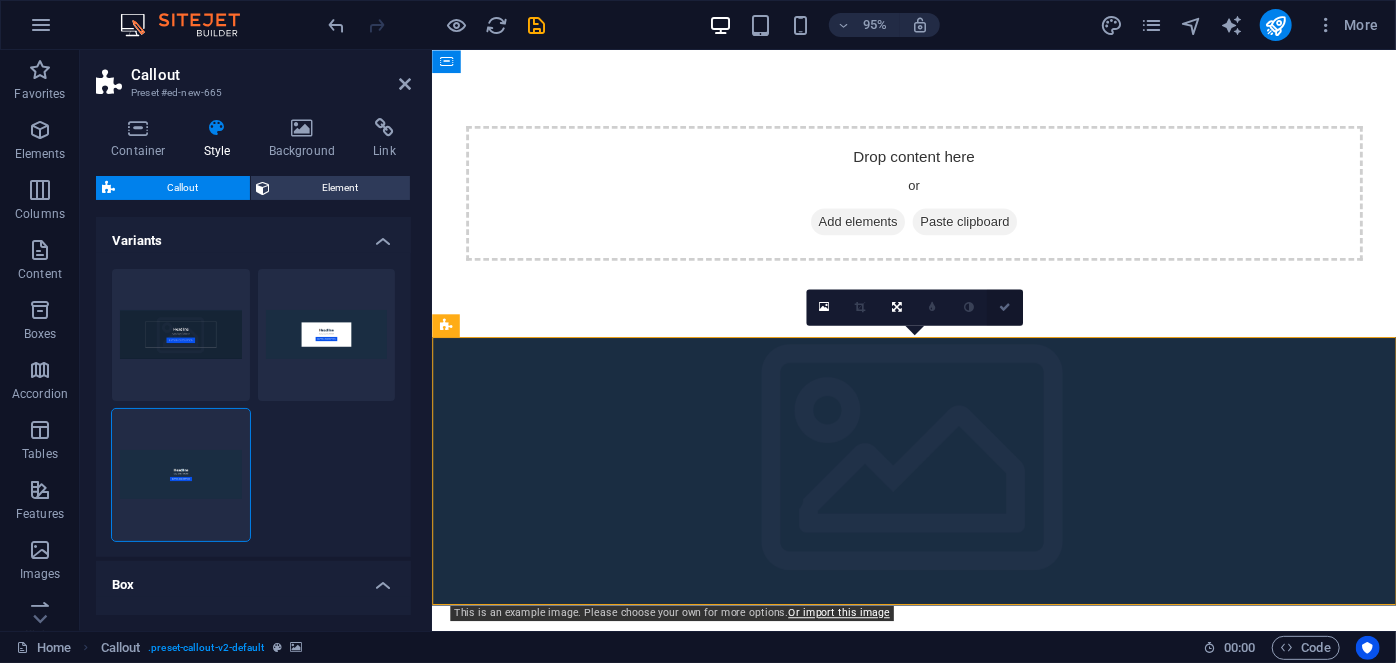 click at bounding box center (1005, 307) 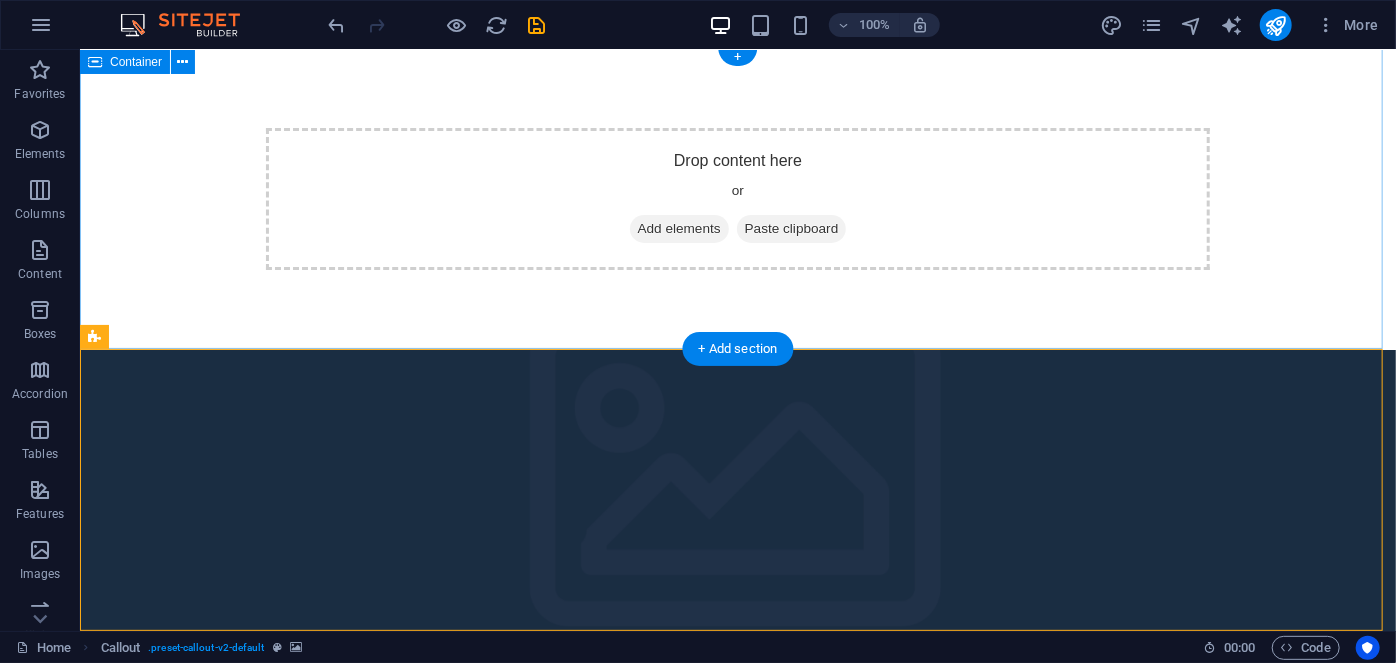 scroll, scrollTop: 0, scrollLeft: 0, axis: both 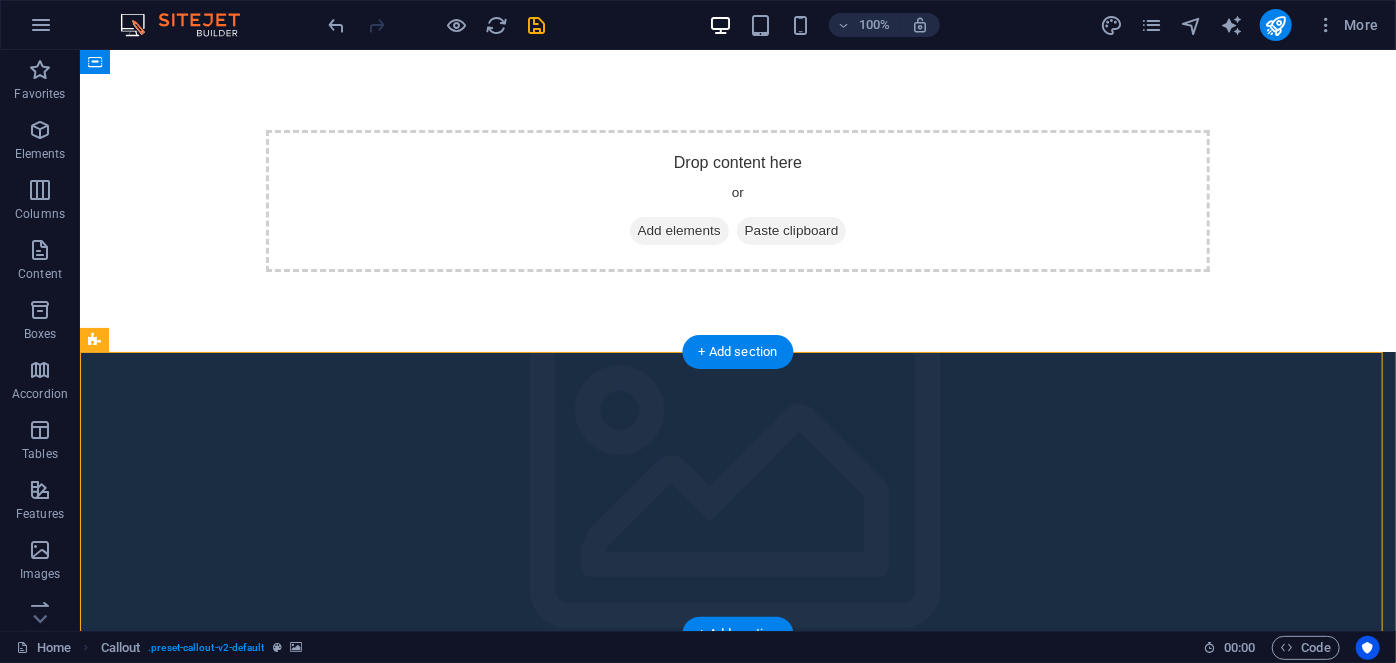 click at bounding box center (737, 492) 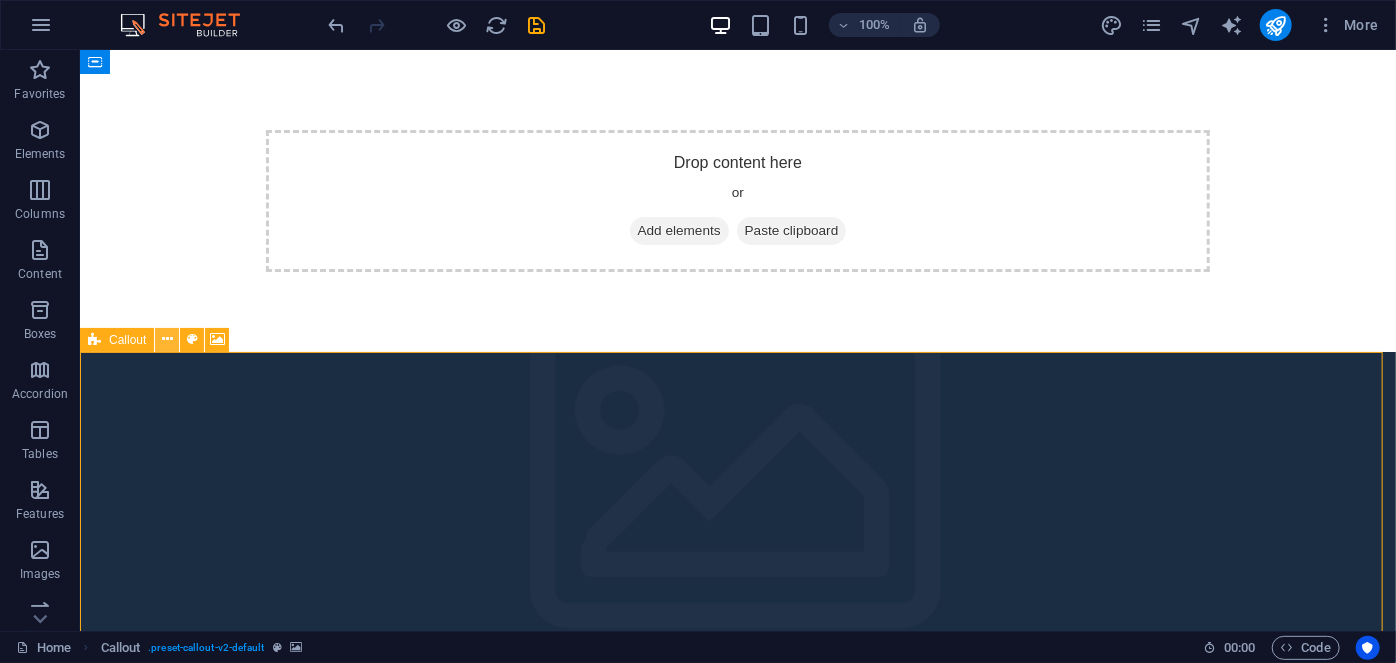 click at bounding box center (167, 339) 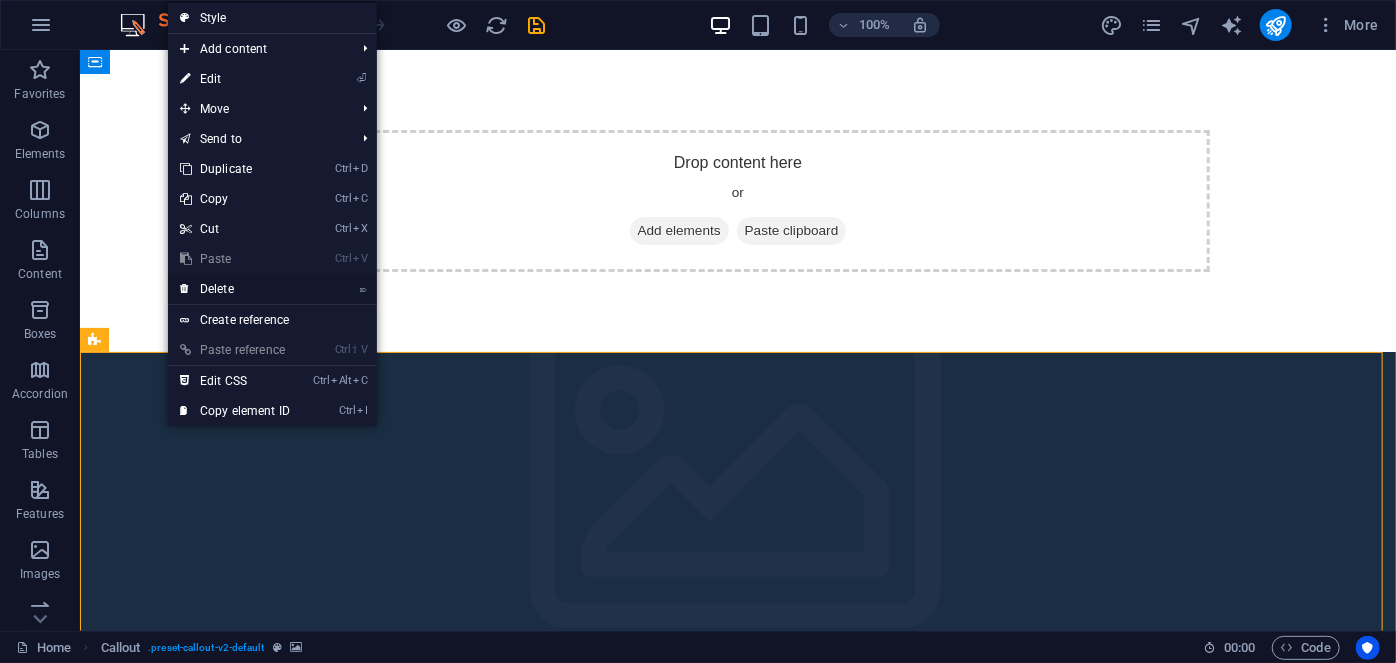 click on "⌦  Delete" at bounding box center [235, 289] 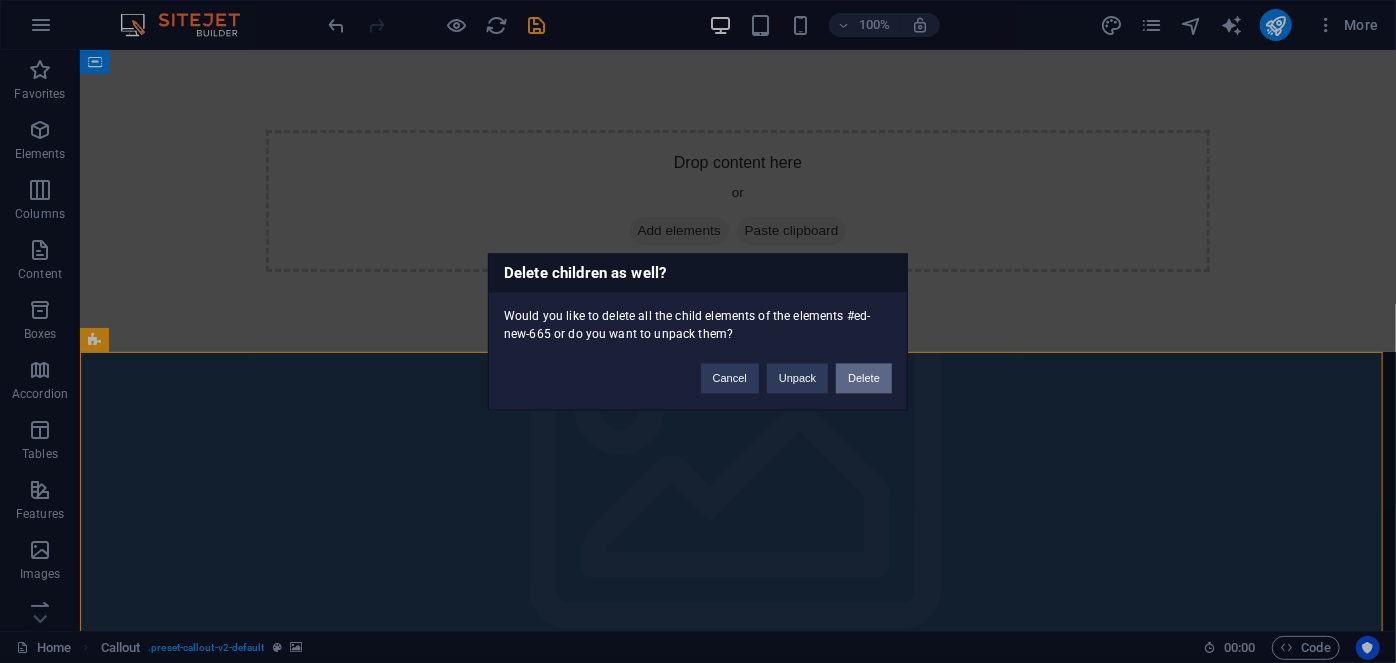 click on "Delete" at bounding box center [864, 378] 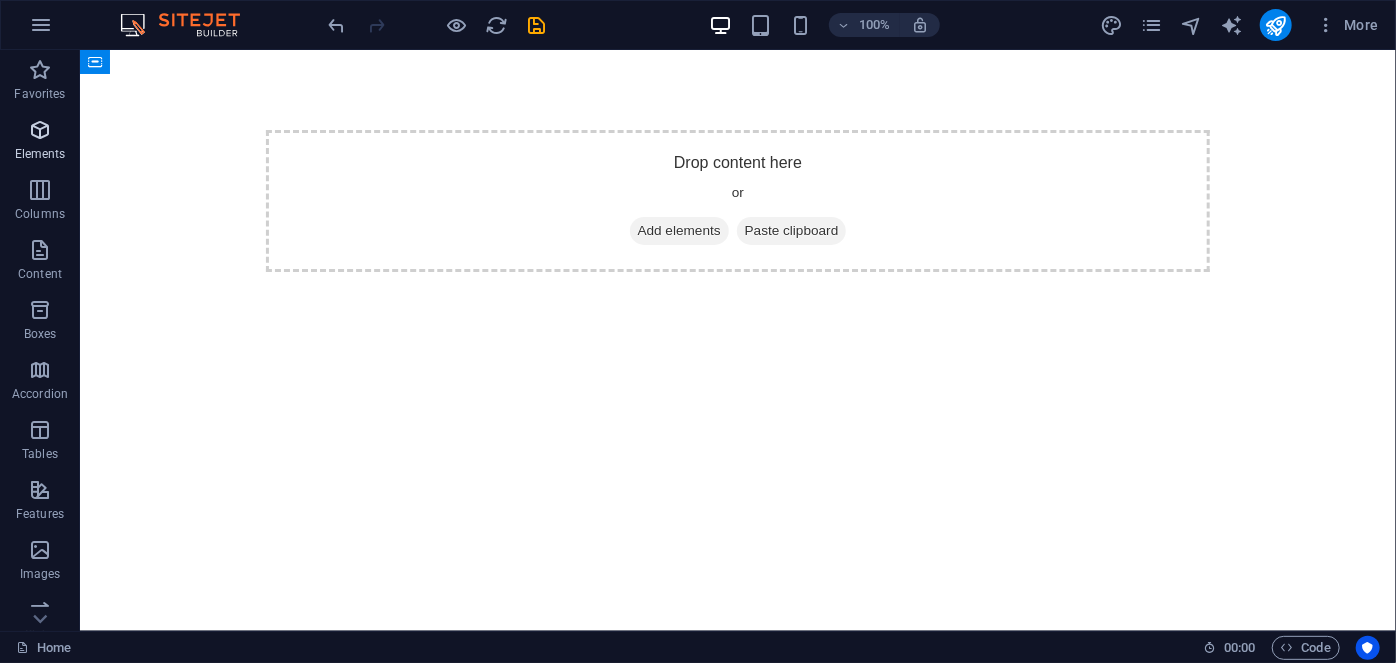 click at bounding box center (40, 130) 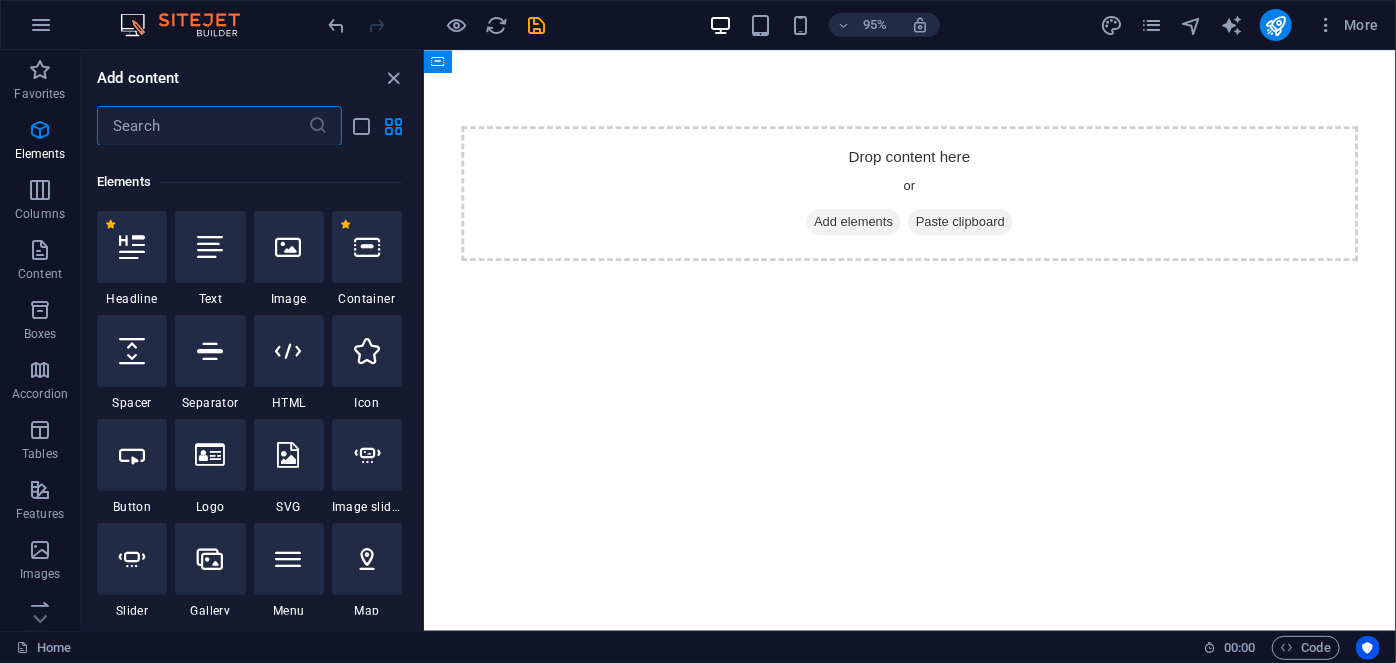 scroll, scrollTop: 213, scrollLeft: 0, axis: vertical 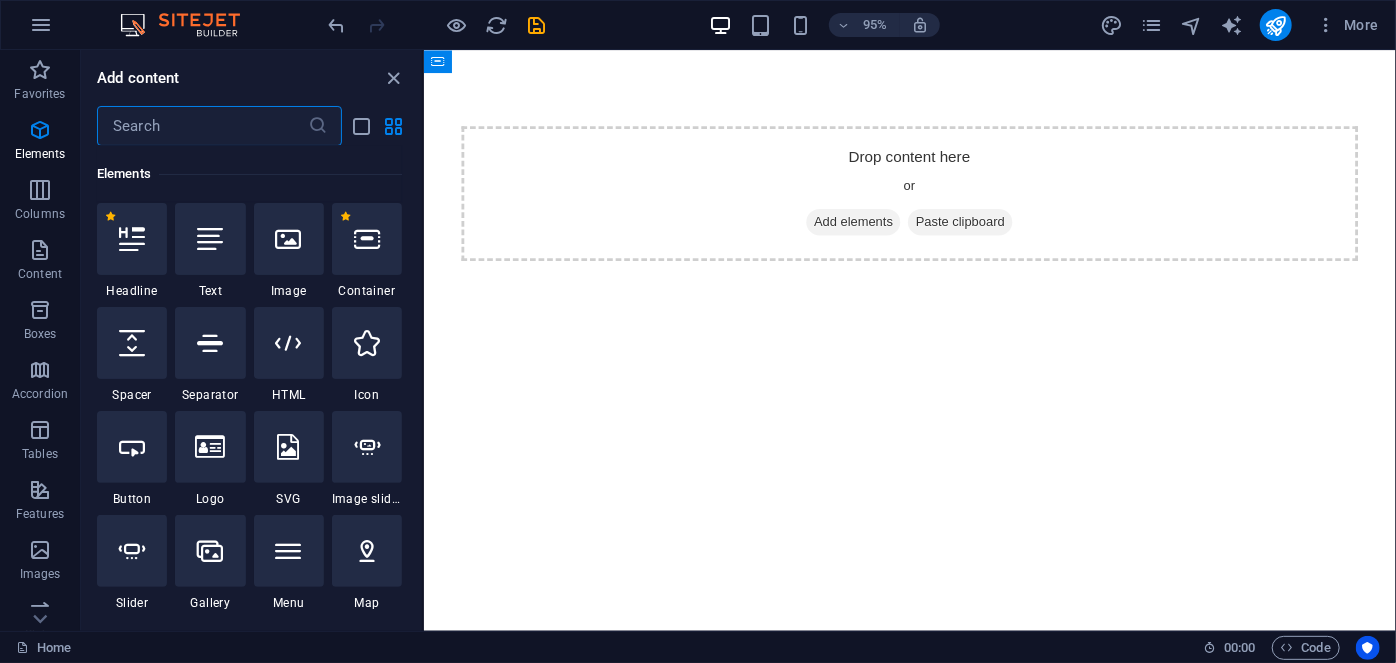 click at bounding box center (202, 126) 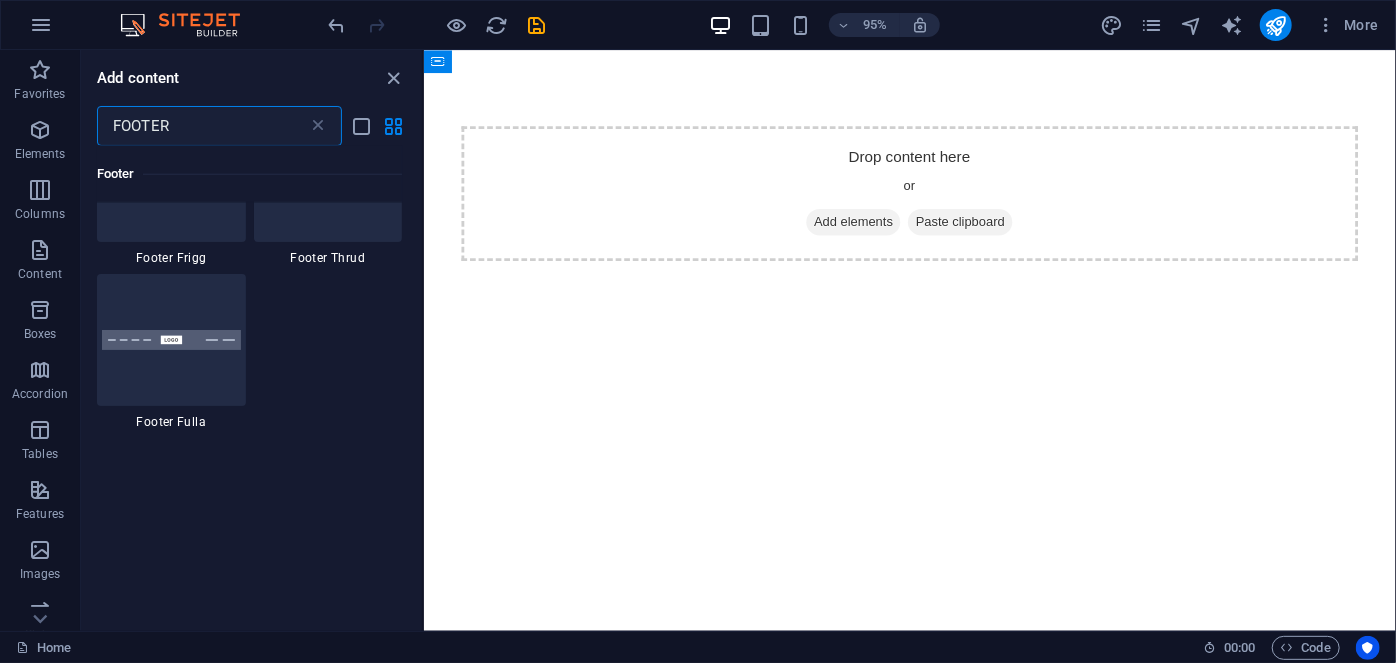 scroll, scrollTop: 1000, scrollLeft: 0, axis: vertical 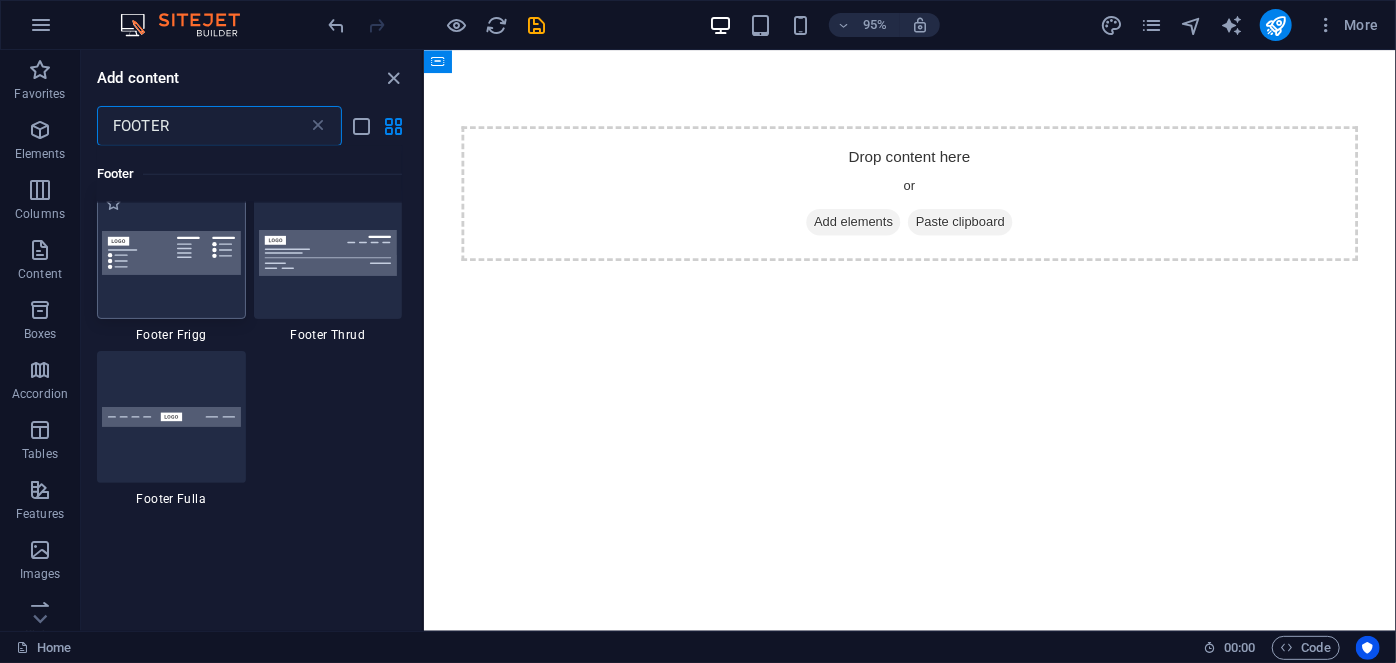 type on "FOOTER" 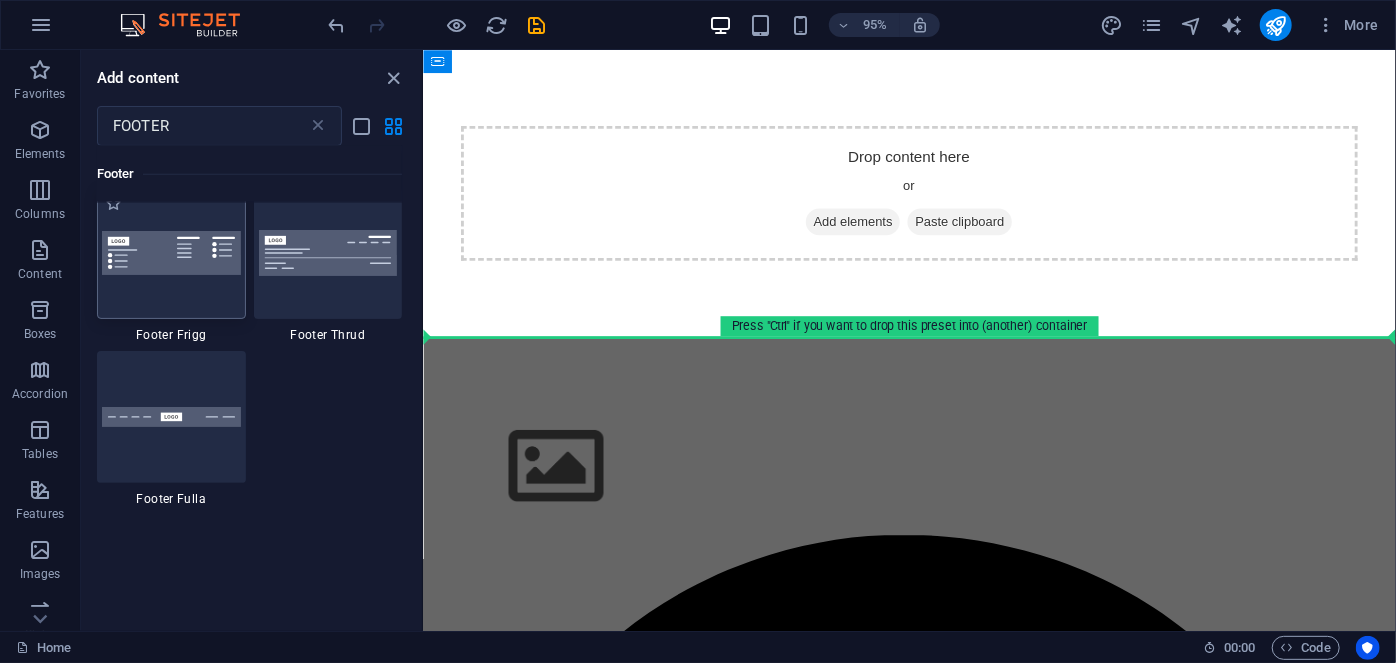 select on "rem" 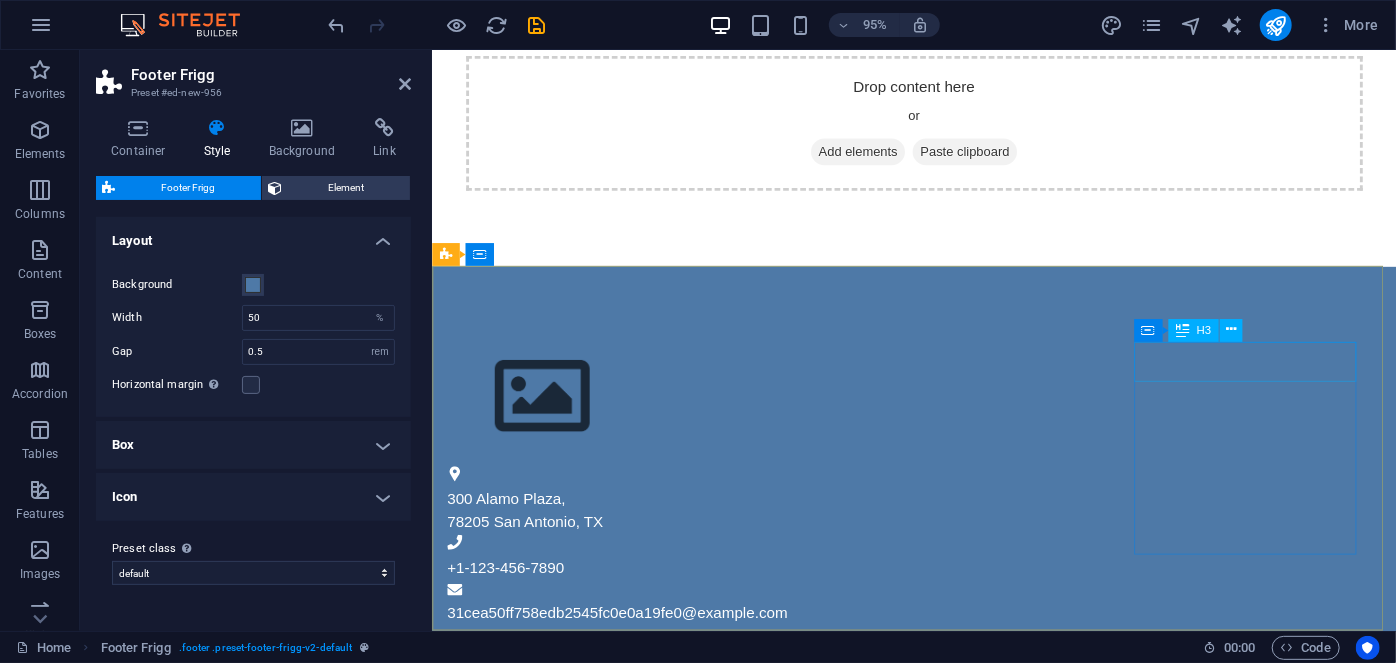 scroll, scrollTop: 0, scrollLeft: 0, axis: both 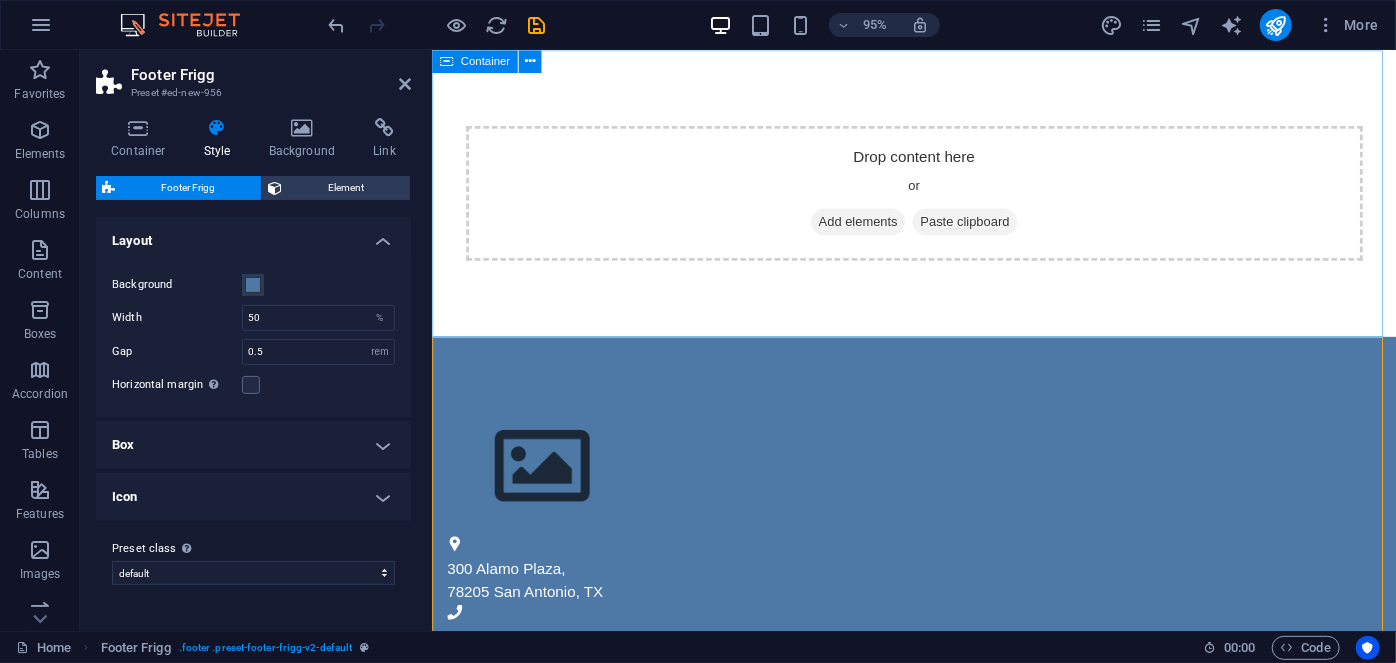click on "Drop content here or  Add elements  Paste clipboard" at bounding box center (938, 201) 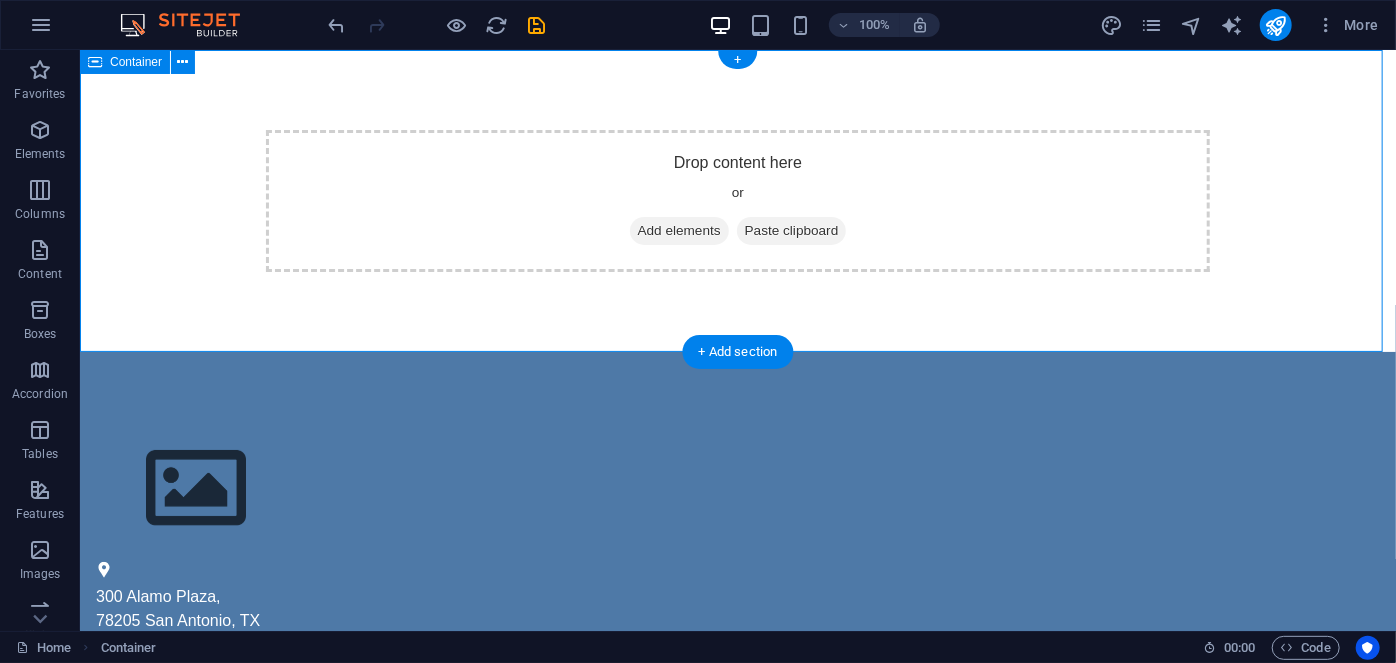 scroll, scrollTop: 105, scrollLeft: 0, axis: vertical 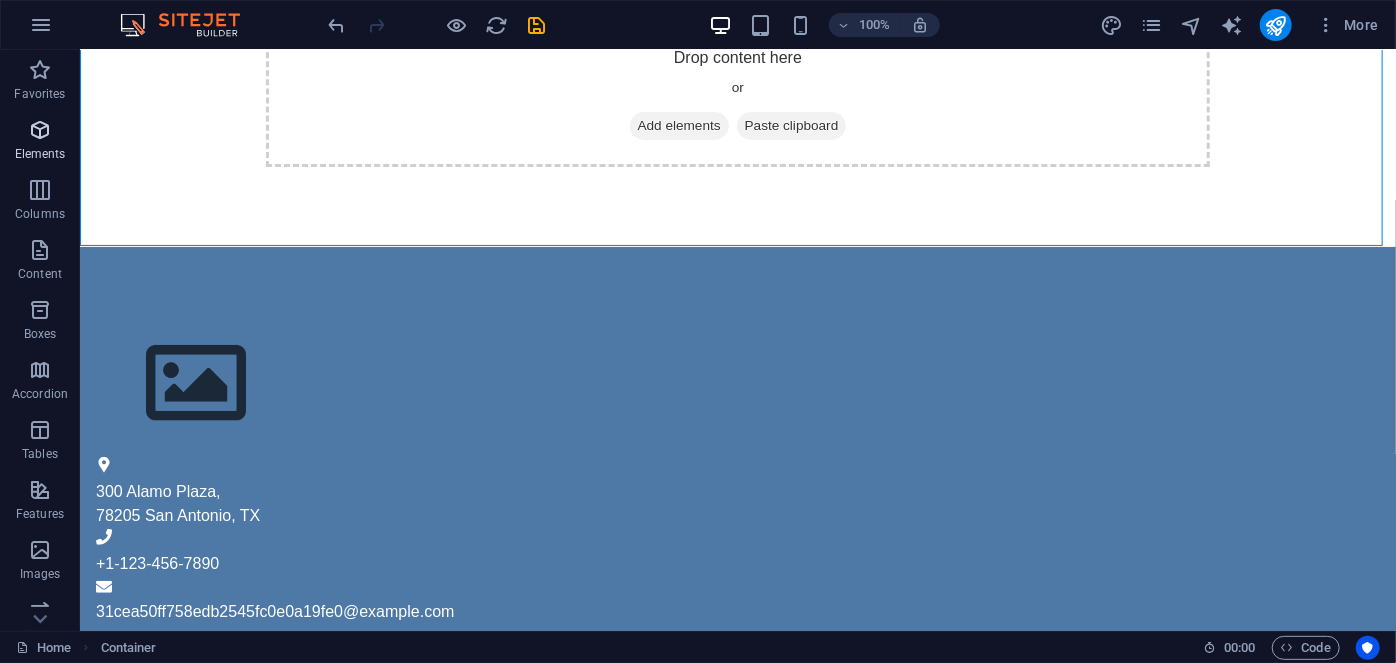 click on "Elements" at bounding box center [40, 142] 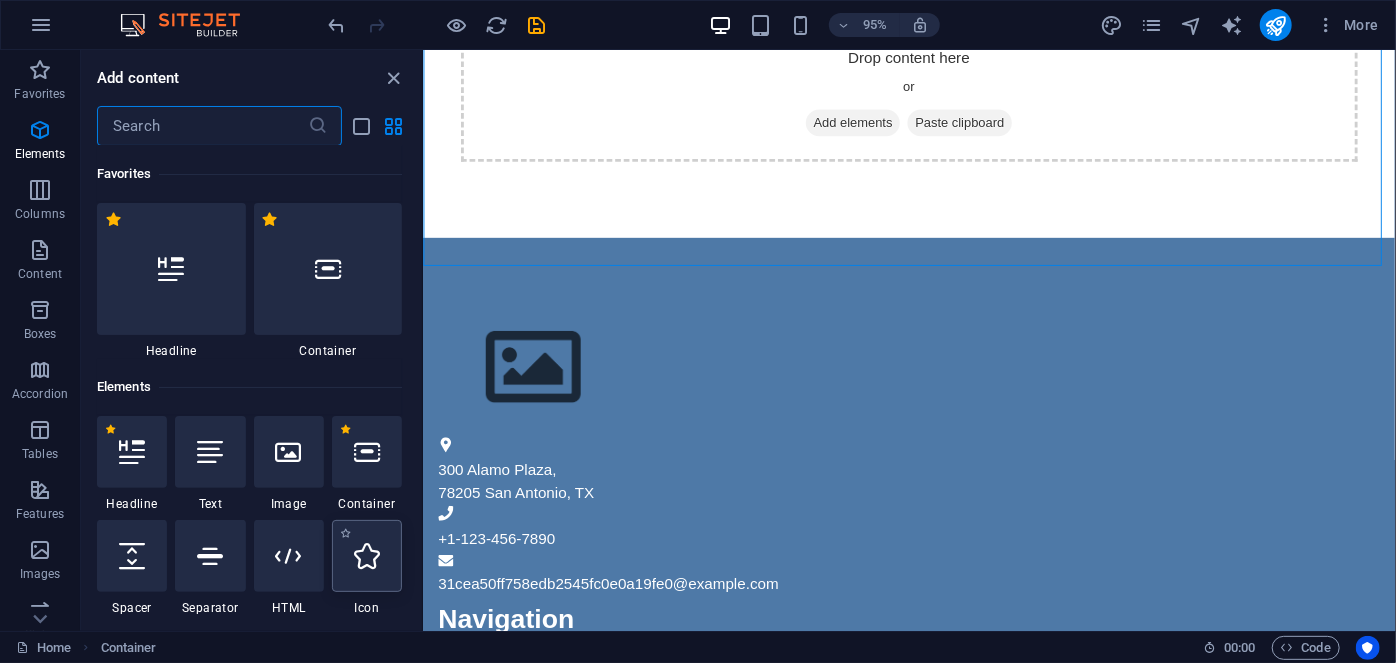 scroll, scrollTop: 74, scrollLeft: 0, axis: vertical 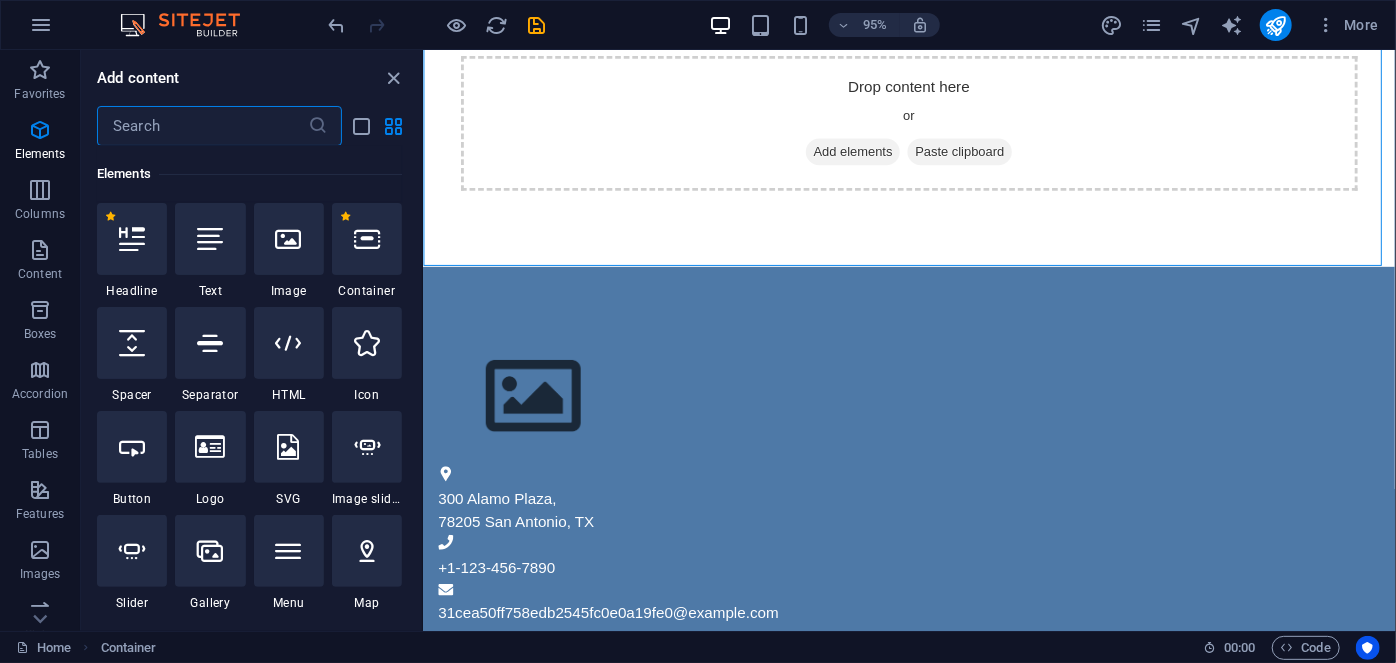 click at bounding box center [202, 126] 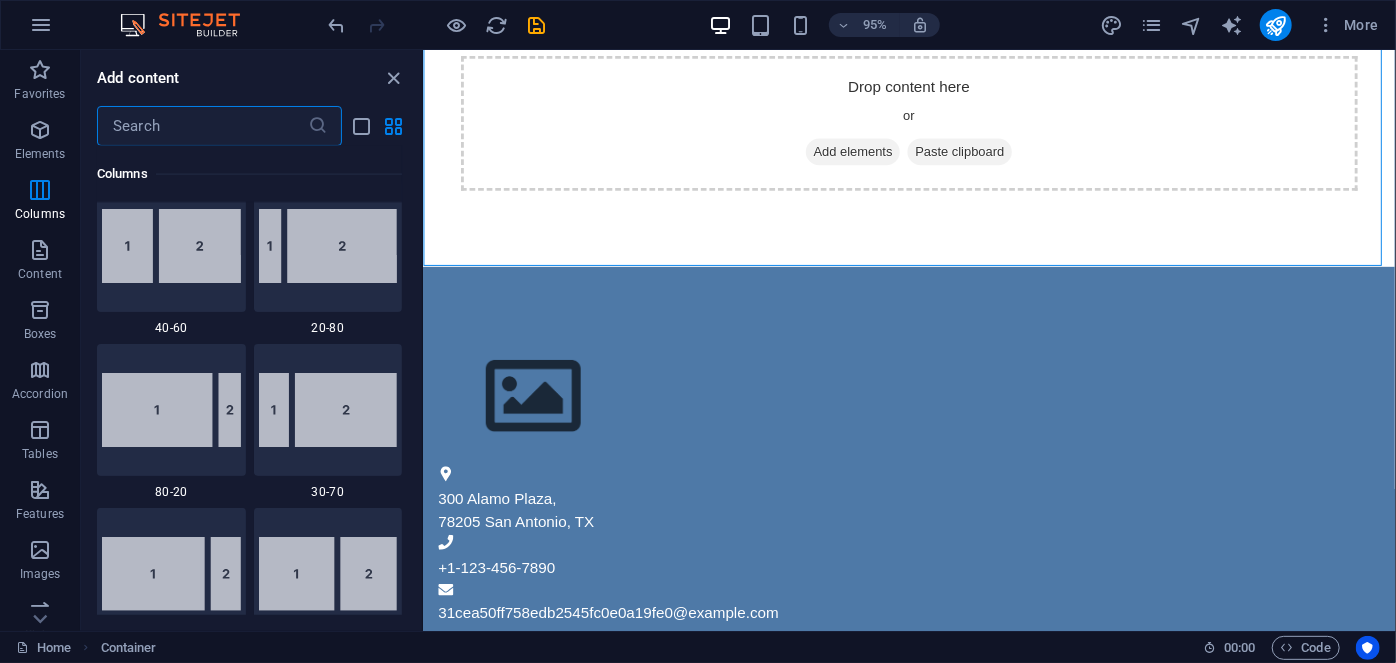 scroll, scrollTop: 1758, scrollLeft: 0, axis: vertical 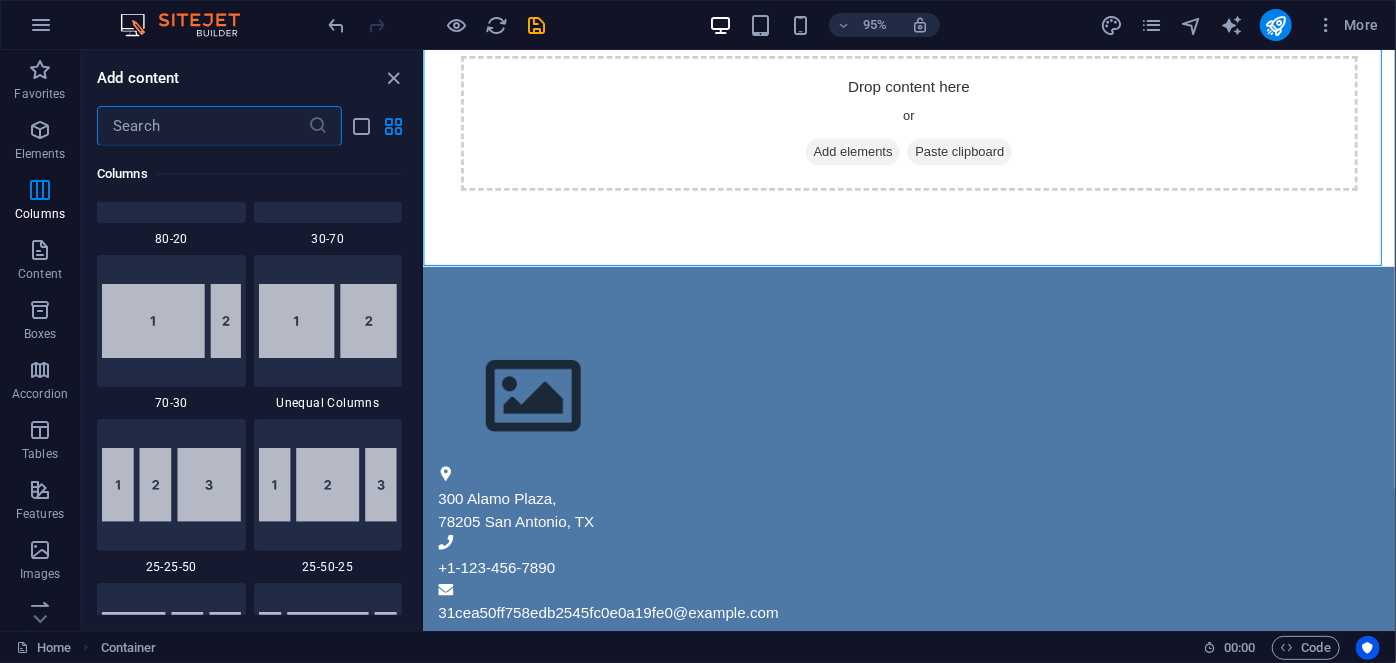 click at bounding box center [202, 126] 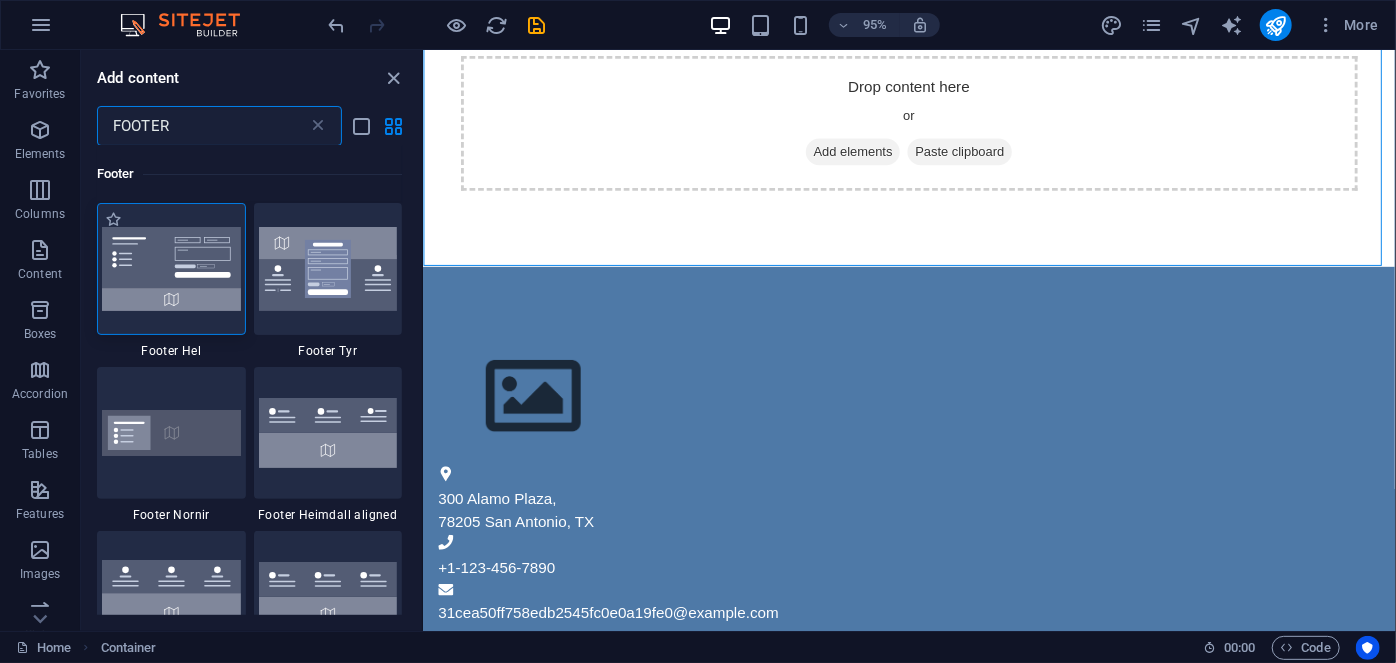scroll, scrollTop: 0, scrollLeft: 0, axis: both 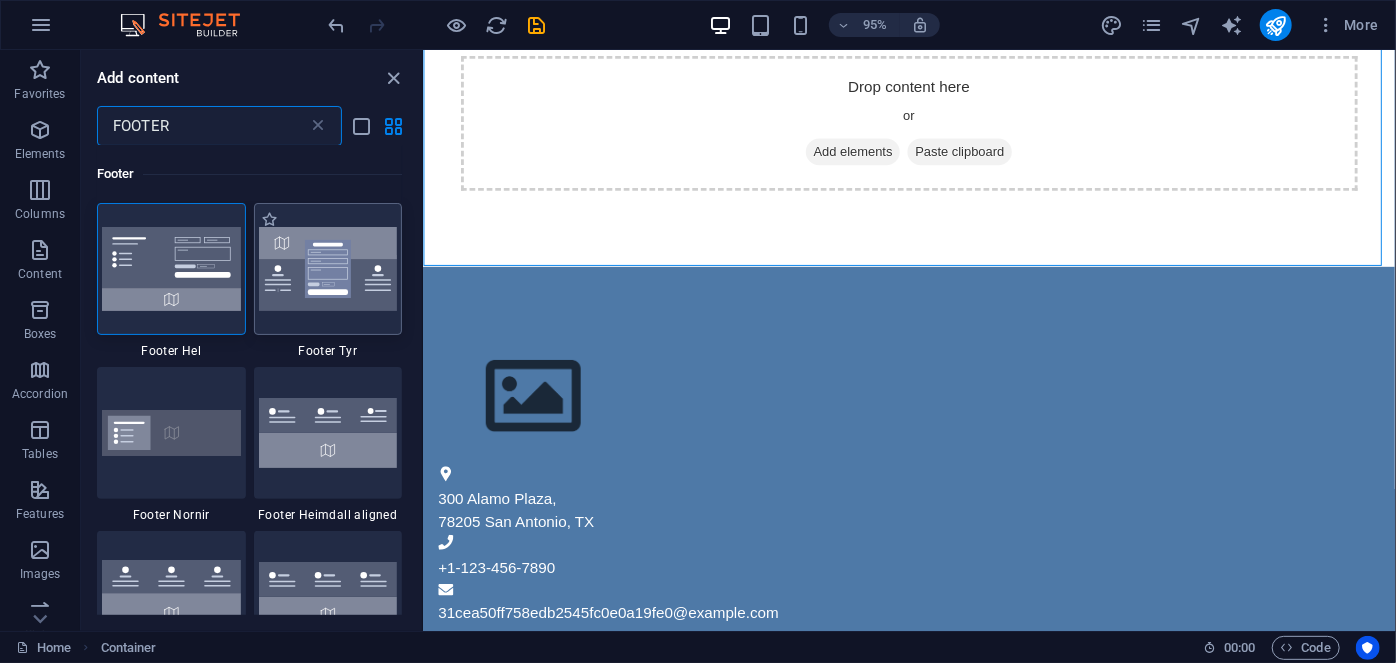 type on "FOOTER" 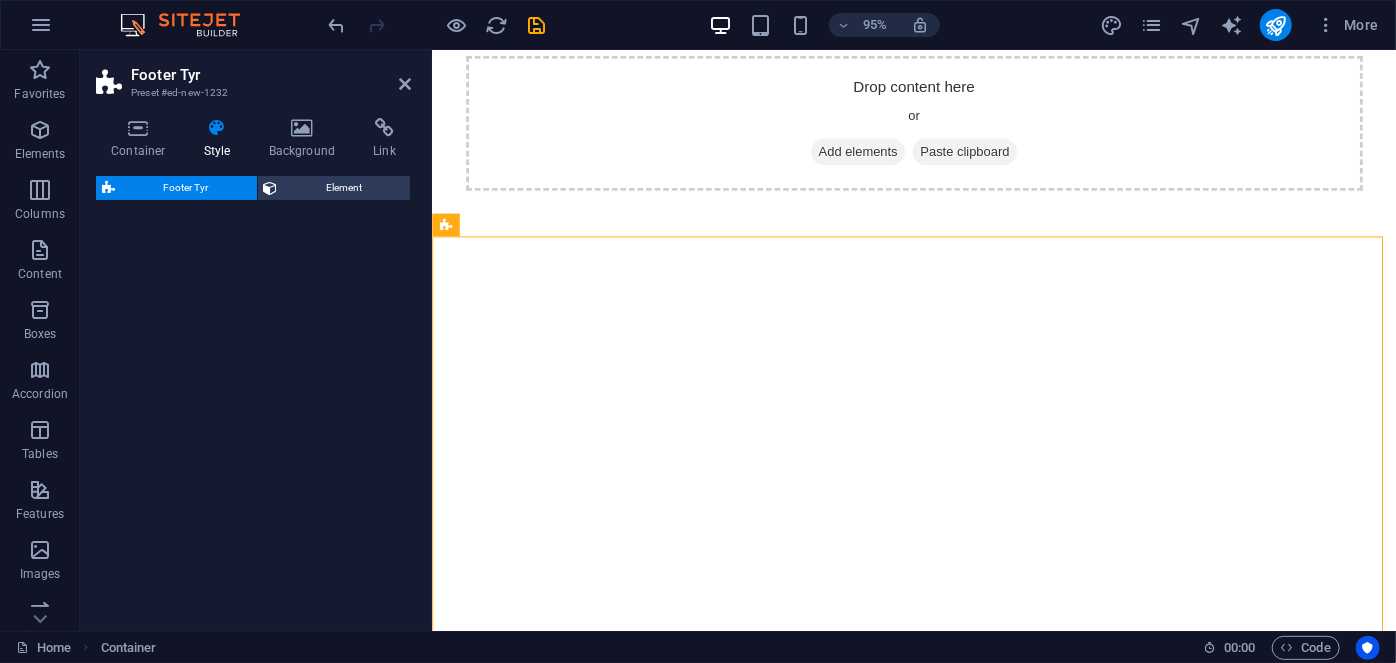 select on "rem" 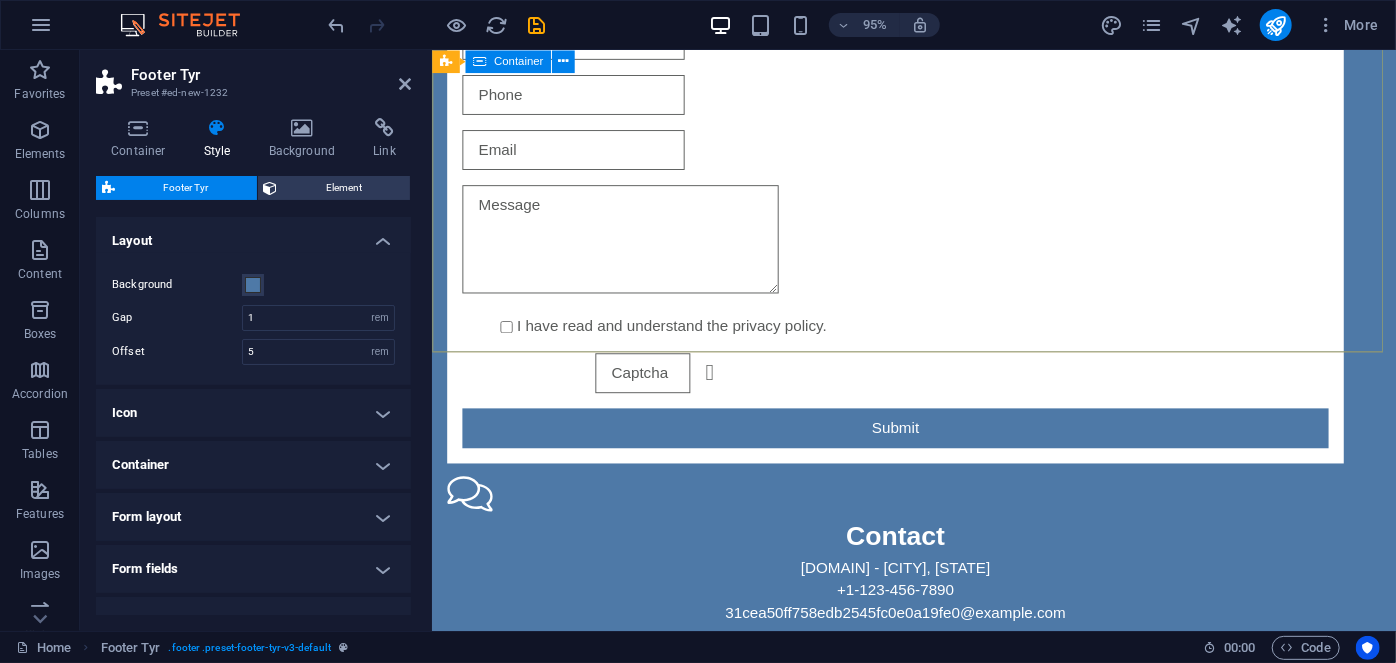 scroll, scrollTop: 474, scrollLeft: 0, axis: vertical 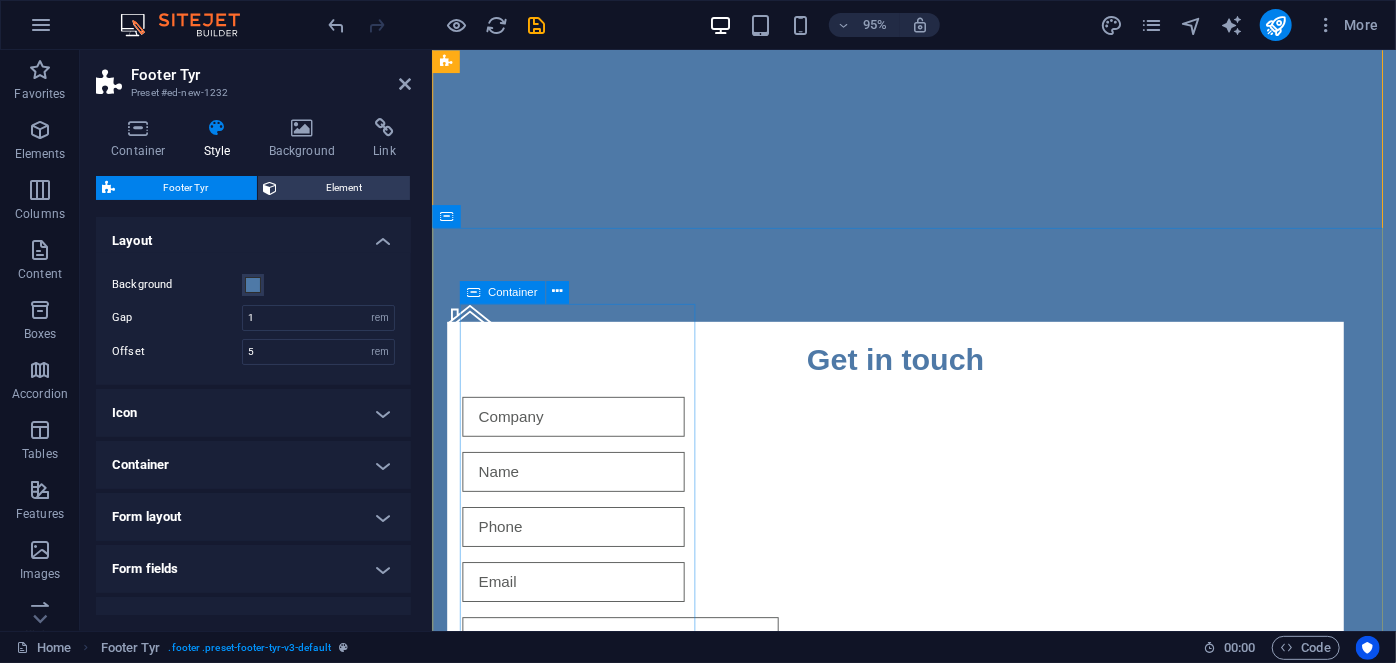 click on "Address [NUMBER] [STREET] [POSTAL_CODE]   [CITY], [STATE] Legal Notice  |  Privacy Policy" at bounding box center (919, 399) 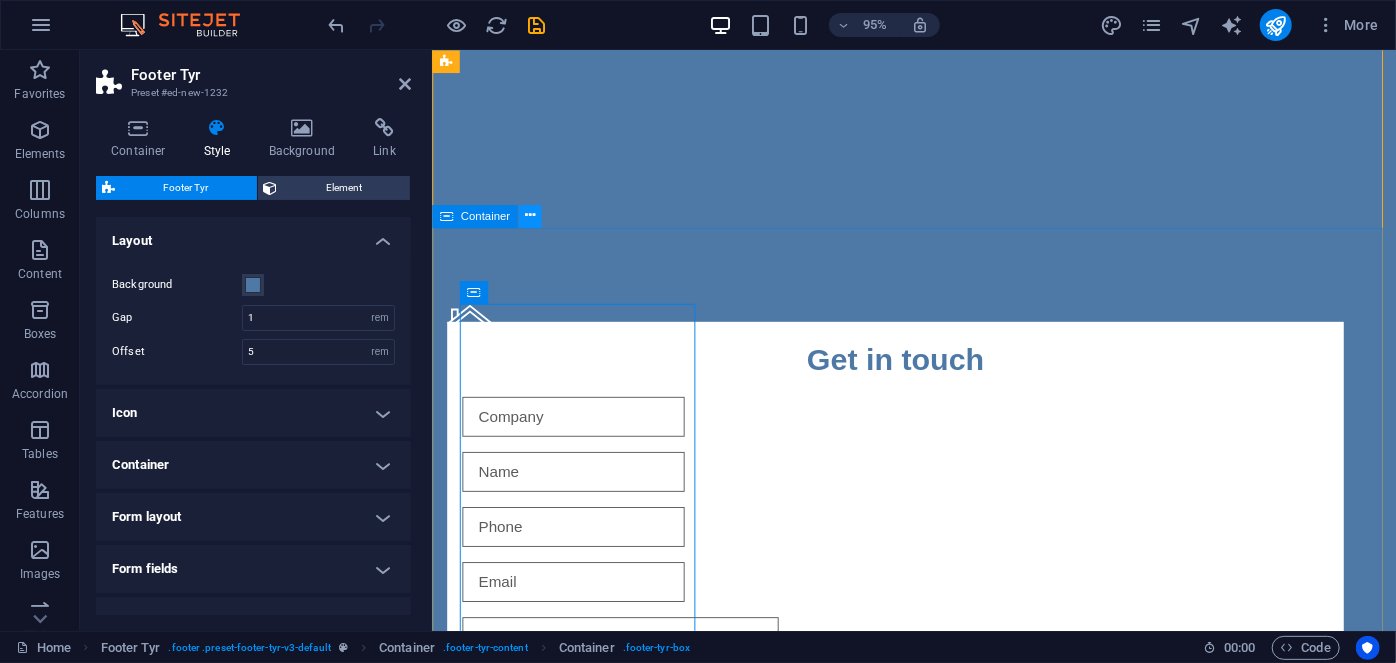 click at bounding box center (530, 216) 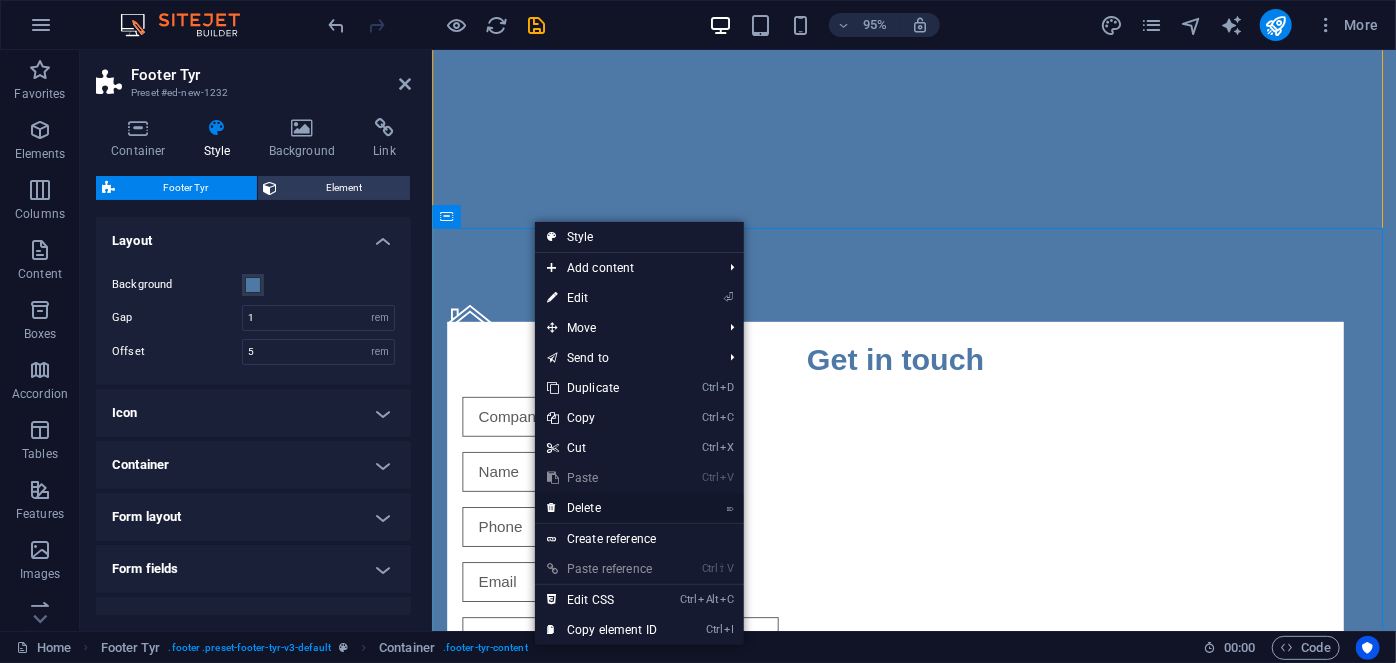 click on "⌦  Delete" at bounding box center (602, 508) 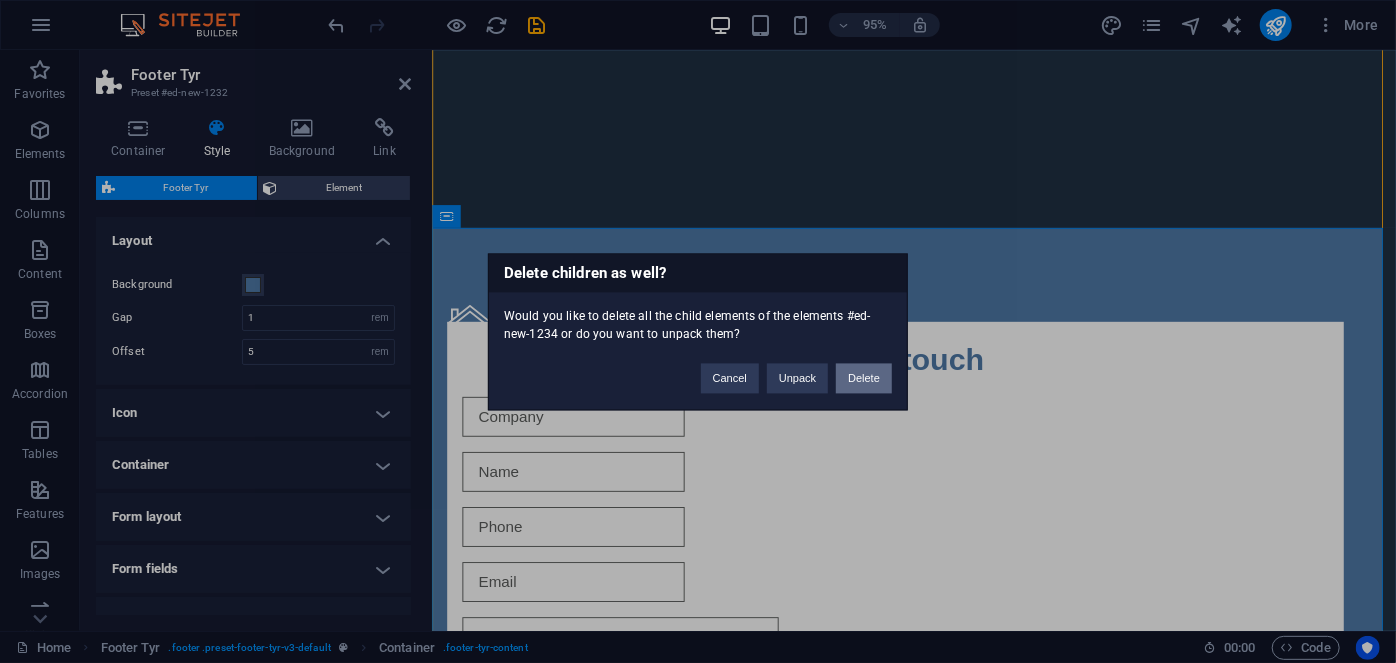 drag, startPoint x: 872, startPoint y: 387, endPoint x: 453, endPoint y: 341, distance: 421.5175 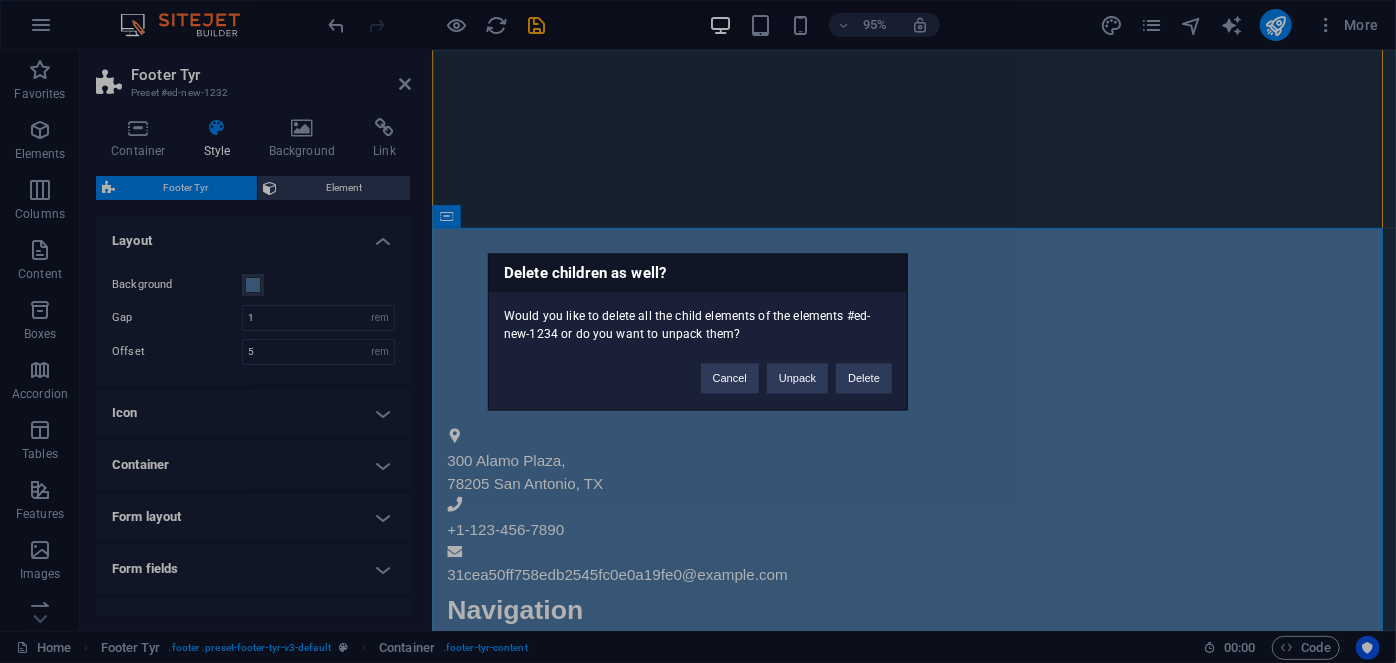 scroll, scrollTop: 434, scrollLeft: 0, axis: vertical 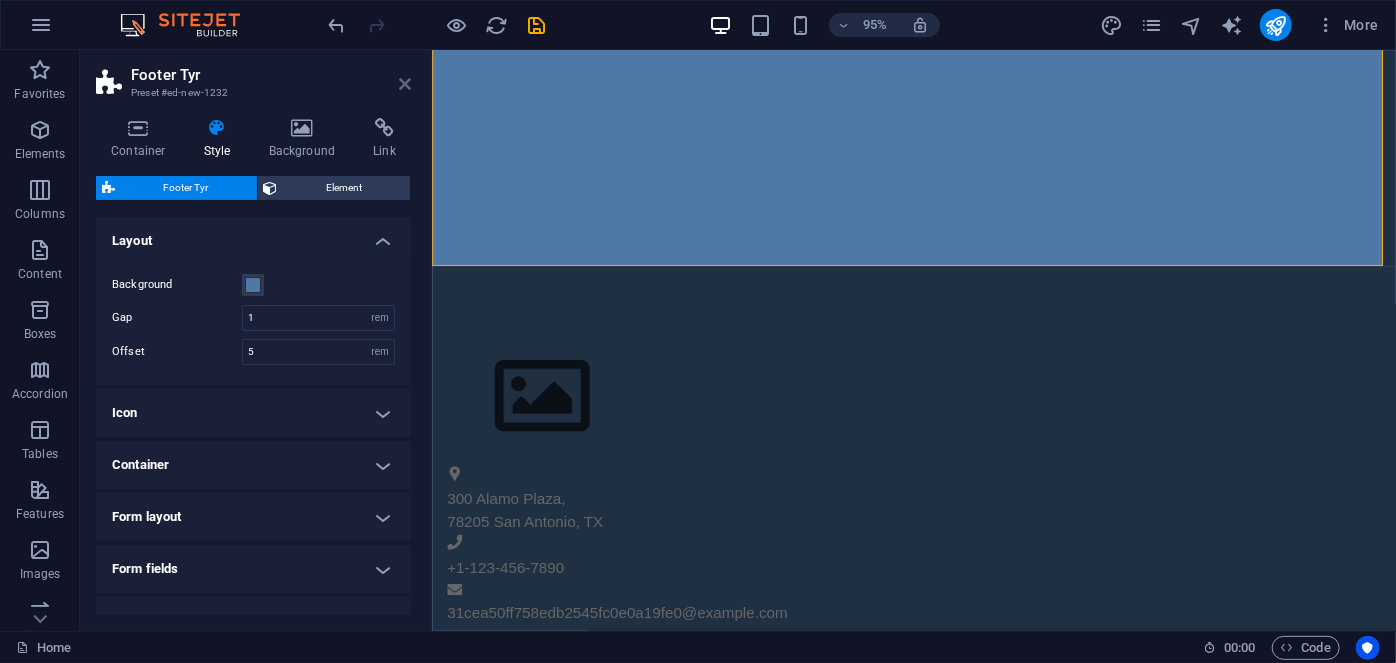 click at bounding box center [405, 84] 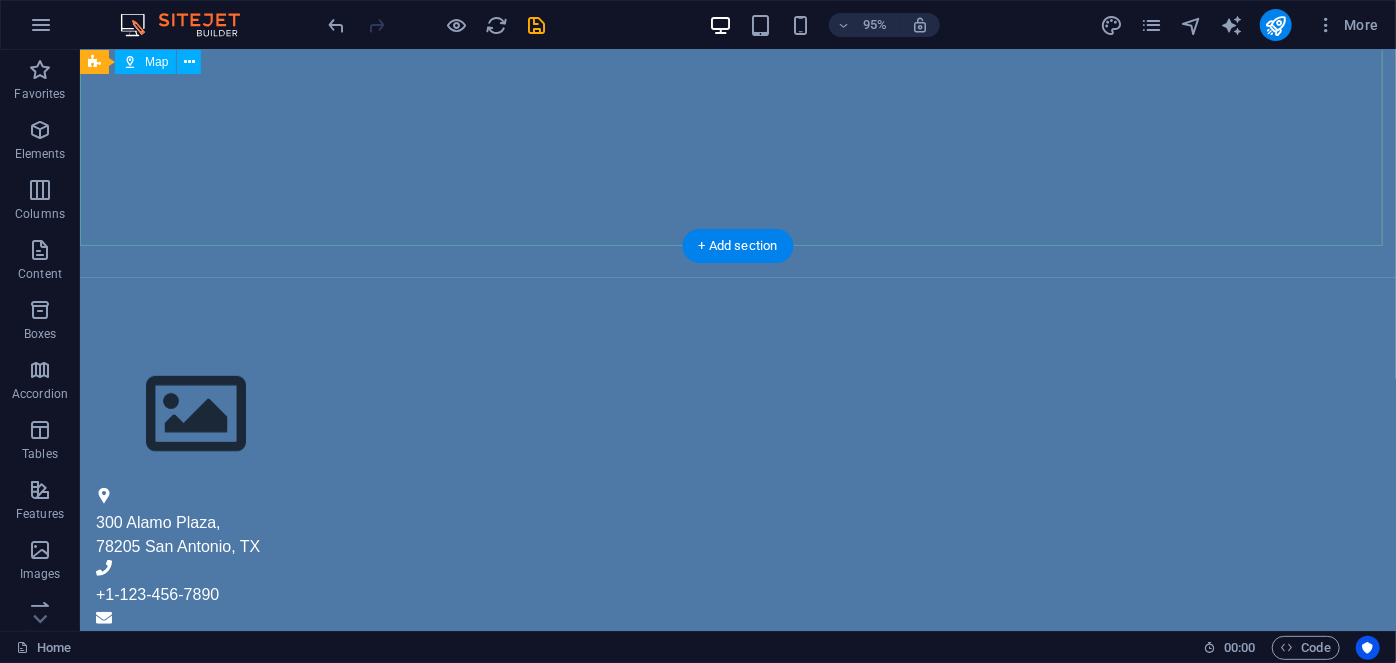 scroll, scrollTop: 465, scrollLeft: 0, axis: vertical 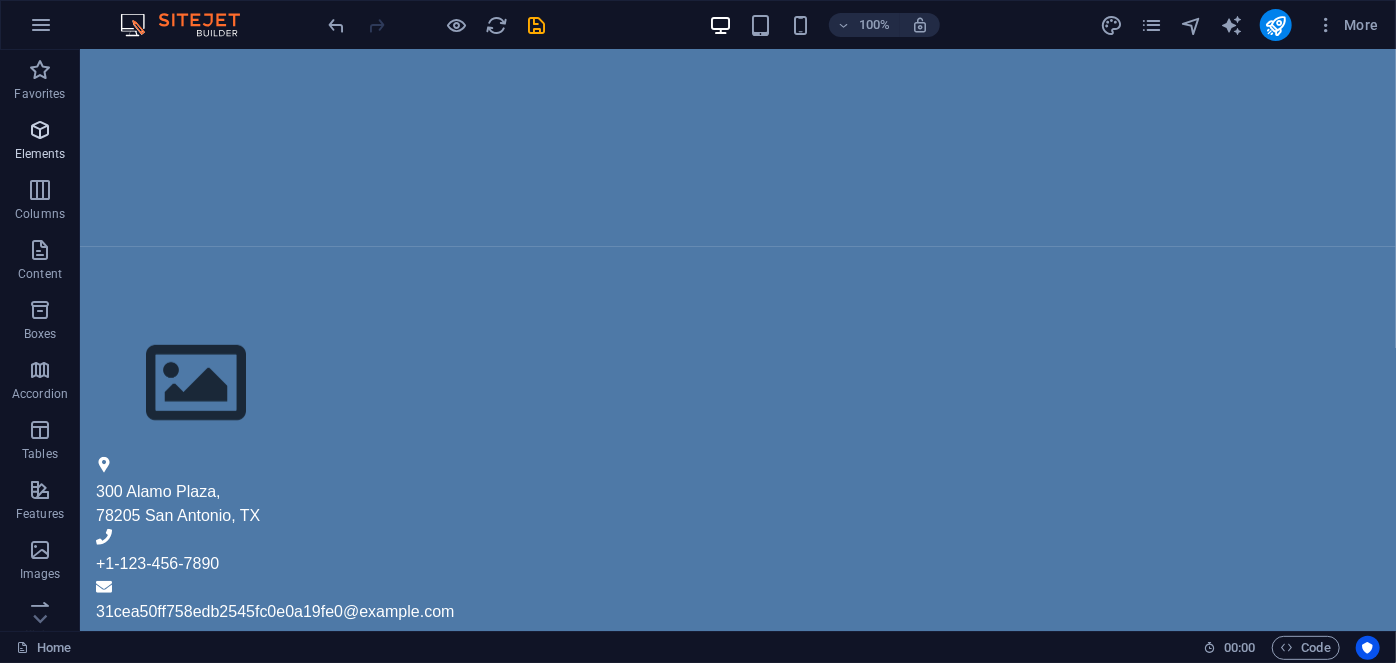 click at bounding box center [40, 130] 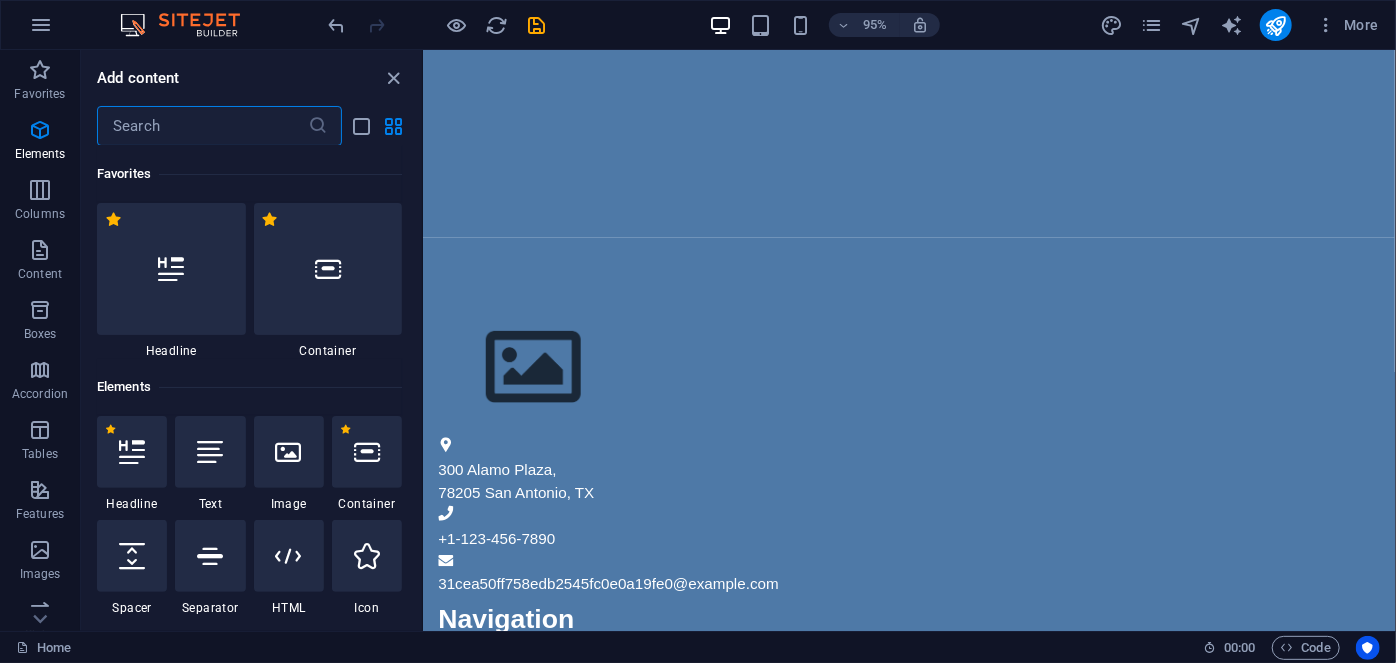 scroll, scrollTop: 434, scrollLeft: 0, axis: vertical 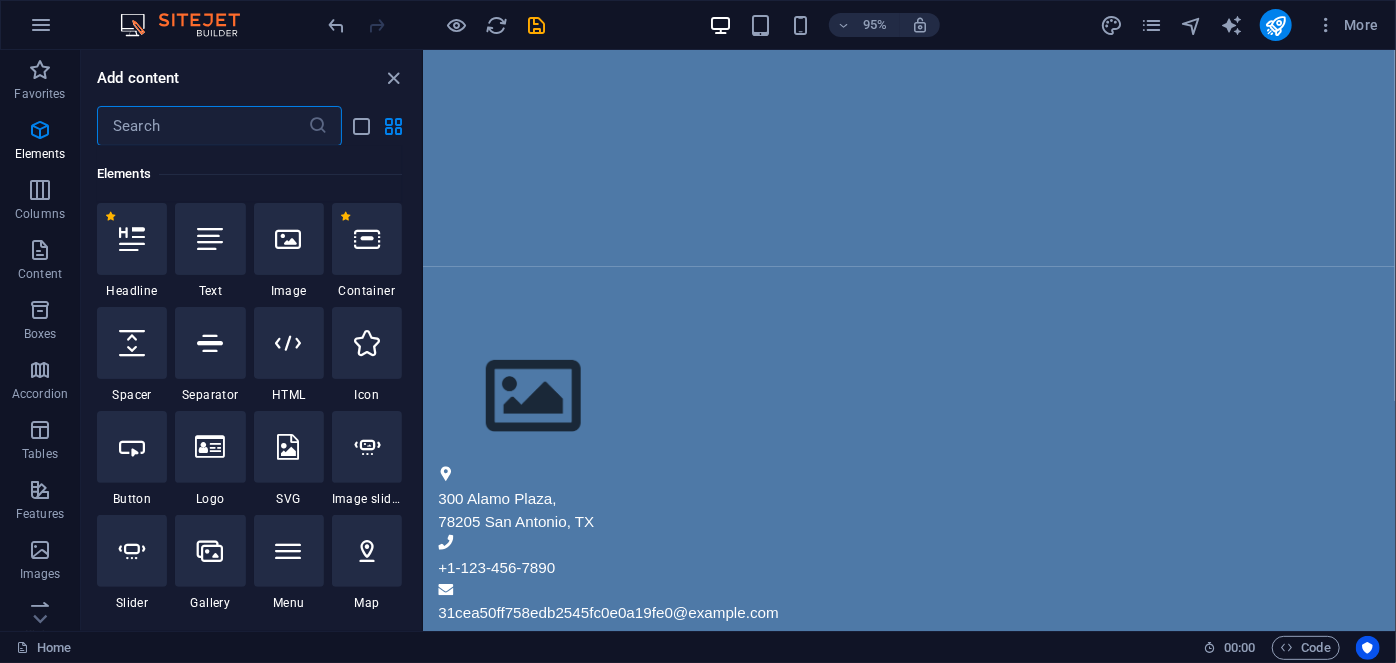 click at bounding box center [202, 126] 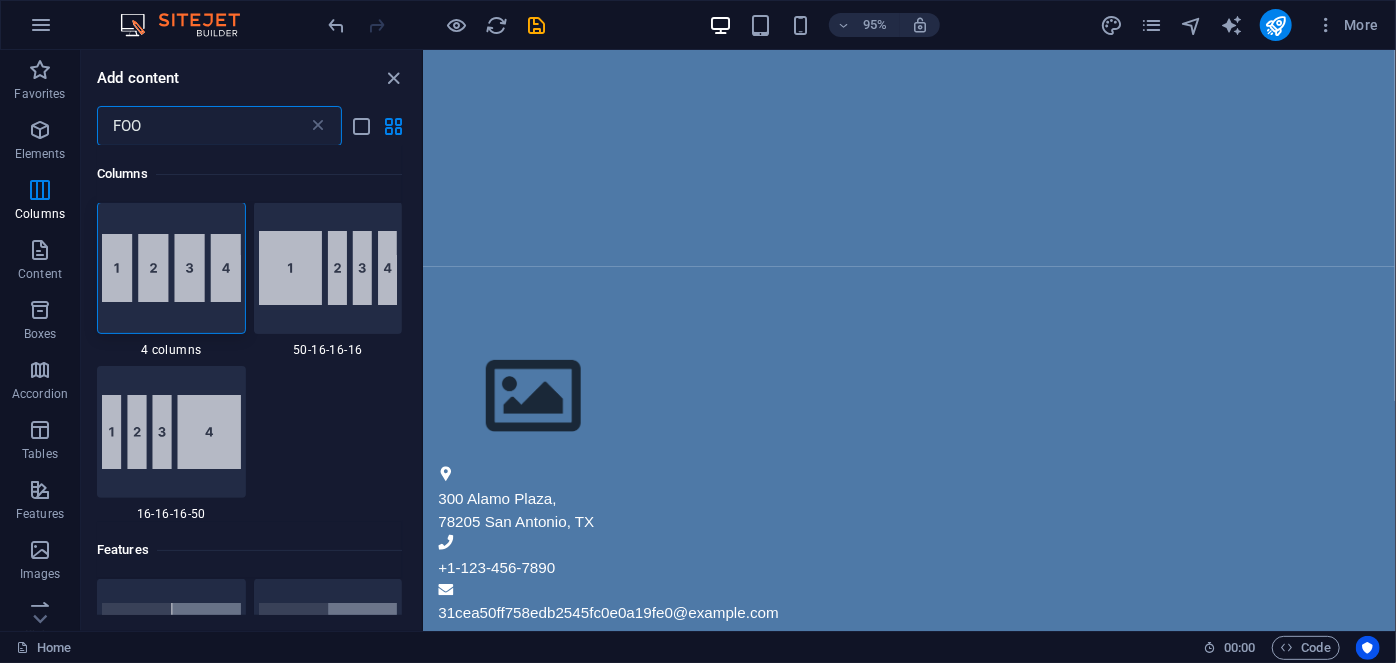 scroll, scrollTop: 0, scrollLeft: 0, axis: both 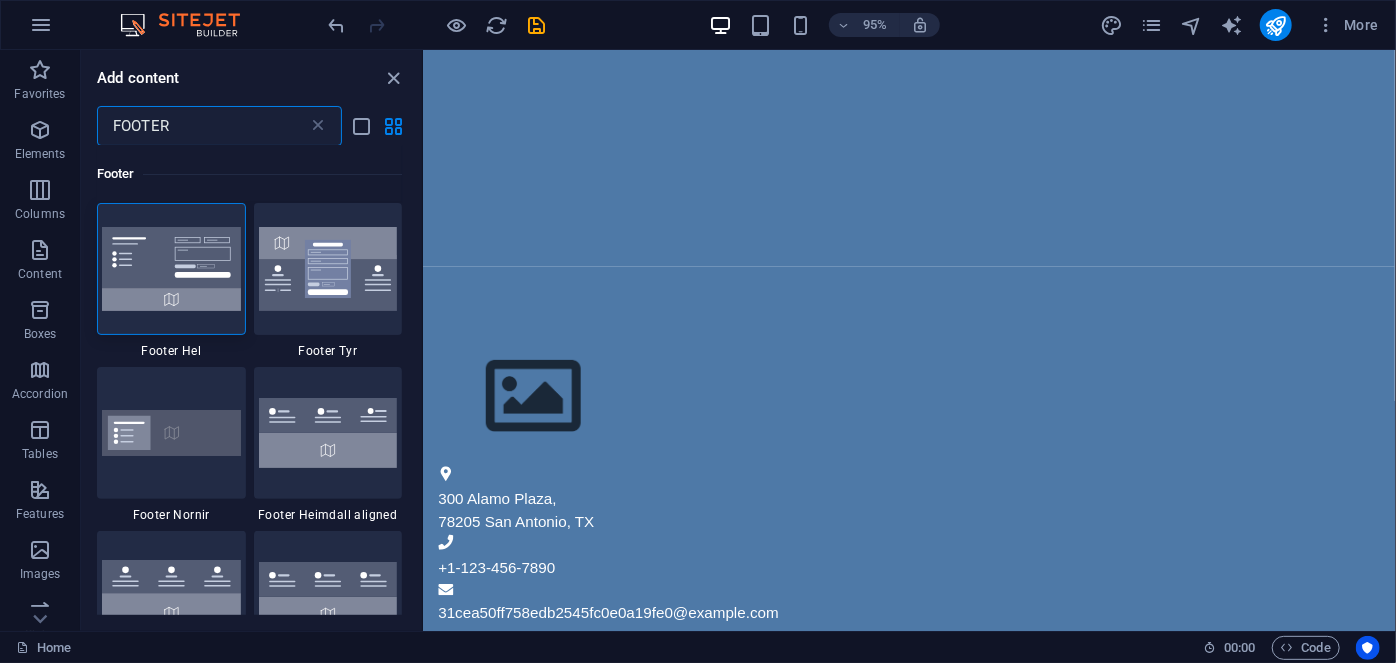 type on "FOOTER" 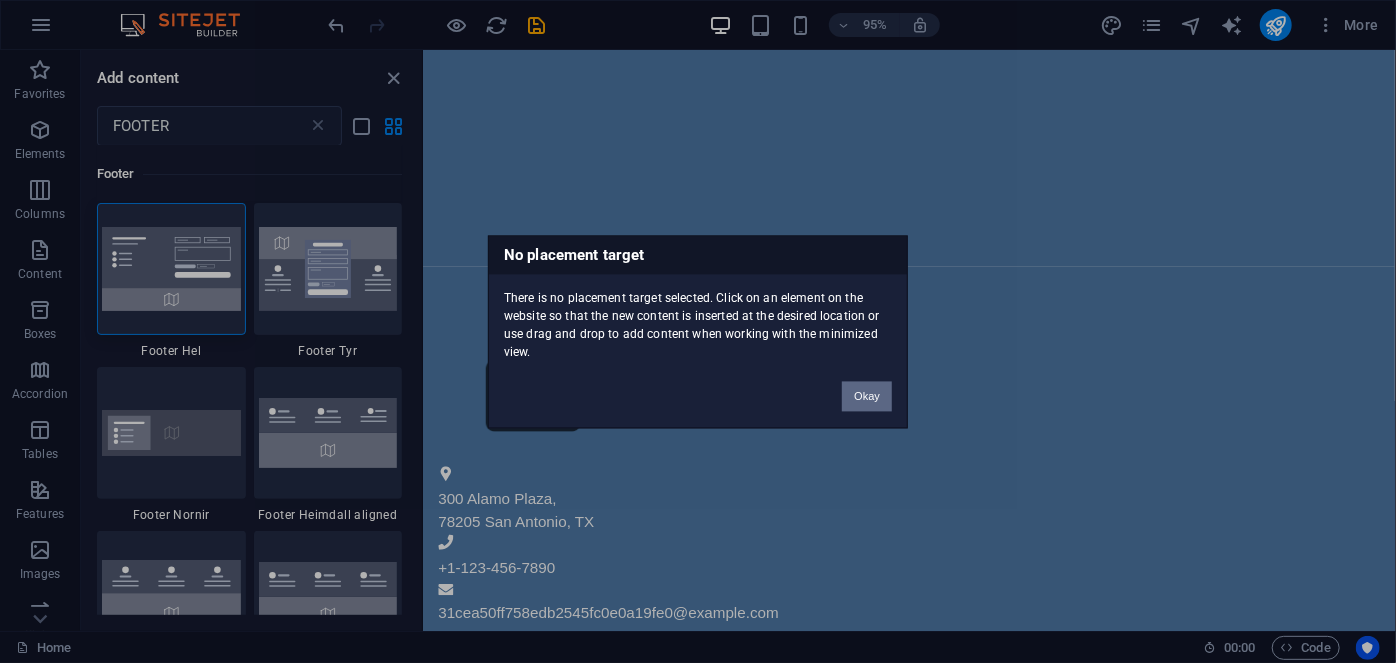 drag, startPoint x: 854, startPoint y: 402, endPoint x: 448, endPoint y: 370, distance: 407.25912 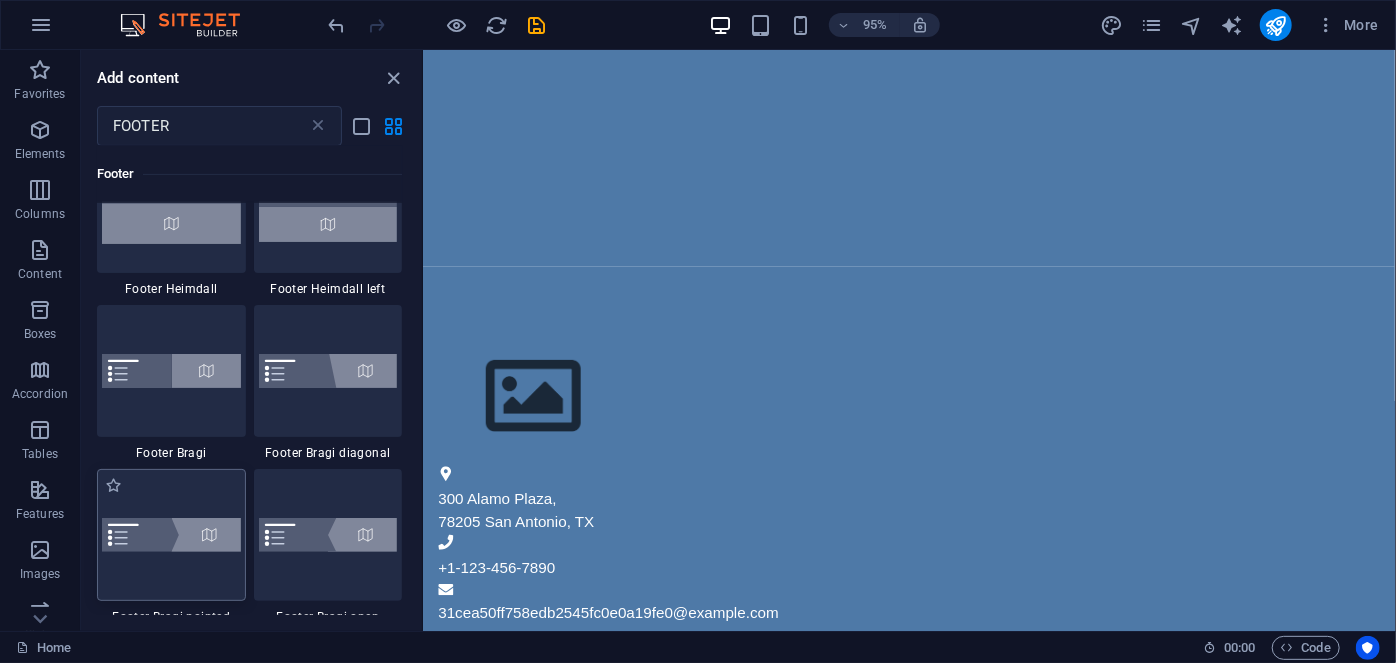 scroll, scrollTop: 363, scrollLeft: 0, axis: vertical 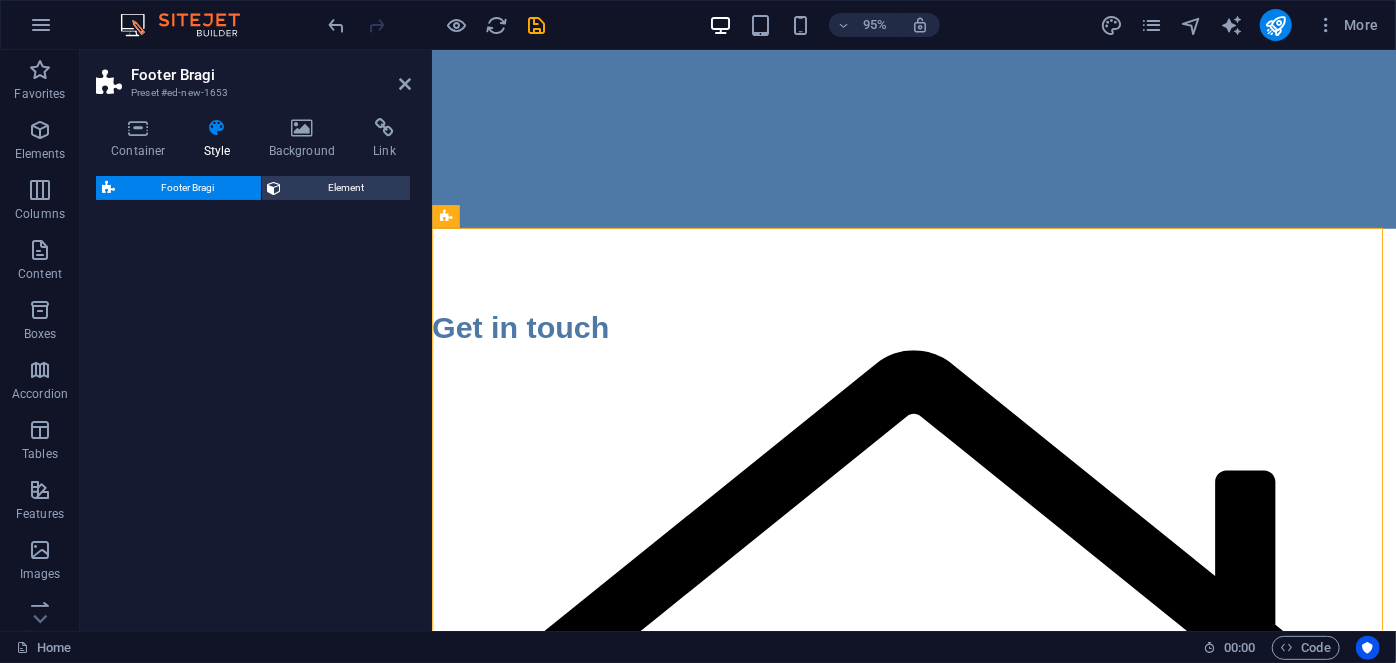 select on "%" 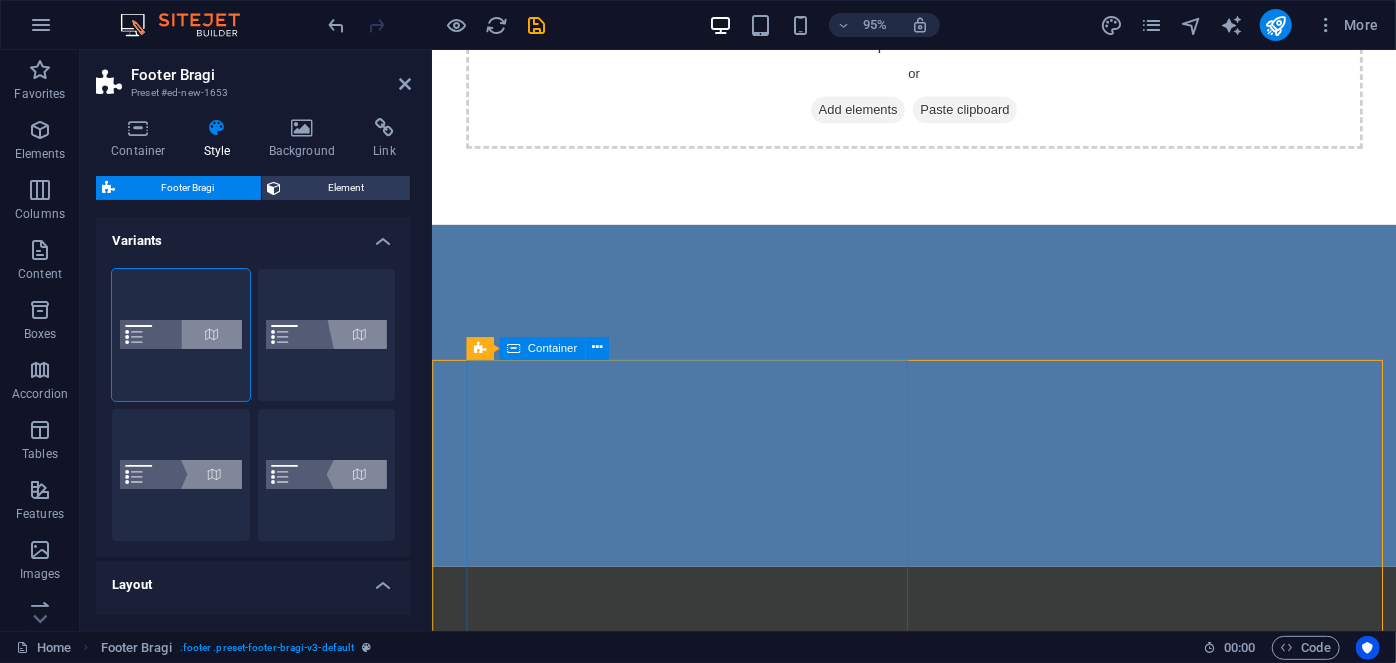 scroll, scrollTop: 20, scrollLeft: 0, axis: vertical 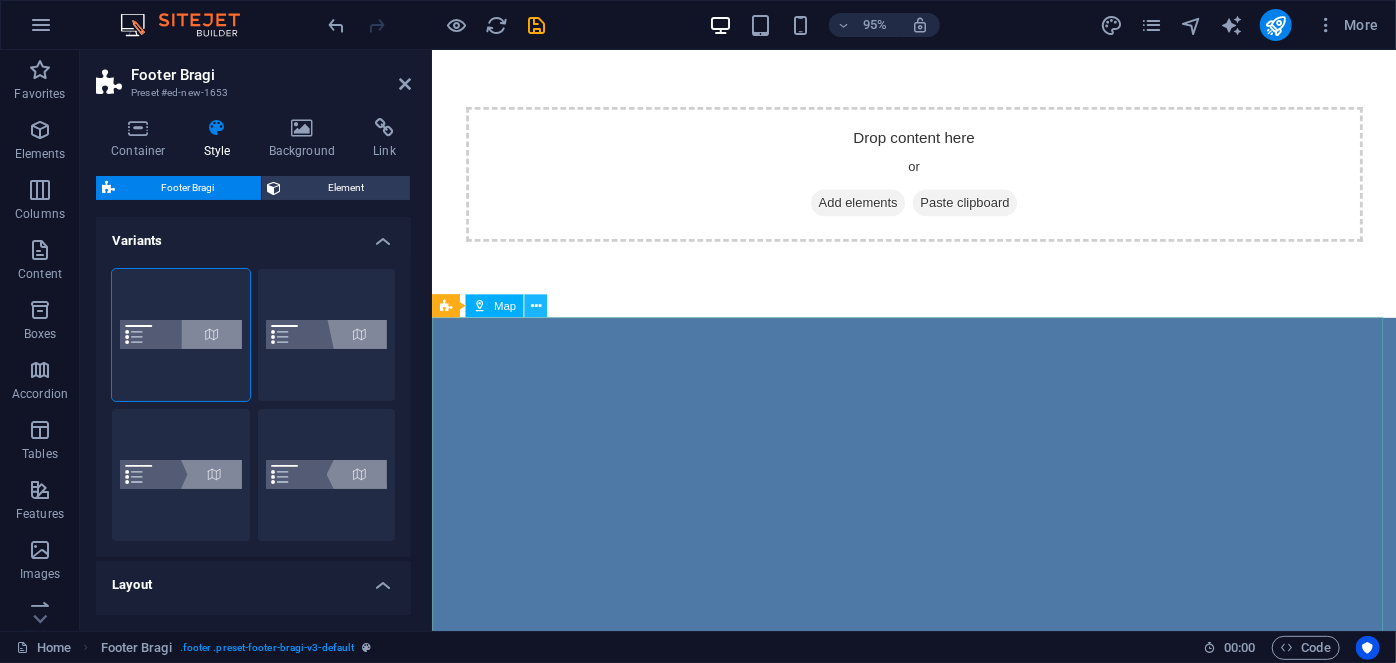 click at bounding box center (536, 306) 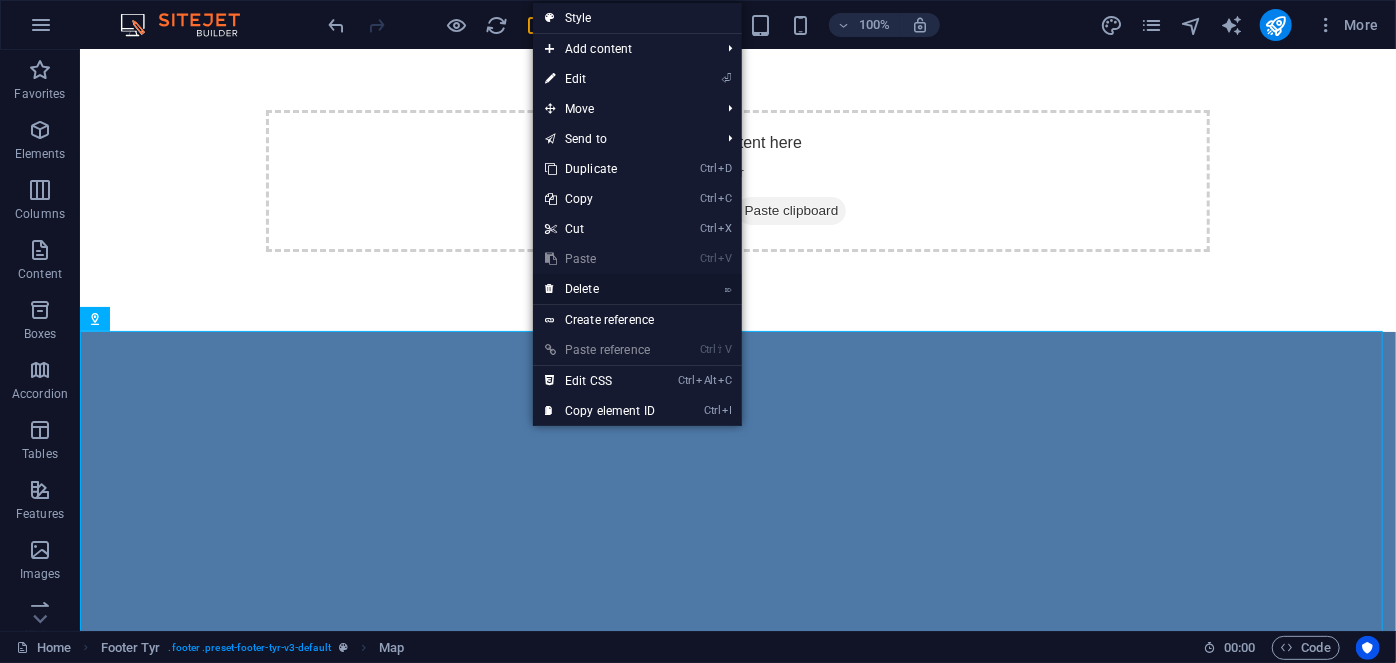 click on "⌦  Delete" at bounding box center (600, 289) 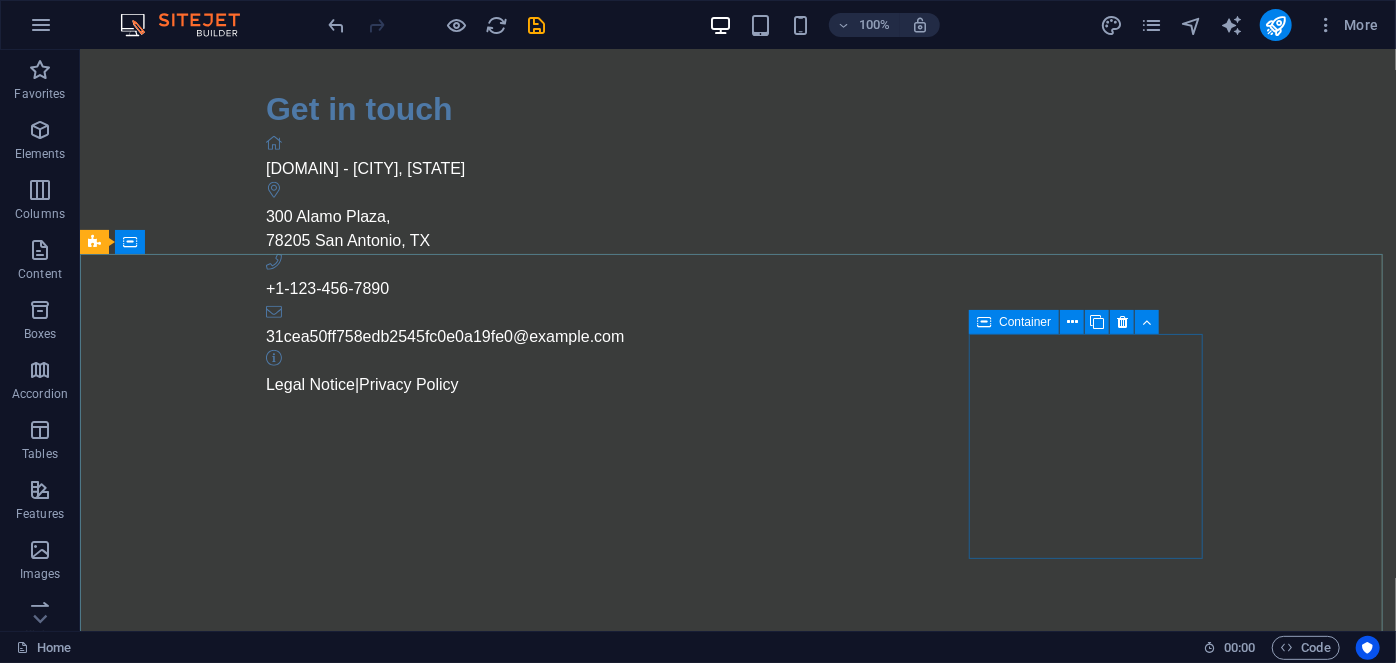 scroll, scrollTop: 599, scrollLeft: 0, axis: vertical 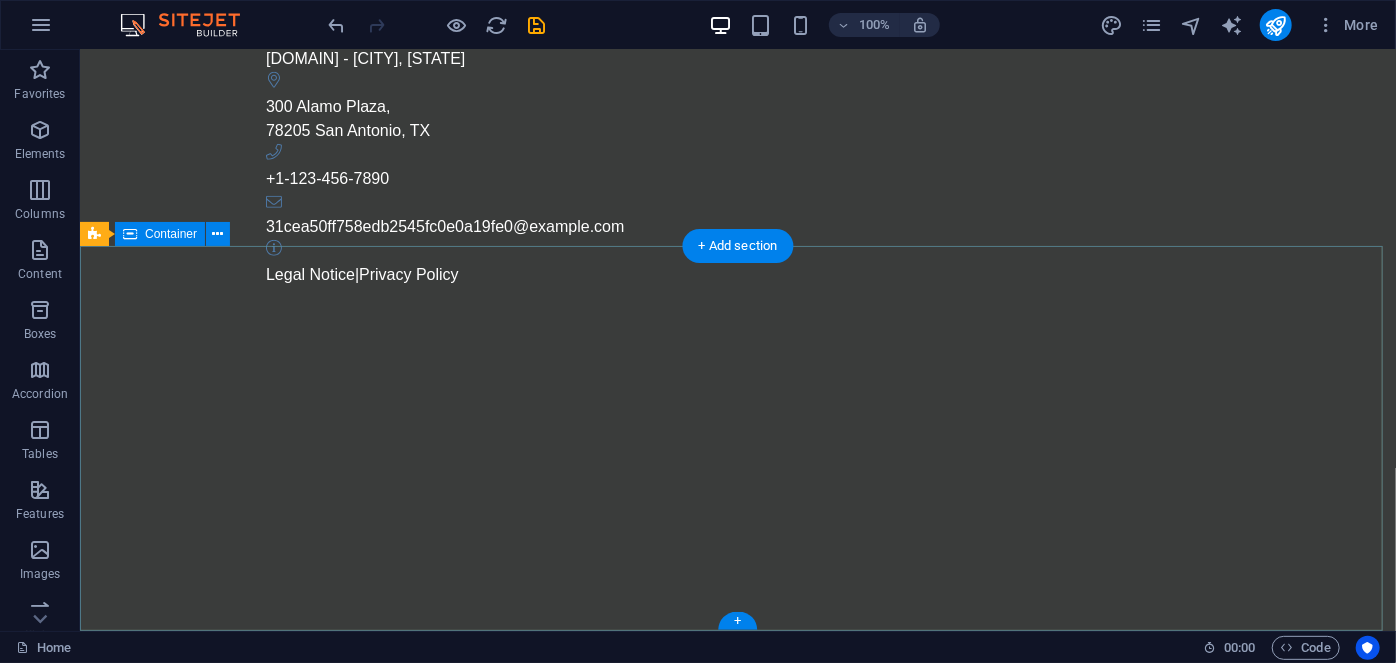 click on "Navigation Home About Service Contact Legal Notice Privacy Policy Social media Facebook Twitter Instagram" at bounding box center [737, 1294] 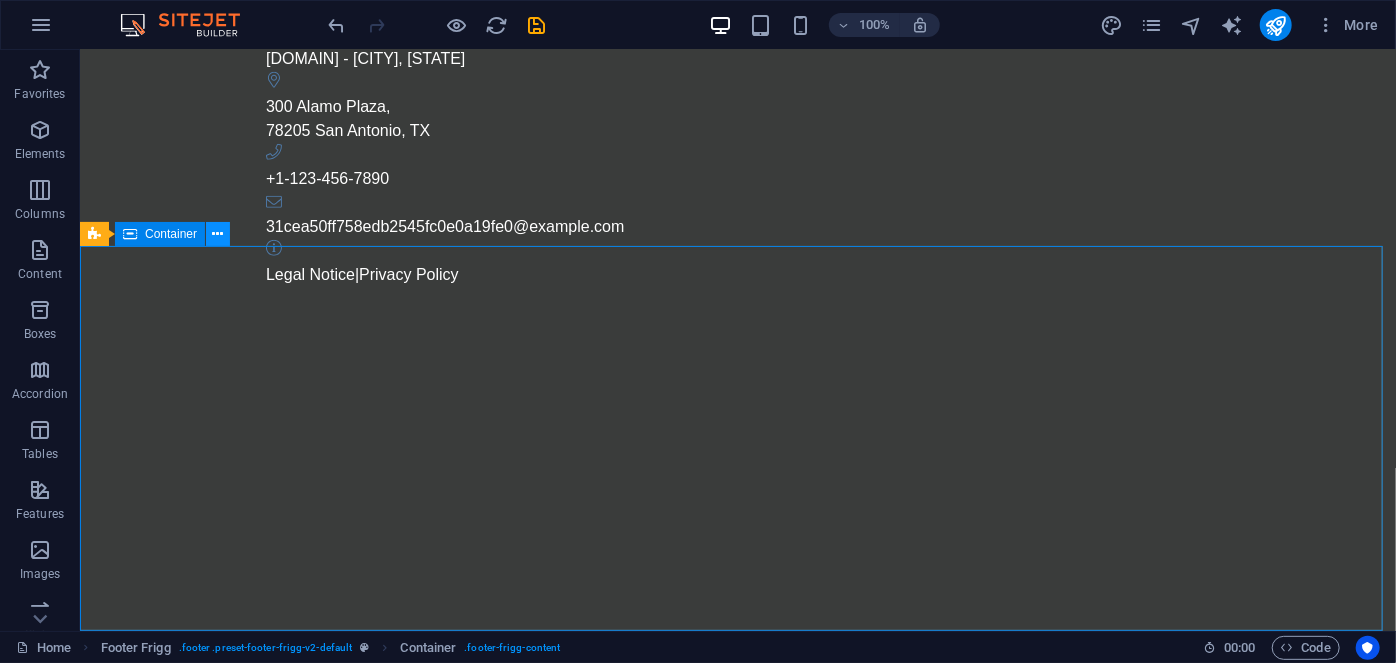click at bounding box center (218, 234) 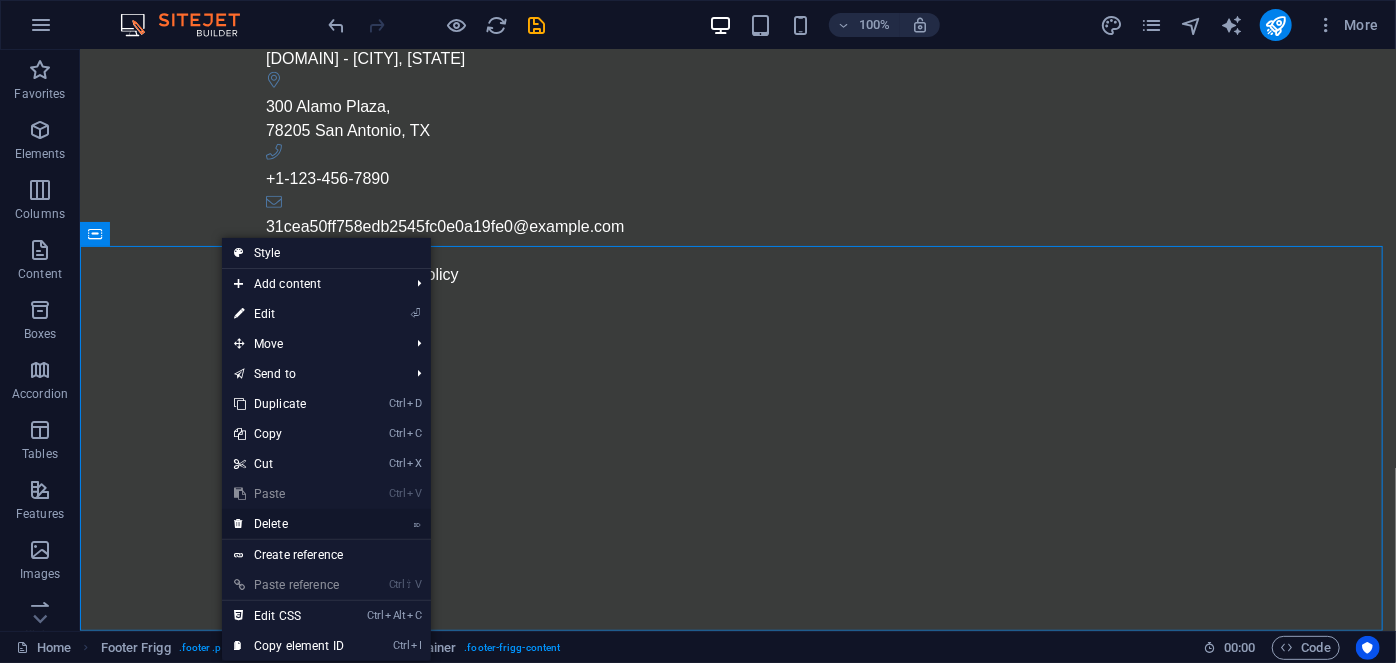 click on "⌦  Delete" at bounding box center [289, 524] 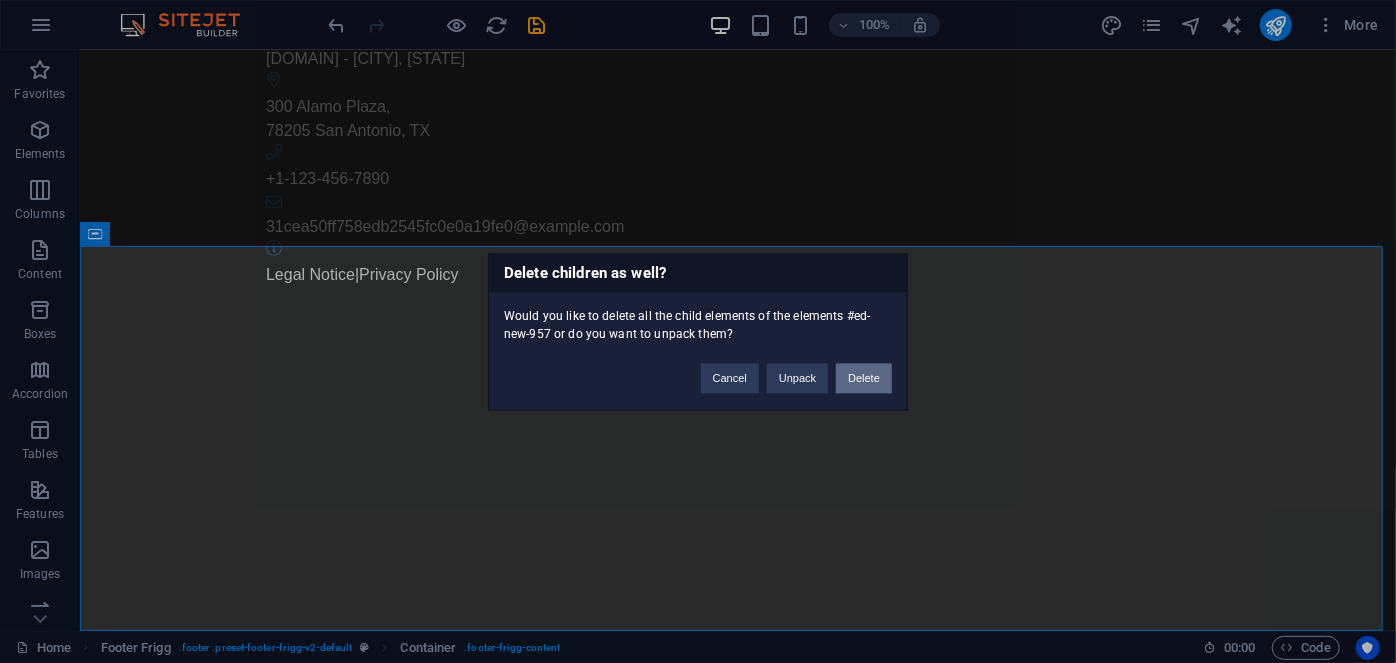 click on "Delete" at bounding box center [864, 378] 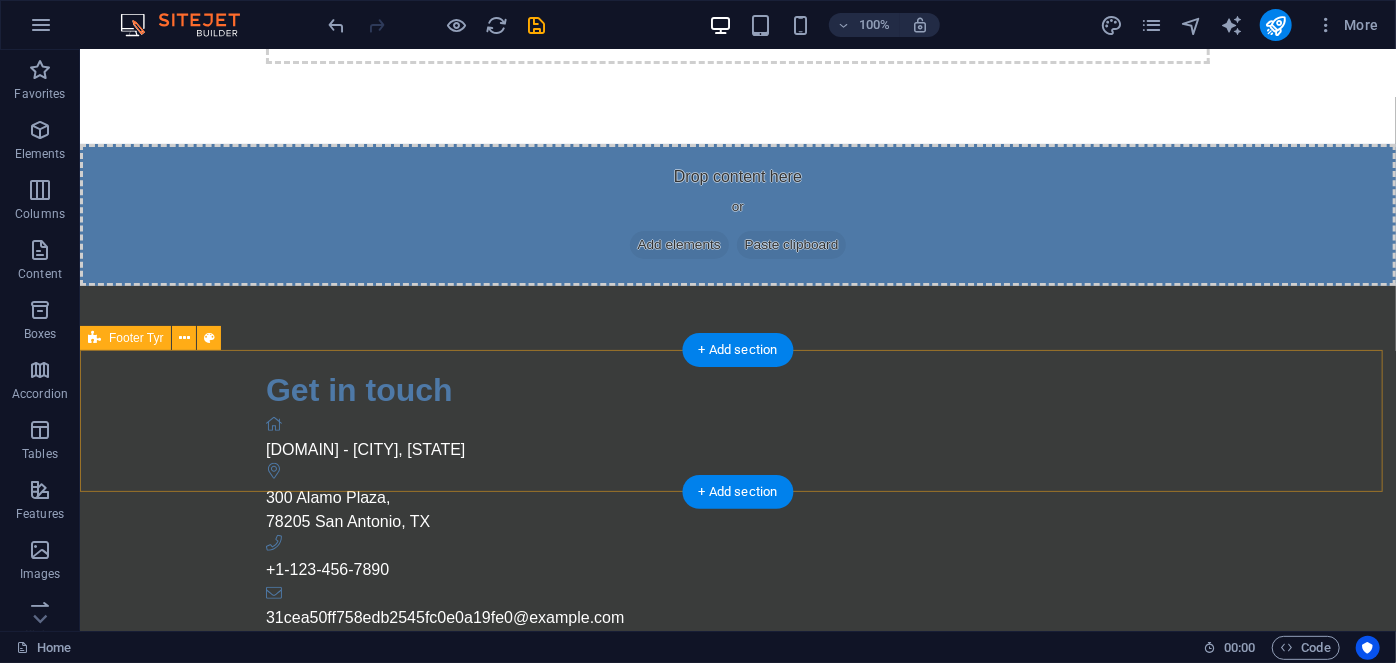 scroll, scrollTop: 356, scrollLeft: 0, axis: vertical 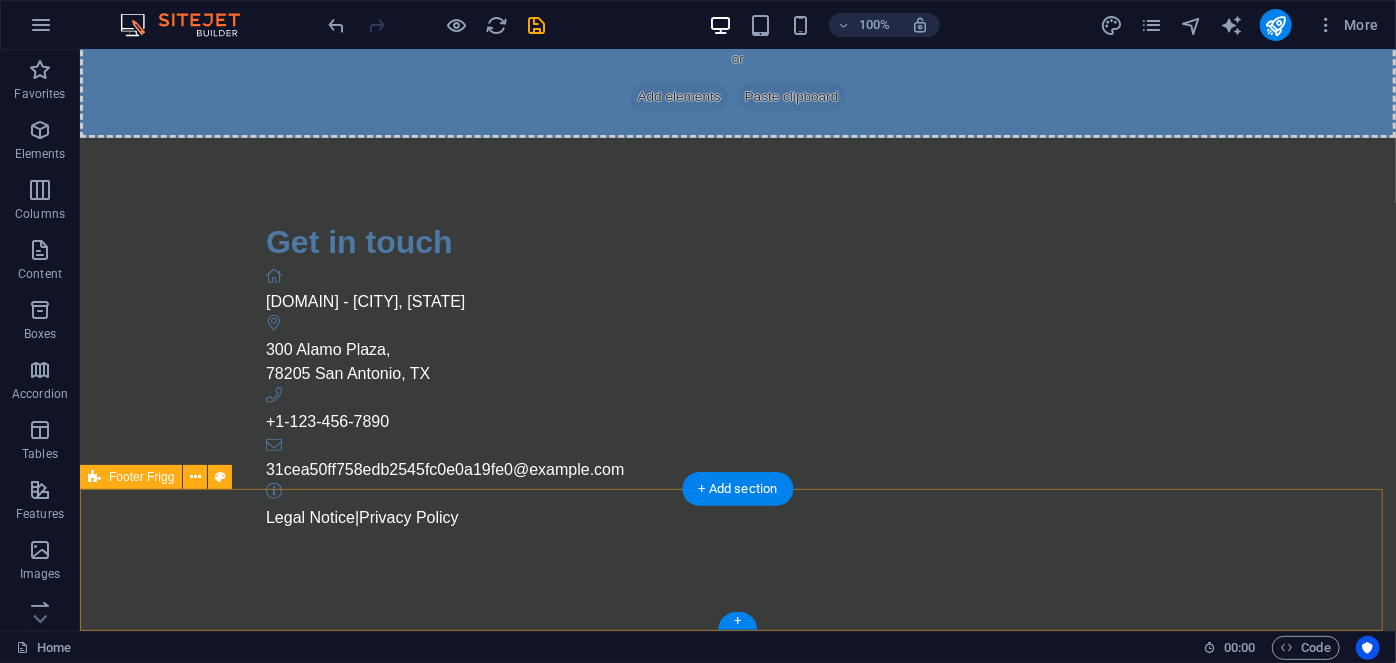 click on "Drop content here or  Add elements  Paste clipboard" at bounding box center [737, 1174] 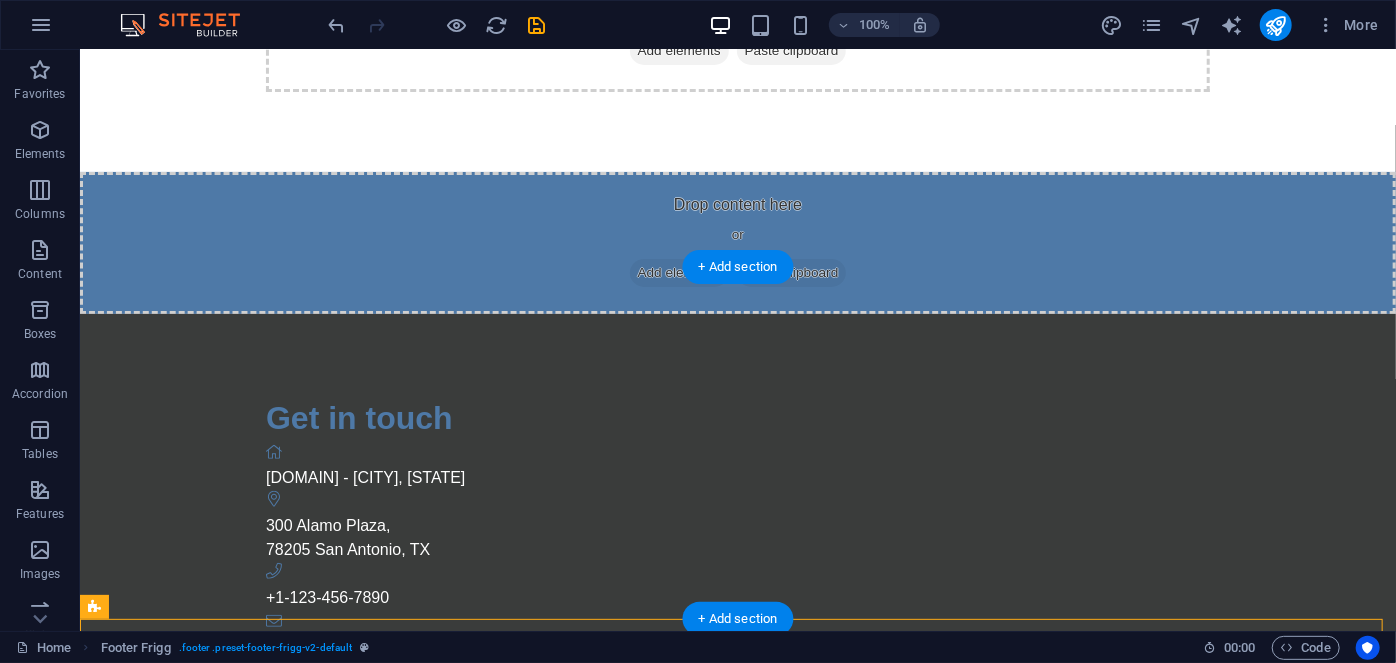 scroll, scrollTop: 174, scrollLeft: 0, axis: vertical 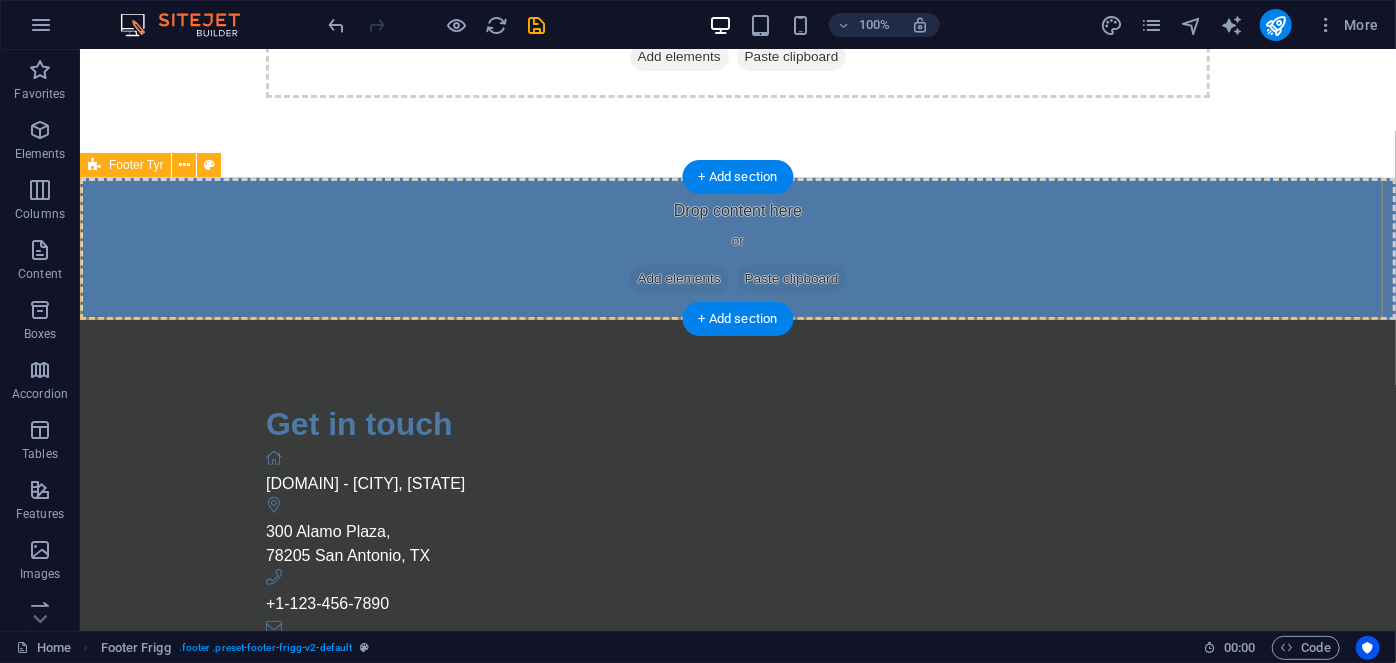 click on "Drop content here or  Add elements  Paste clipboard" at bounding box center [737, 26] 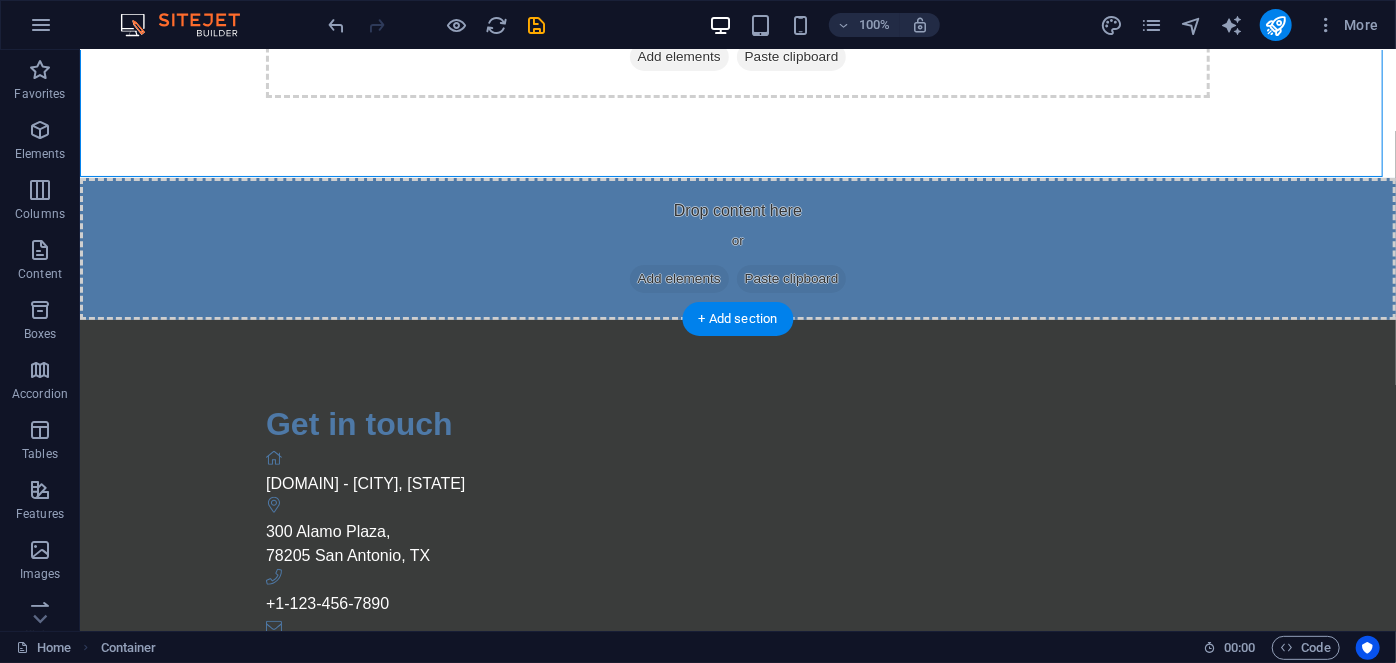 click at bounding box center [737, 967] 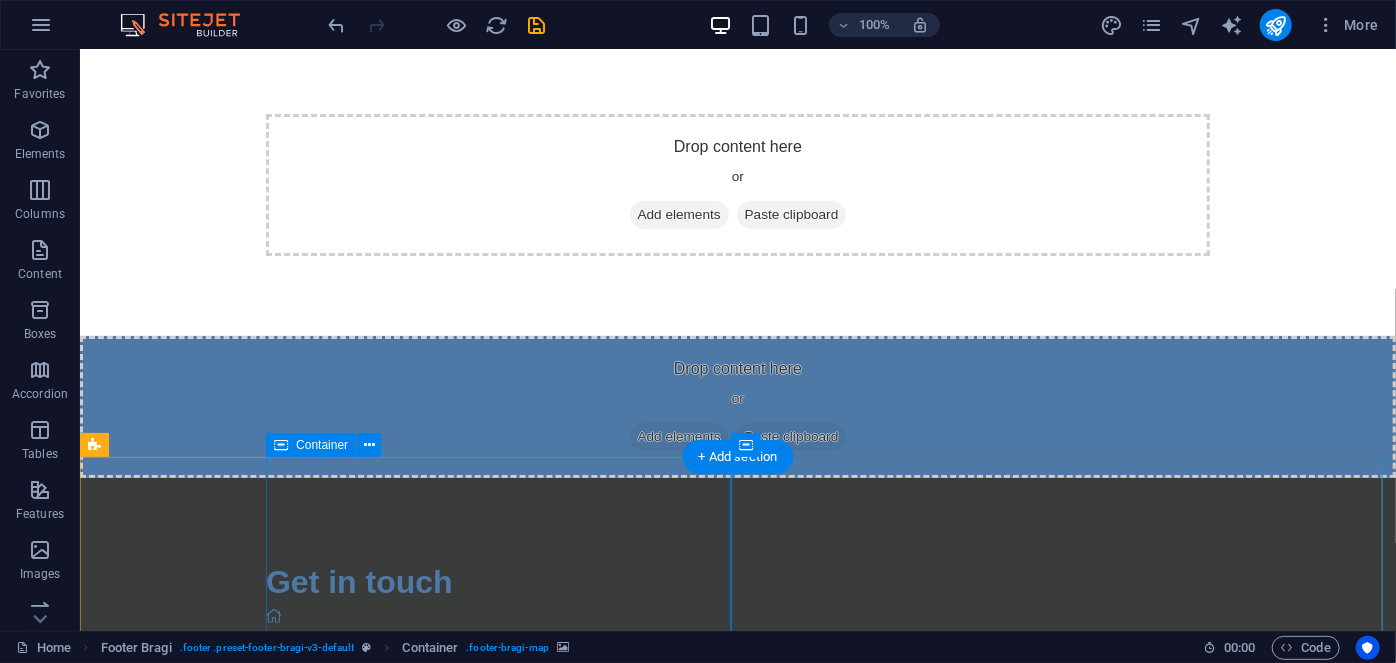 scroll, scrollTop: 0, scrollLeft: 0, axis: both 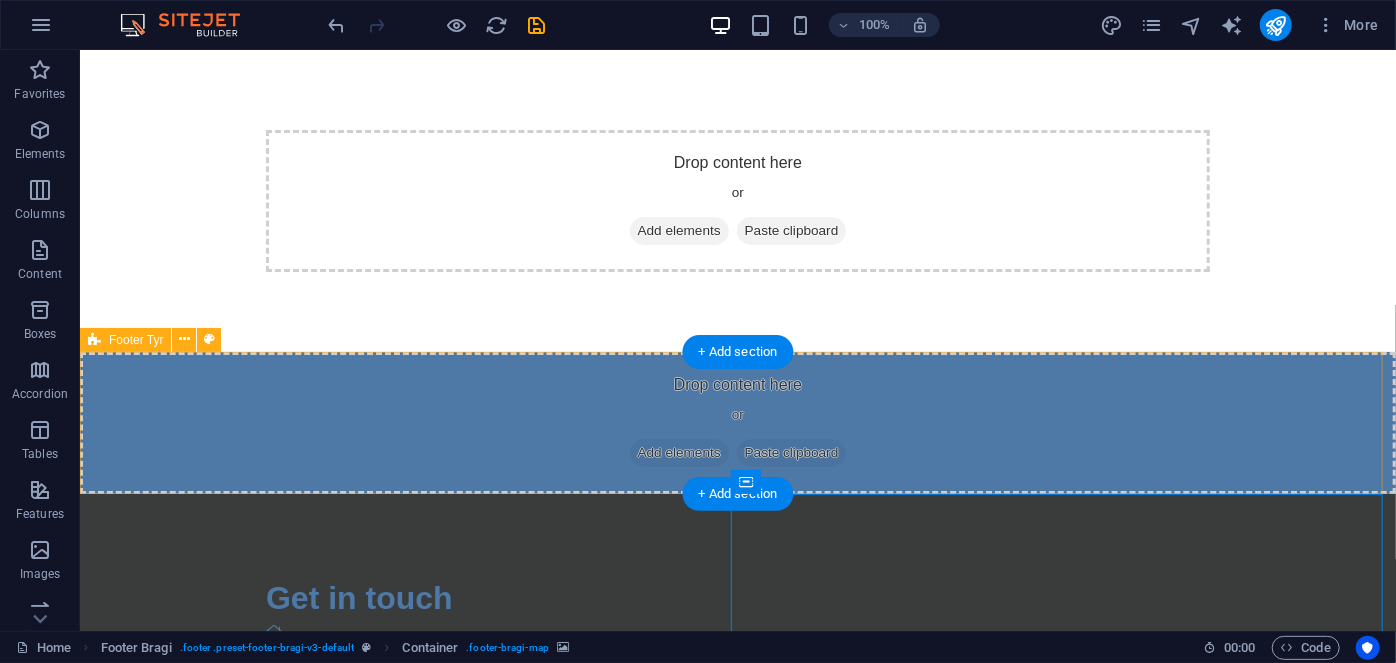 click on "Drop content here or  Add elements  Paste clipboard" at bounding box center [737, 422] 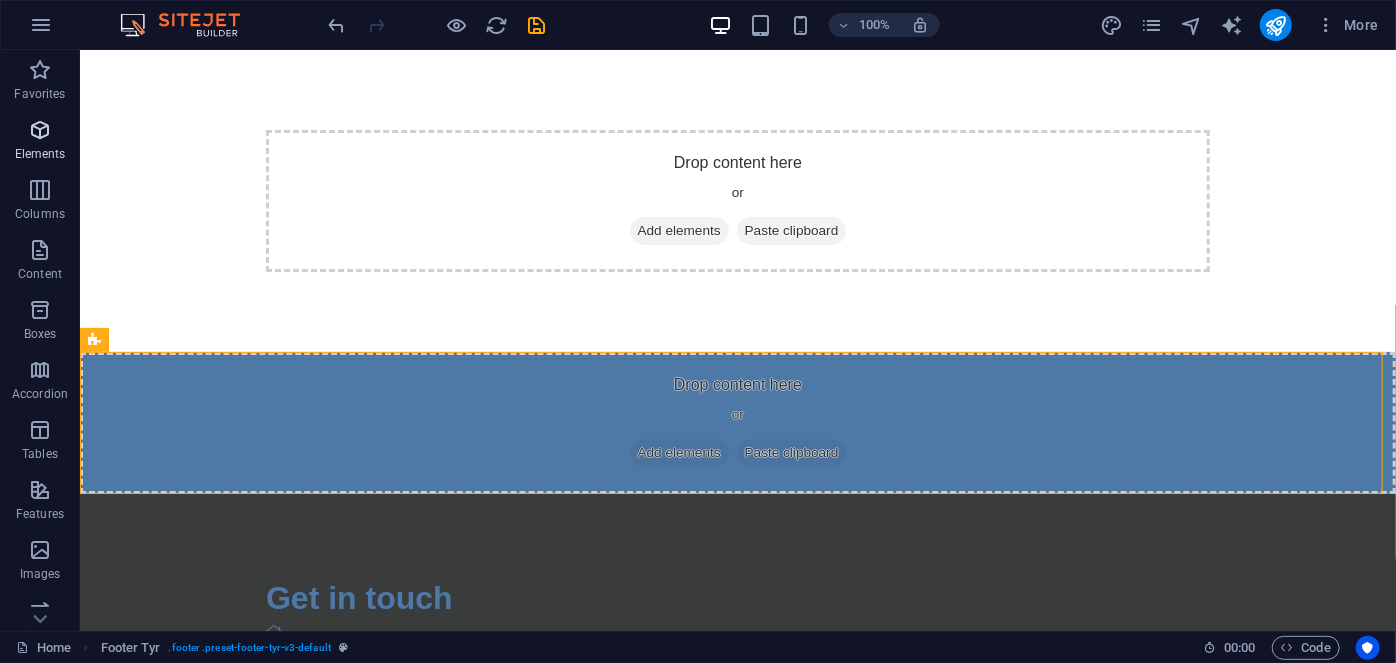 click at bounding box center (40, 130) 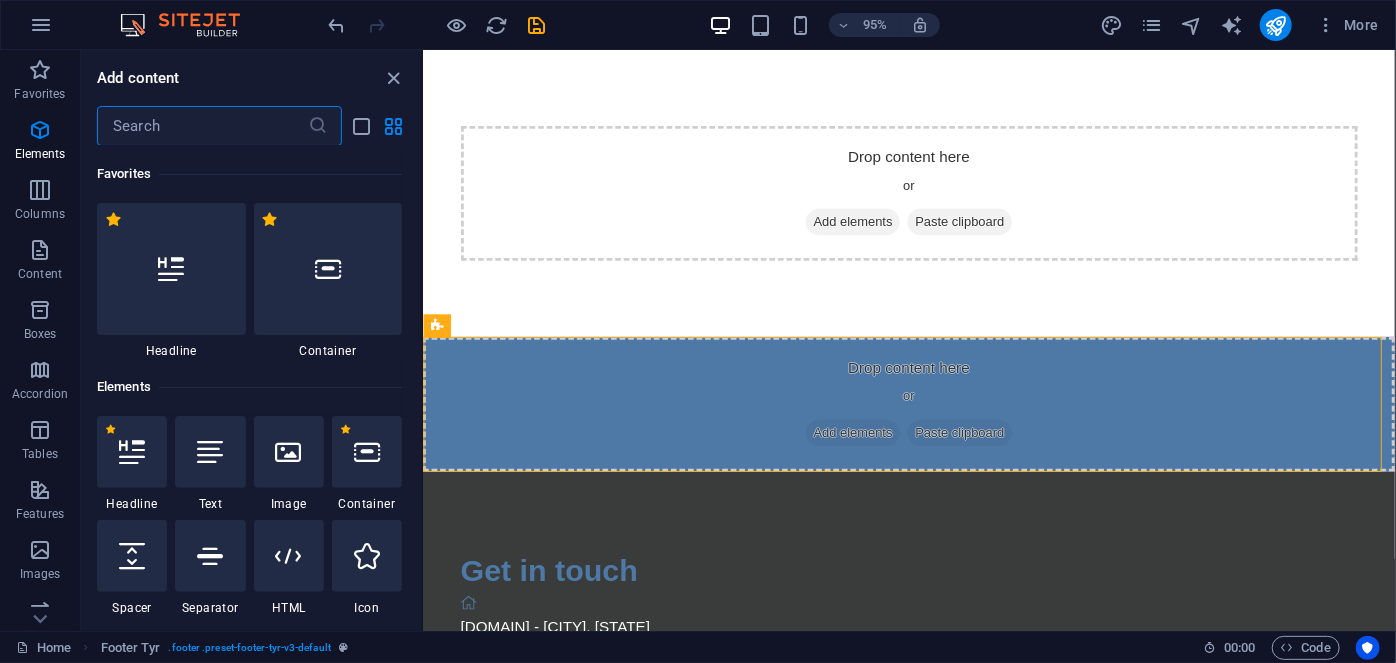 scroll, scrollTop: 213, scrollLeft: 0, axis: vertical 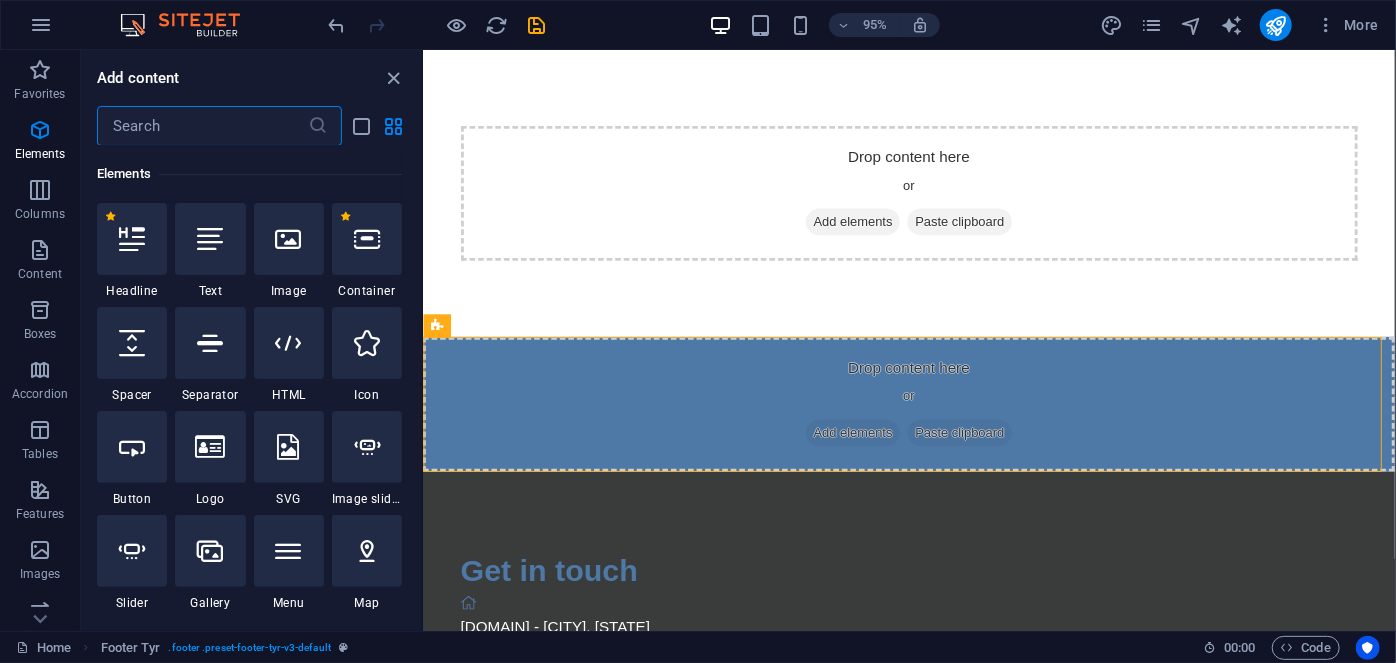 click at bounding box center [202, 126] 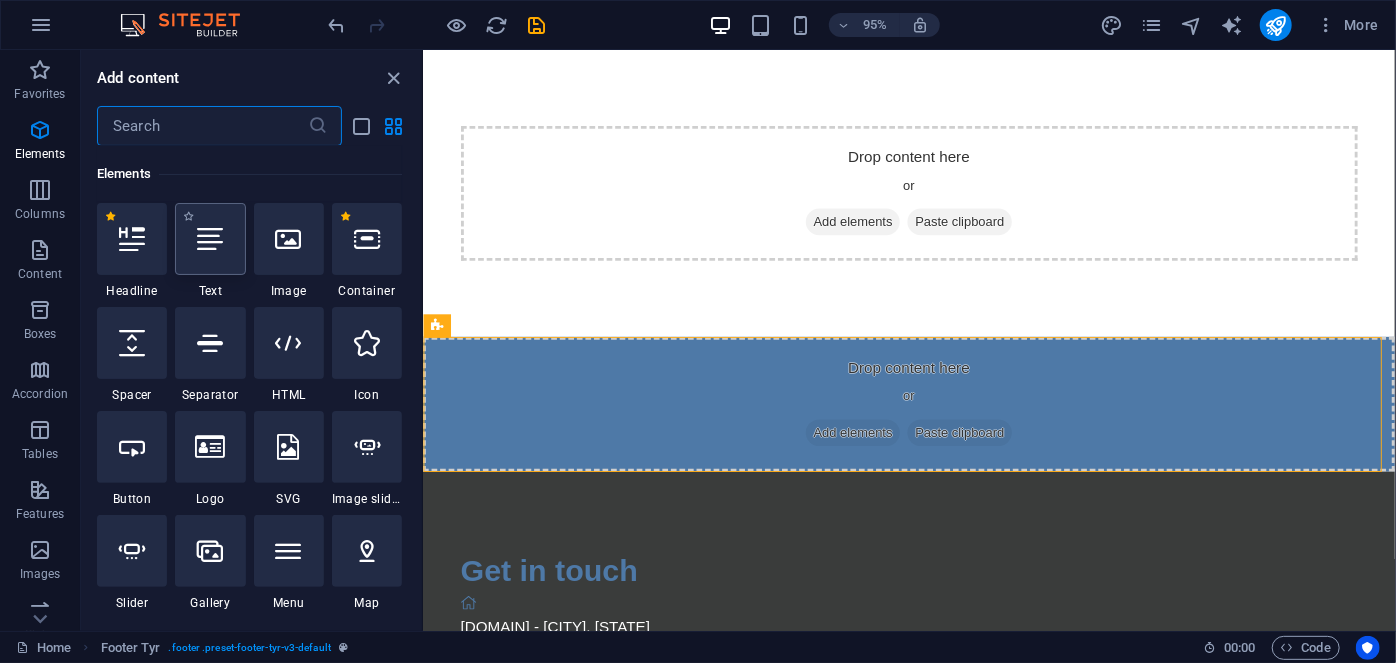 scroll, scrollTop: 0, scrollLeft: 0, axis: both 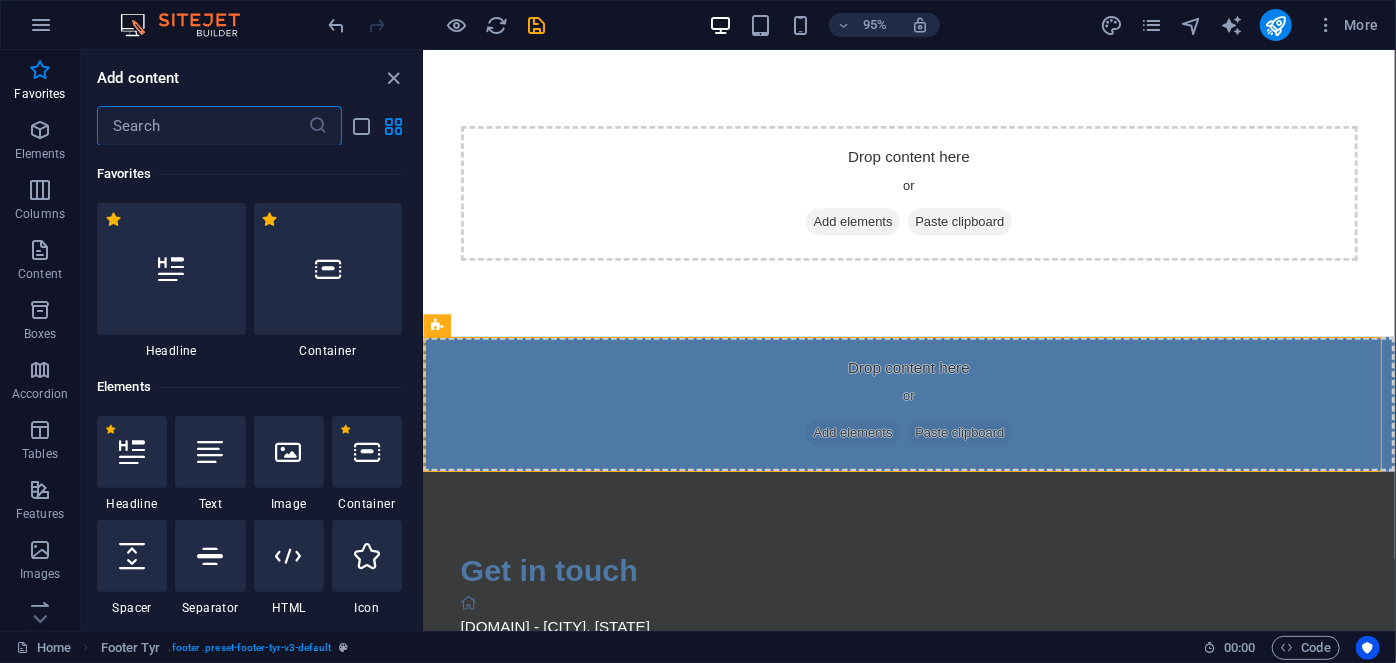 click at bounding box center (202, 126) 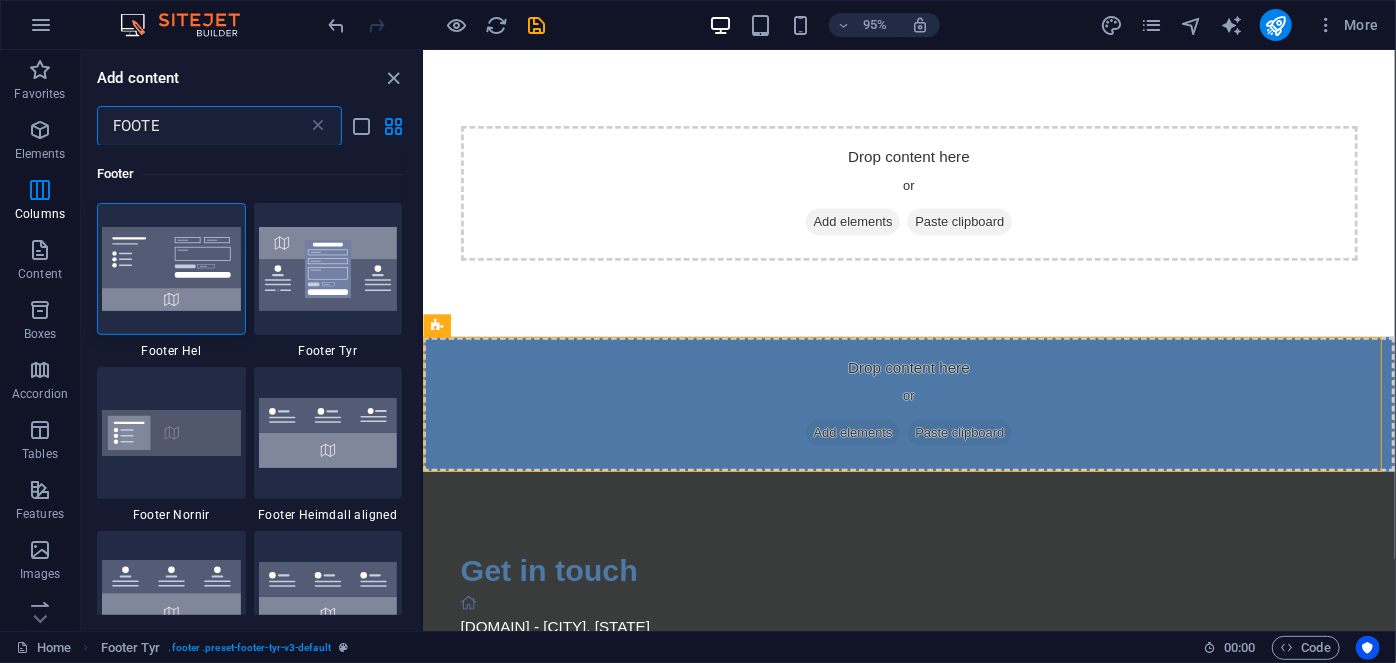 type on "FOOTER" 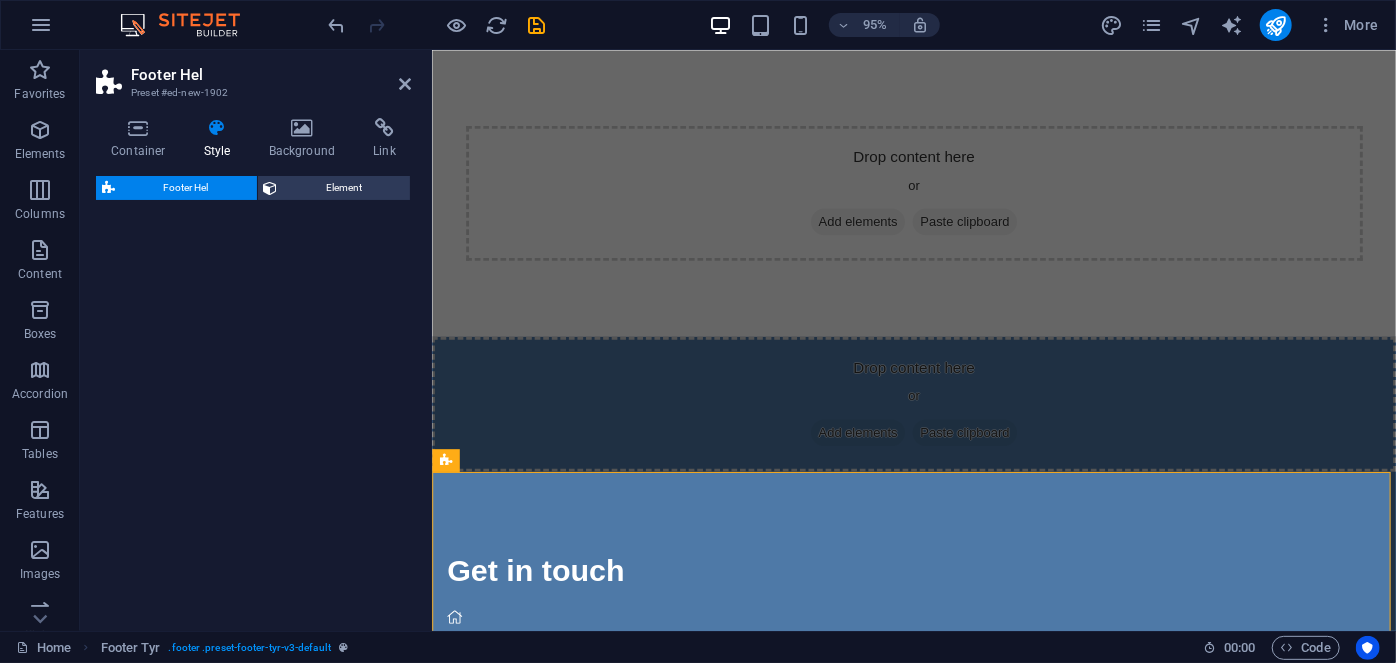 select on "%" 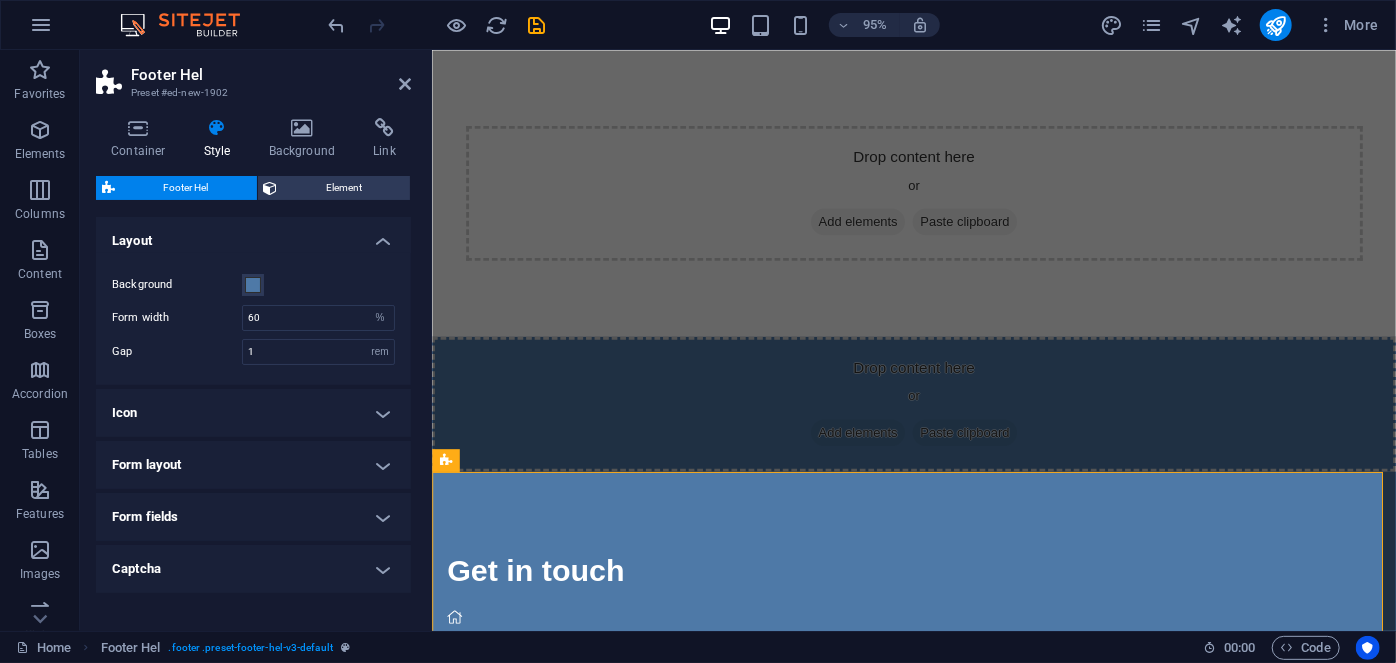 click on "Footer Hel Preset #ed-new-1902" at bounding box center [253, 76] 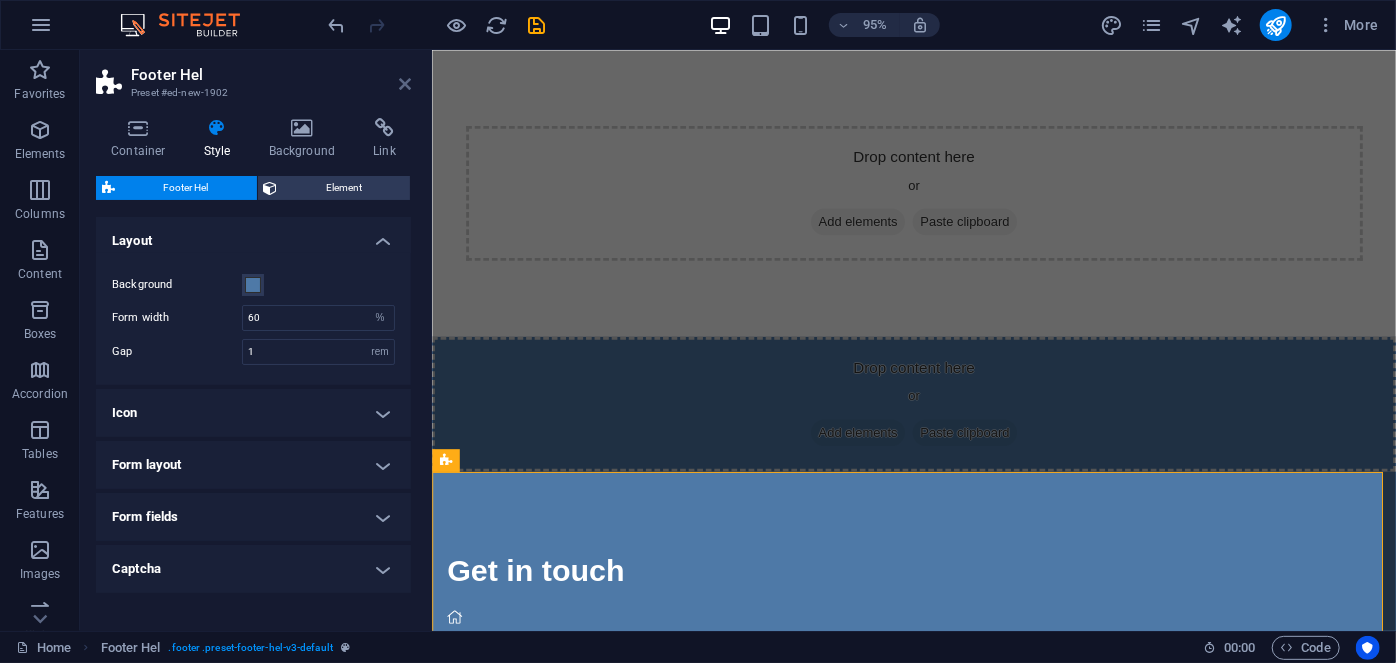 click at bounding box center [405, 84] 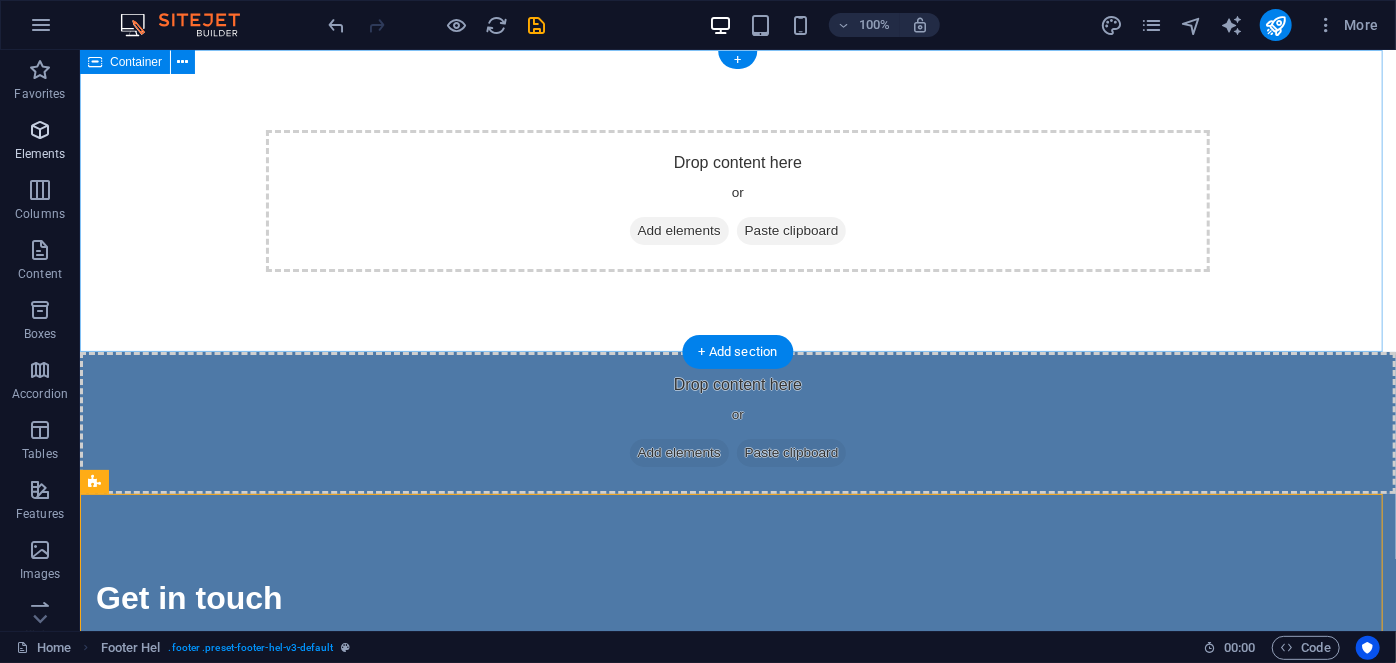 click at bounding box center (40, 130) 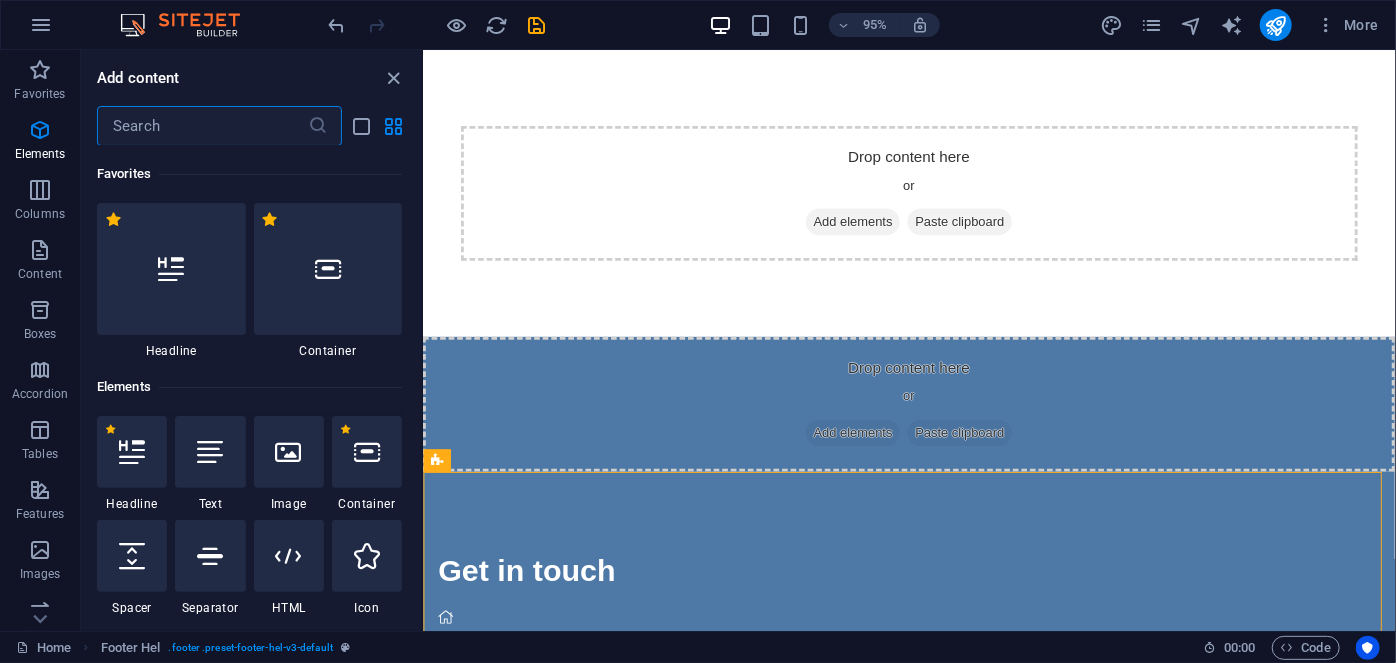 scroll, scrollTop: 152, scrollLeft: 0, axis: vertical 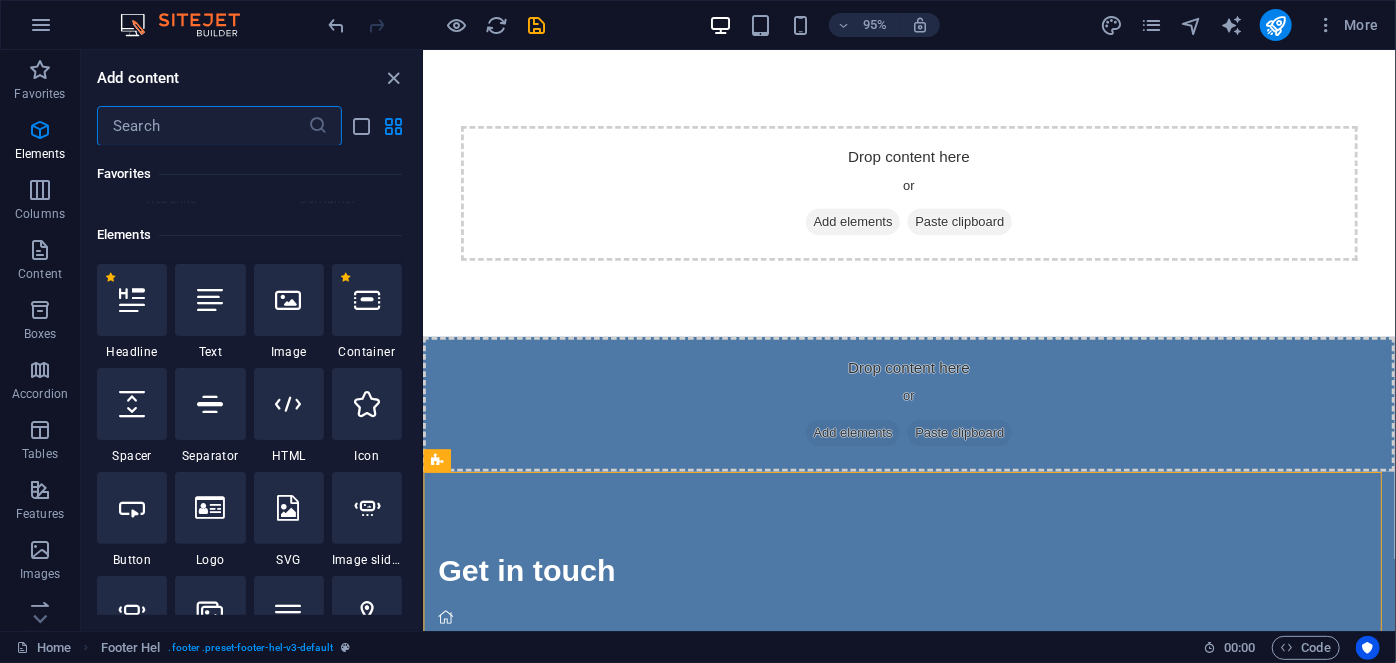 click at bounding box center [202, 126] 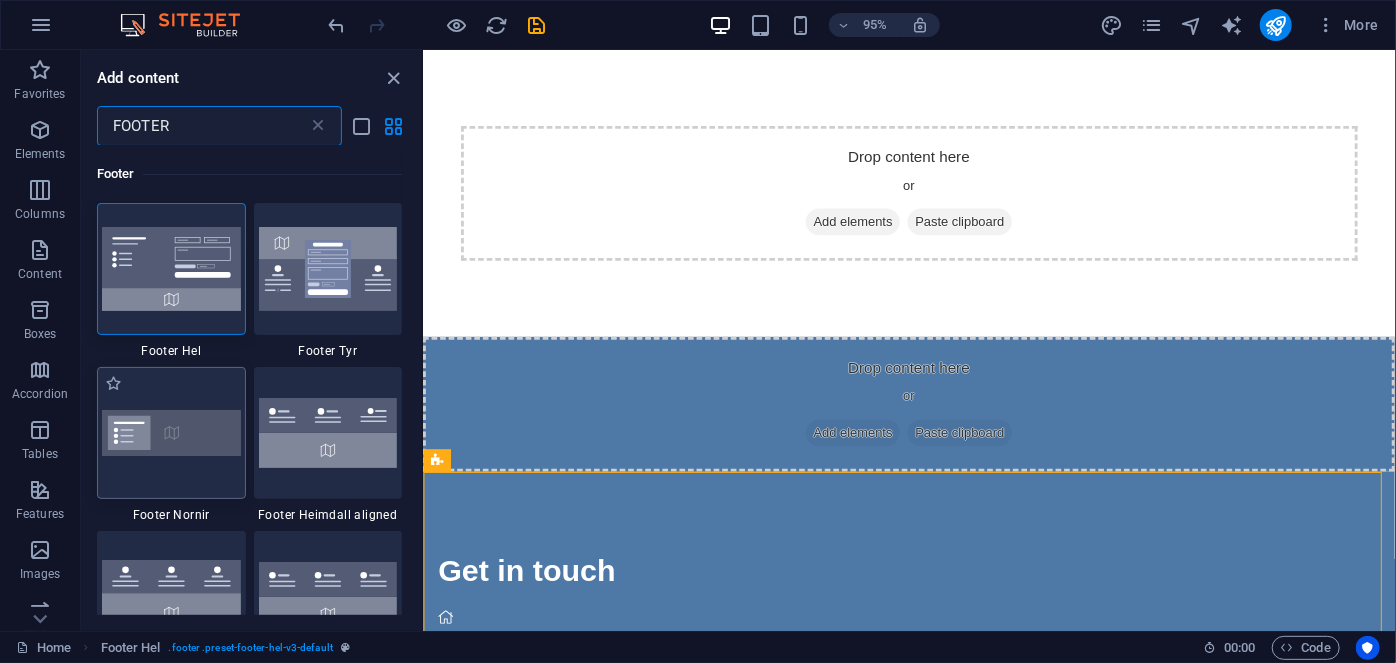scroll, scrollTop: 0, scrollLeft: 0, axis: both 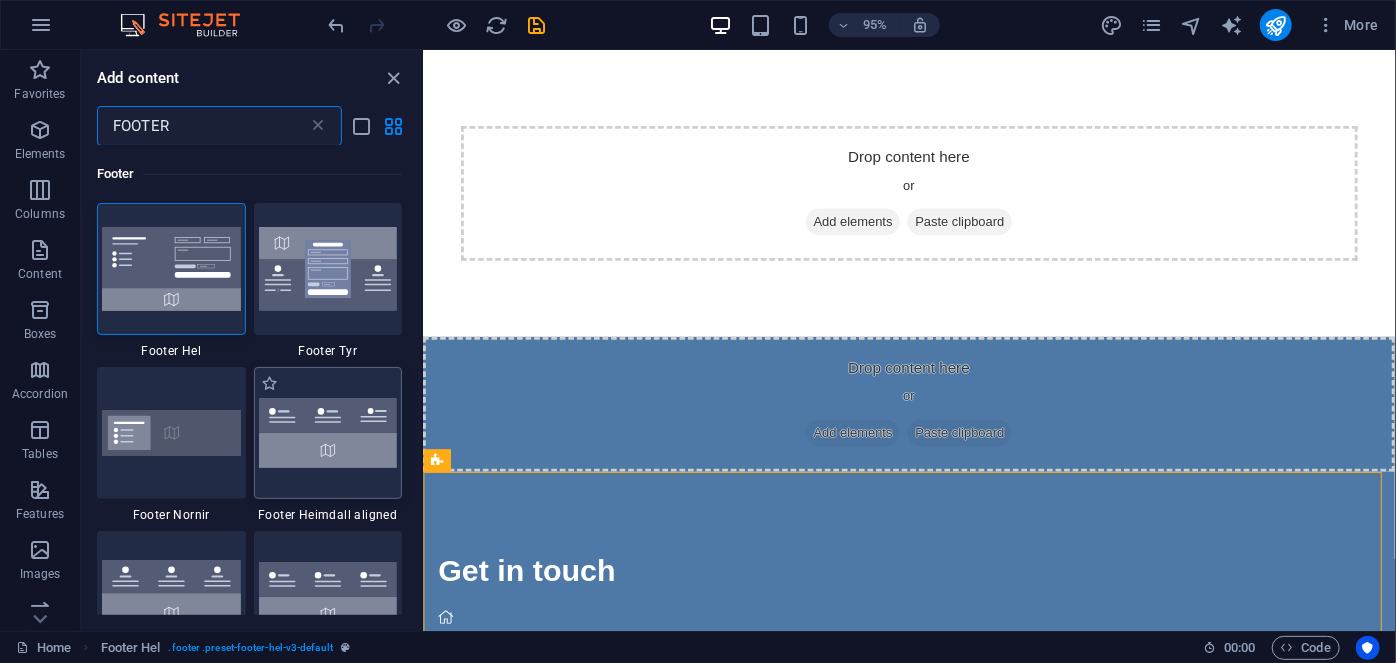 type on "FOOTER" 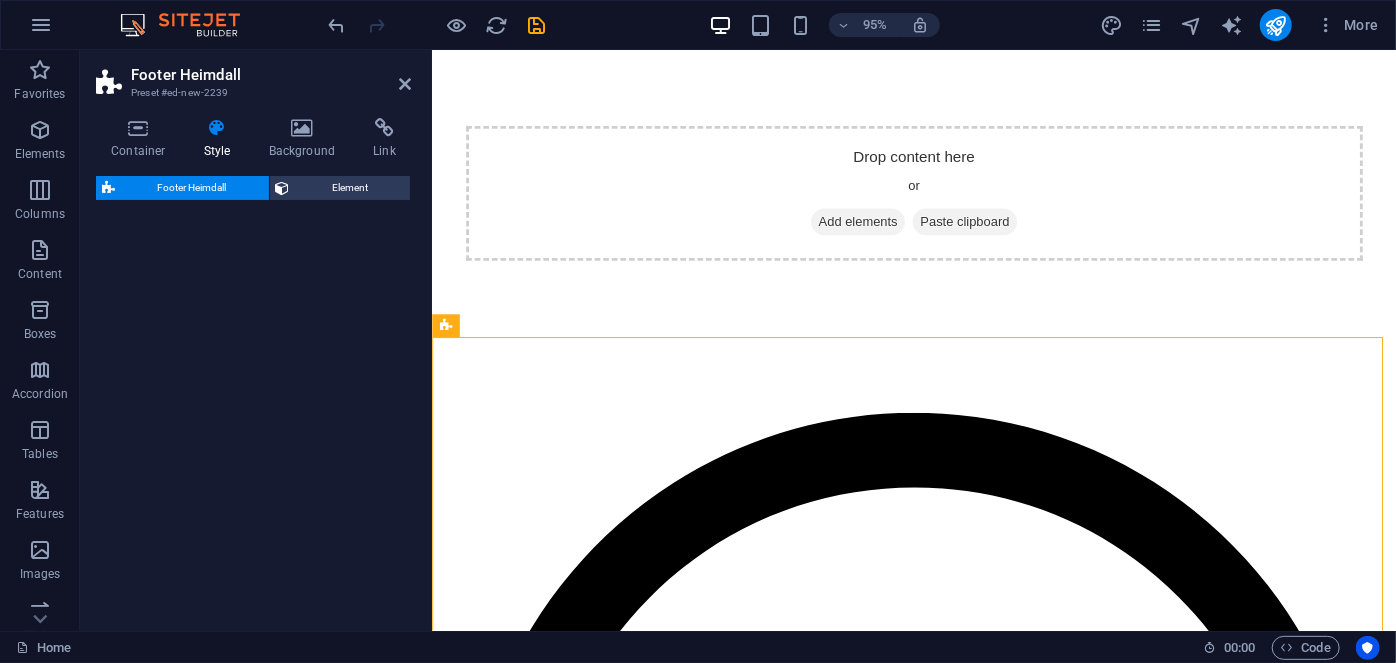 select on "rem" 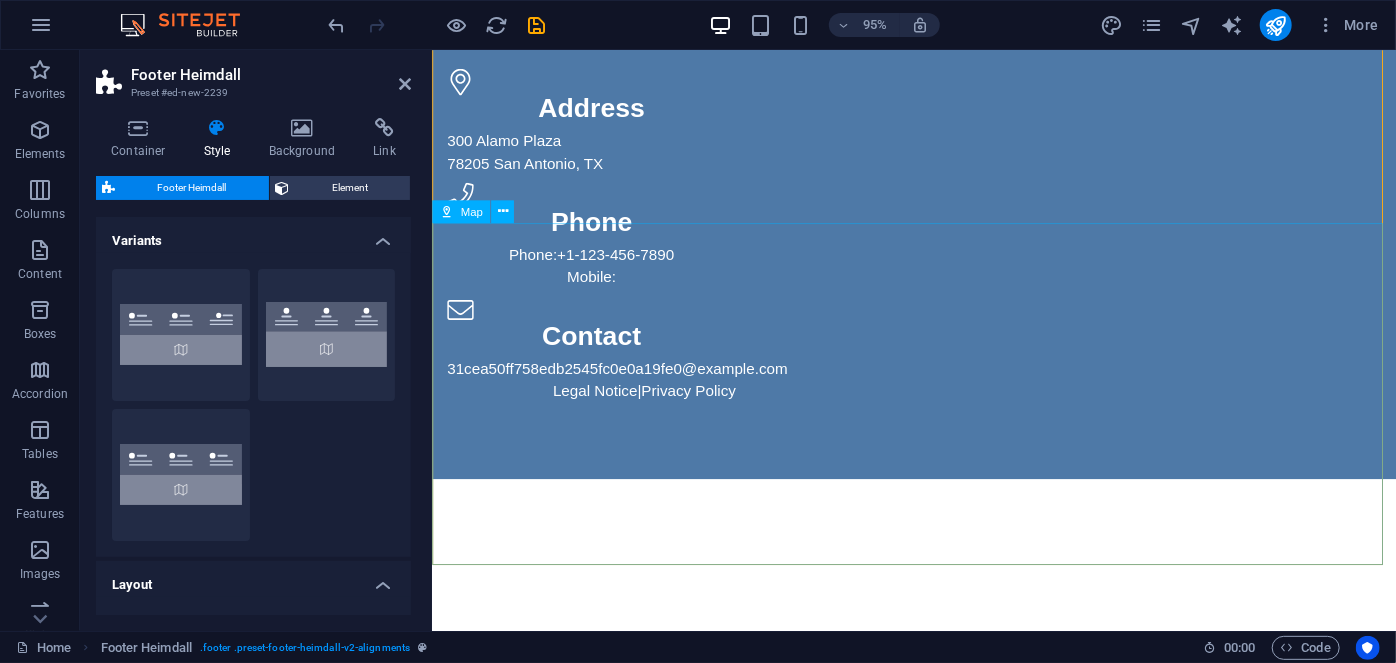click at bounding box center (938, 681) 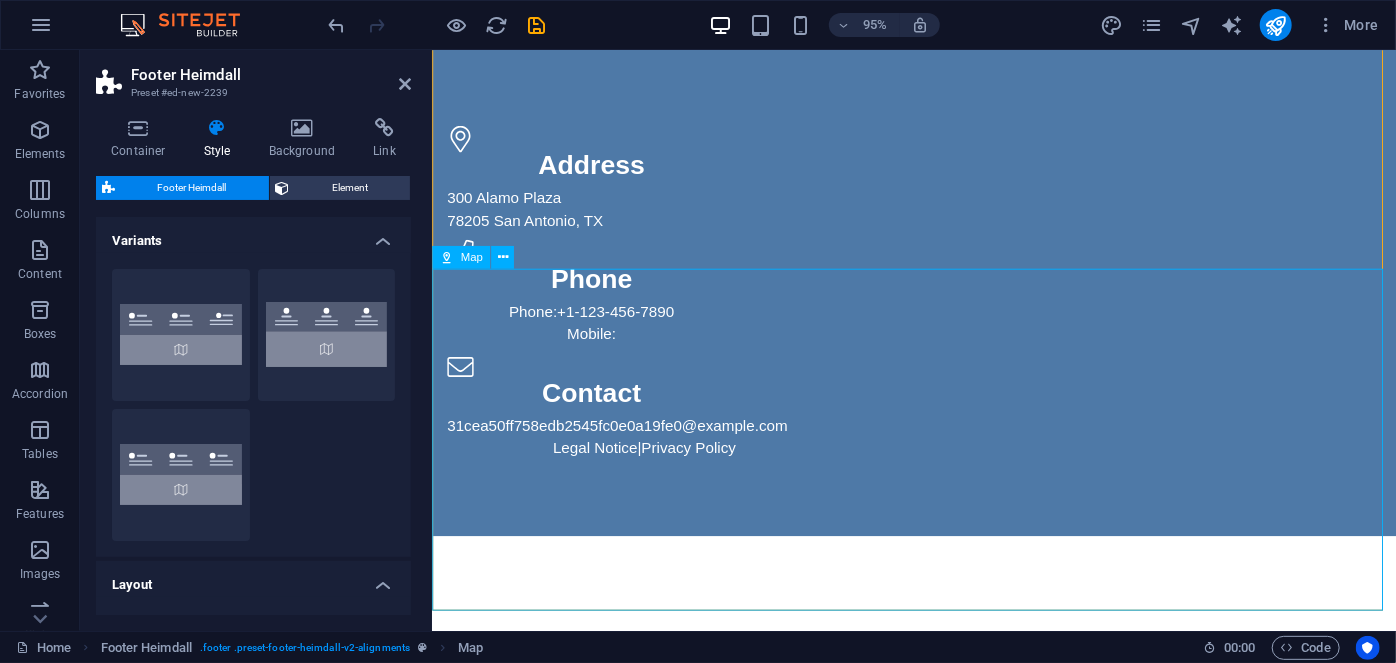 scroll, scrollTop: 272, scrollLeft: 0, axis: vertical 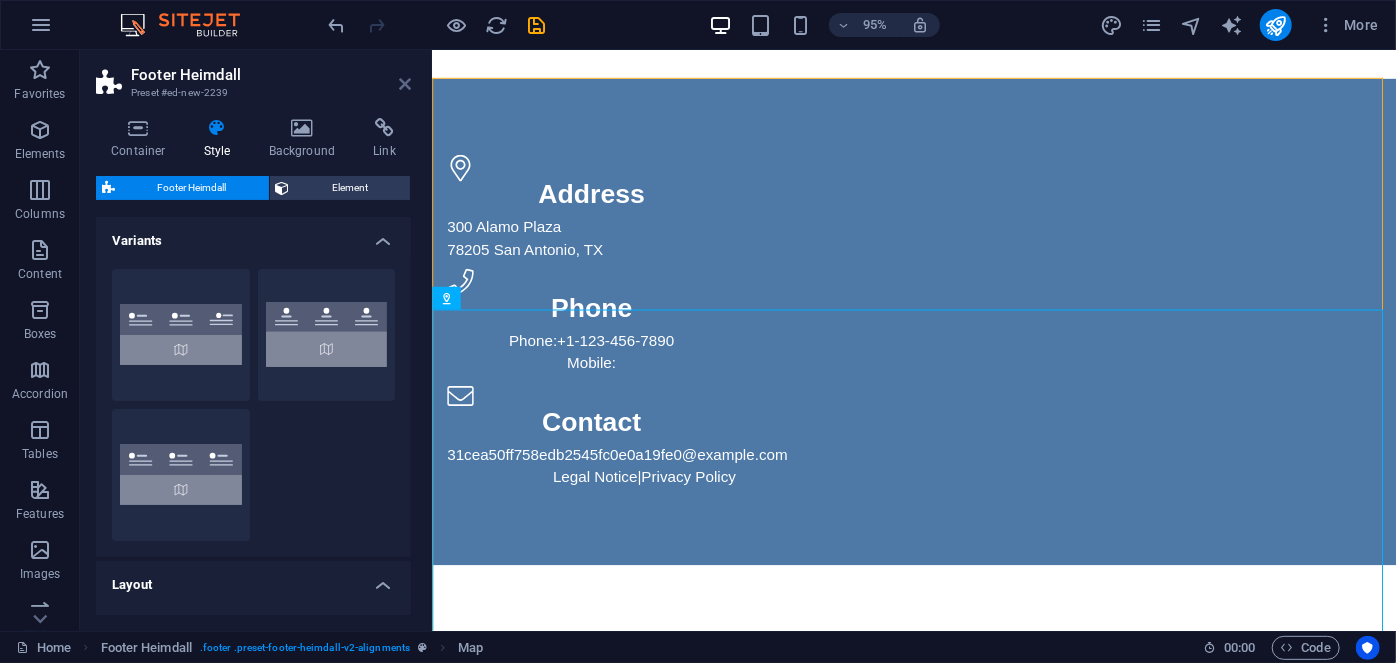 click at bounding box center (405, 84) 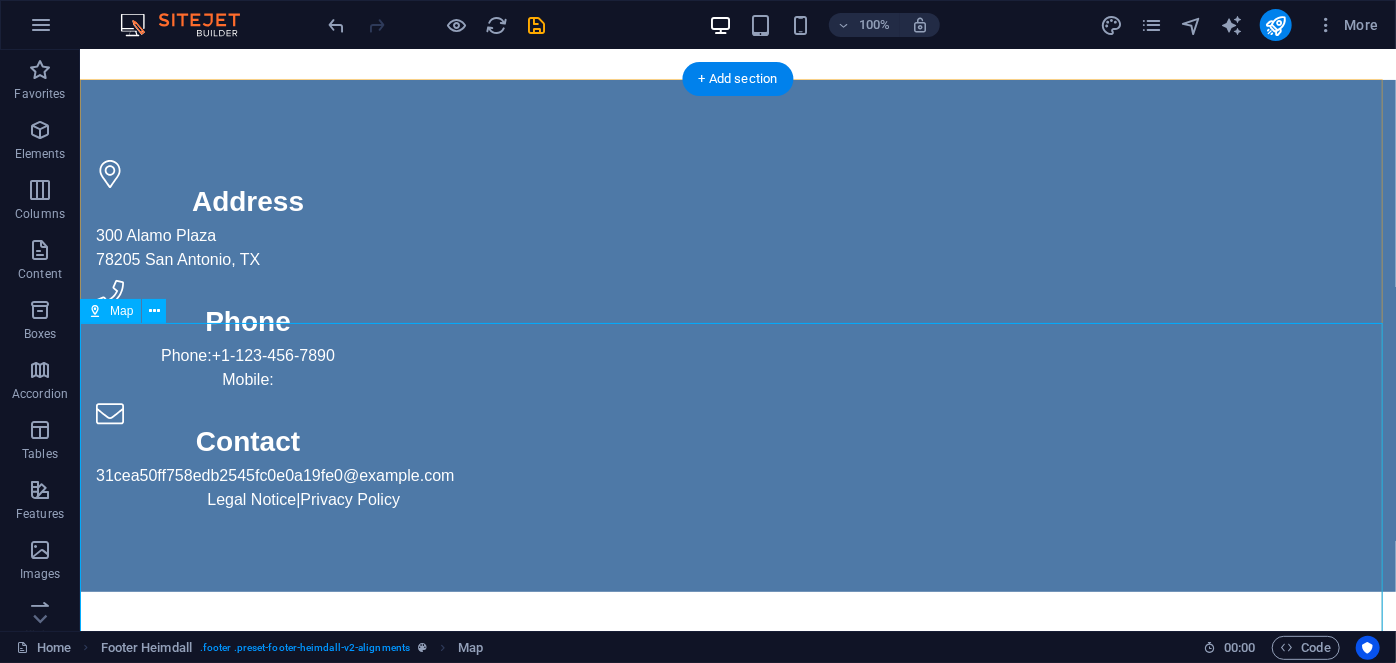 scroll, scrollTop: 727, scrollLeft: 0, axis: vertical 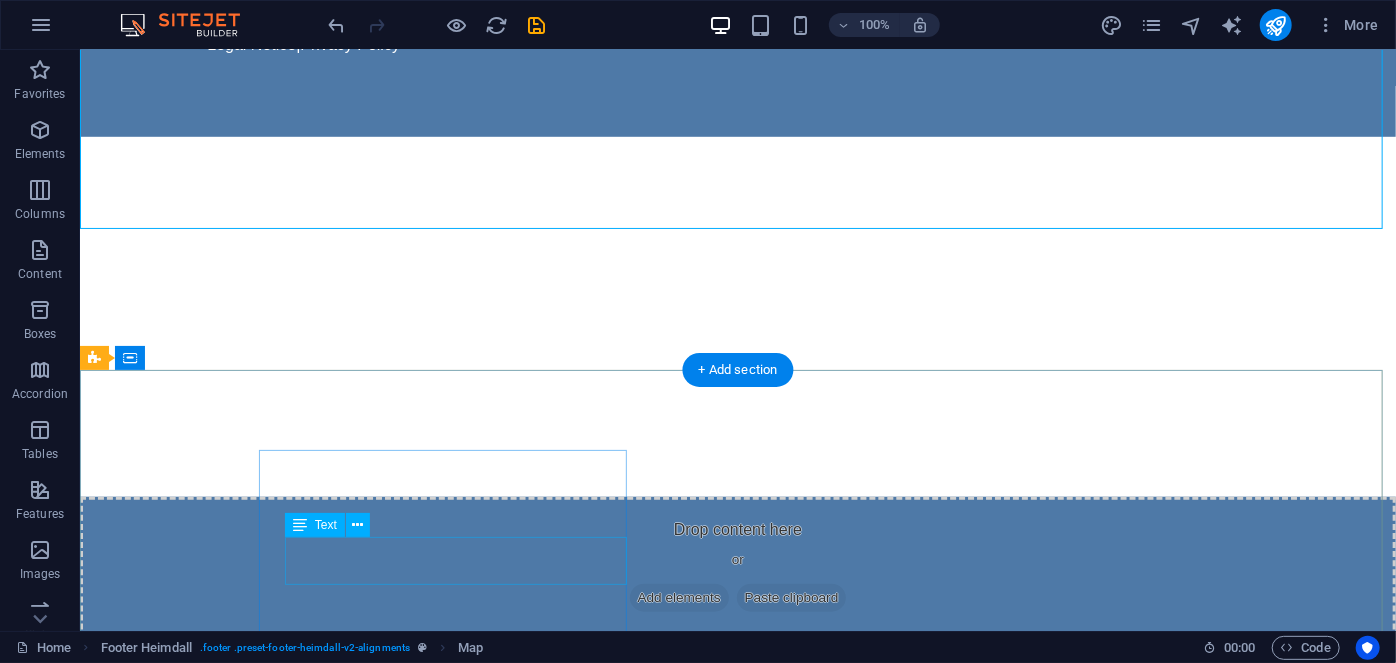 click on "[NUMBER] [STREET] , [POSTAL_CODE]   [CITY], [STATE]" at bounding box center [567, 877] 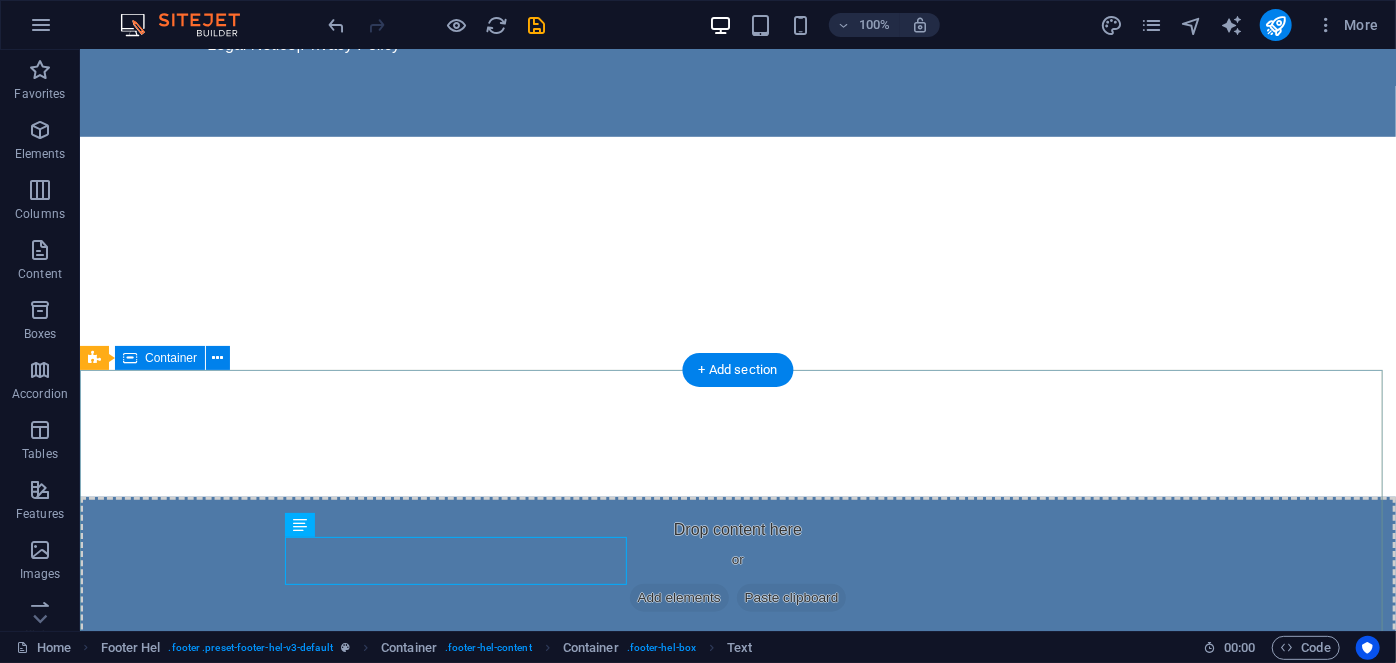 click on "Get in touch [DOMAIN] [NUMBER] [STREET] , [POSTAL_CODE]   [CITY], [STATE] [PHONE] [EMAIL] Legal Notice  |  Privacy Policy   {{ 'content.forms.privacy'|trans }} Unreadable? Load new Submit" at bounding box center [737, 1082] 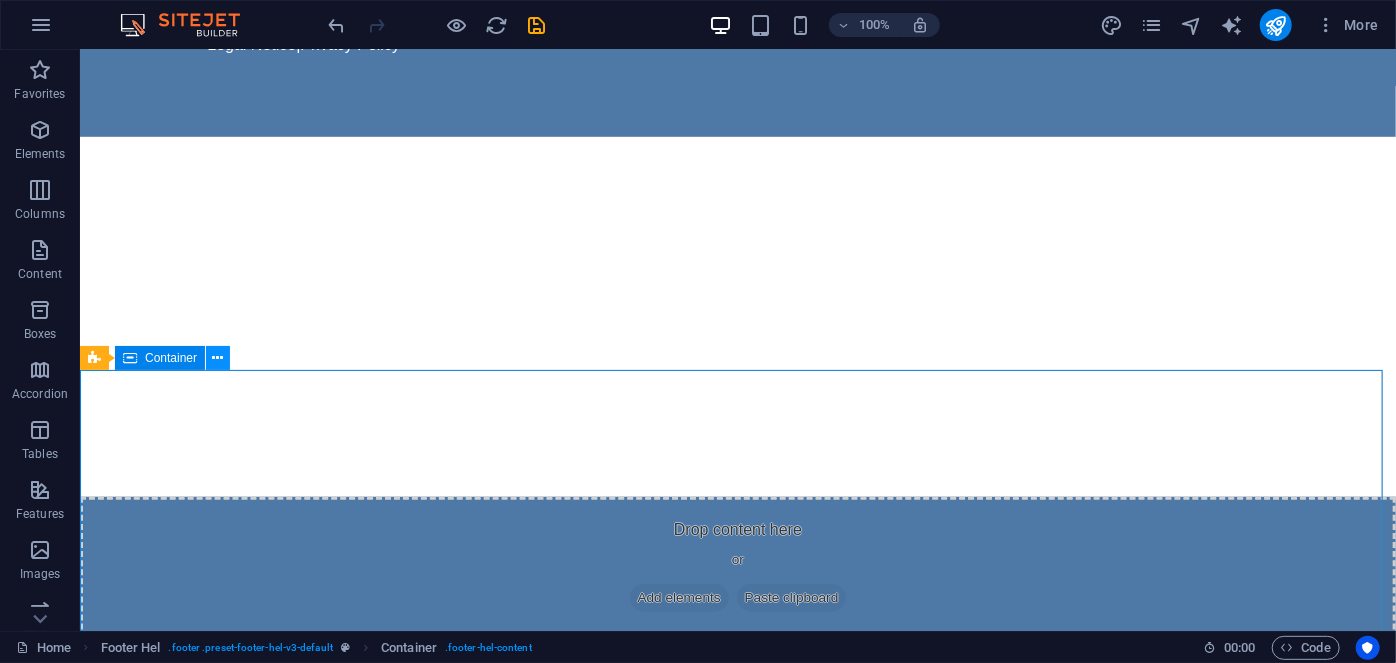 click at bounding box center [218, 358] 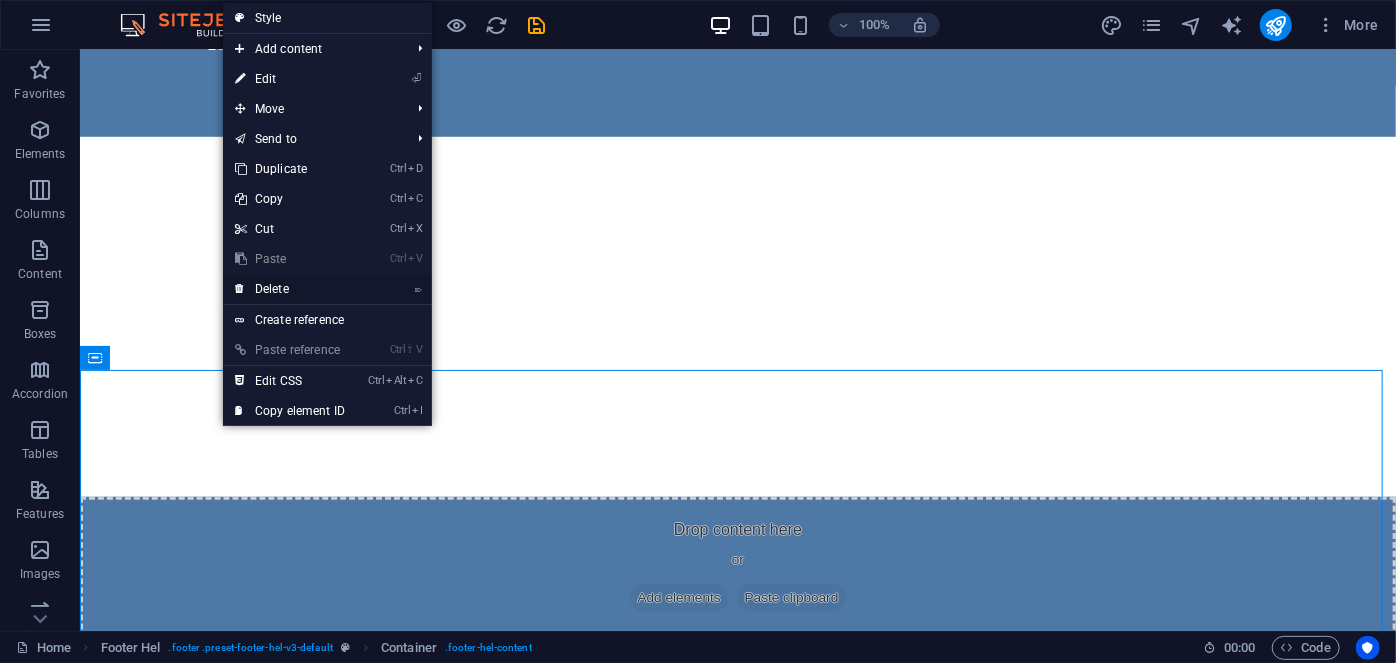click on "⌦  Delete" at bounding box center [290, 289] 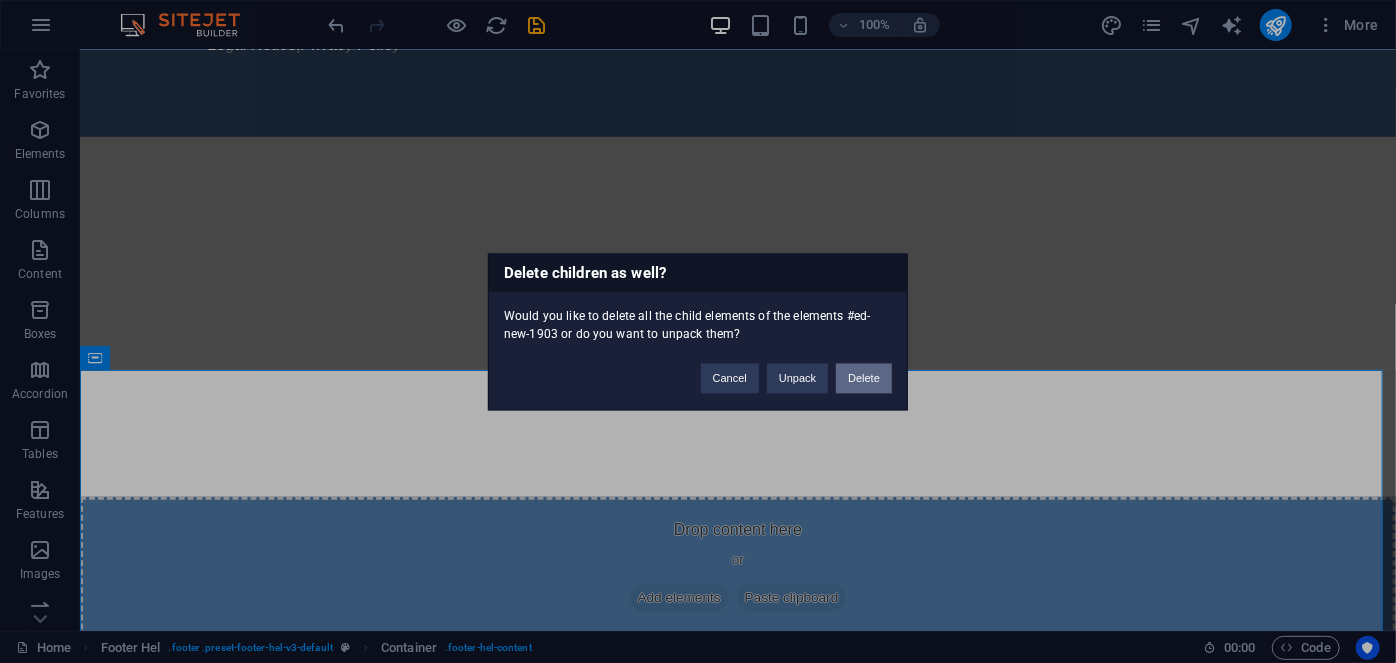 click on "Delete" at bounding box center (864, 378) 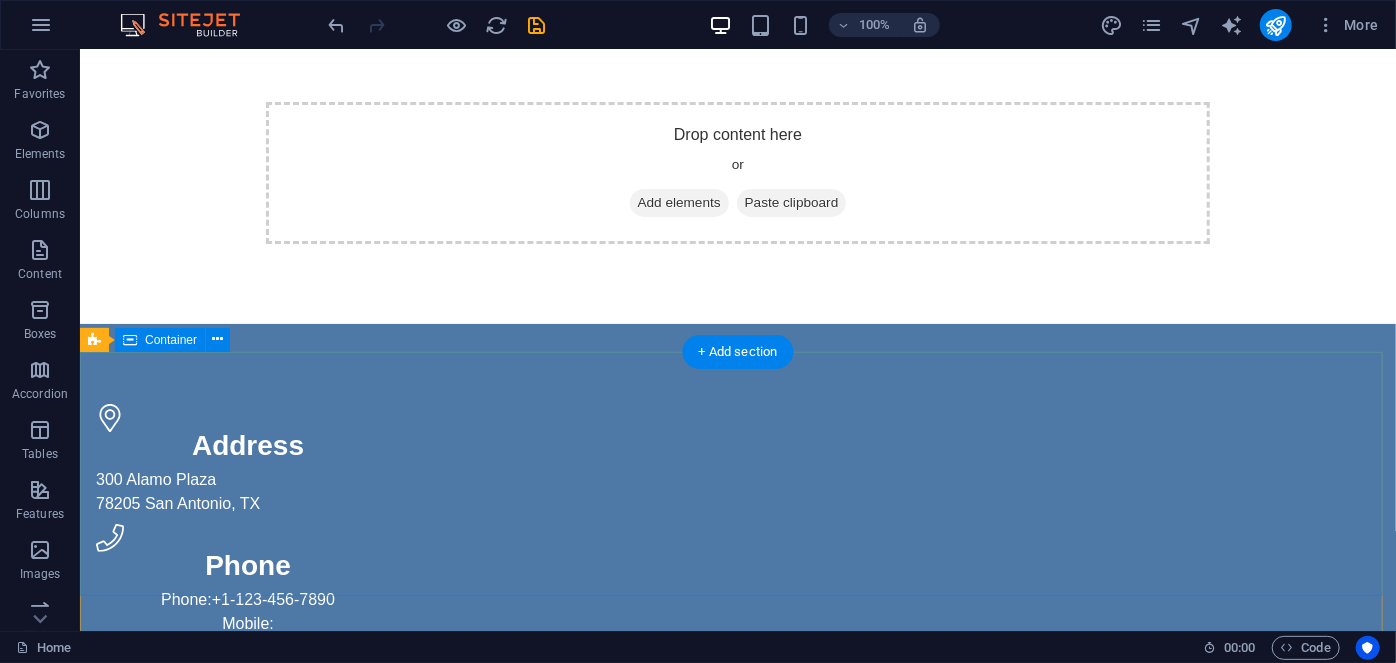 scroll, scrollTop: 0, scrollLeft: 0, axis: both 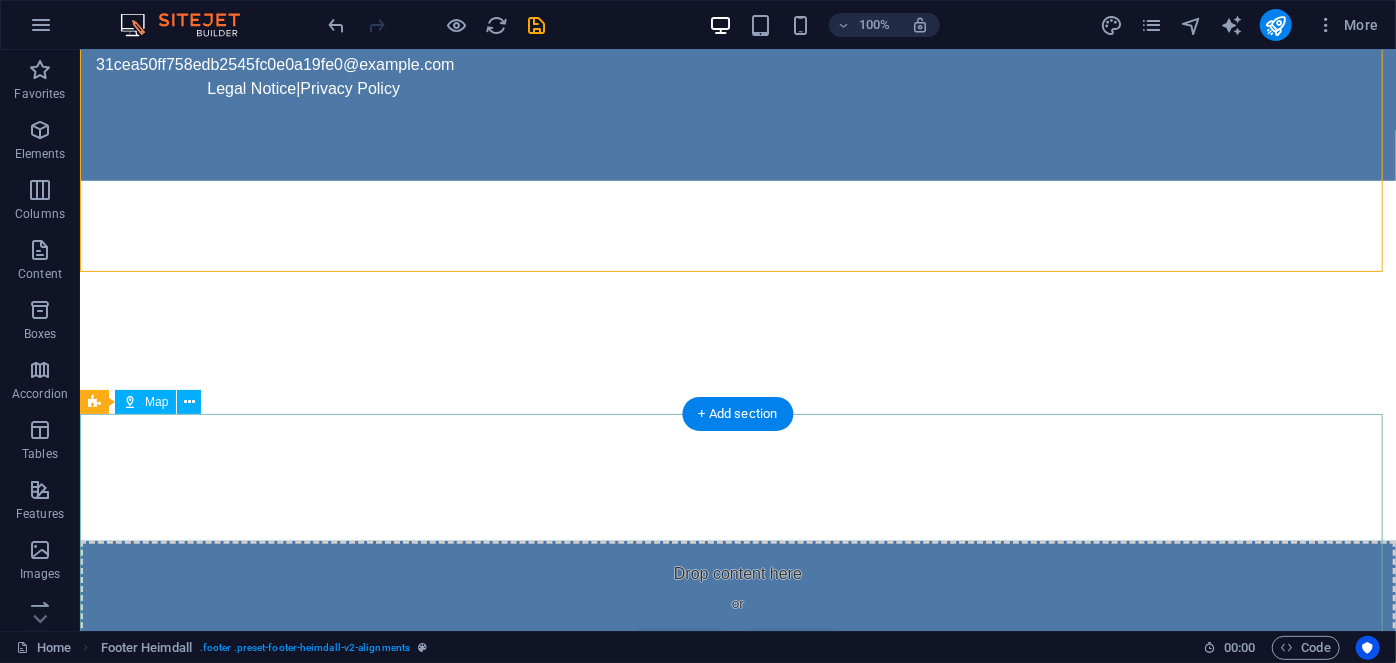 drag, startPoint x: 177, startPoint y: 387, endPoint x: 719, endPoint y: 462, distance: 547.1645 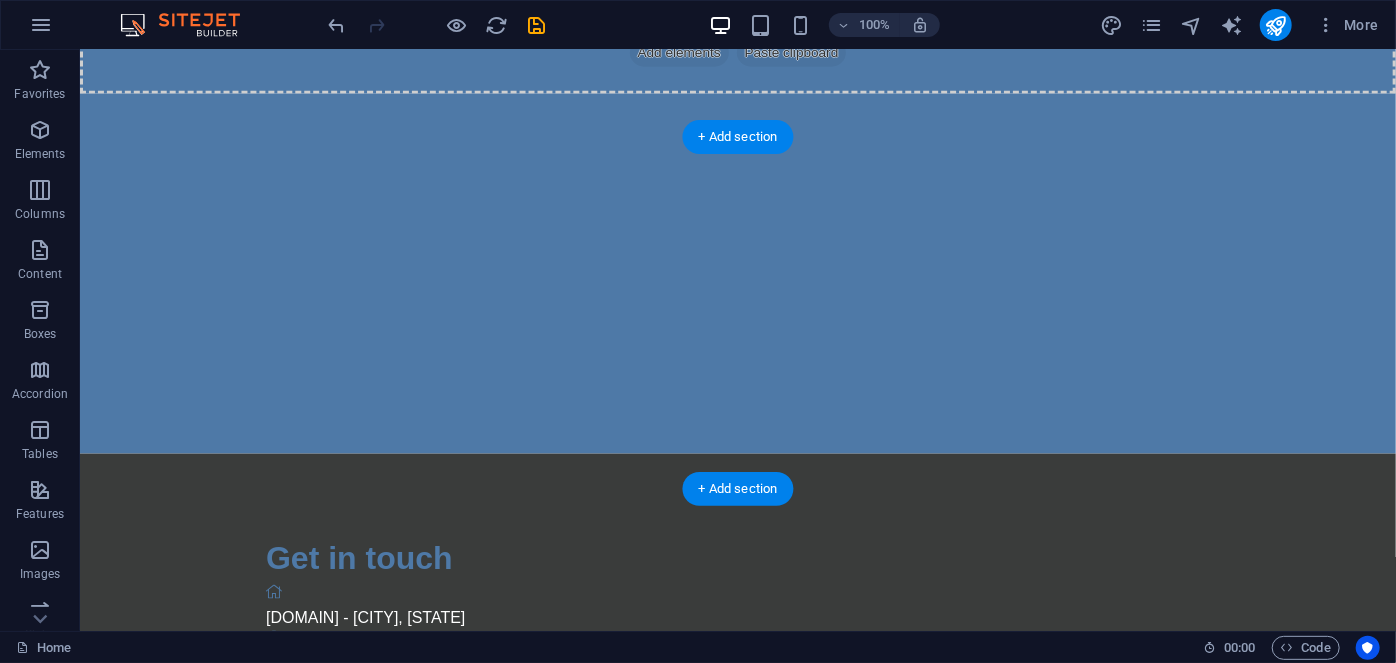 scroll, scrollTop: 1320, scrollLeft: 0, axis: vertical 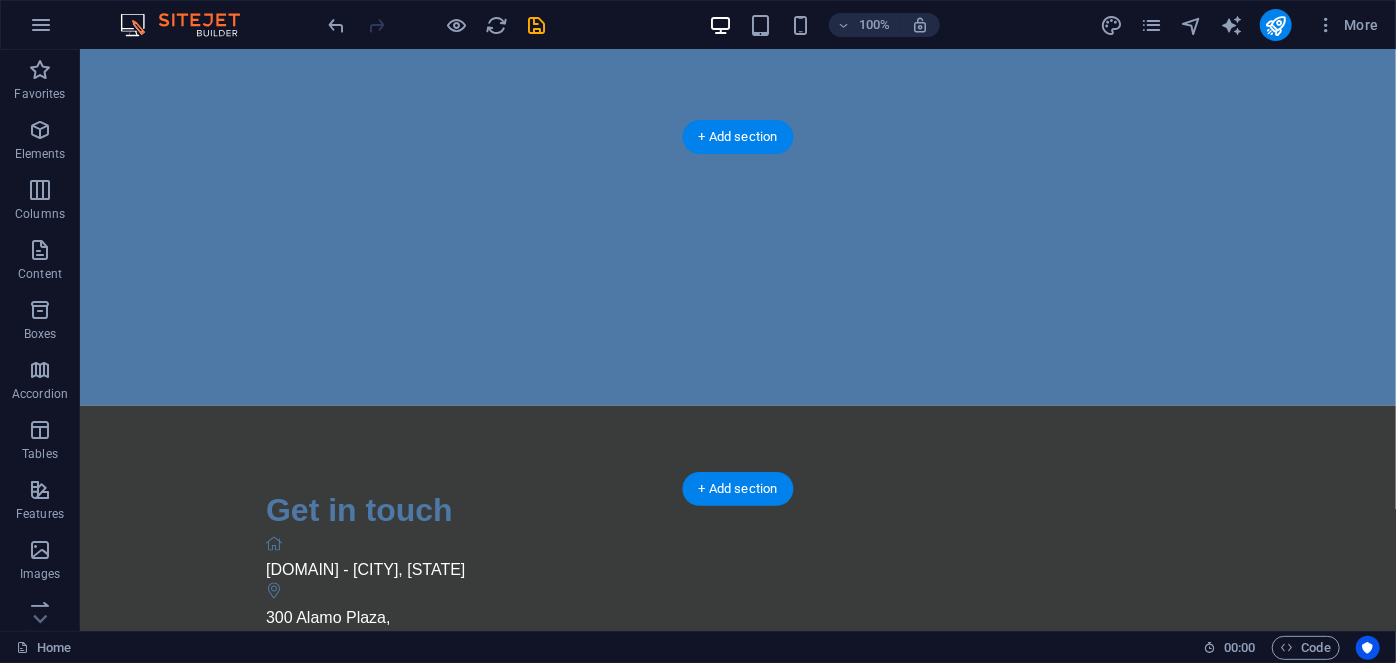 click at bounding box center [737, 1053] 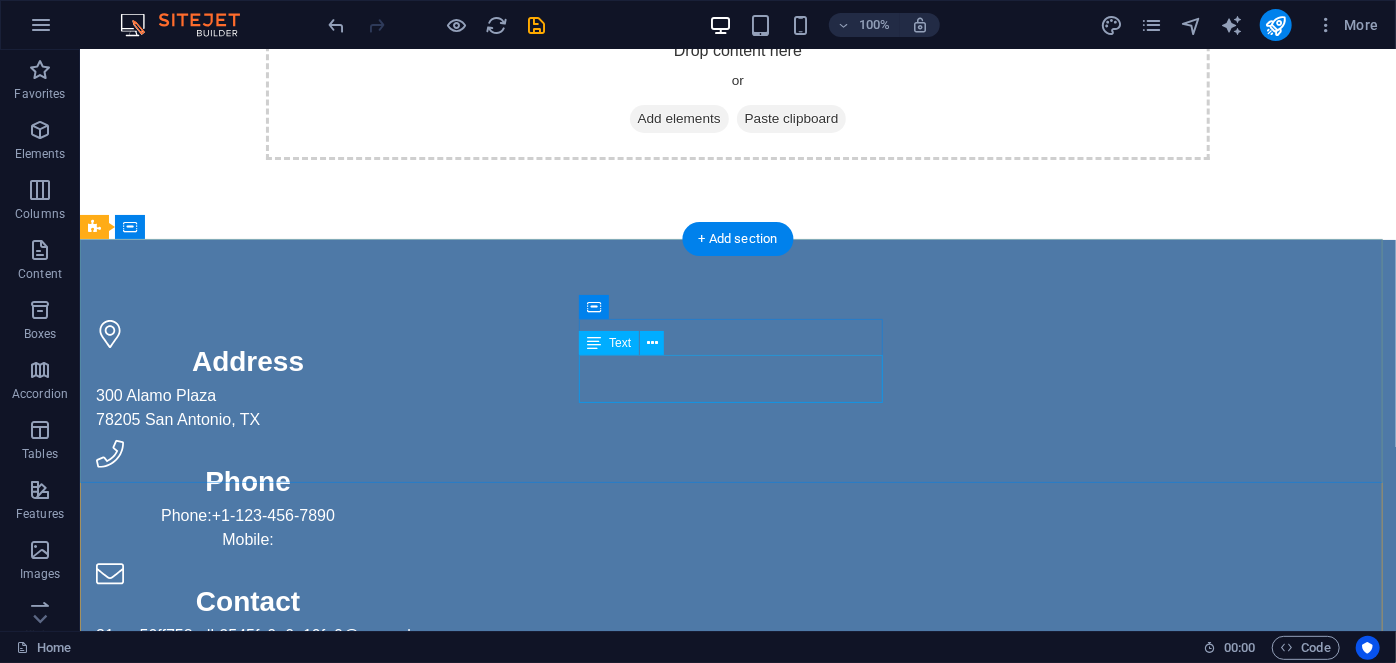 scroll, scrollTop: 0, scrollLeft: 0, axis: both 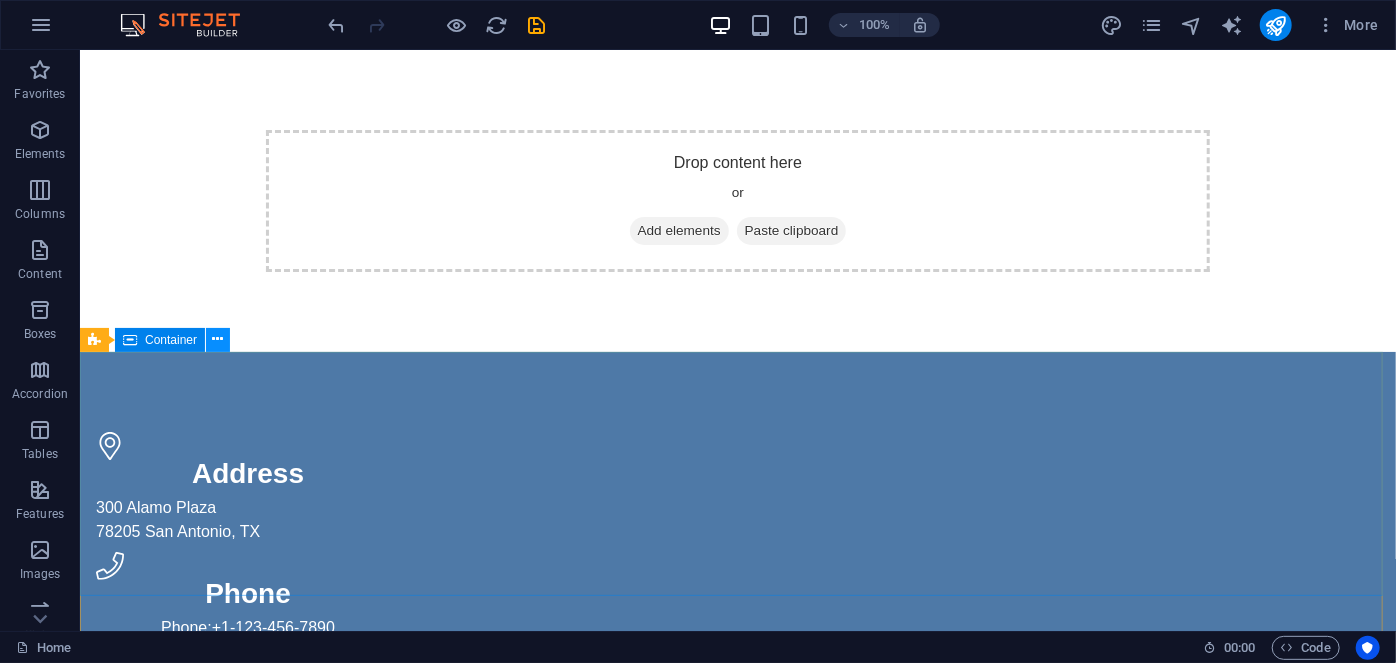 click at bounding box center [218, 339] 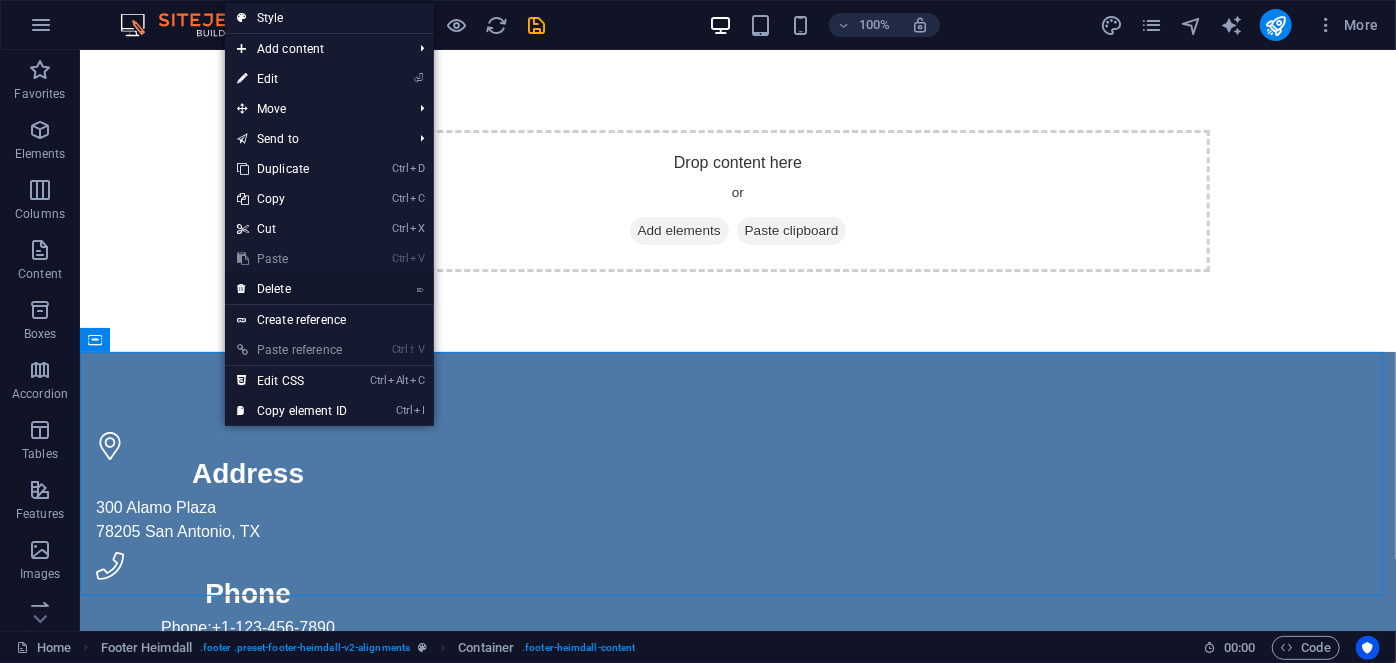 click on "⌦  Delete" at bounding box center (292, 289) 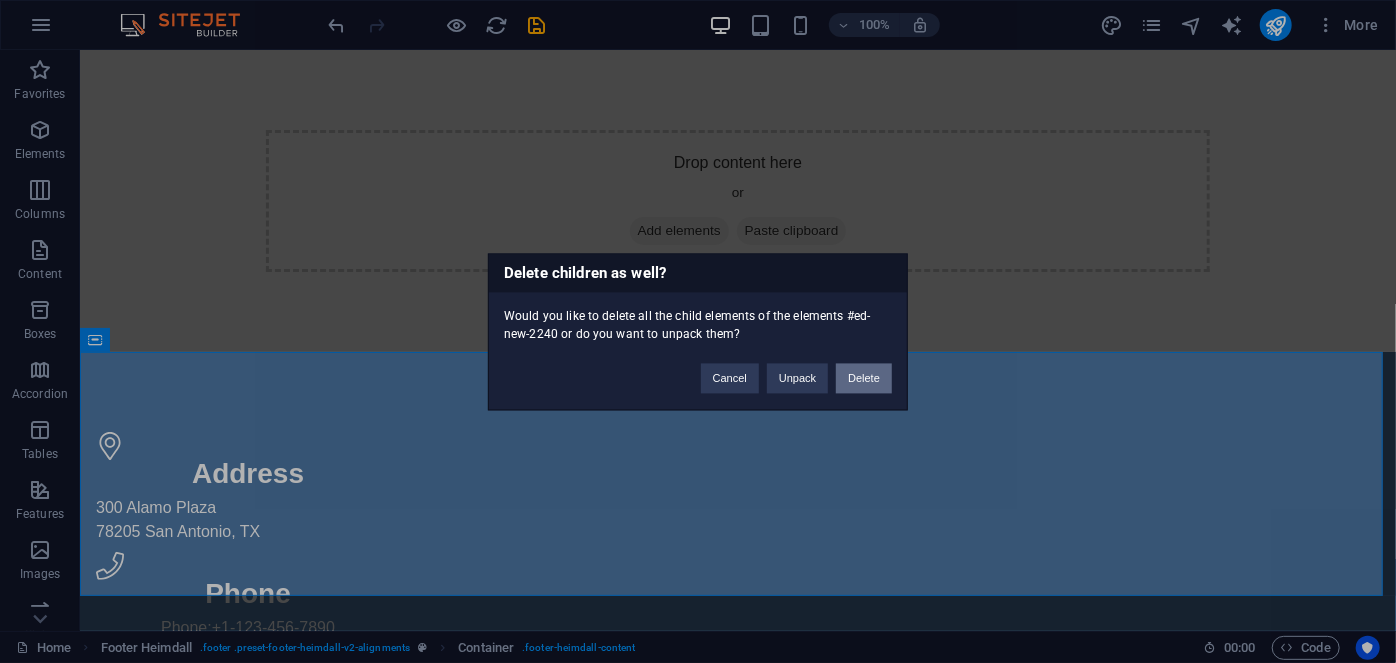 drag, startPoint x: 859, startPoint y: 382, endPoint x: 736, endPoint y: 316, distance: 139.58868 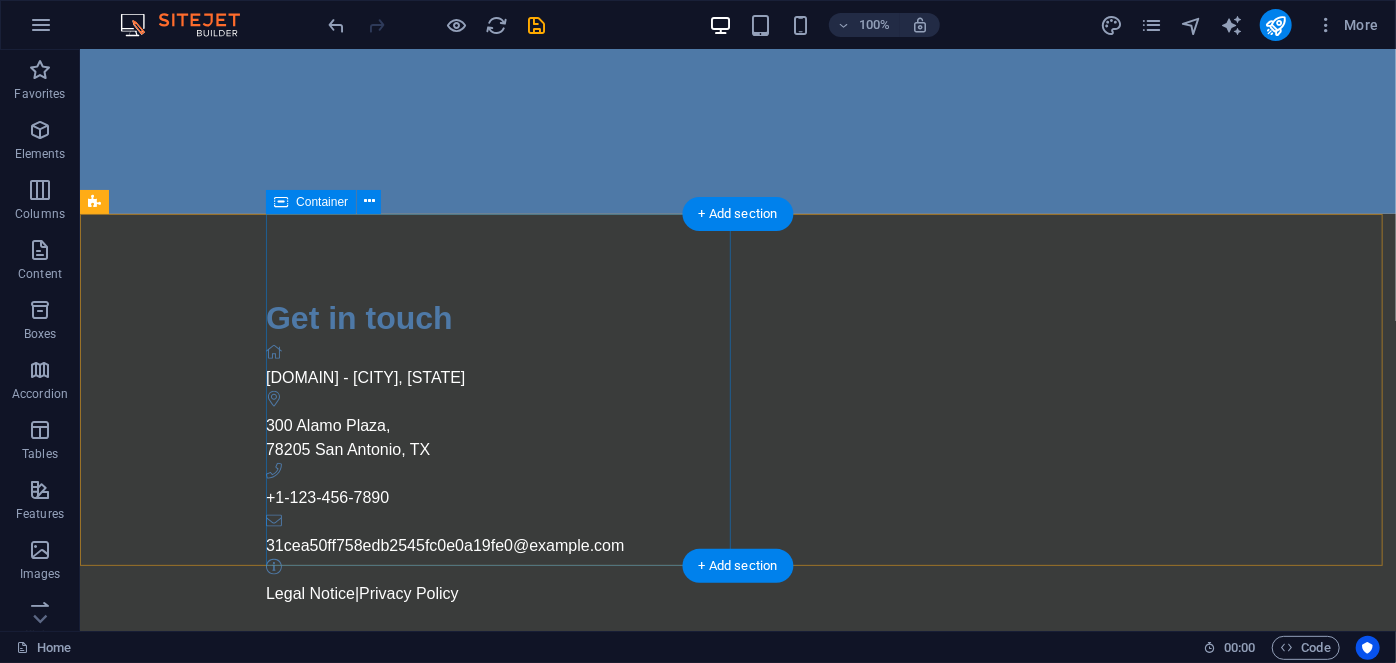 scroll, scrollTop: 545, scrollLeft: 0, axis: vertical 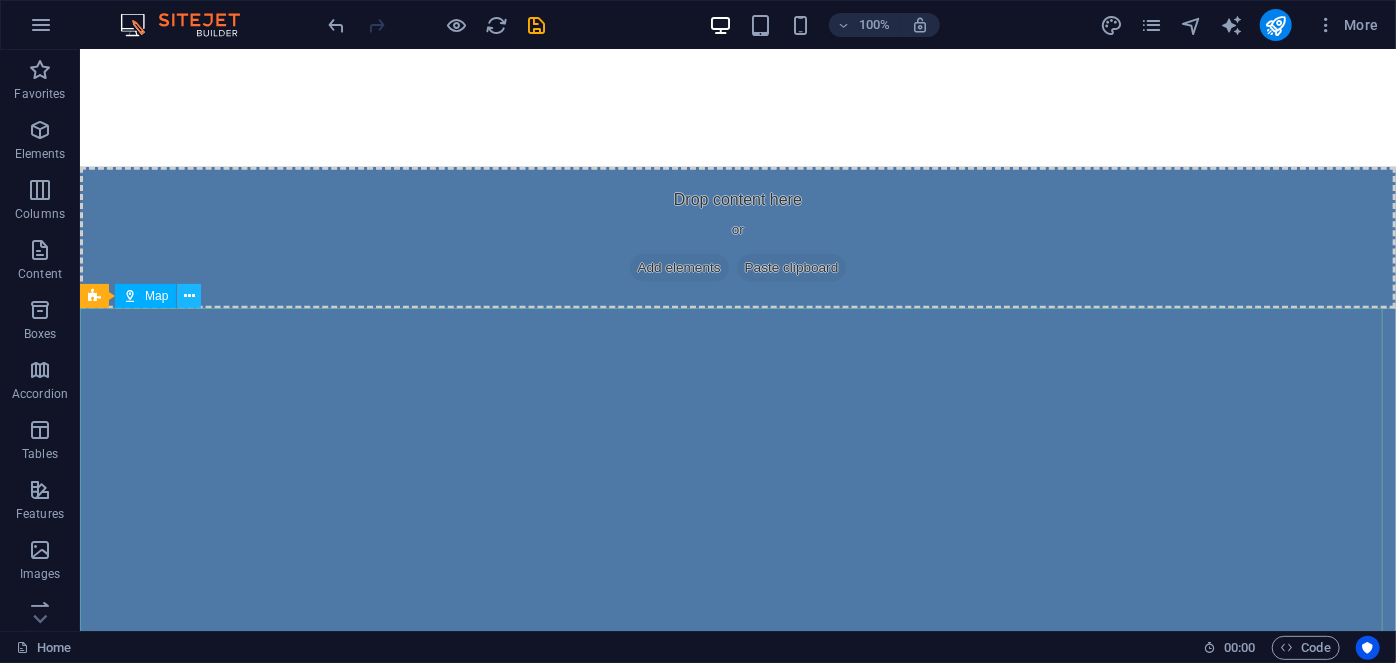 click at bounding box center [189, 296] 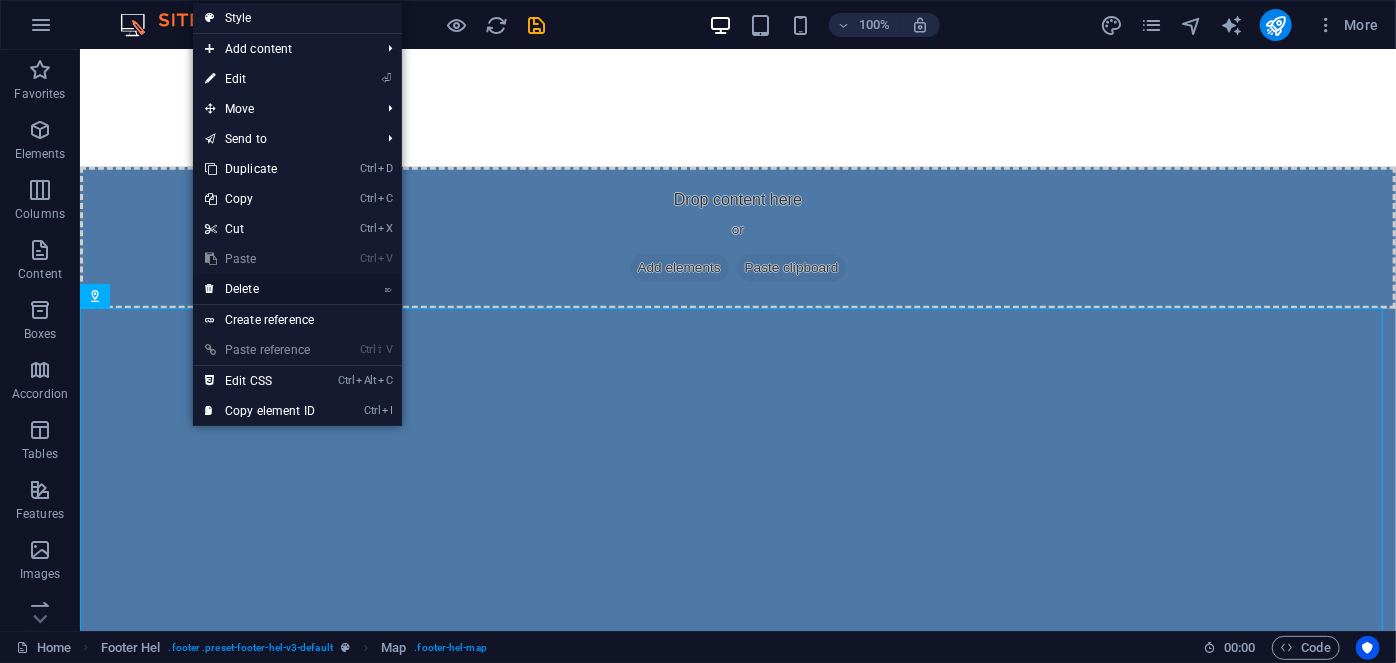 click on "⌦  Delete" at bounding box center [260, 289] 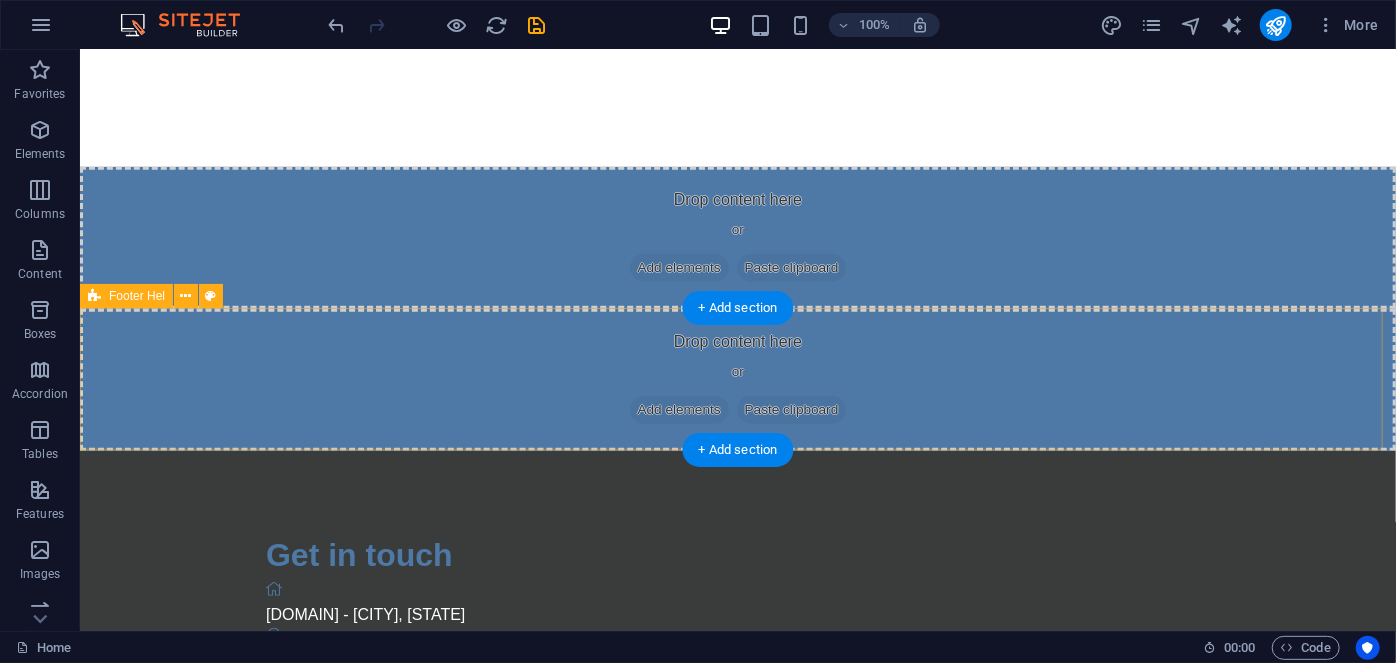 scroll, scrollTop: 363, scrollLeft: 0, axis: vertical 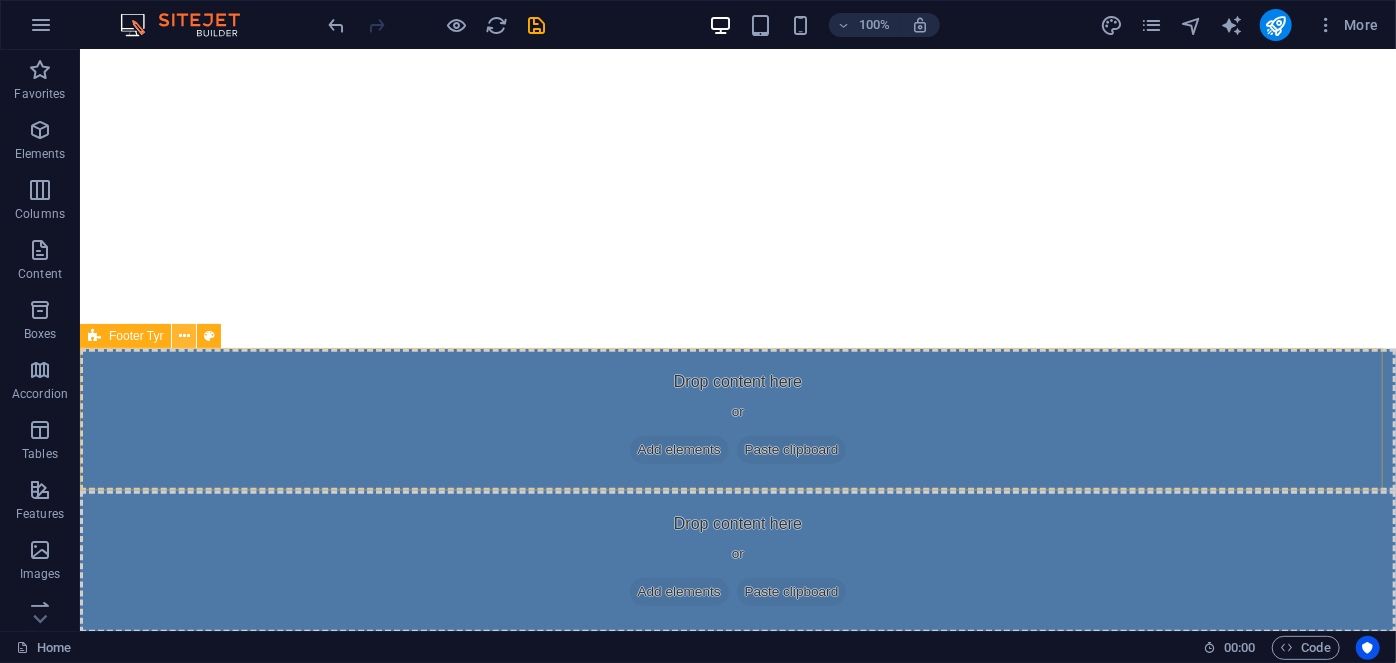 click at bounding box center [184, 336] 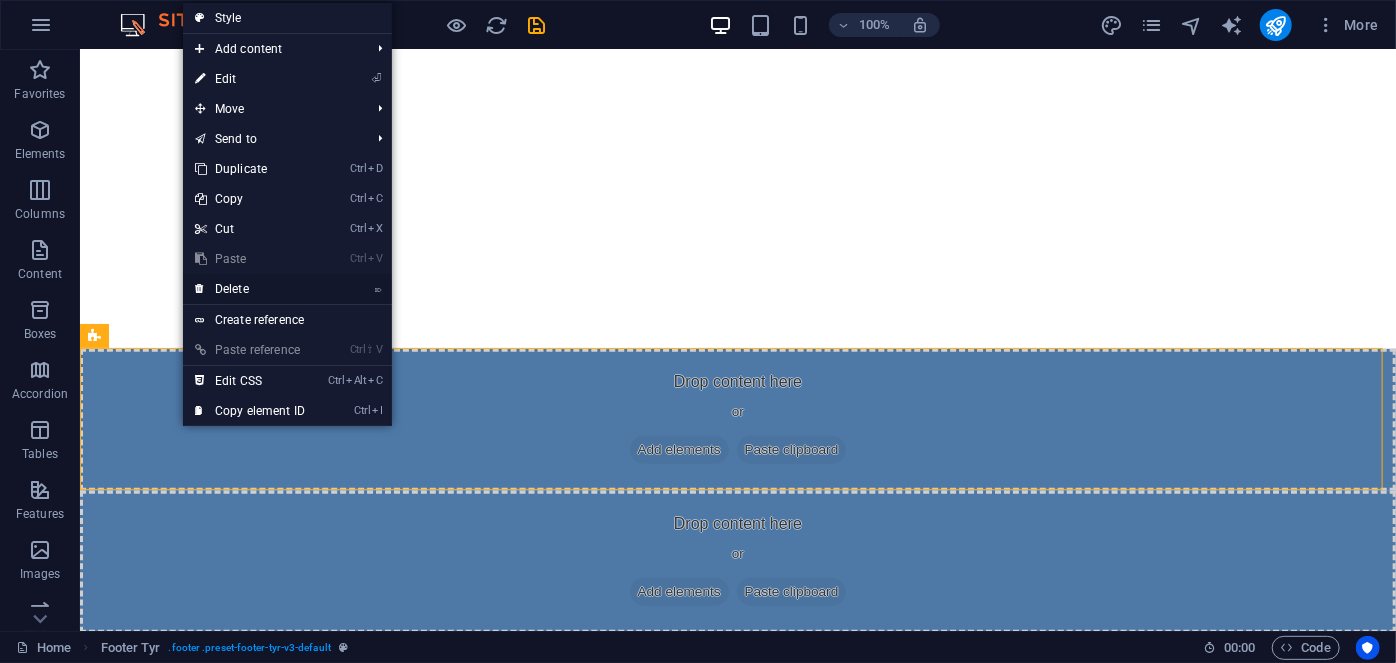 click on "⌦  Delete" at bounding box center [250, 289] 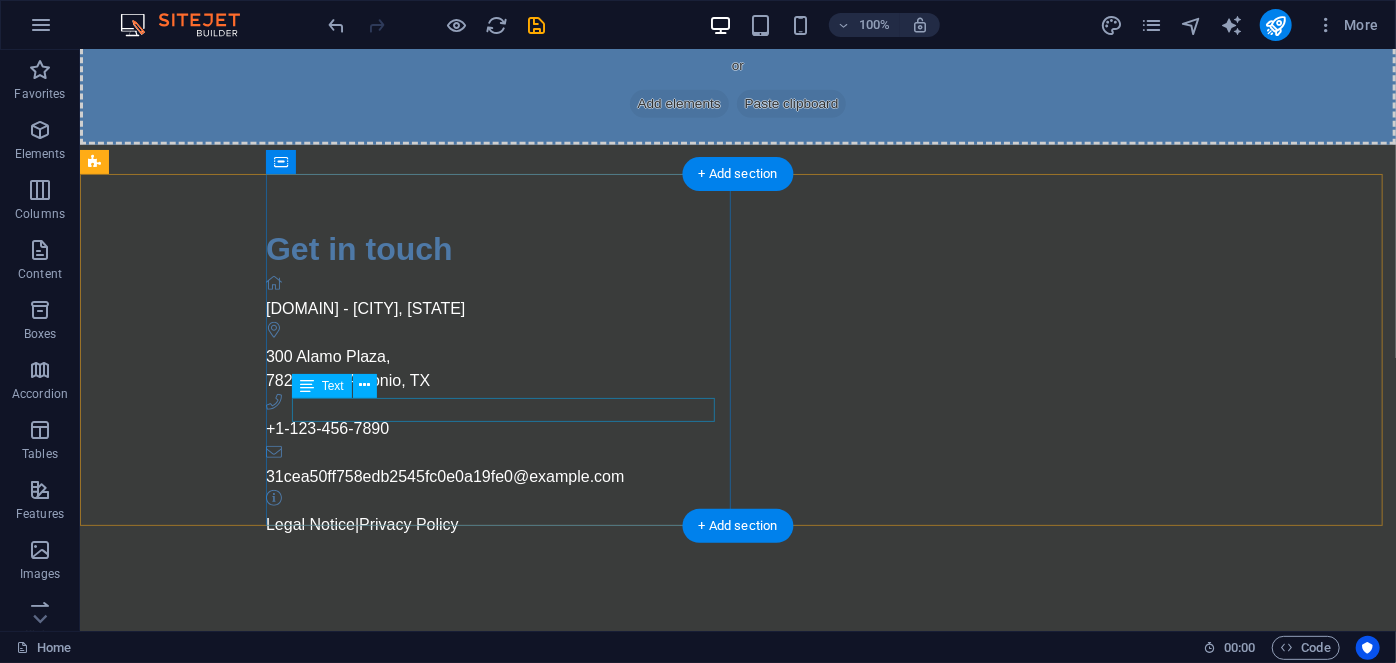 scroll, scrollTop: 716, scrollLeft: 0, axis: vertical 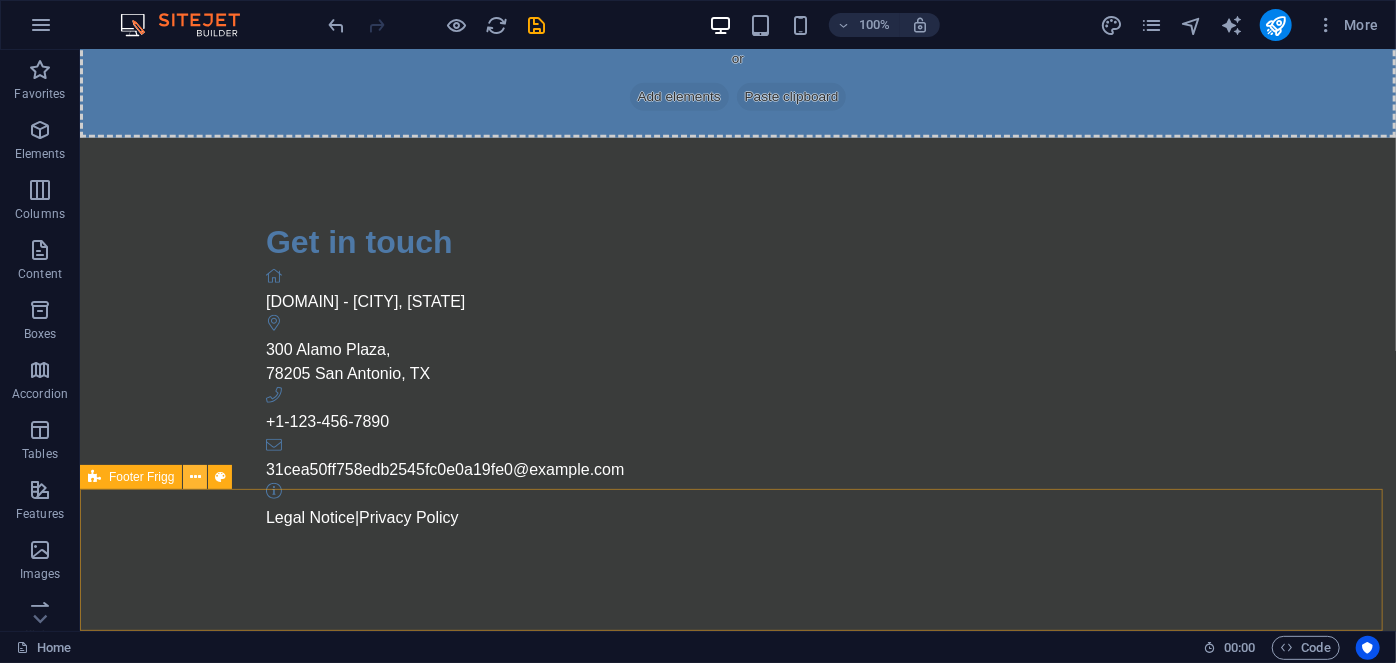 click at bounding box center (195, 477) 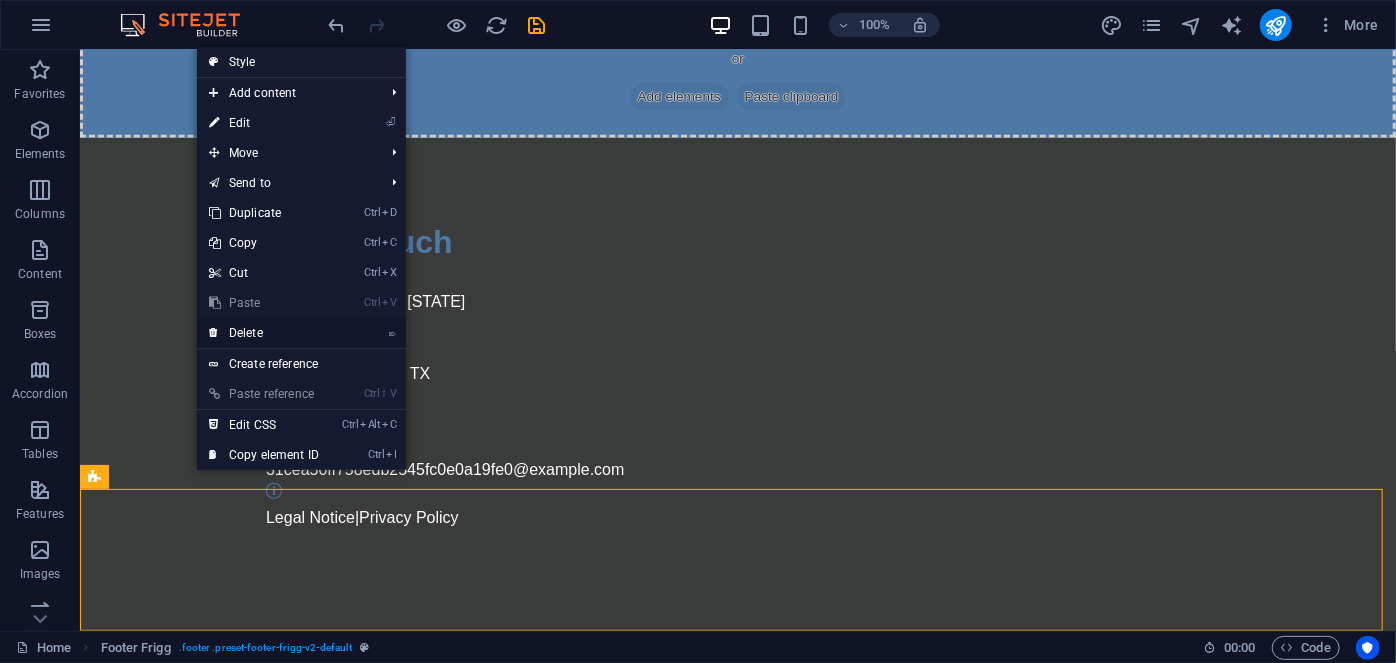 click on "⌦  Delete" at bounding box center [264, 333] 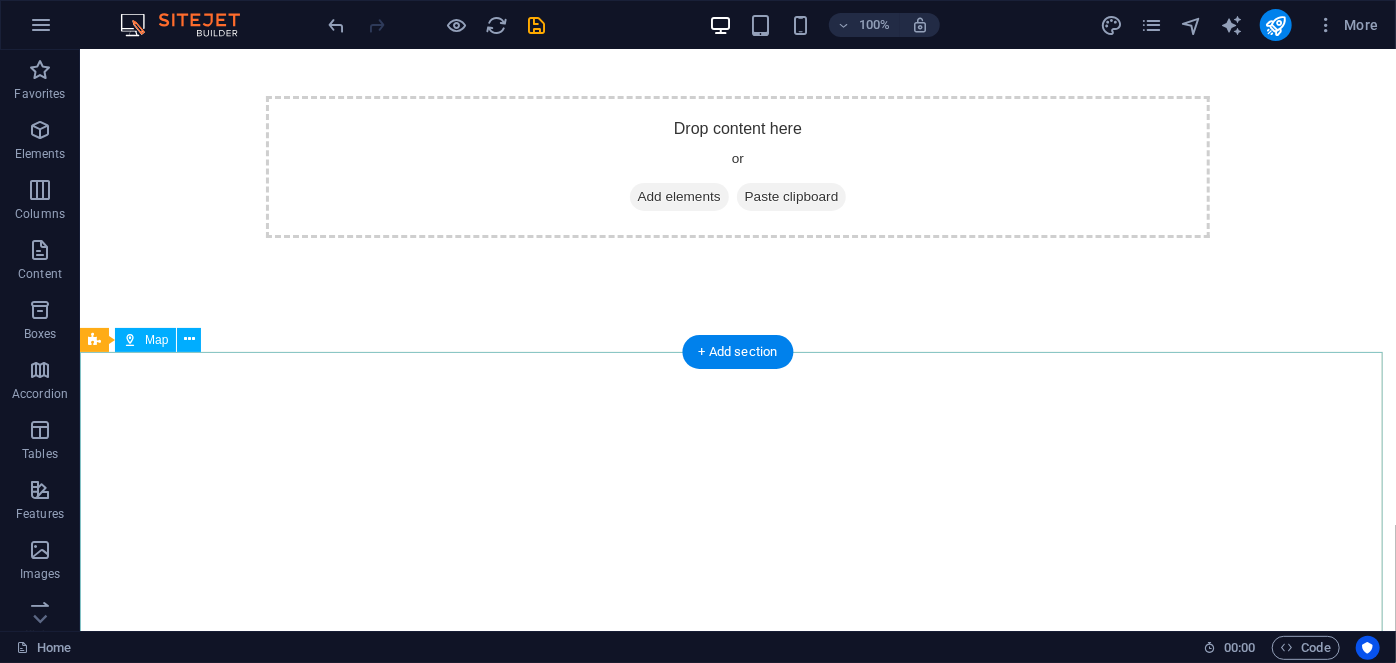 scroll, scrollTop: 0, scrollLeft: 0, axis: both 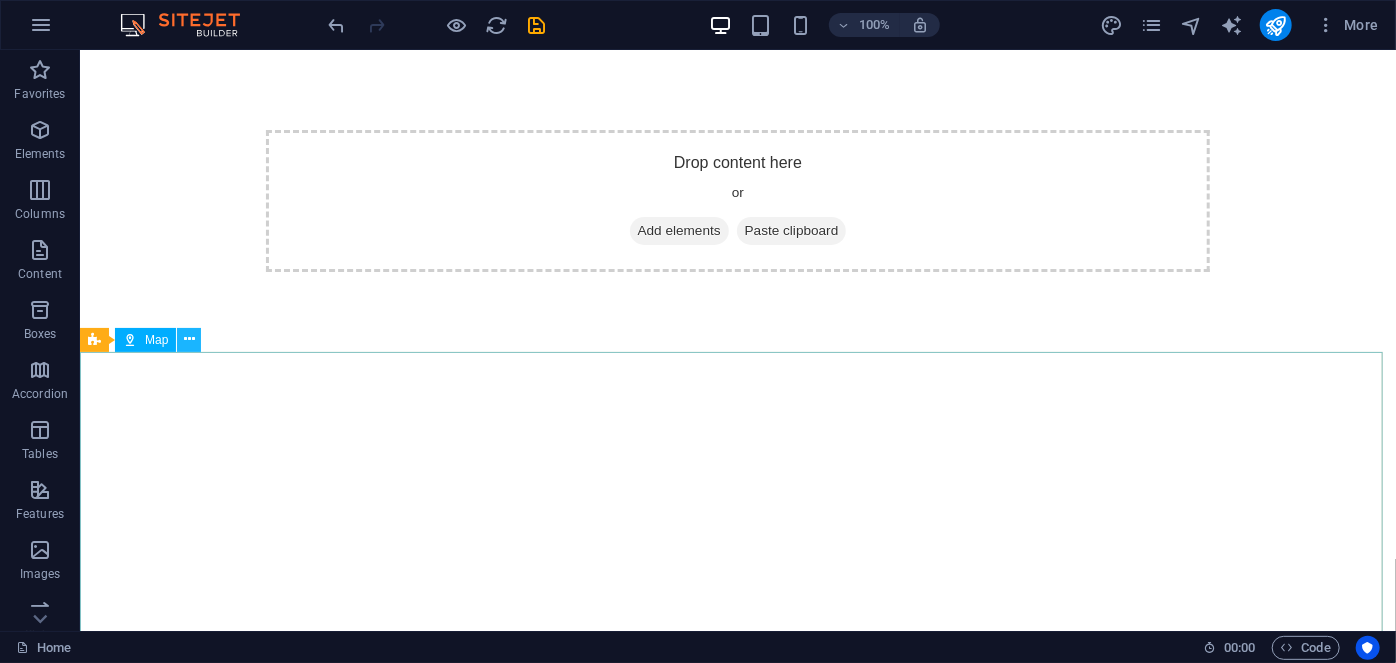 click at bounding box center (189, 340) 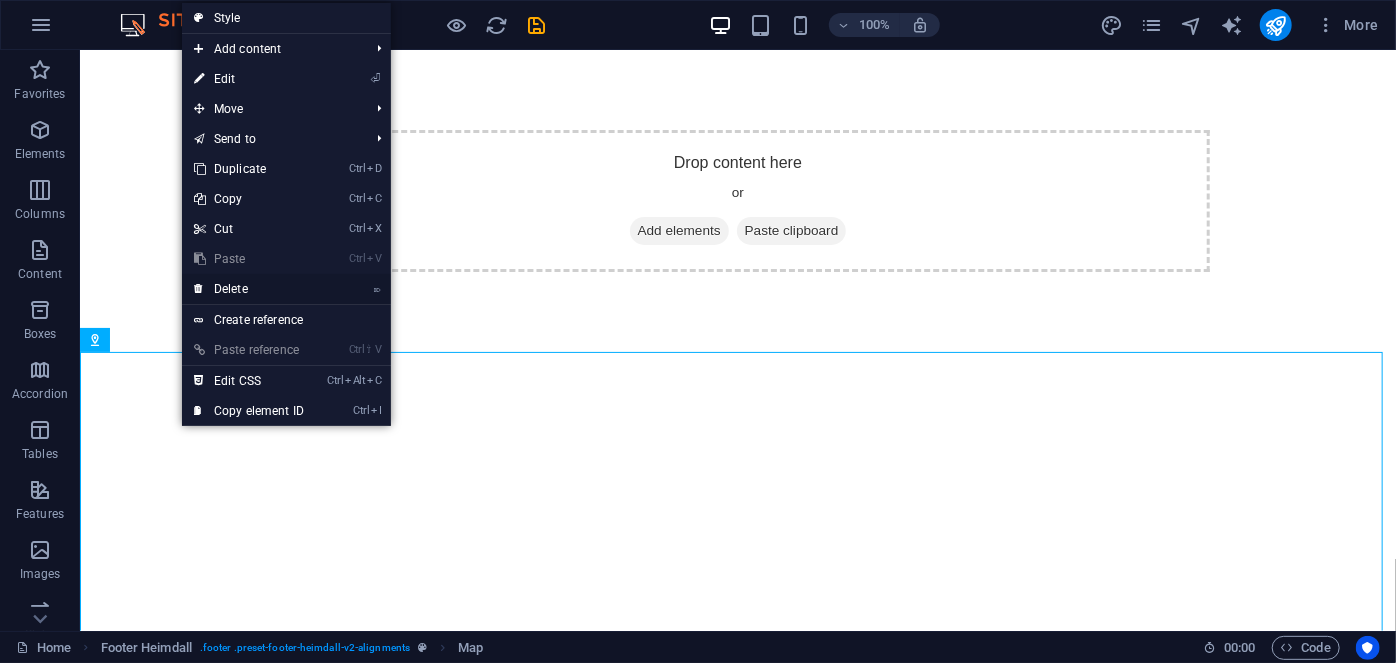 click on "⌦  Delete" at bounding box center [249, 289] 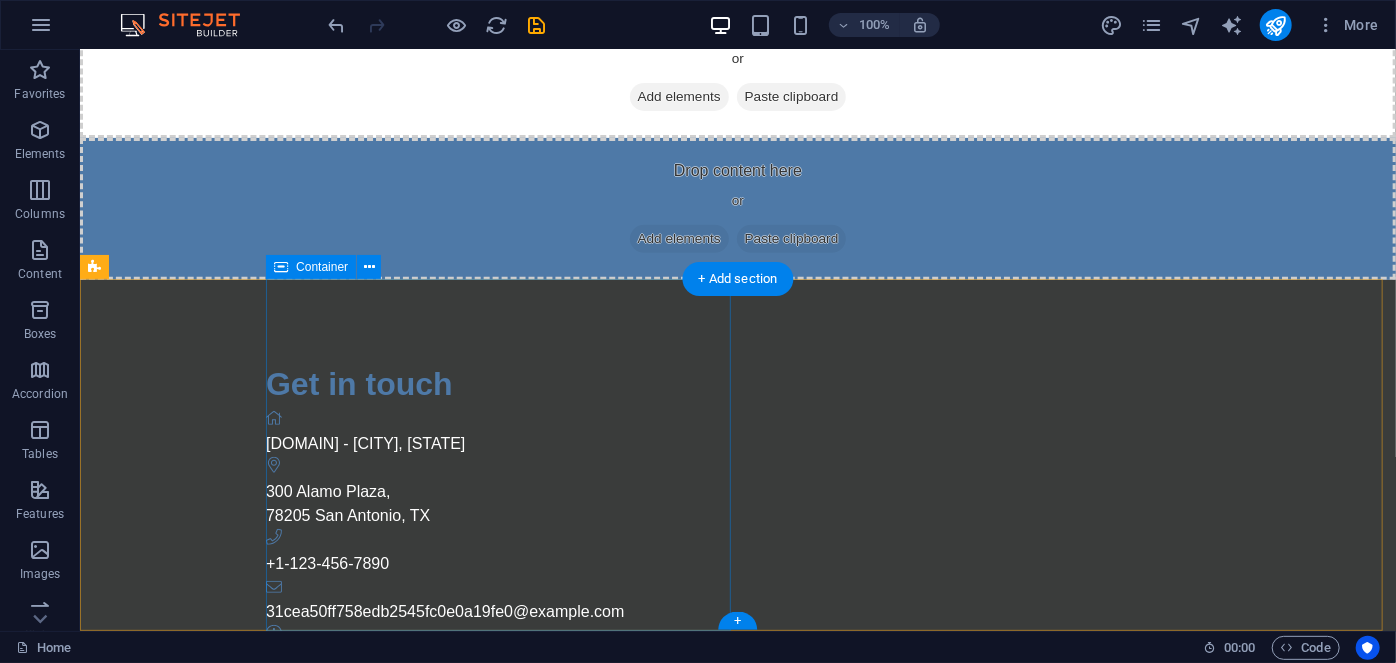 scroll, scrollTop: 265, scrollLeft: 0, axis: vertical 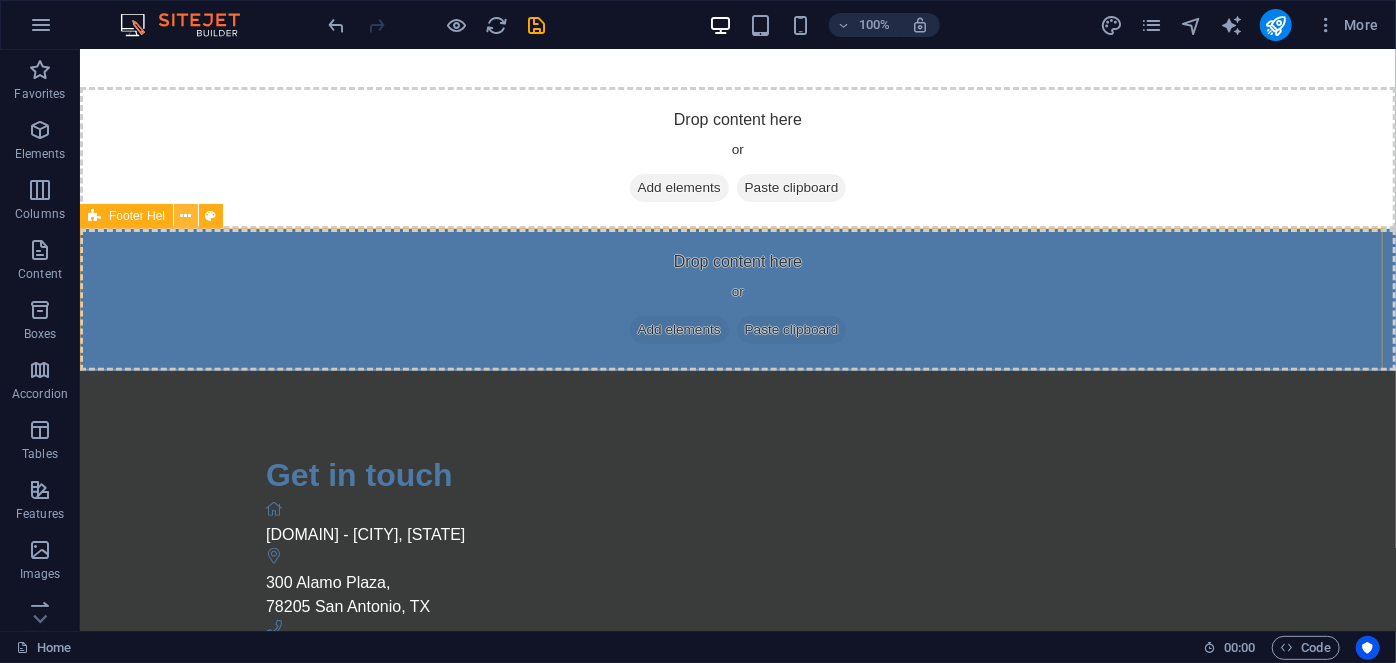 click at bounding box center (186, 216) 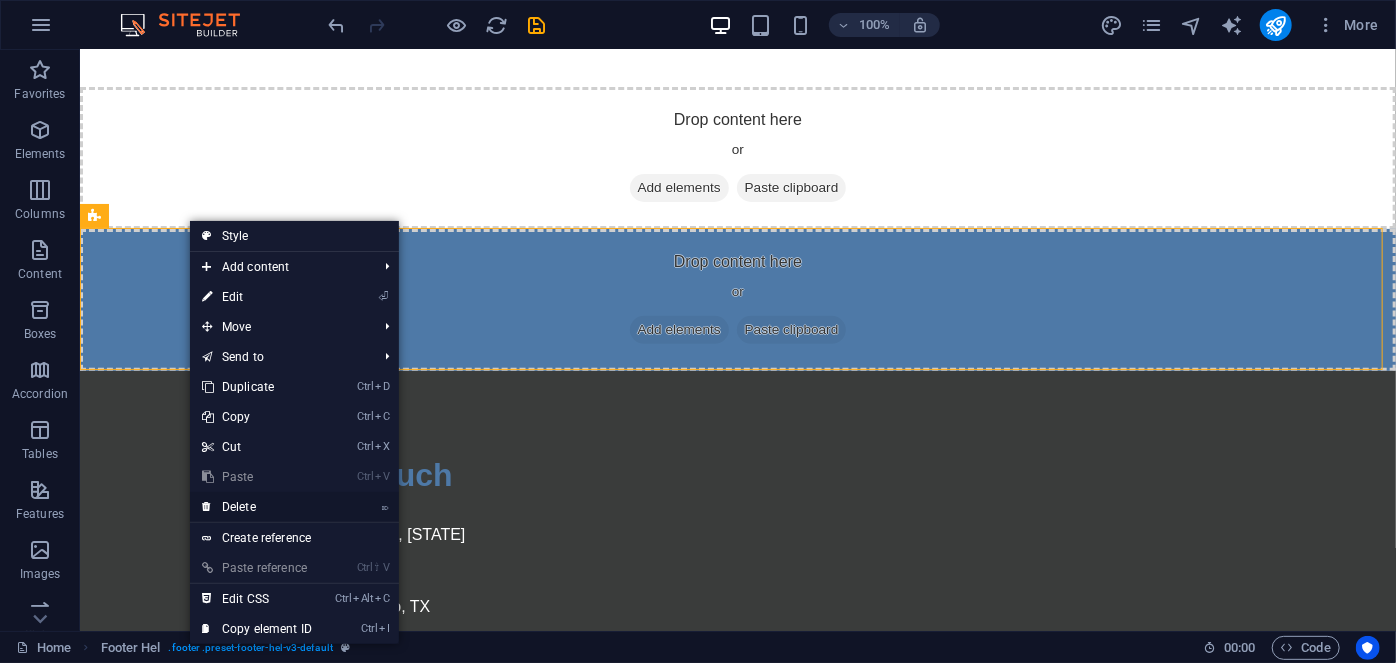 click on "⌦  Delete" at bounding box center (257, 507) 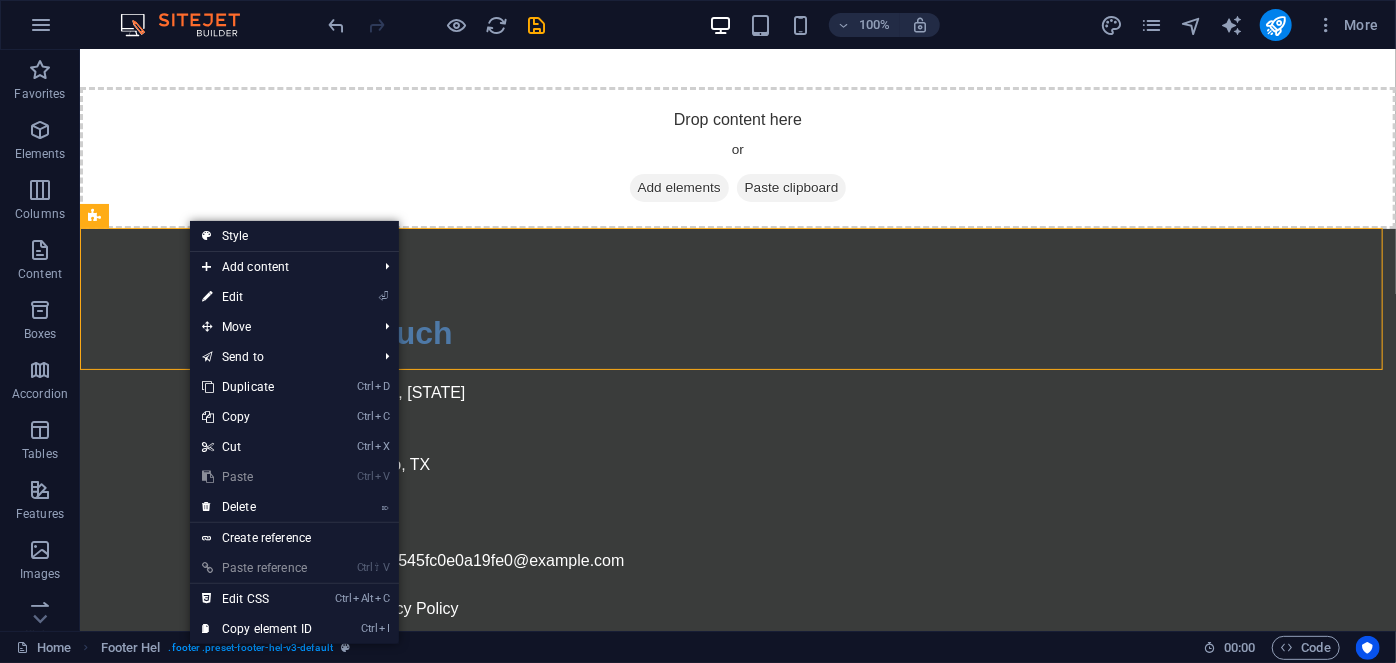 scroll, scrollTop: 214, scrollLeft: 0, axis: vertical 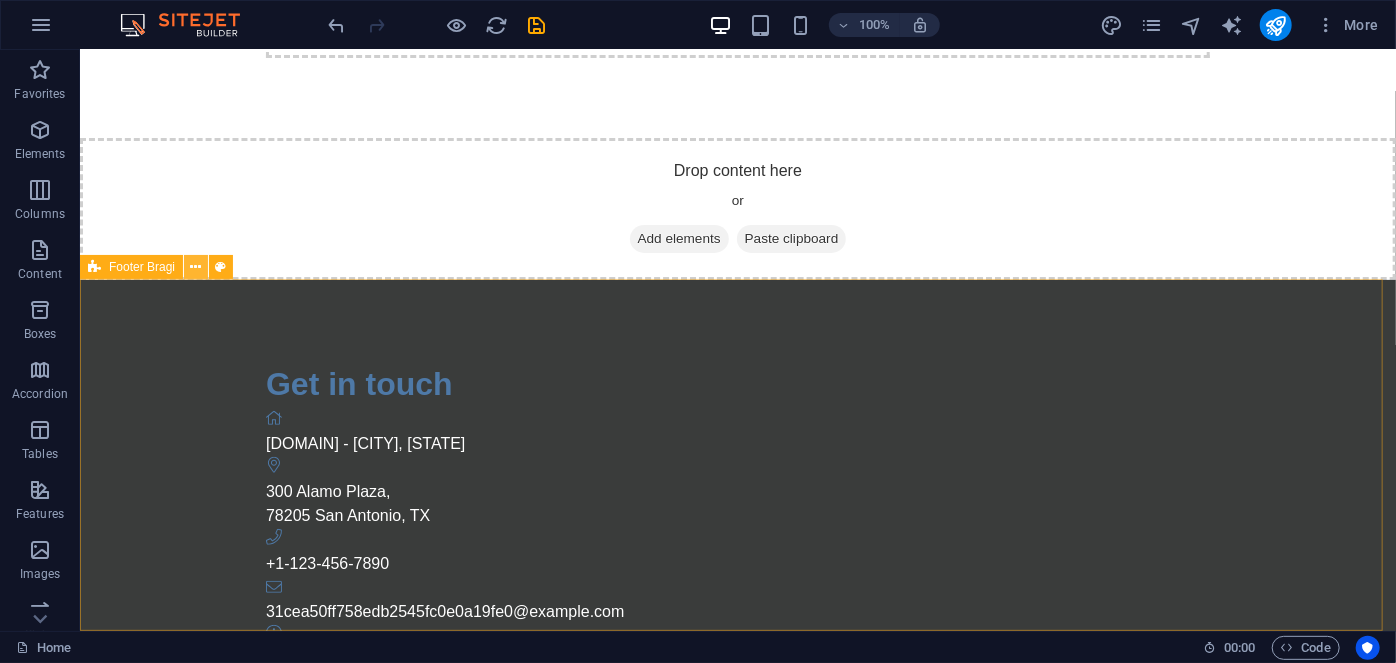 click at bounding box center (196, 267) 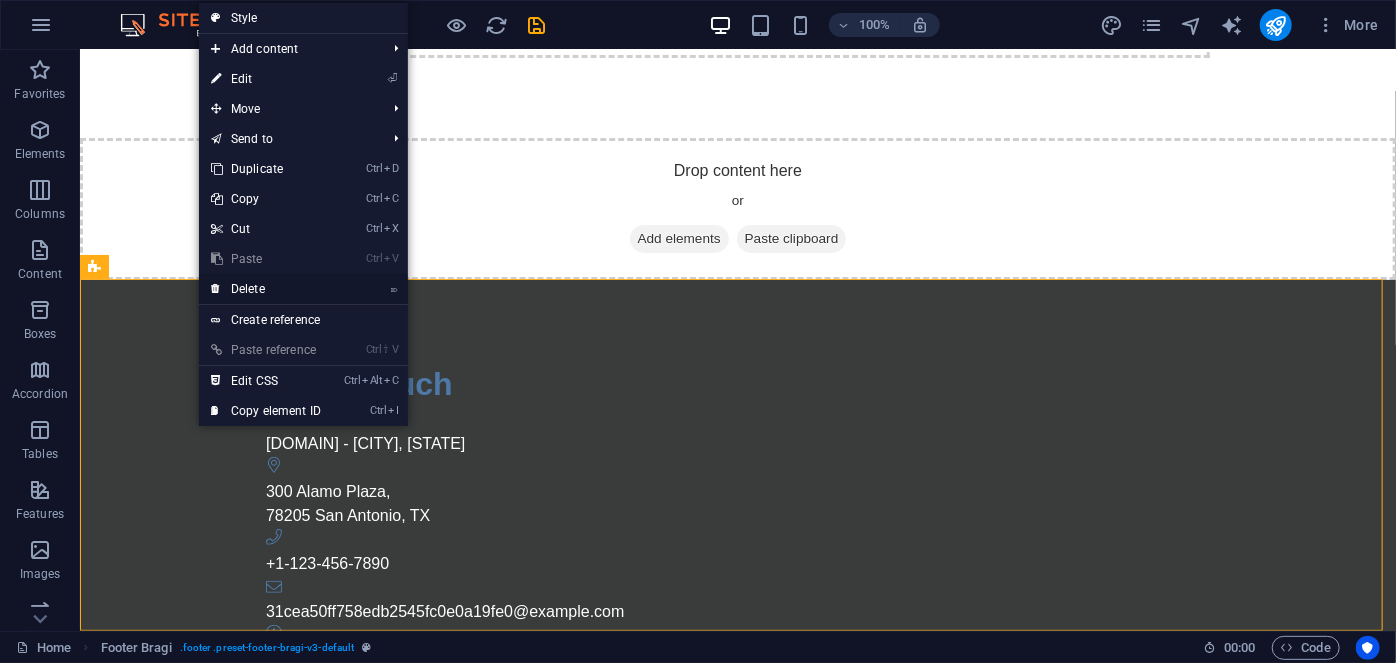 click on "⌦  Delete" at bounding box center (266, 289) 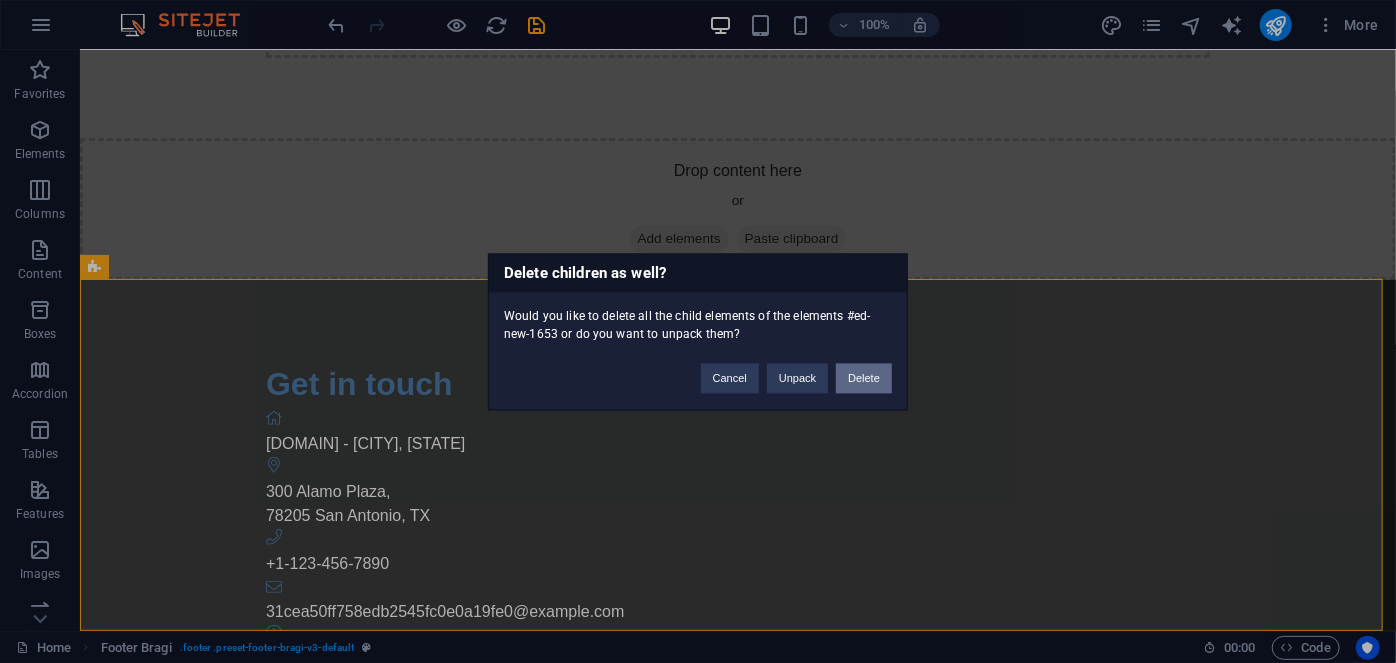click on "Delete" at bounding box center (864, 378) 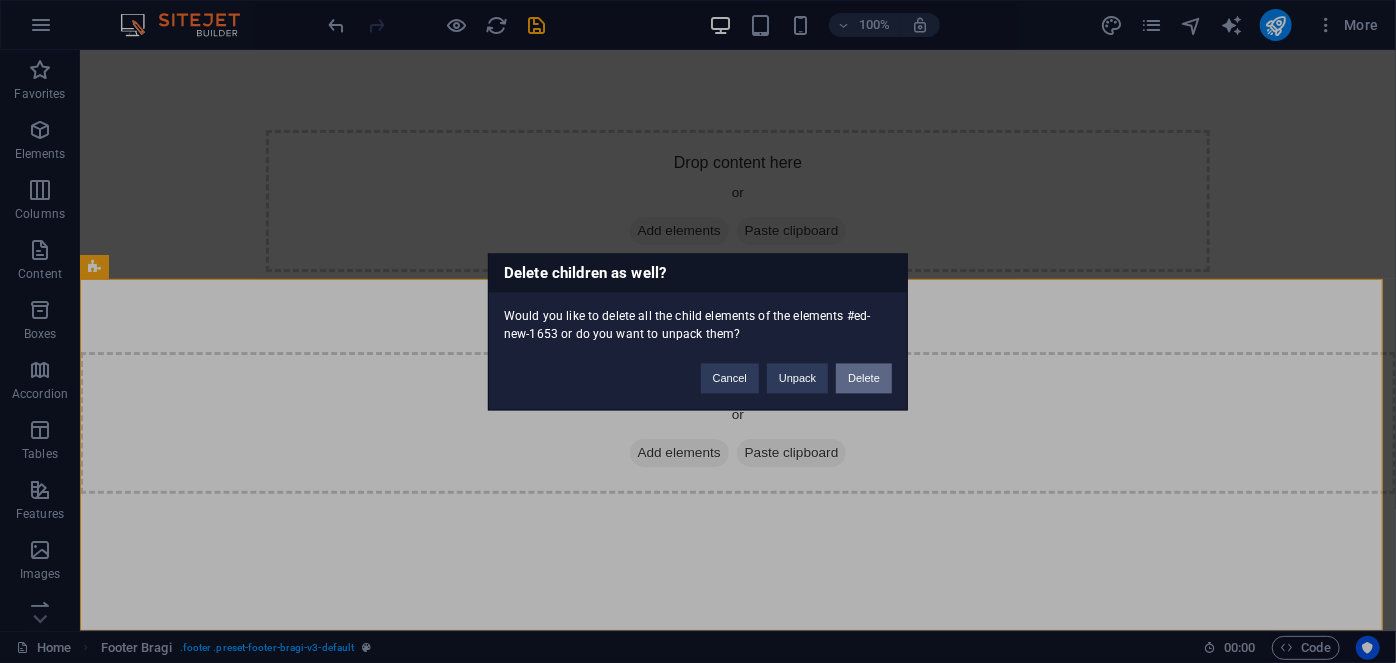 scroll, scrollTop: 0, scrollLeft: 0, axis: both 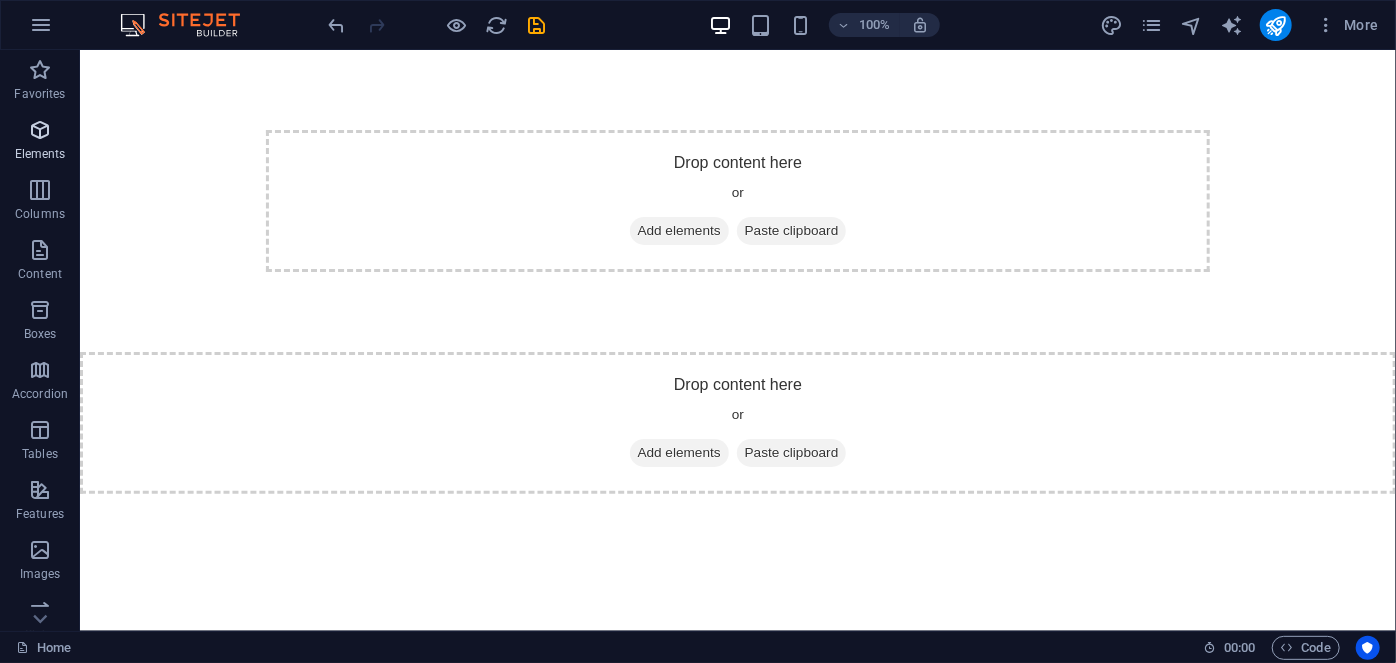 click at bounding box center [40, 130] 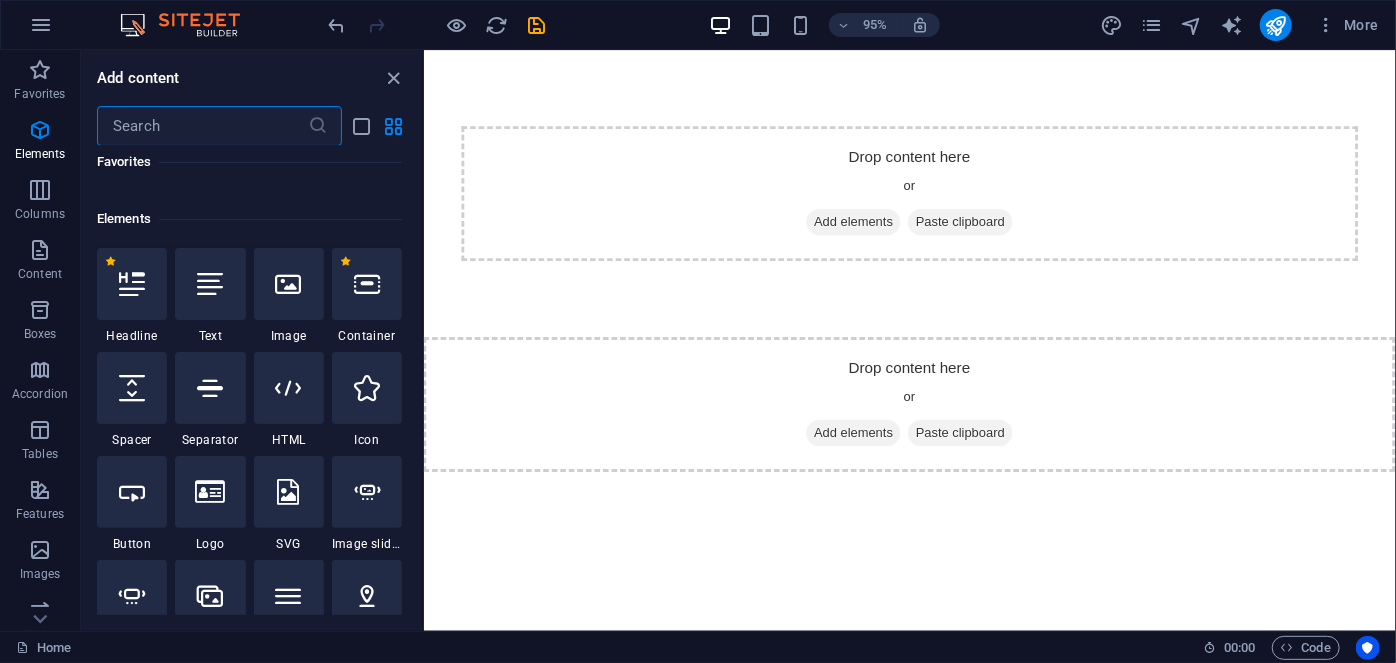 scroll, scrollTop: 213, scrollLeft: 0, axis: vertical 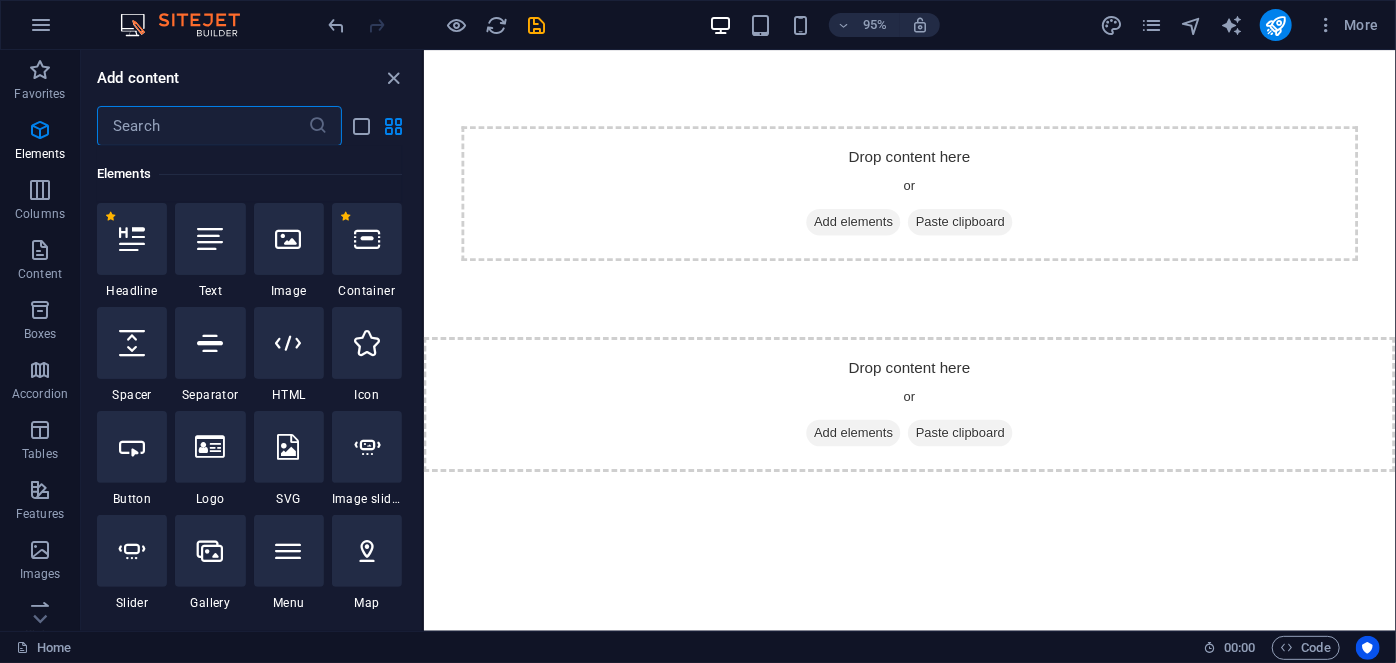 click at bounding box center (202, 126) 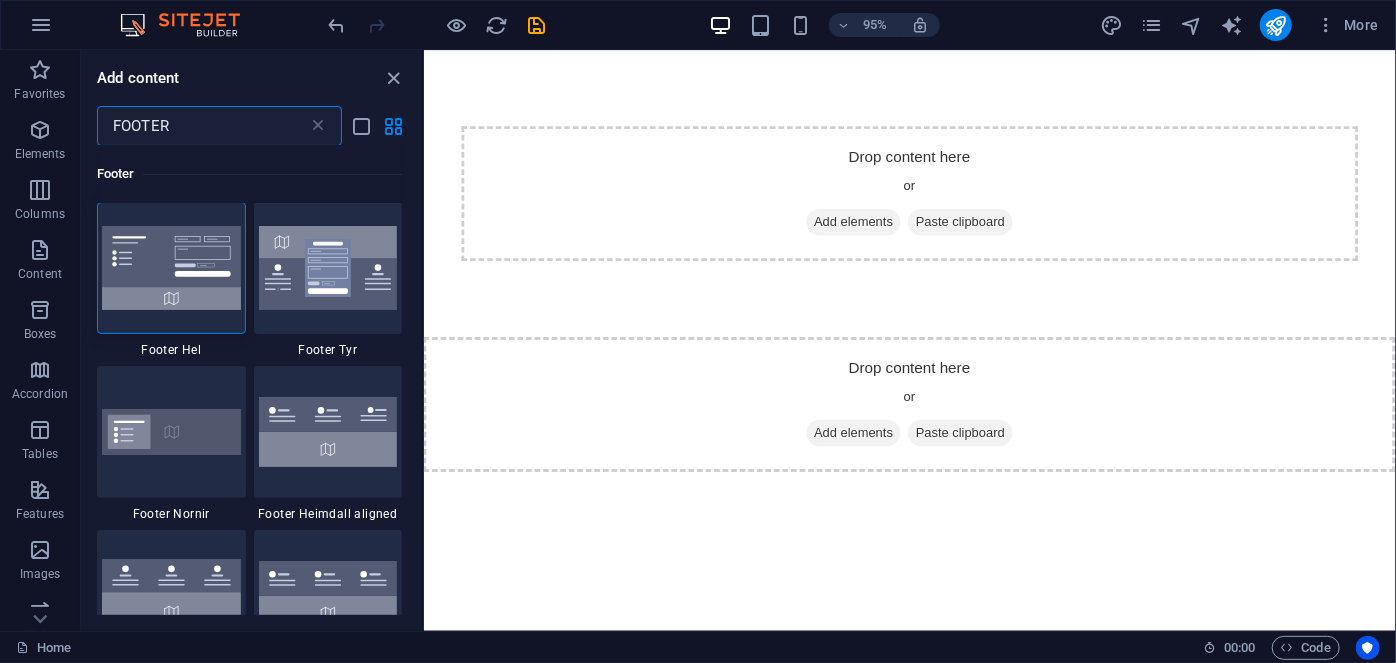 scroll, scrollTop: 0, scrollLeft: 0, axis: both 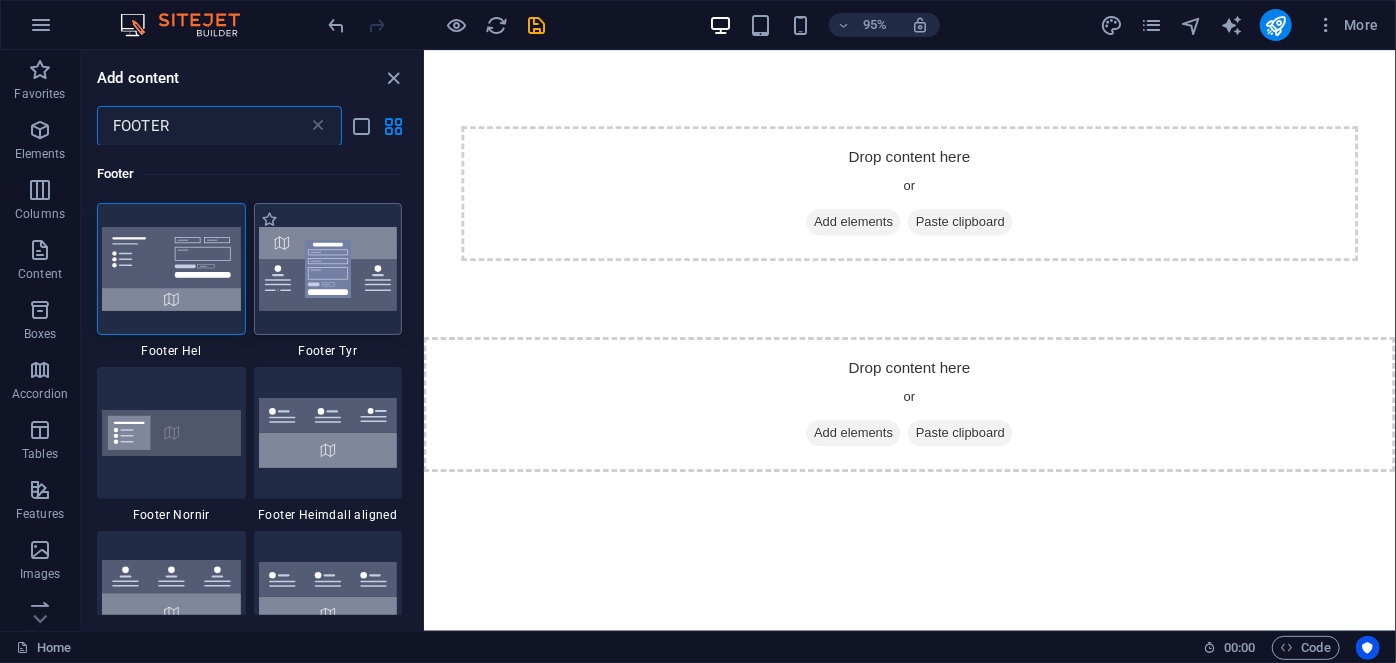 type on "FOOTER" 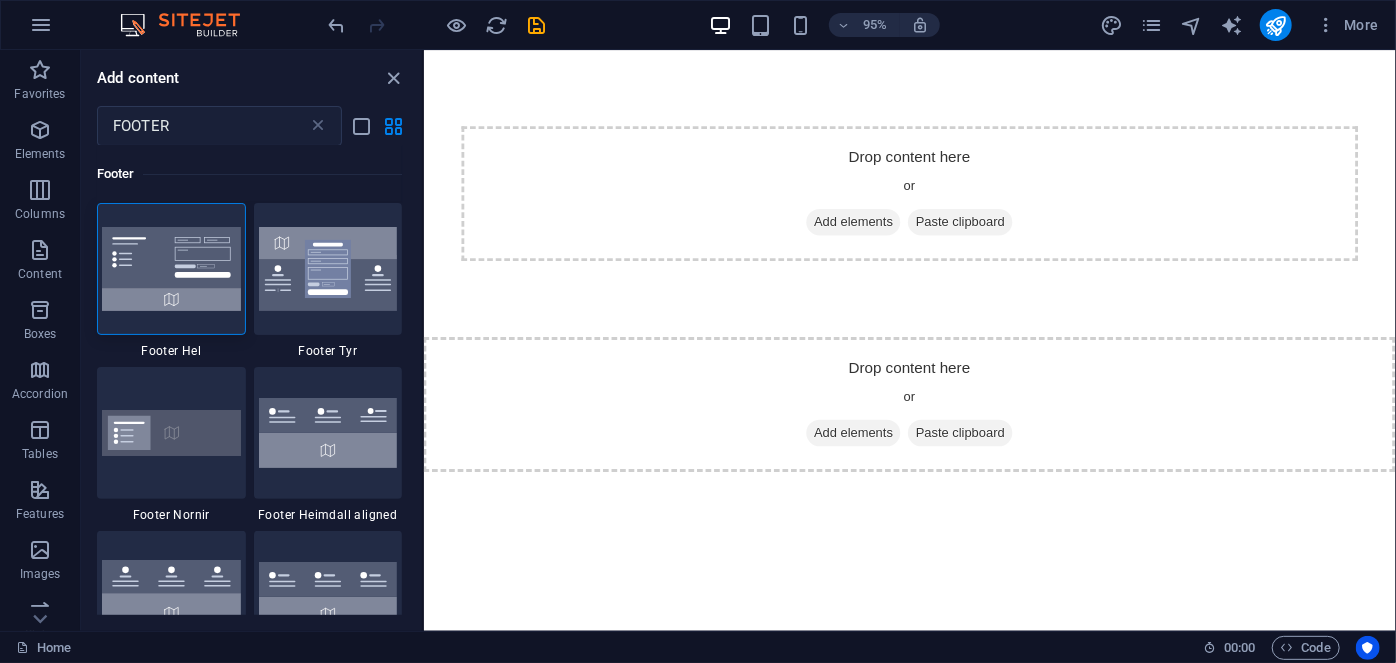 drag, startPoint x: 378, startPoint y: 254, endPoint x: 309, endPoint y: 187, distance: 96.17692 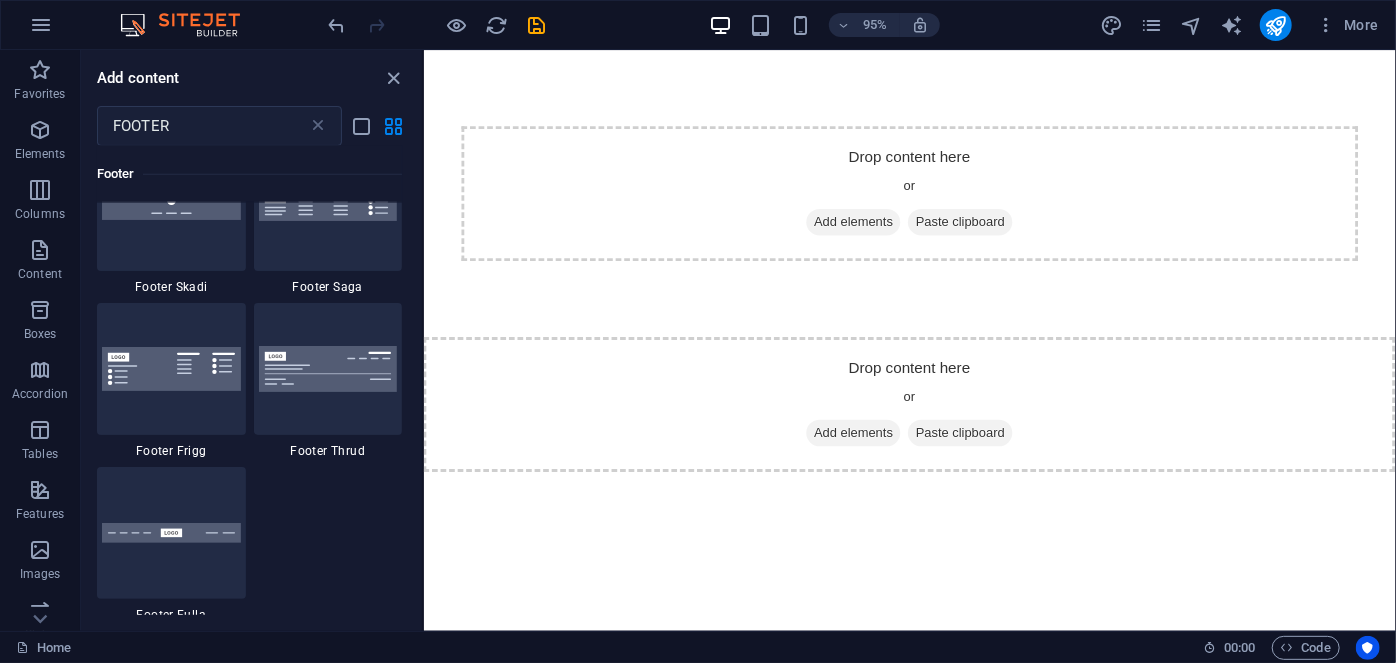 scroll, scrollTop: 909, scrollLeft: 0, axis: vertical 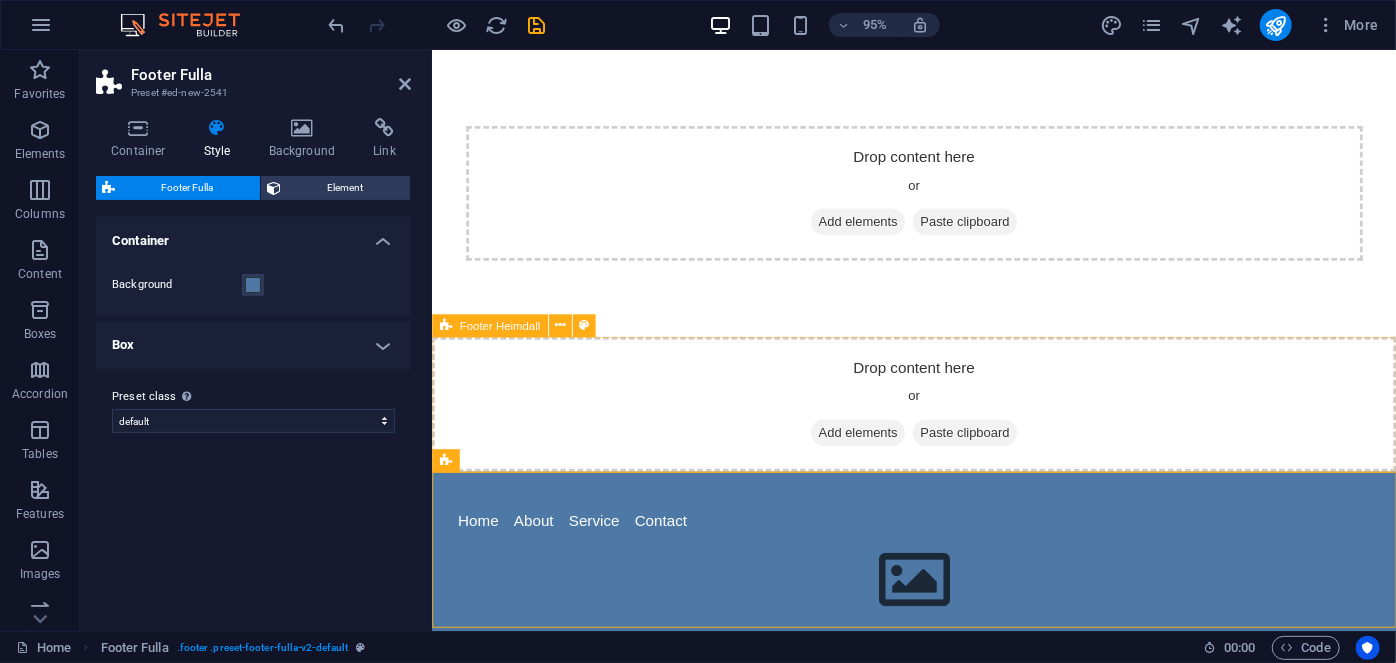 click on "Drop content here or  Add elements  Paste clipboard" at bounding box center (938, 423) 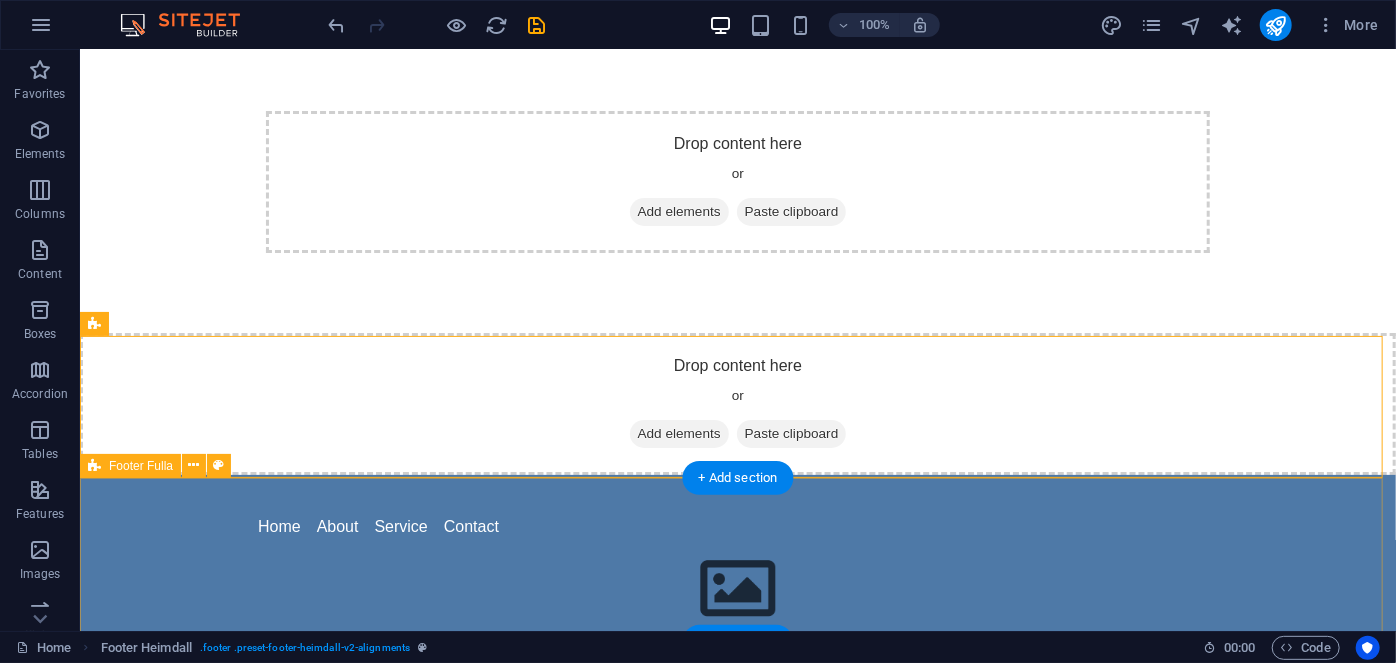 scroll, scrollTop: 26, scrollLeft: 0, axis: vertical 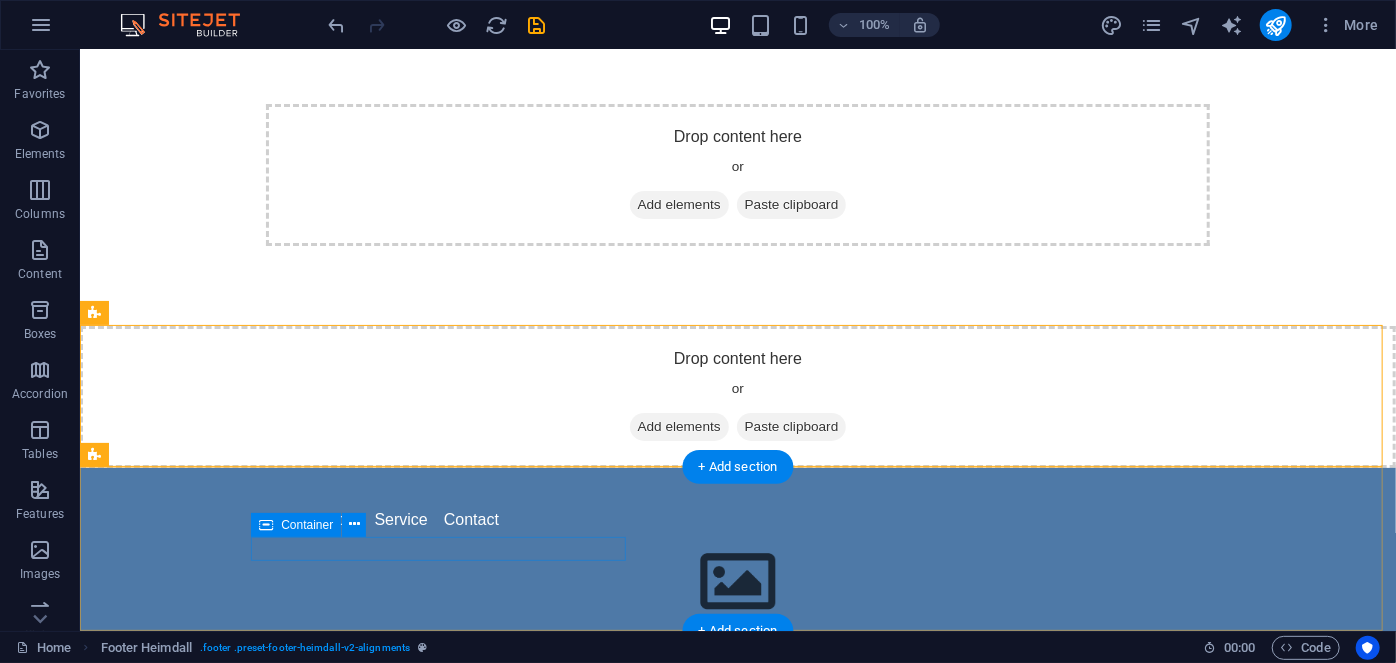 click on "Home About Service Contact" at bounding box center (737, 519) 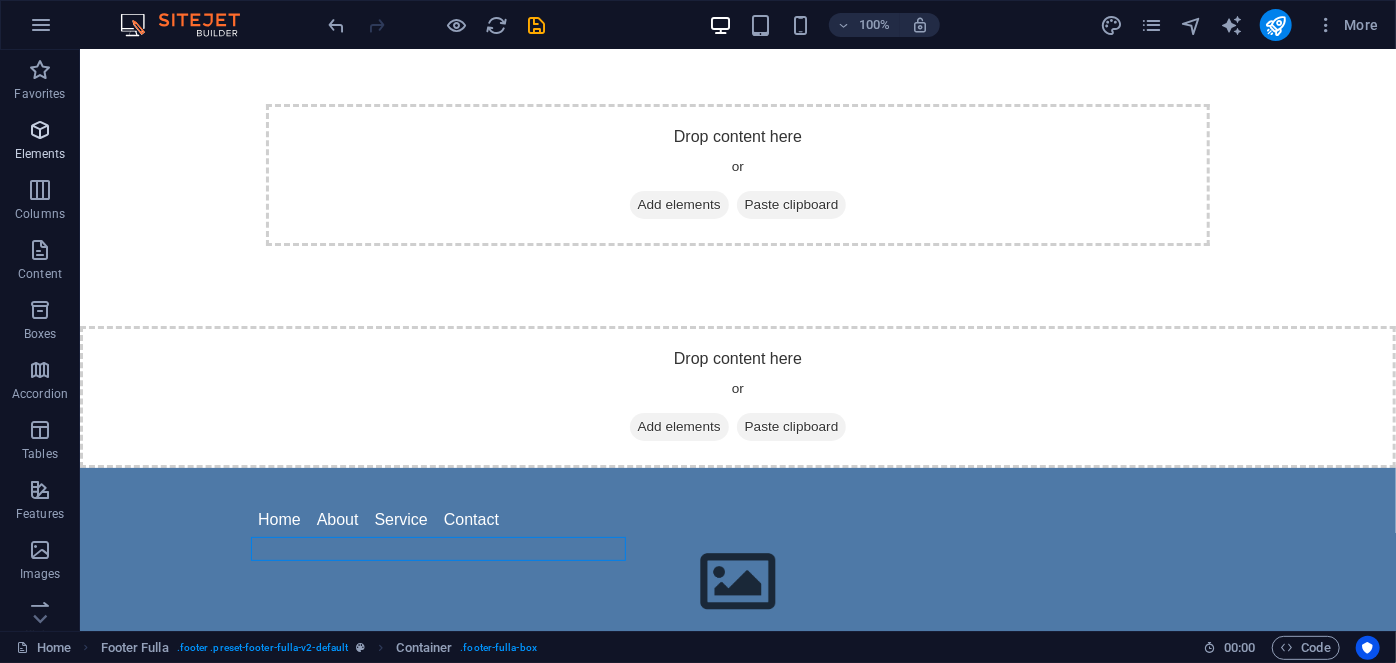 click on "Elements" at bounding box center (40, 142) 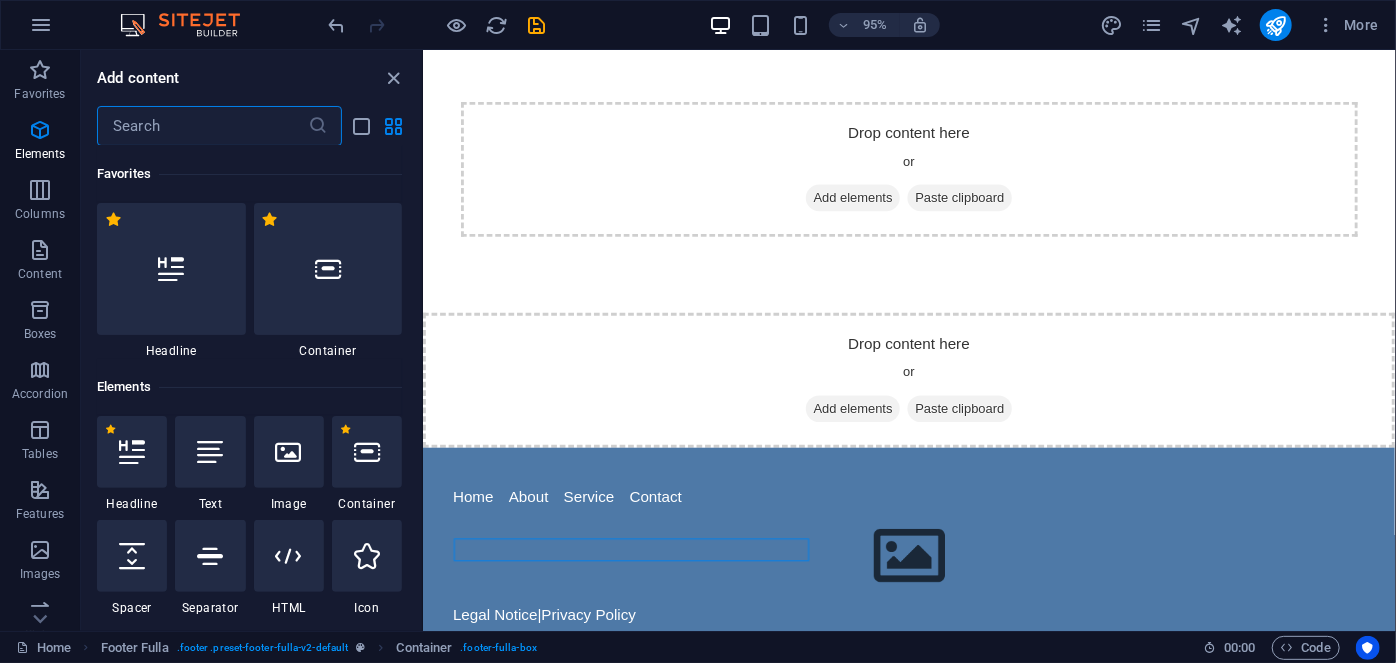 scroll, scrollTop: 0, scrollLeft: 0, axis: both 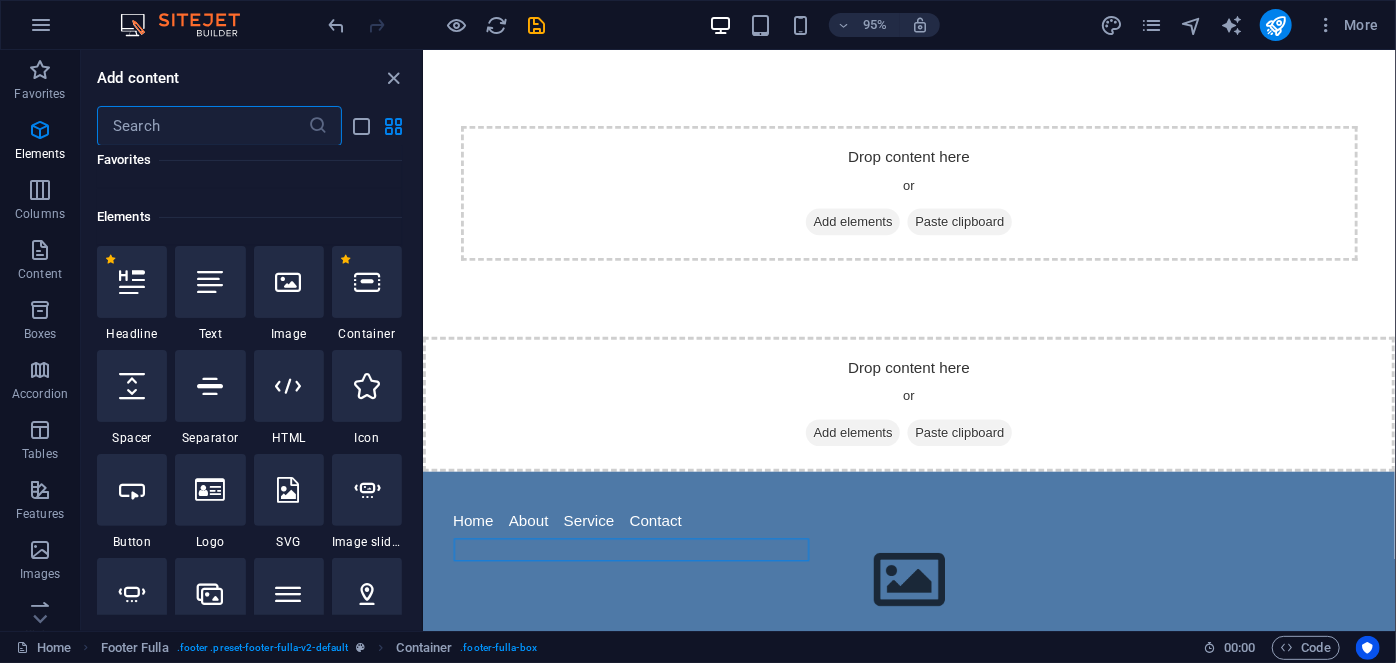 click at bounding box center [202, 126] 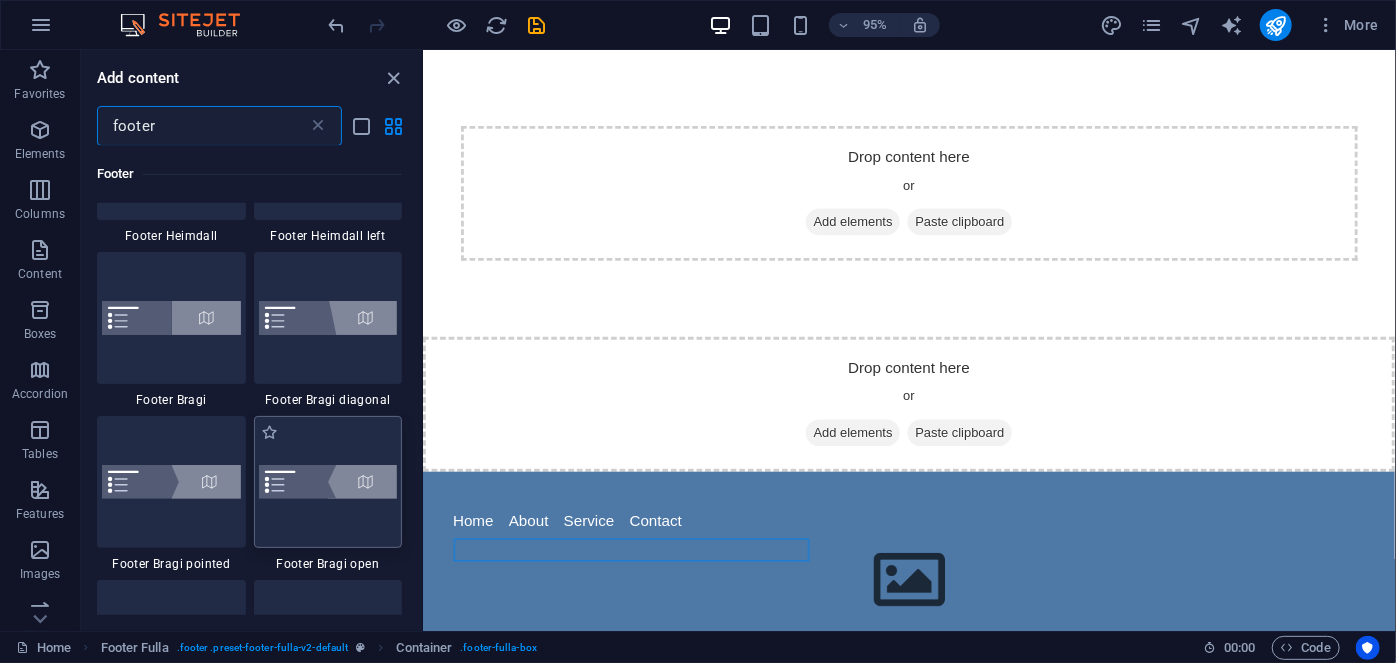 scroll, scrollTop: 636, scrollLeft: 0, axis: vertical 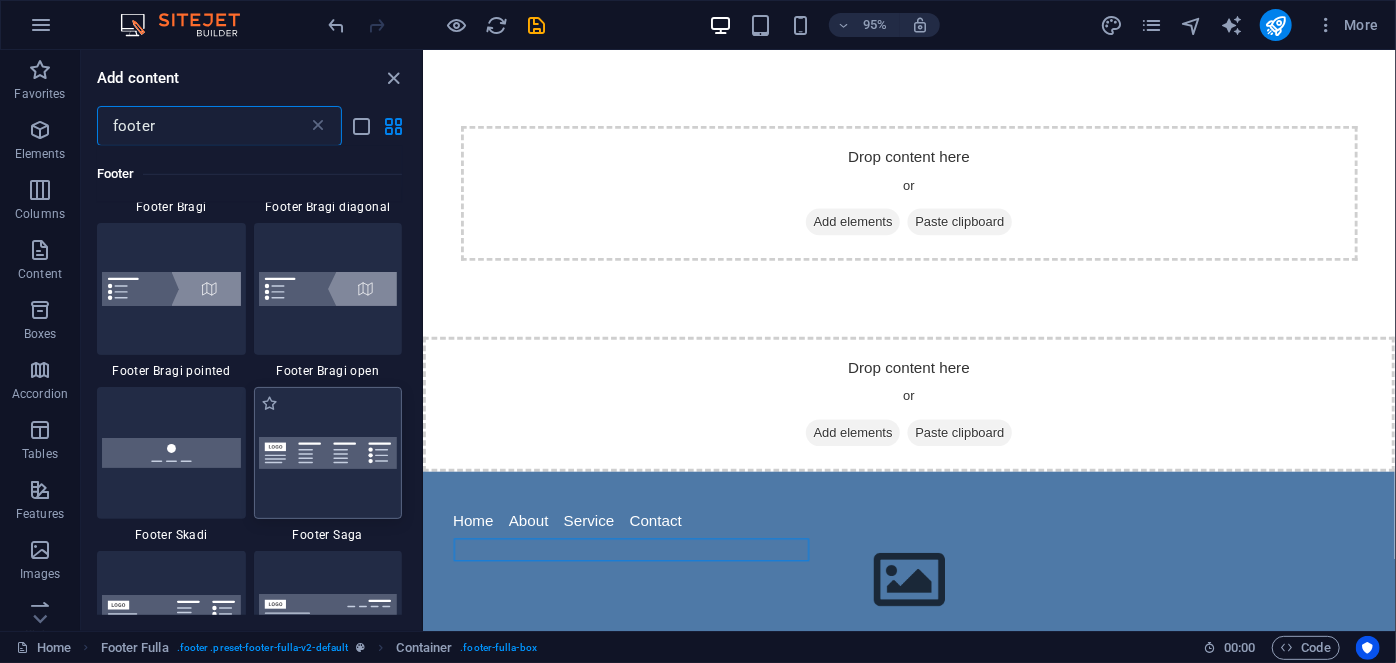 type on "footer" 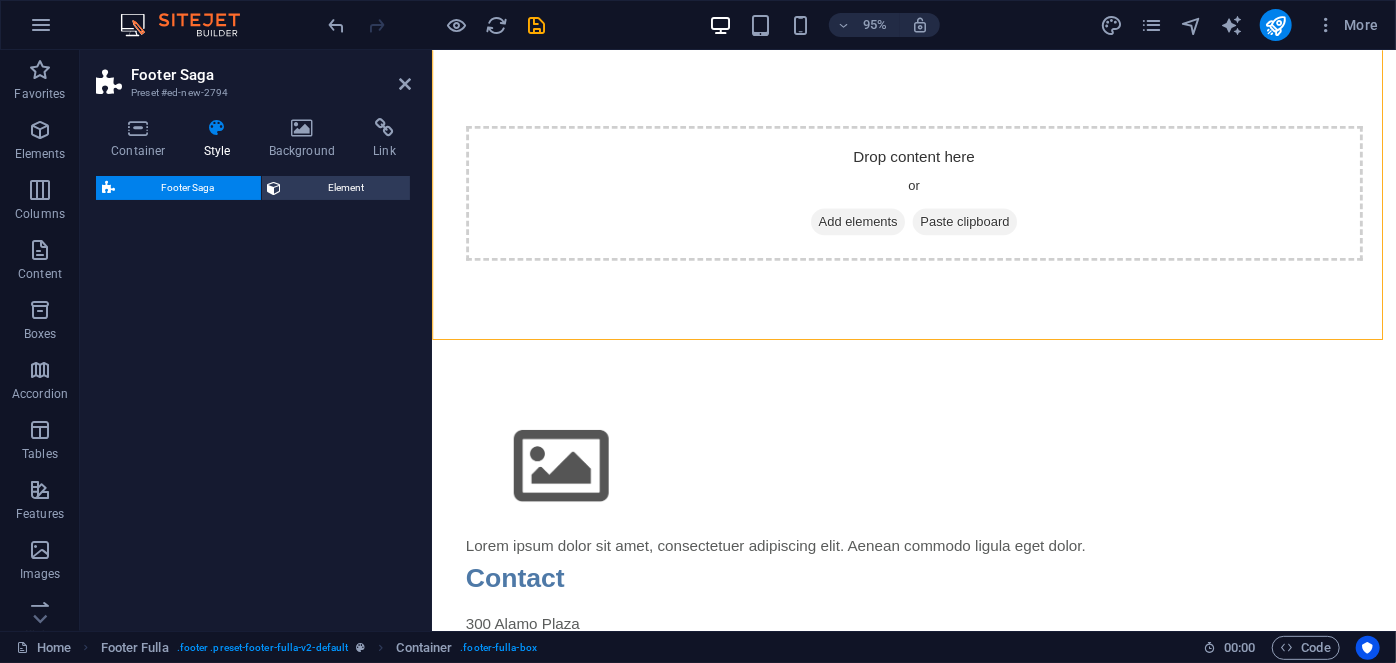 scroll, scrollTop: 3650, scrollLeft: 0, axis: vertical 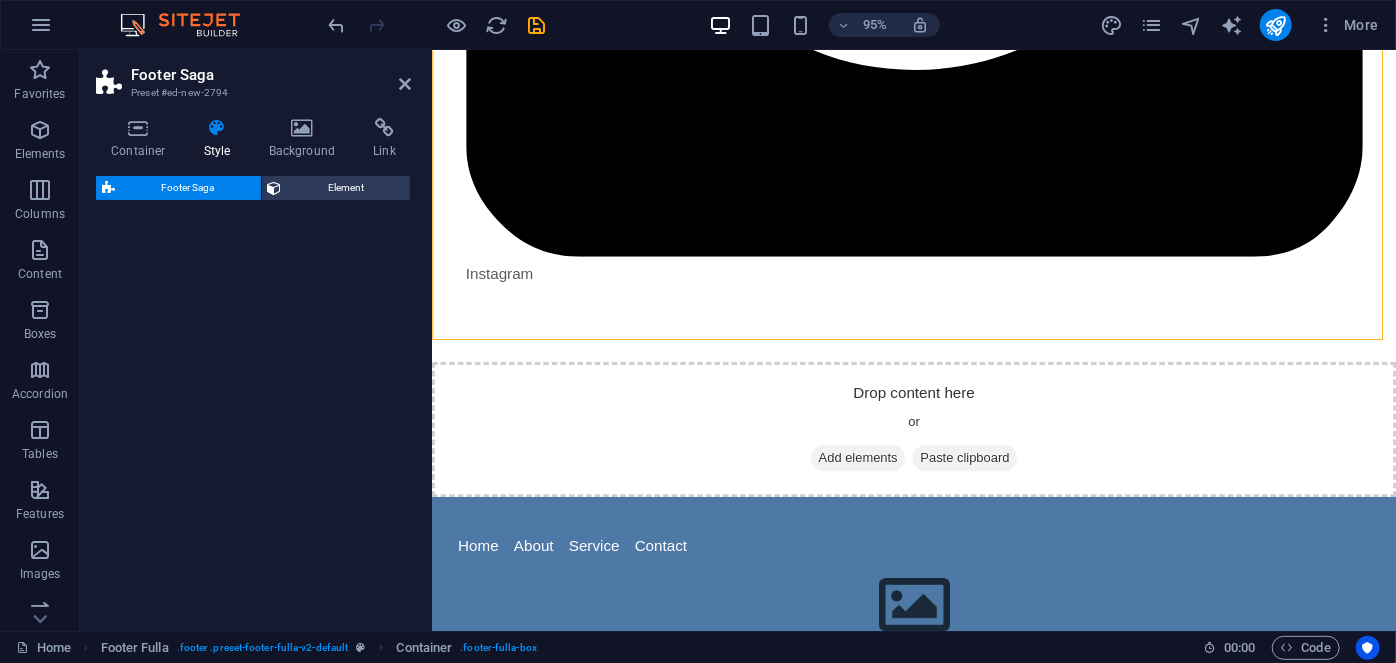 select on "rem" 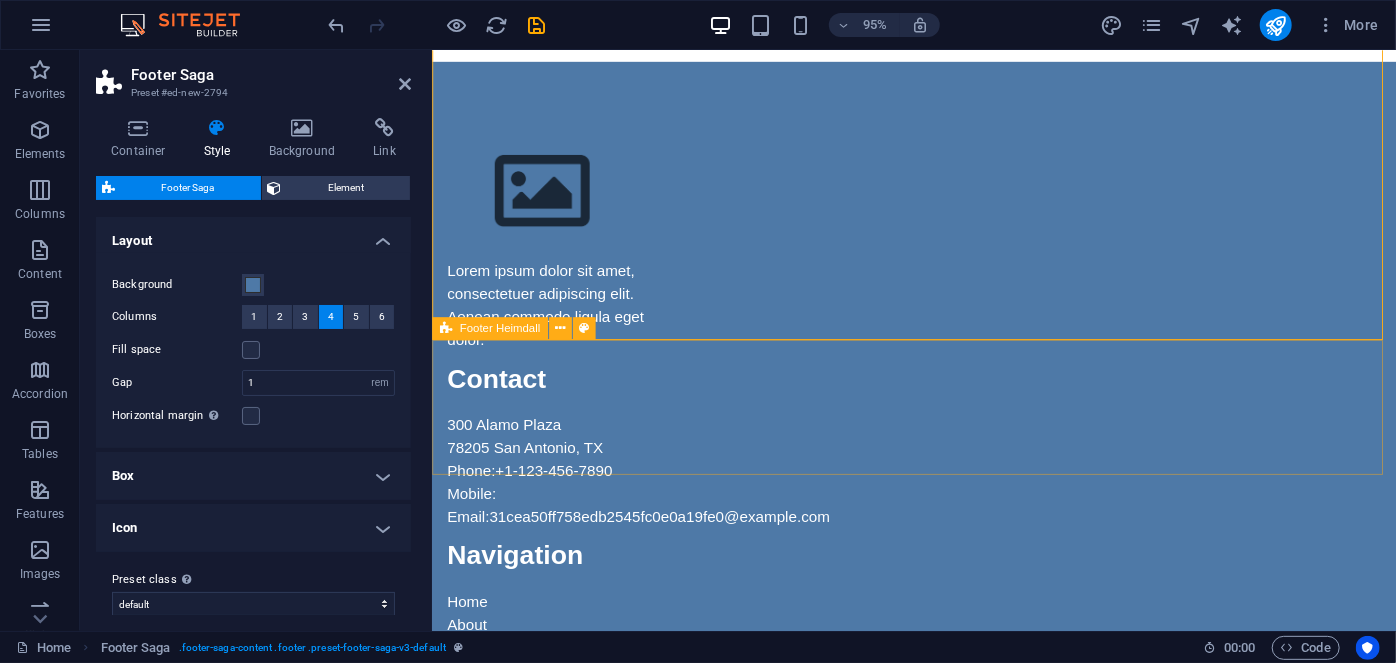 scroll, scrollTop: 199, scrollLeft: 0, axis: vertical 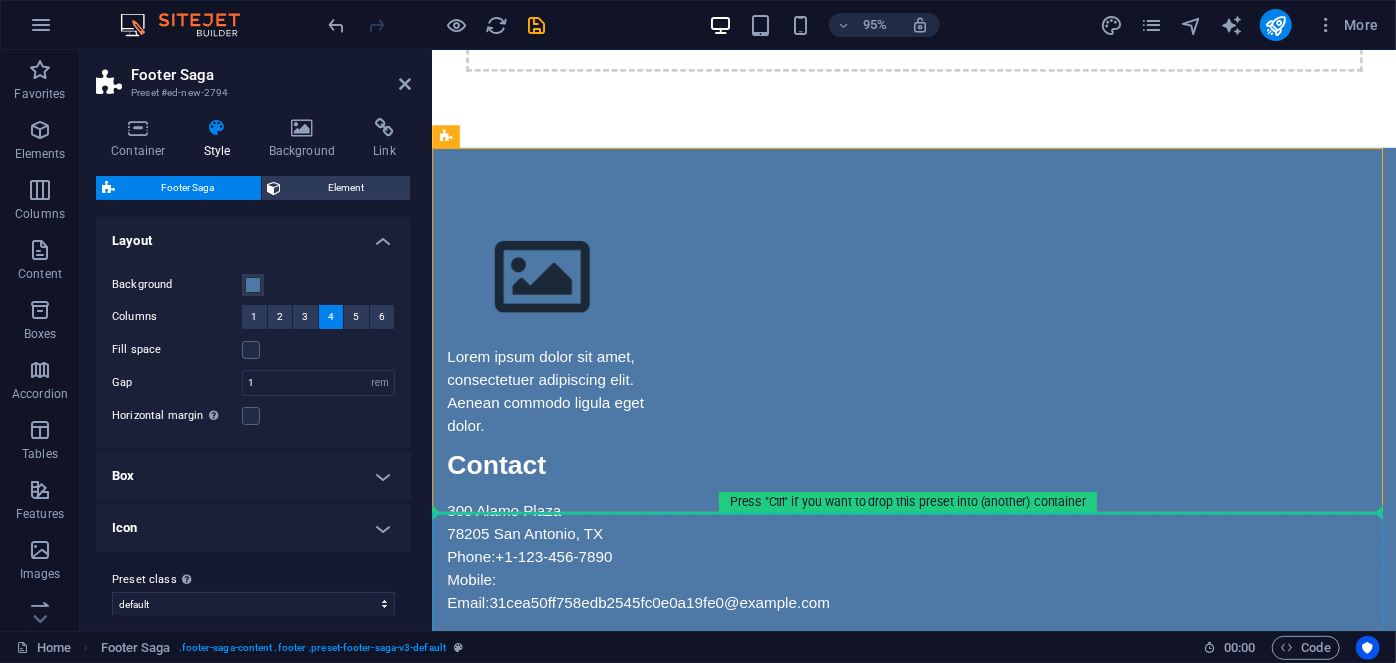 drag, startPoint x: 927, startPoint y: 188, endPoint x: 597, endPoint y: 559, distance: 496.52896 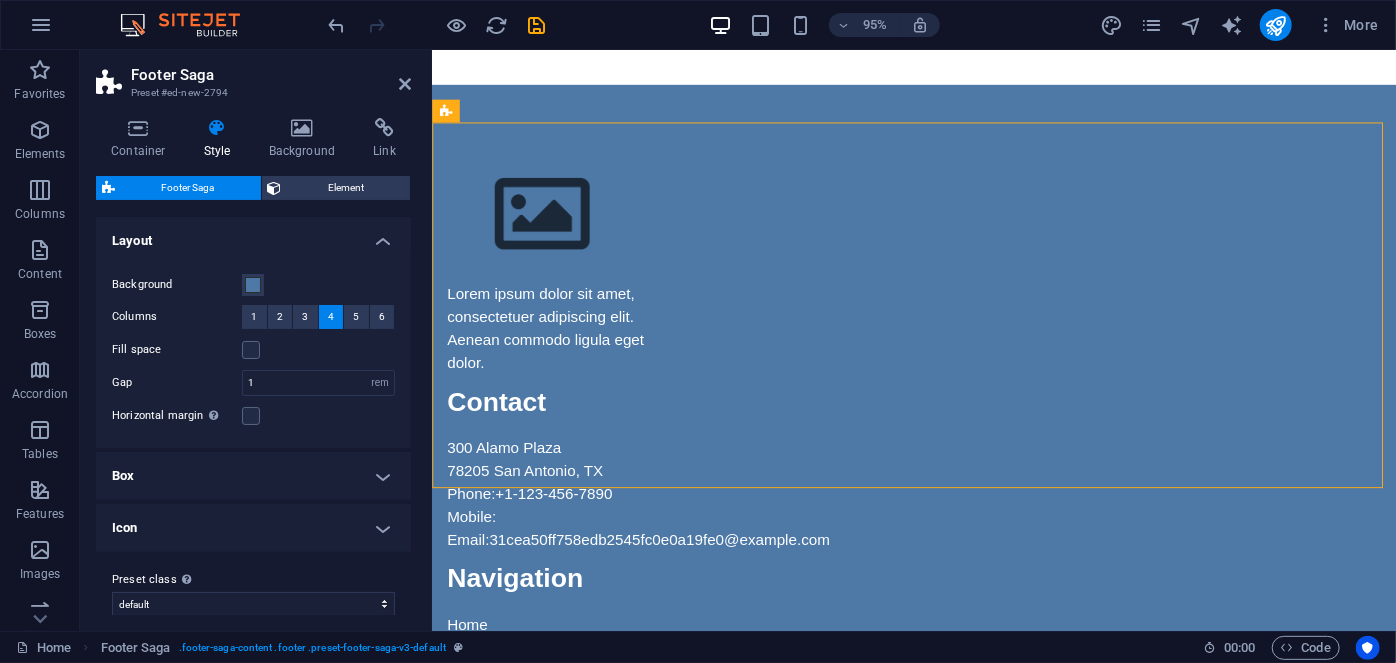scroll, scrollTop: 290, scrollLeft: 0, axis: vertical 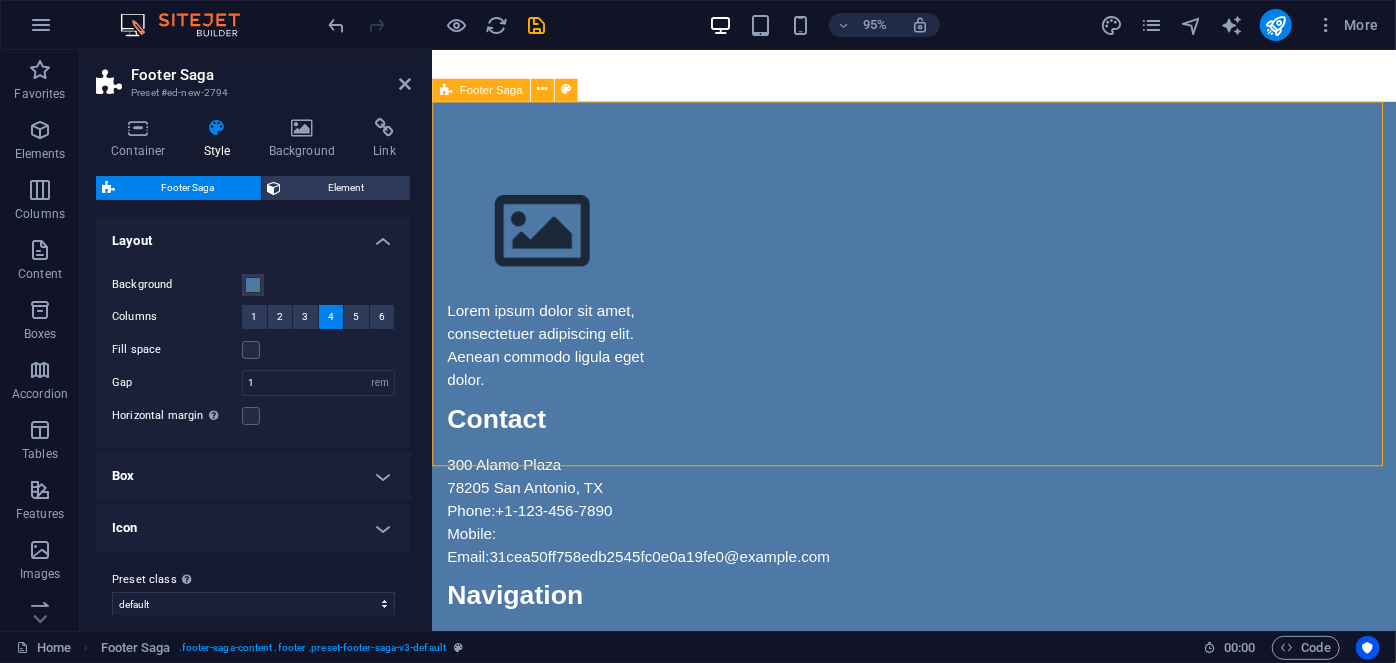 drag, startPoint x: 513, startPoint y: 82, endPoint x: 537, endPoint y: 109, distance: 36.124783 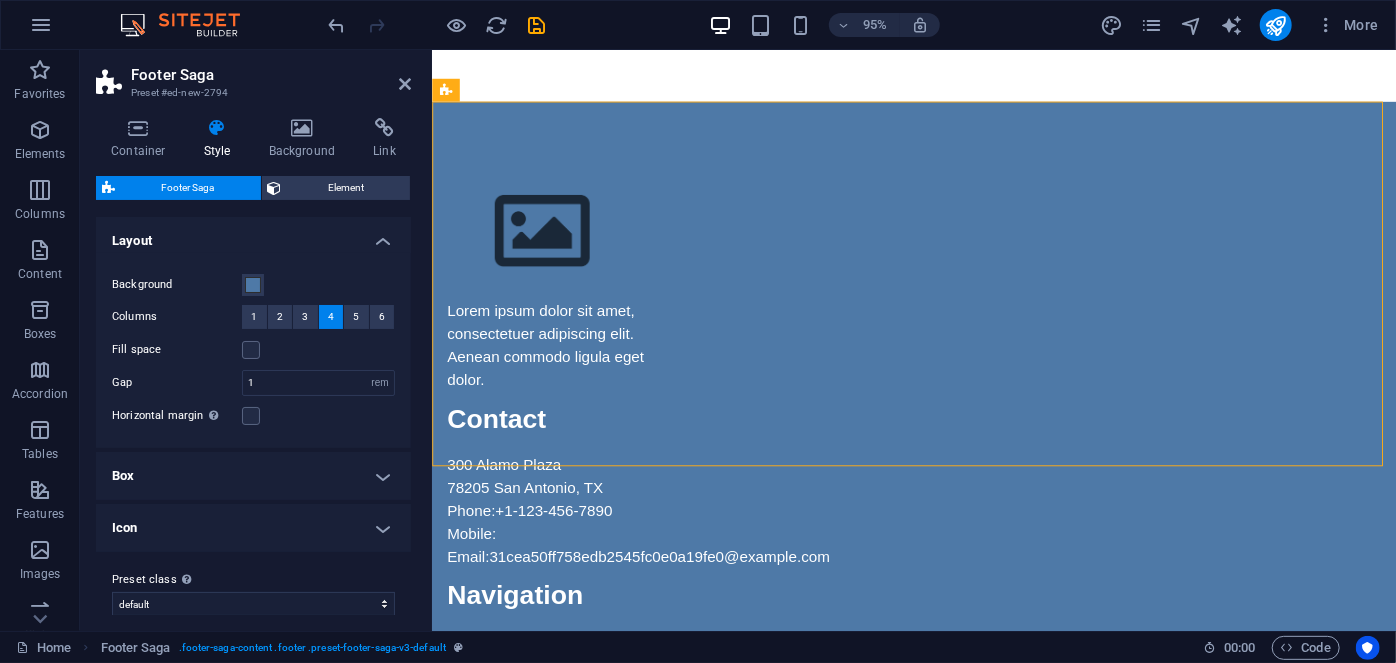 scroll, scrollTop: 234, scrollLeft: 0, axis: vertical 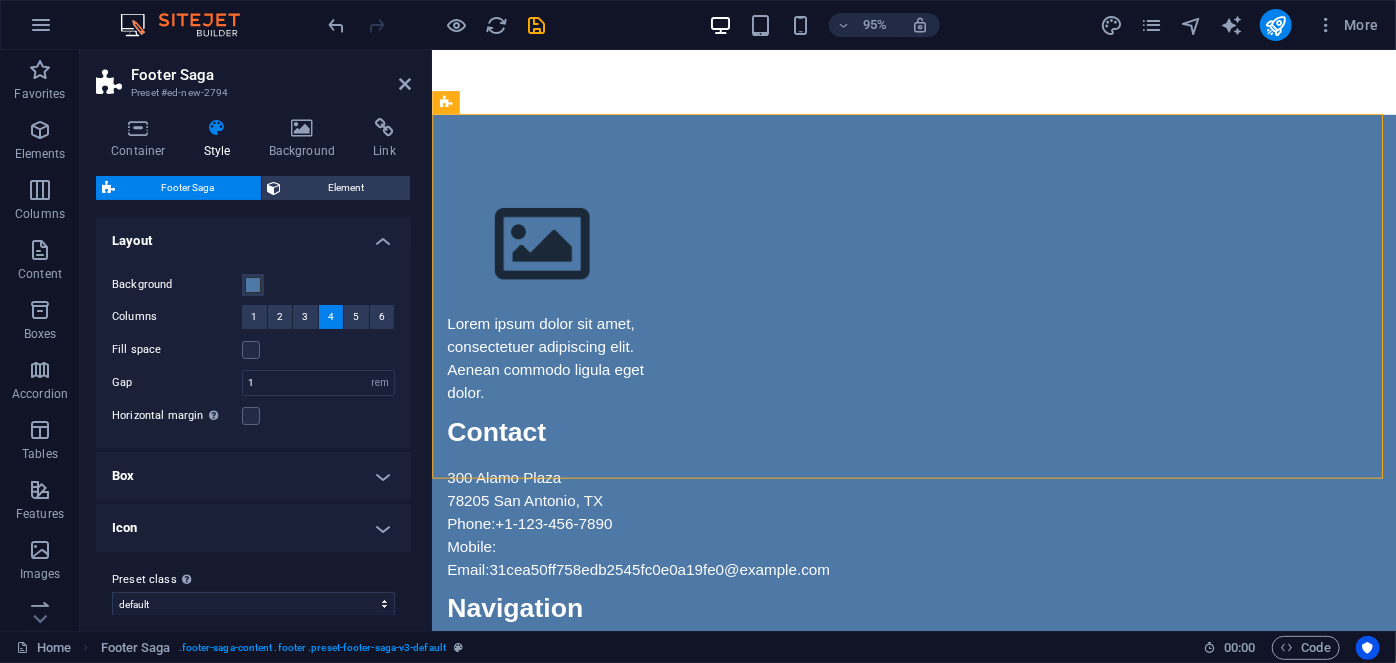 drag, startPoint x: 921, startPoint y: 139, endPoint x: 548, endPoint y: 211, distance: 379.8855 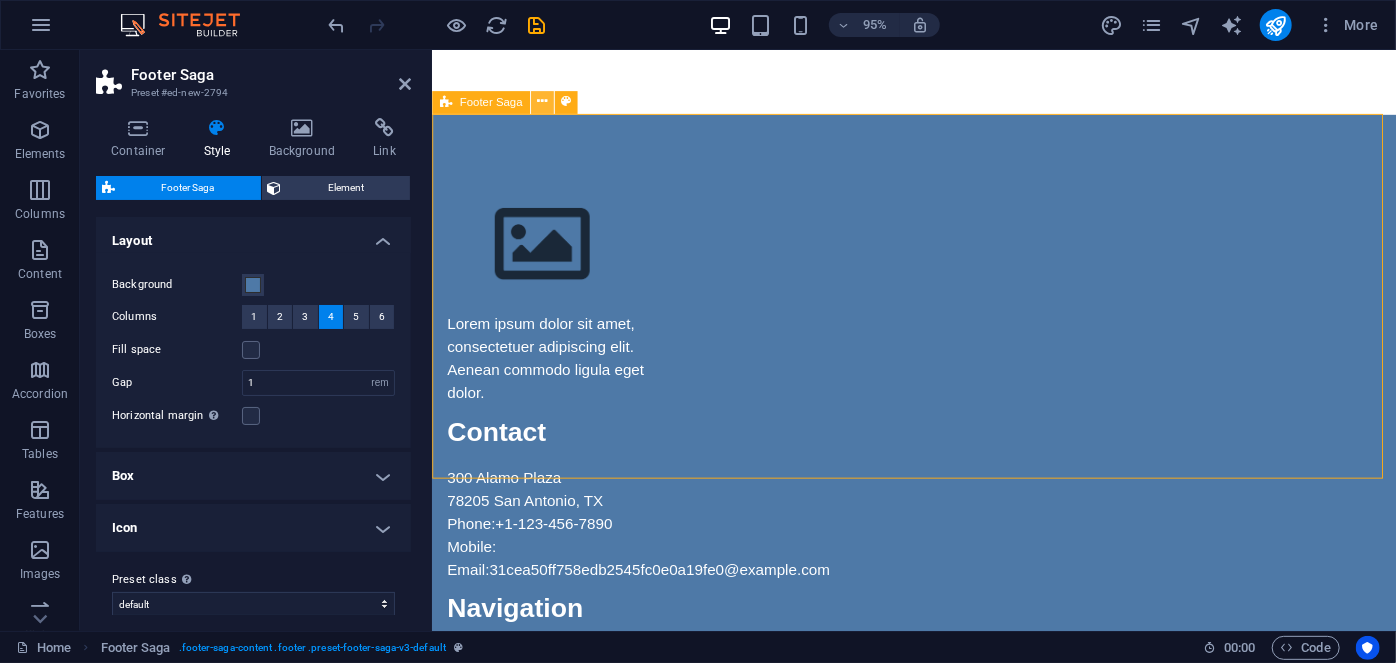 click at bounding box center (542, 102) 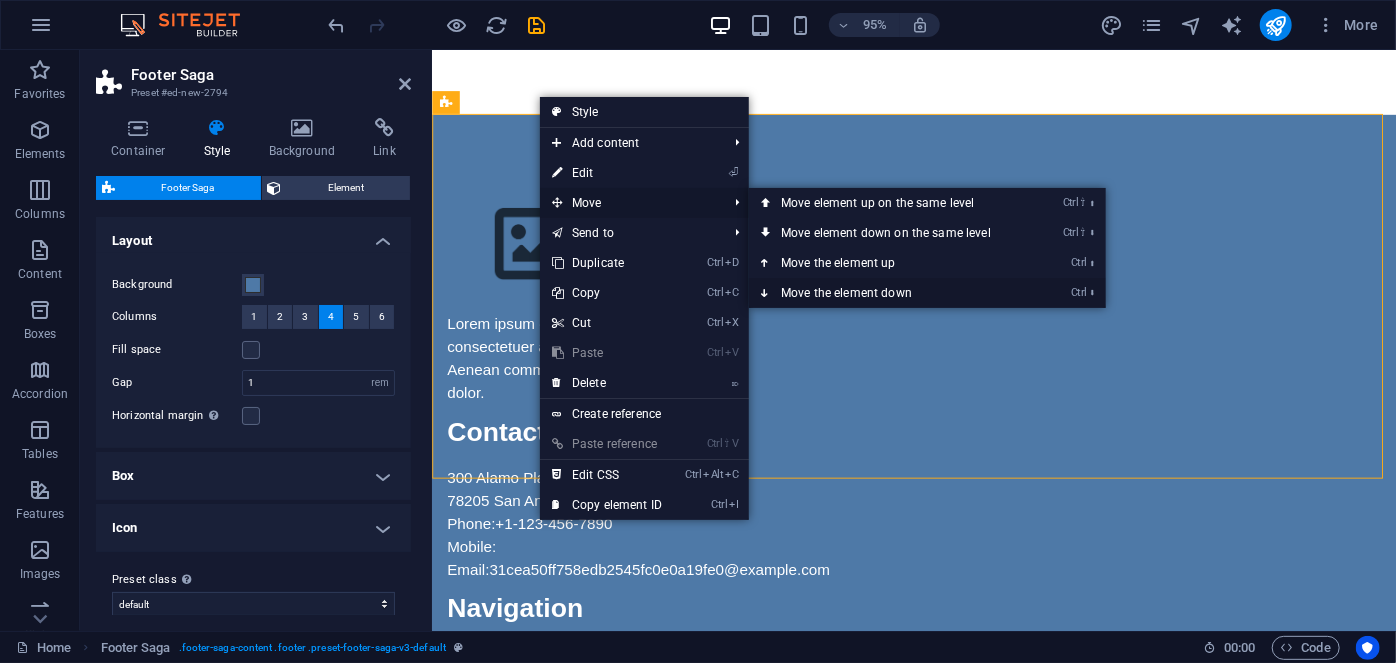 click on "Ctrl ⬇  Move the element down" at bounding box center (890, 293) 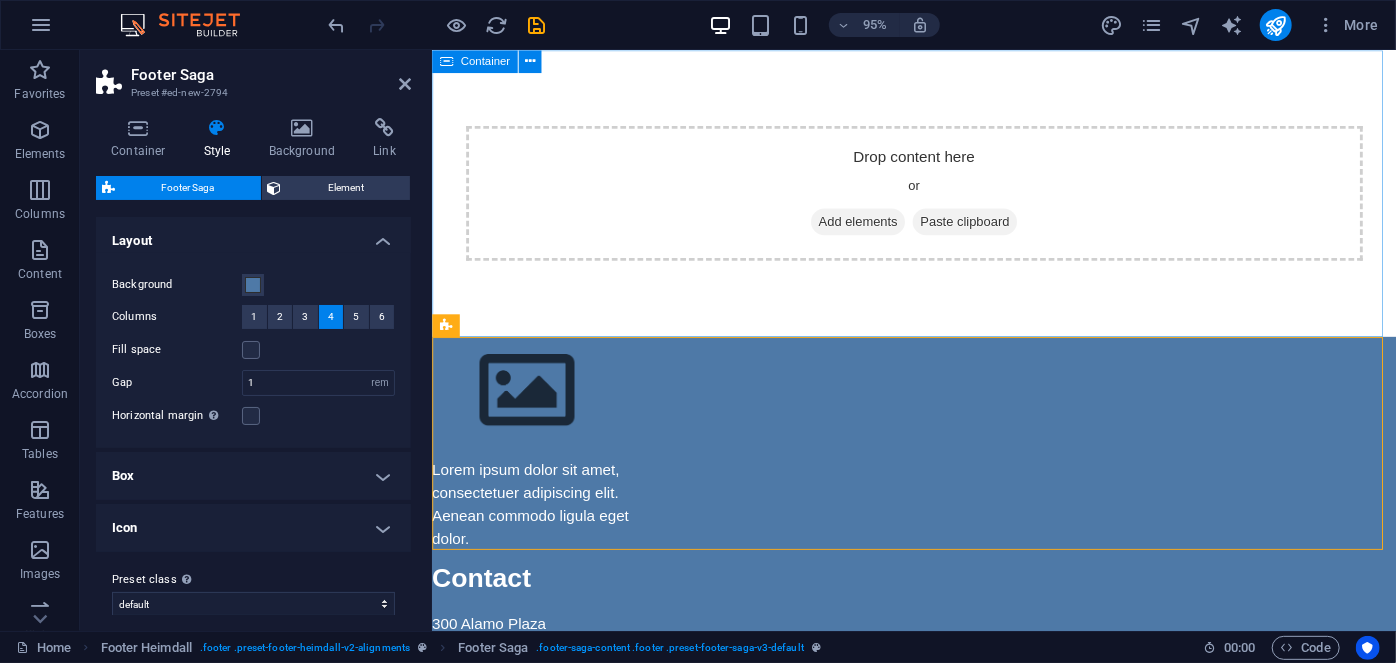 scroll, scrollTop: 79, scrollLeft: 0, axis: vertical 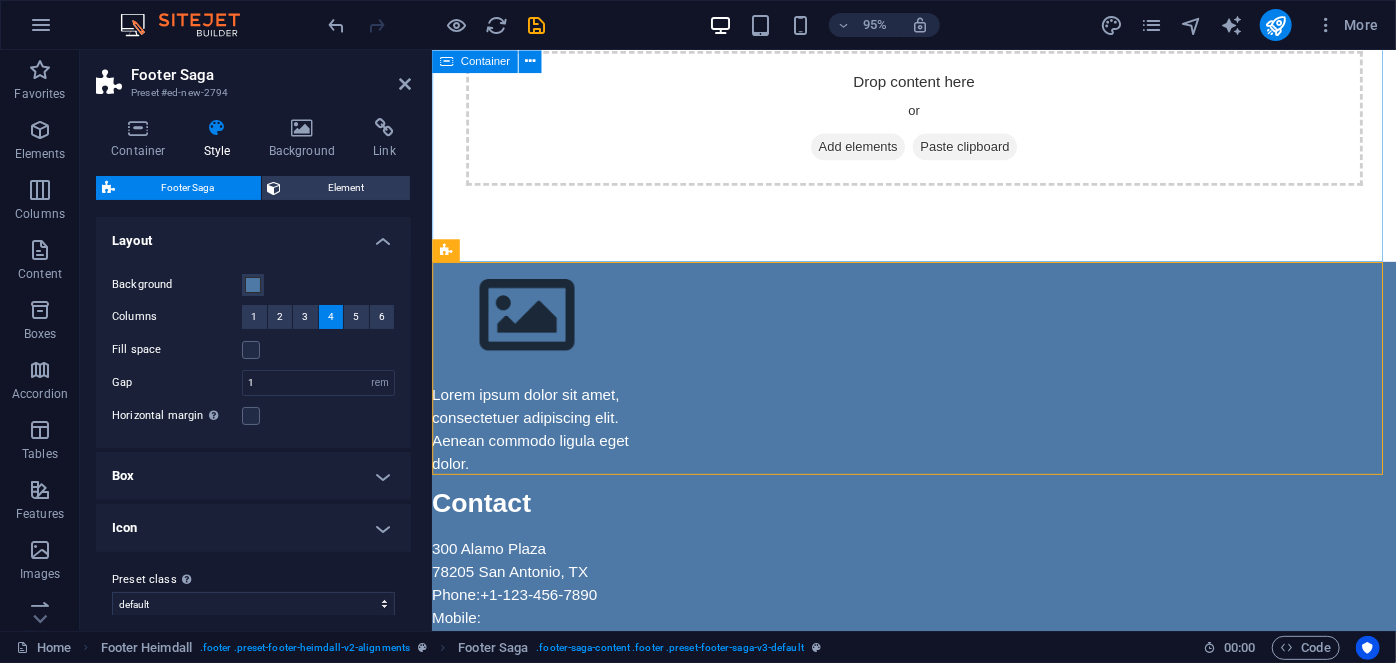click on "Drop content here or  Add elements  Paste clipboard" at bounding box center [938, 122] 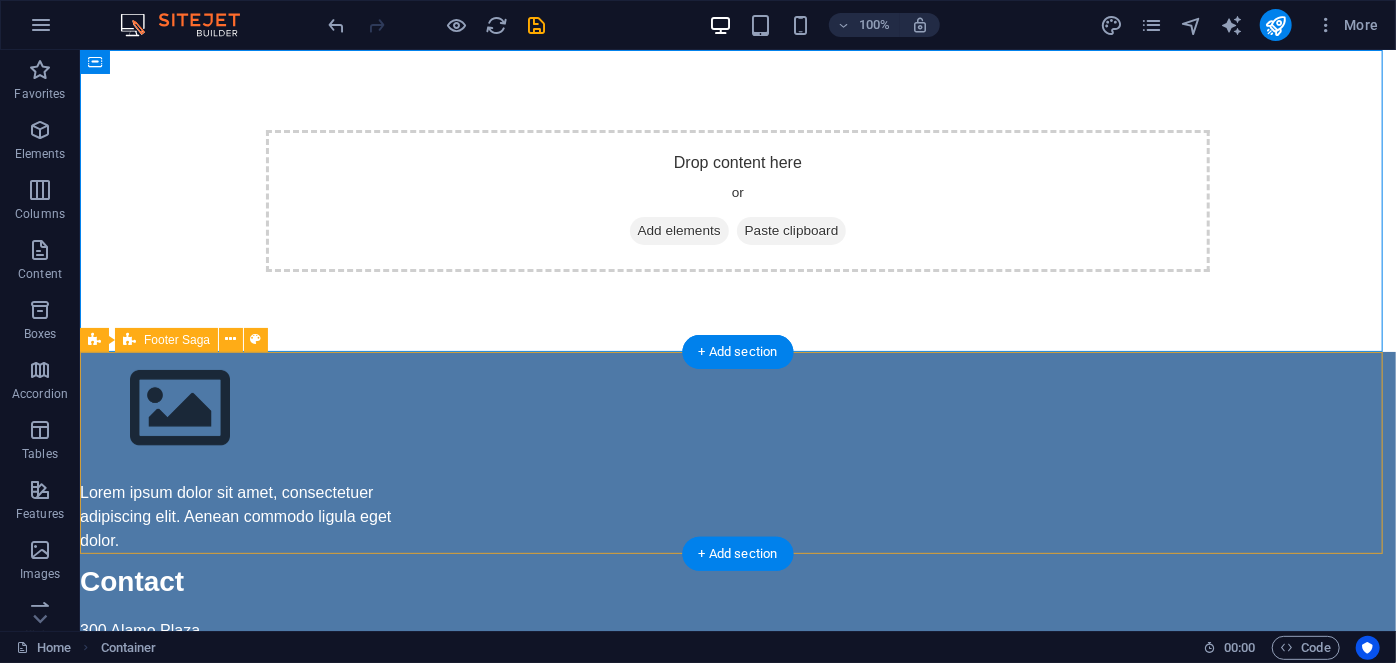 scroll, scrollTop: 87, scrollLeft: 0, axis: vertical 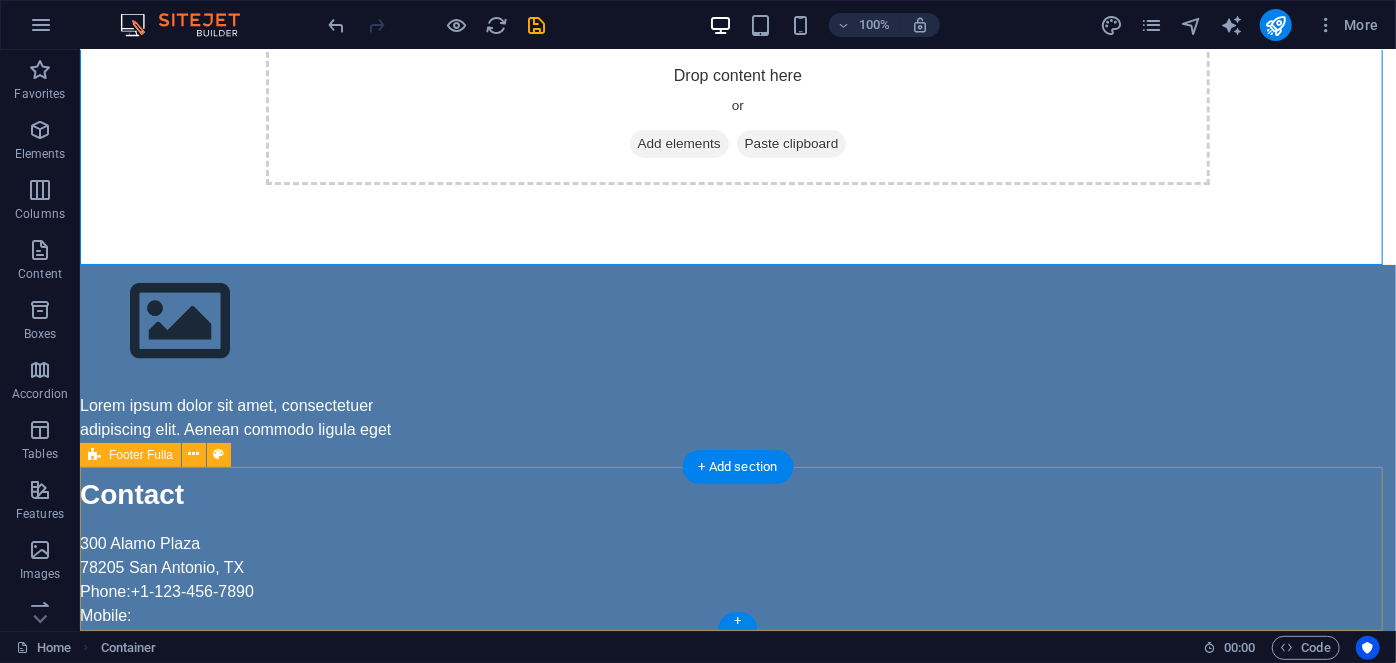 click on "Home About Service Contact Legal Notice  |  Privacy Policy" at bounding box center [737, 1185] 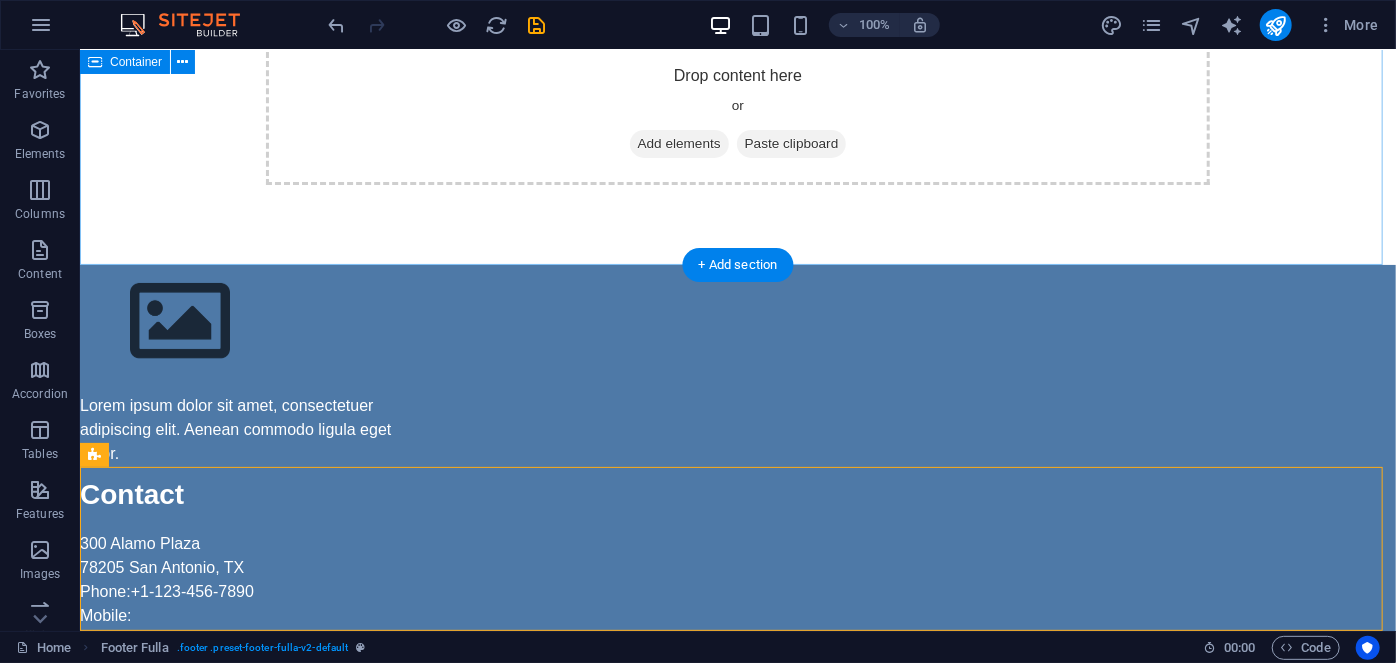 click on "Drop content here or  Add elements  Paste clipboard" at bounding box center [737, 113] 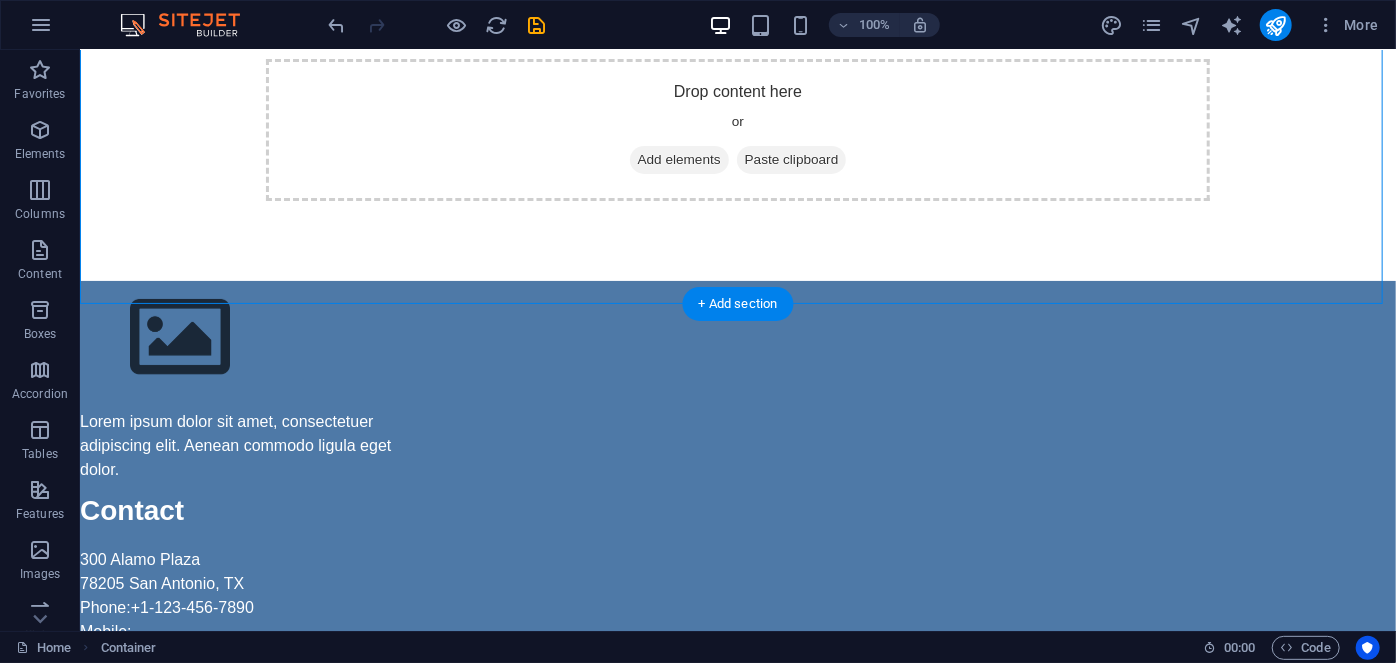 scroll, scrollTop: 87, scrollLeft: 0, axis: vertical 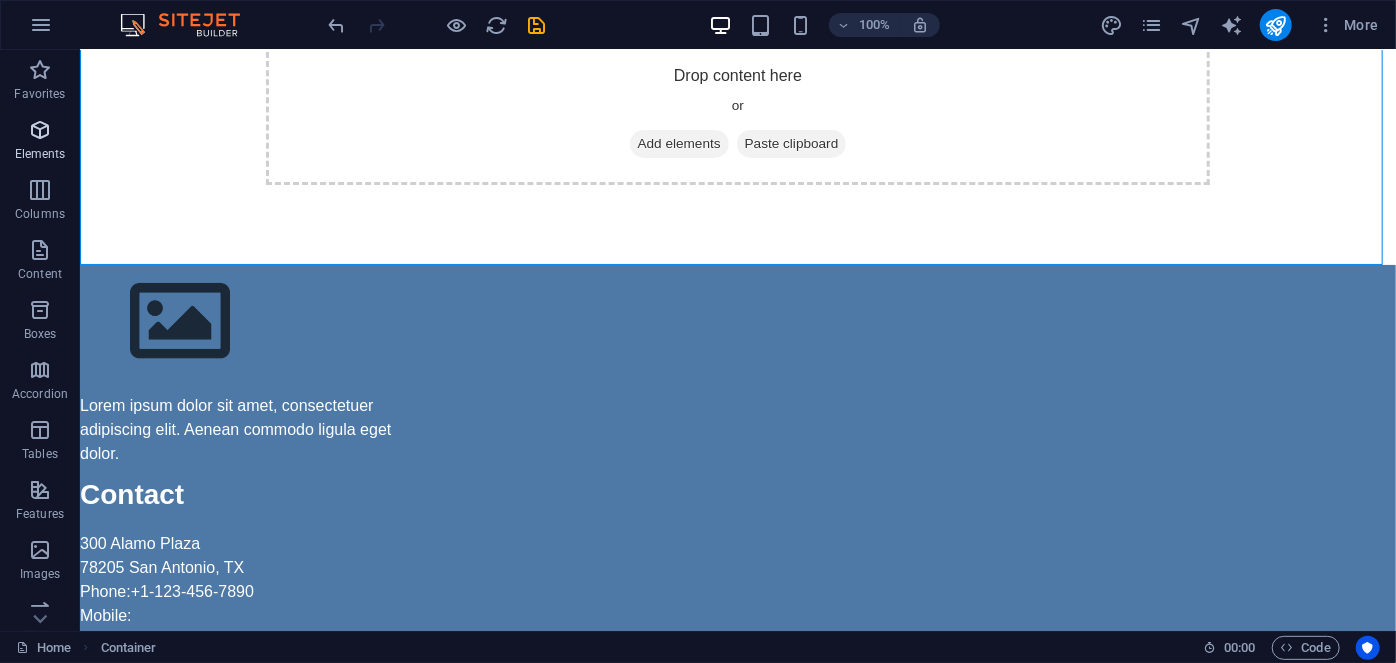 click on "Elements" at bounding box center (40, 142) 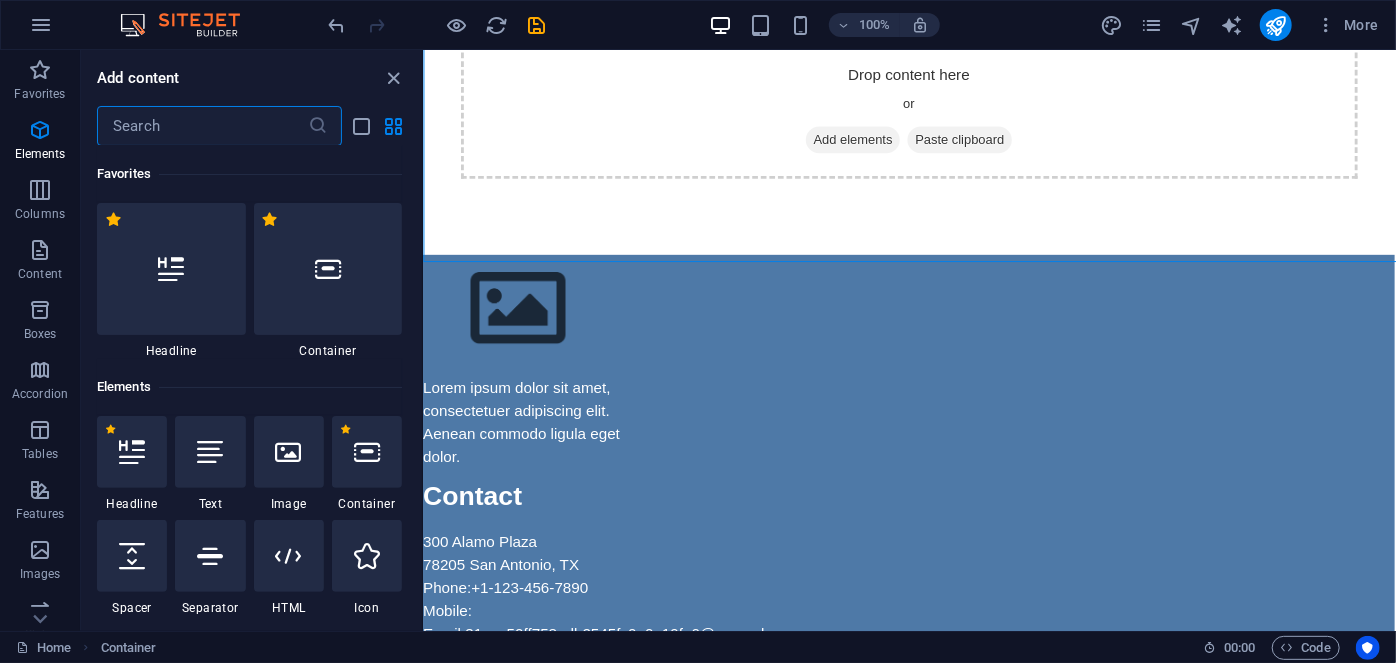 scroll, scrollTop: 79, scrollLeft: 0, axis: vertical 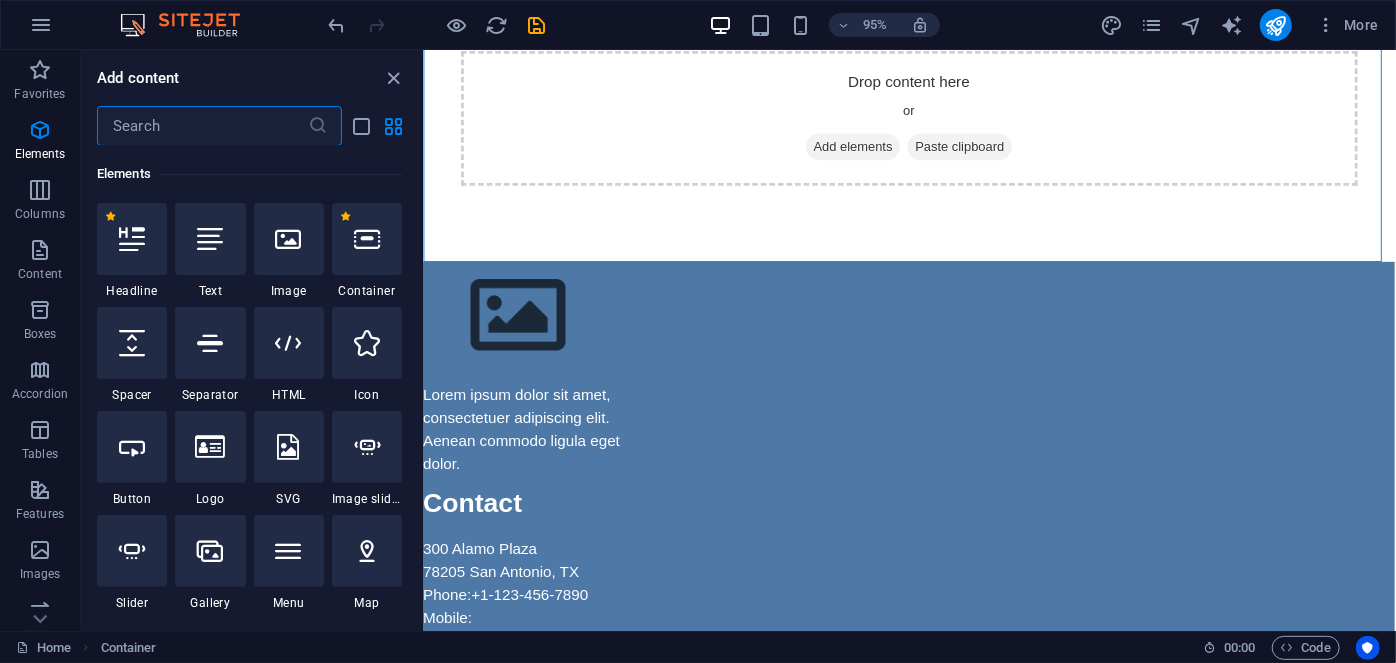click at bounding box center [202, 126] 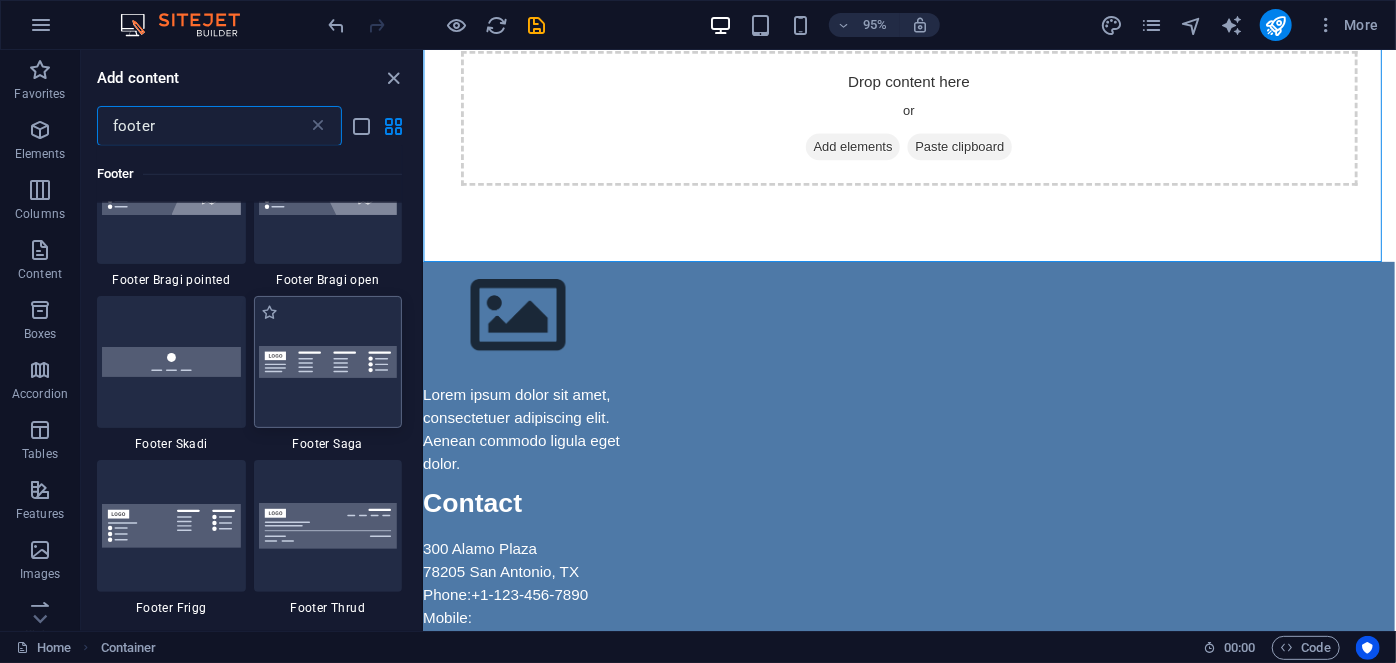 scroll, scrollTop: 818, scrollLeft: 0, axis: vertical 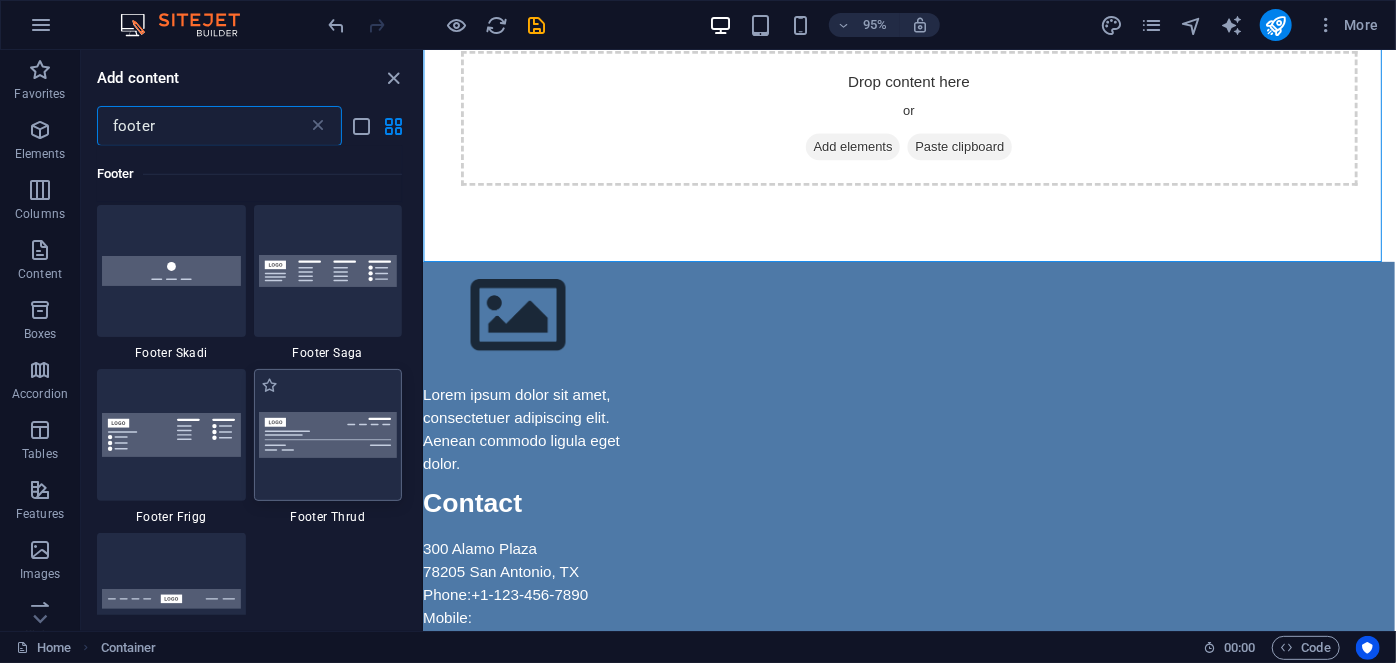 type on "footer" 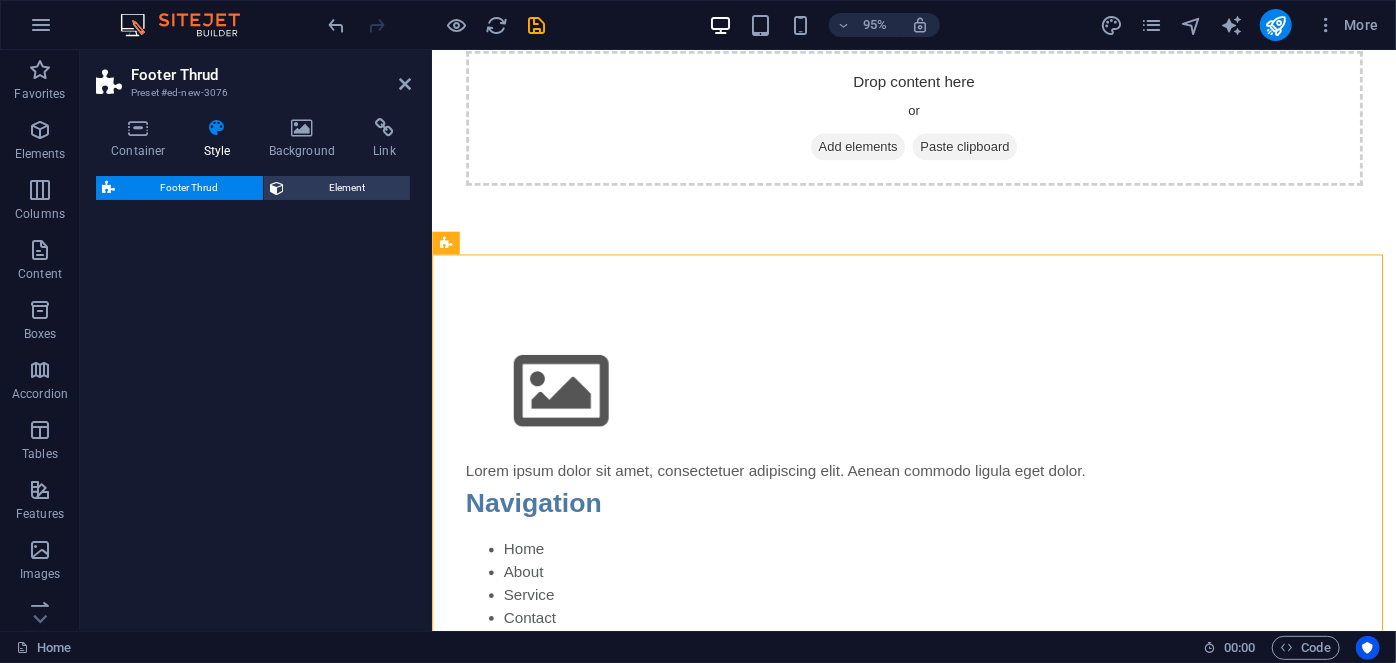 scroll, scrollTop: 87, scrollLeft: 0, axis: vertical 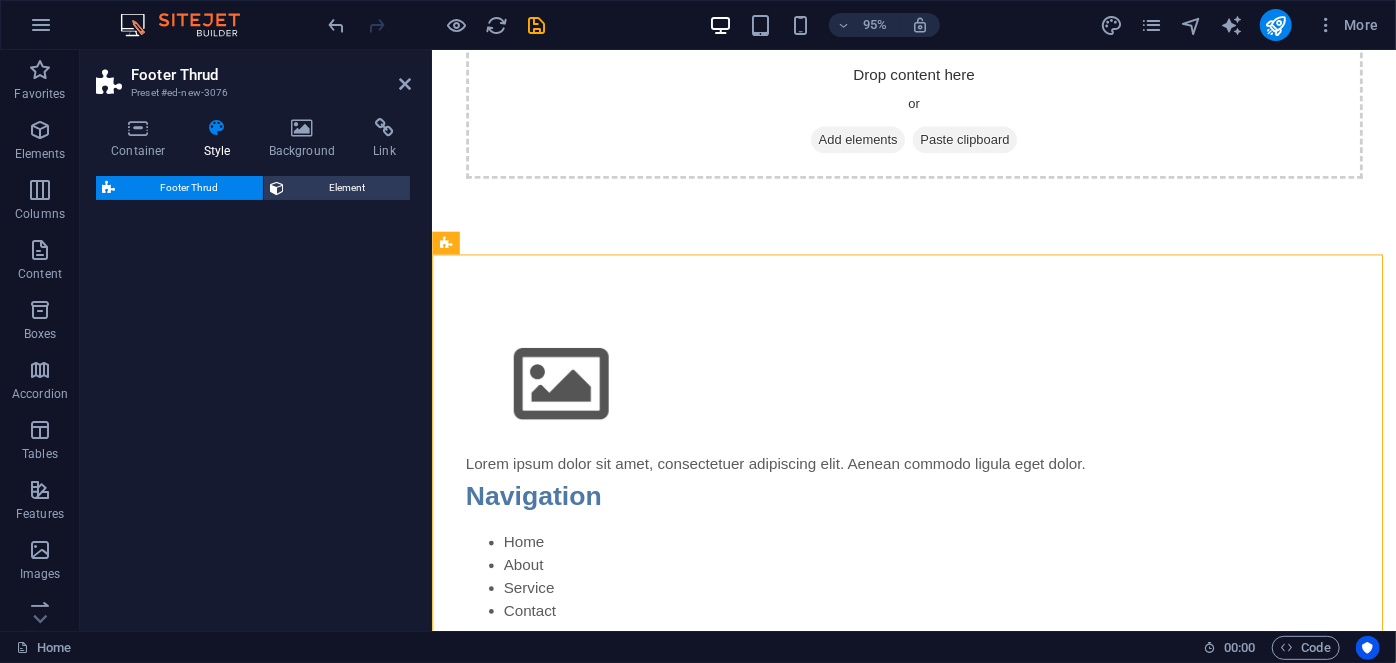 select on "rem" 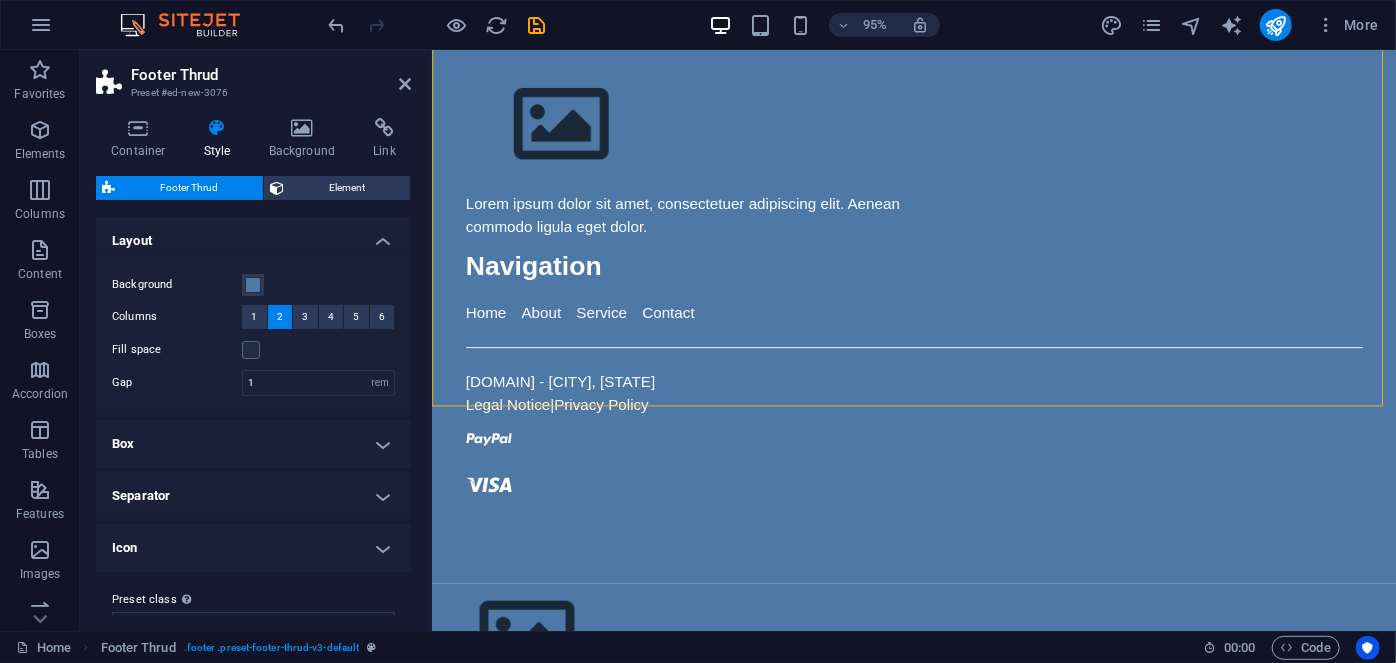 scroll, scrollTop: 450, scrollLeft: 0, axis: vertical 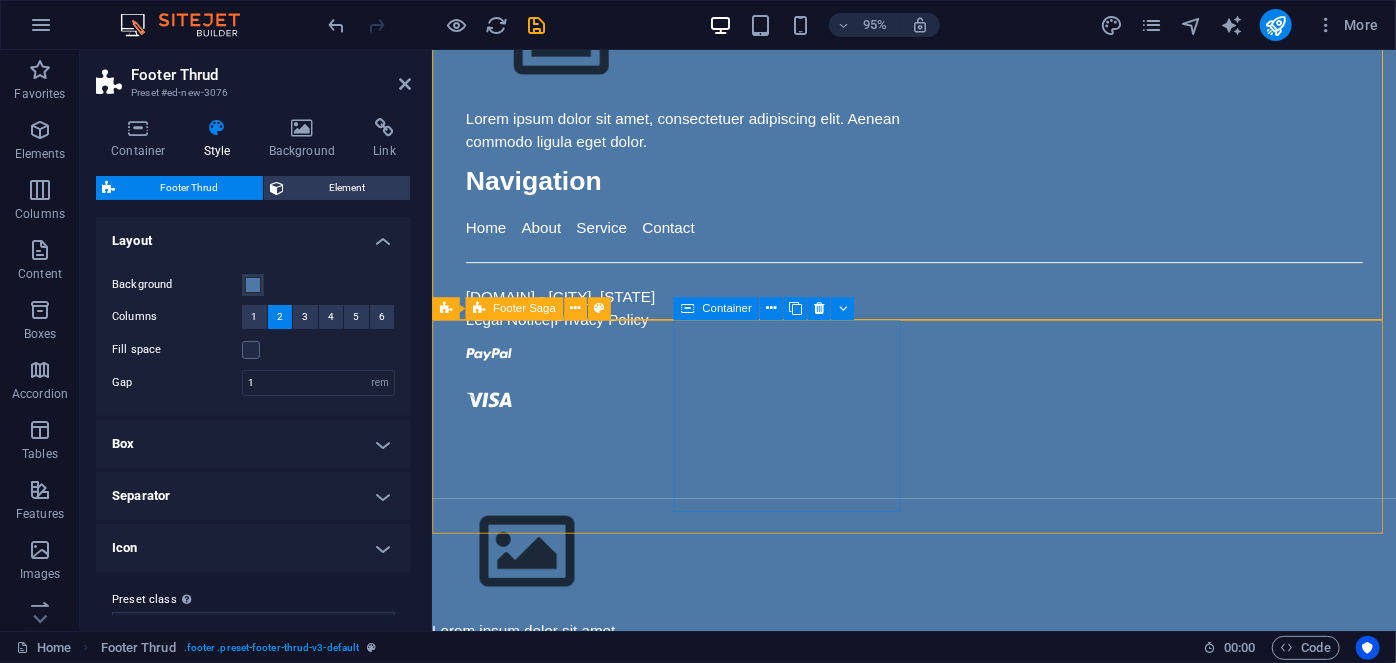 click on "Lorem ipsum dolor sit amet, consectetuer adipiscing elit. Aenean commodo ligula eget dolor. Contact [NUMBER] [STREET] [POSTAL_CODE]   [CITY], [STATE] Phone:  [PHONE] Mobile:  Email:  [EMAIL] Navigation Home About Service Contact Legal Notice Privacy Policy Social media Facebook Twitter Instagram" at bounding box center (938, 937) 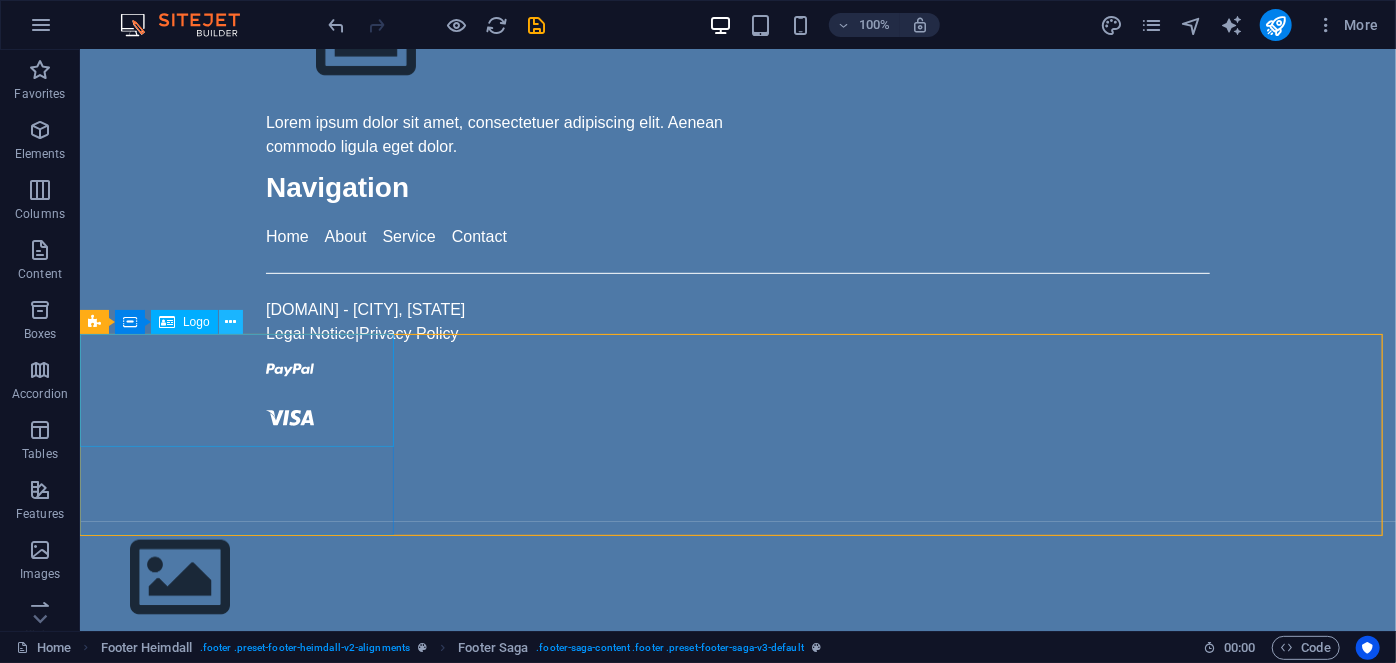click at bounding box center [231, 322] 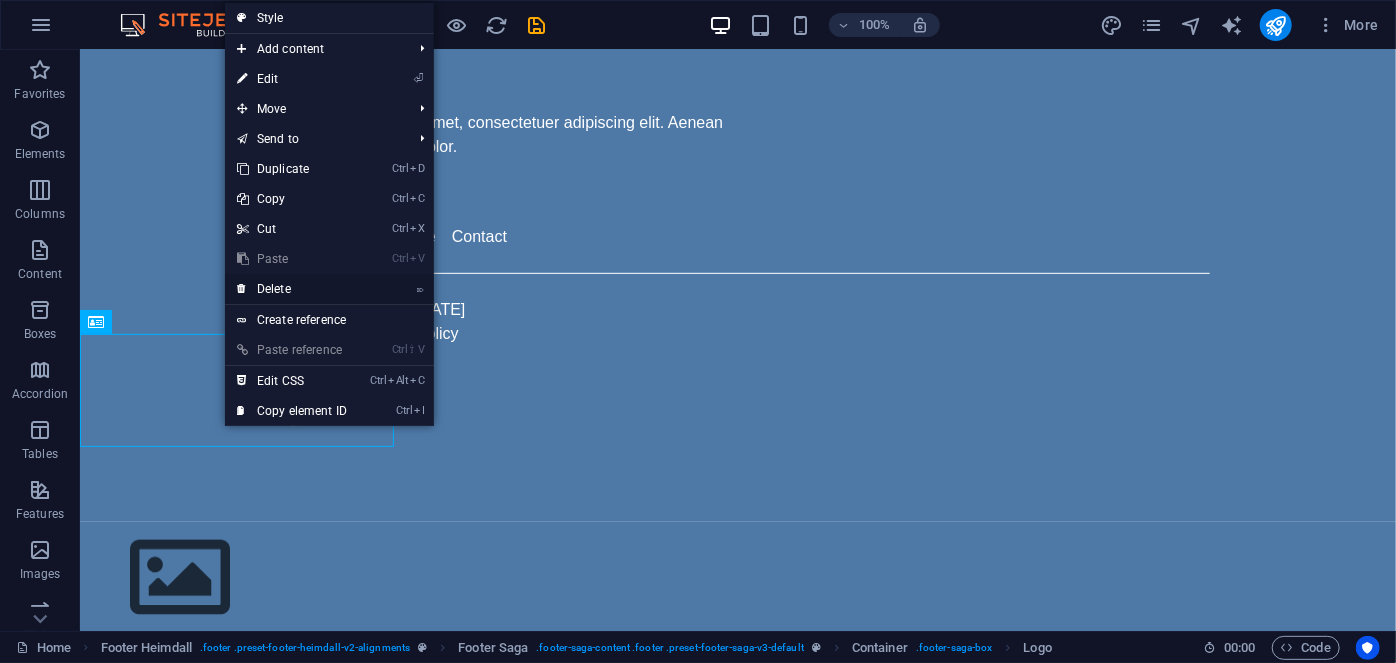 click on "⌦  Delete" at bounding box center [292, 289] 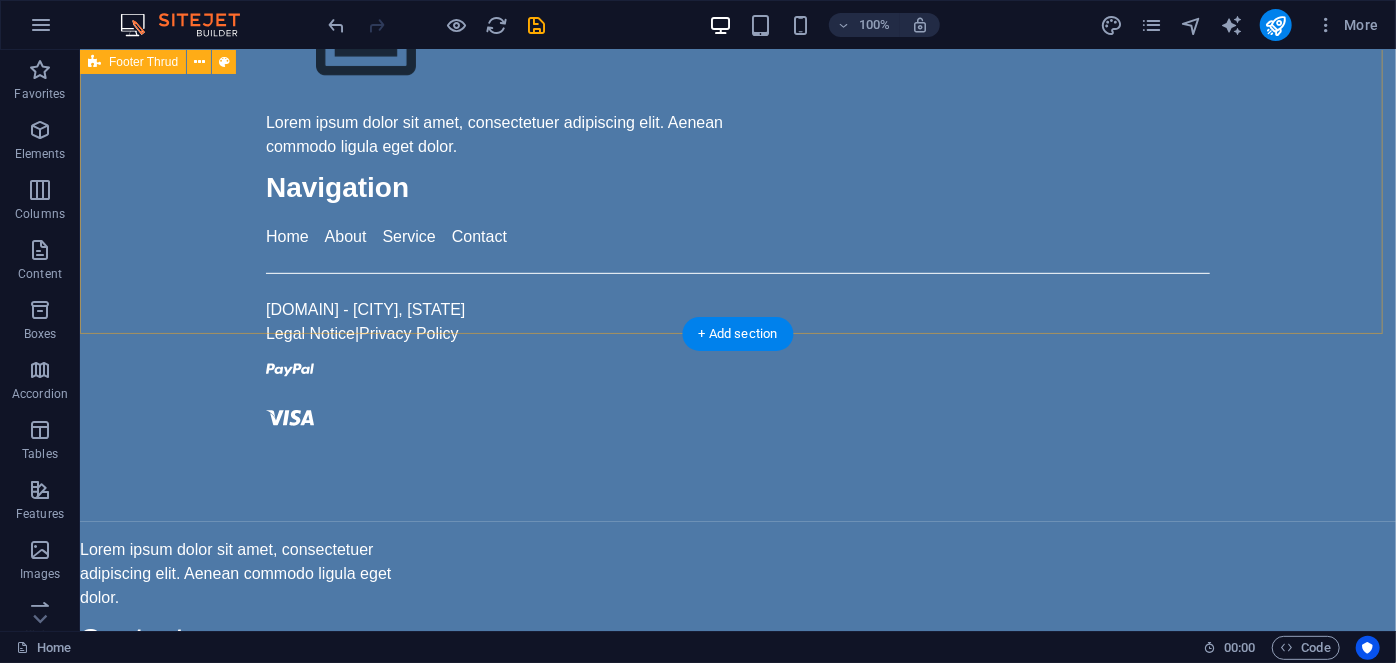 click on "Lorem ipsum dolor sit amet, consectetuer adipiscing elit. Aenean commodo ligula eget dolor. Navigation Home About Service Contact
[DOMAIN]   Legal Notice  |  Privacy Policy" at bounding box center [737, 211] 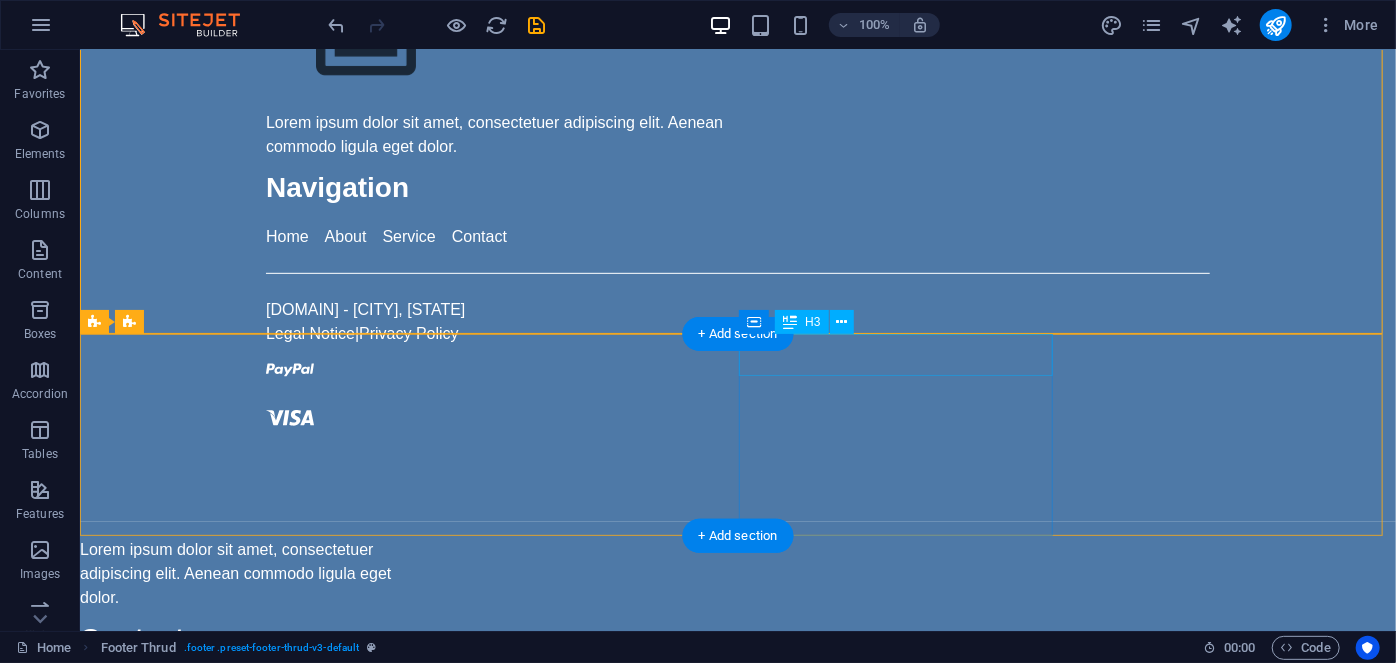 click on "Navigation" at bounding box center (237, 824) 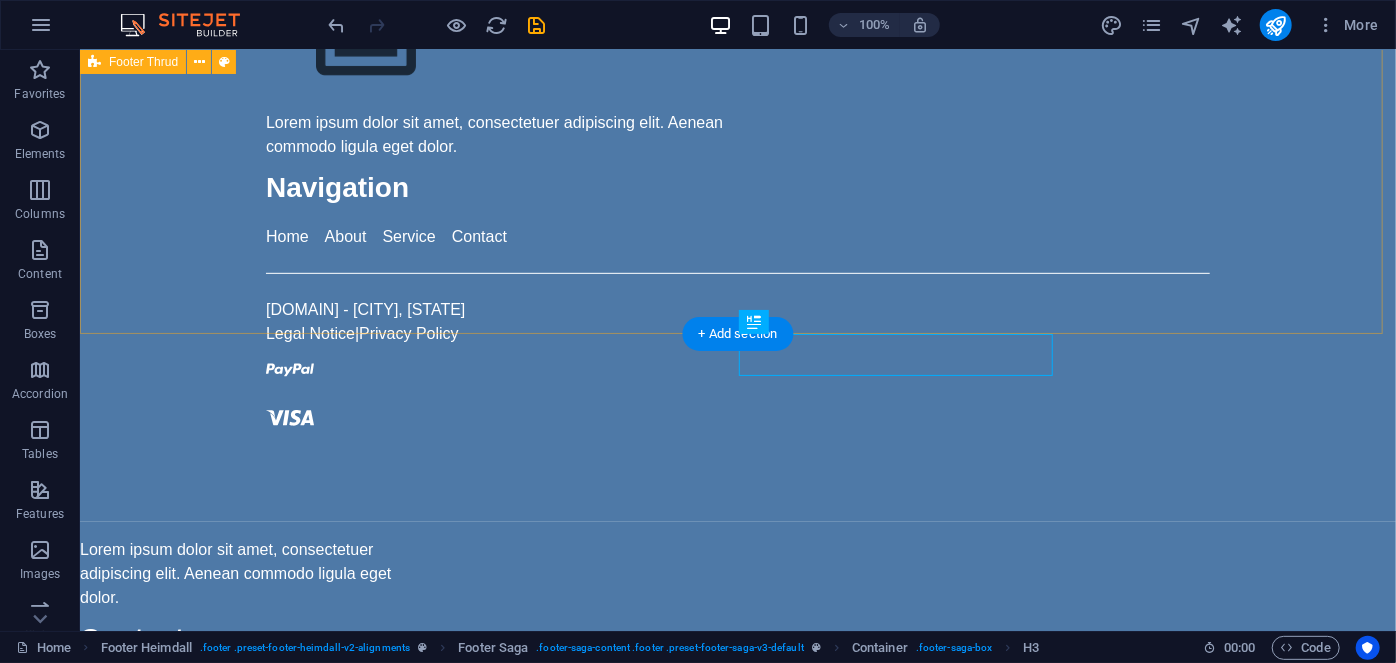 click on "Lorem ipsum dolor sit amet, consectetuer adipiscing elit. Aenean commodo ligula eget dolor. Navigation Home About Service Contact
[DOMAIN]   Legal Notice  |  Privacy Policy" at bounding box center [737, 211] 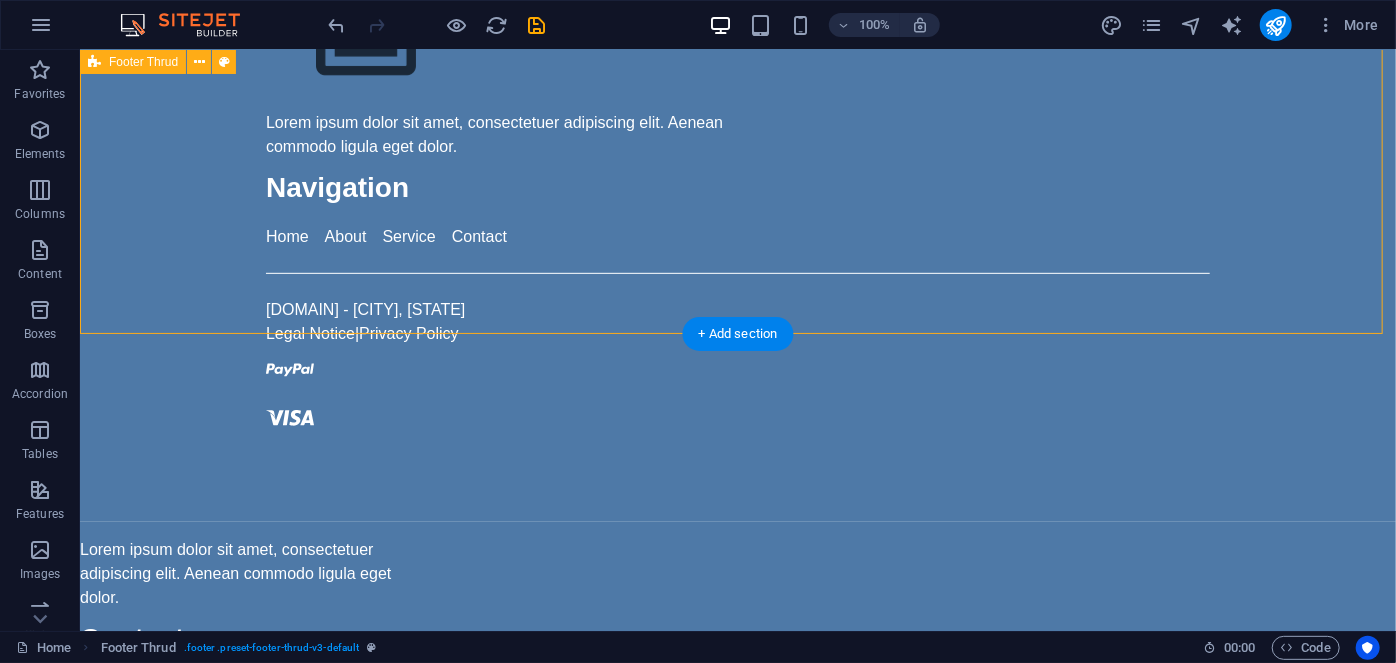 click on "Lorem ipsum dolor sit amet, consectetuer adipiscing elit. Aenean commodo ligula eget dolor. Navigation Home About Service Contact
[DOMAIN]   Legal Notice  |  Privacy Policy" at bounding box center [737, 211] 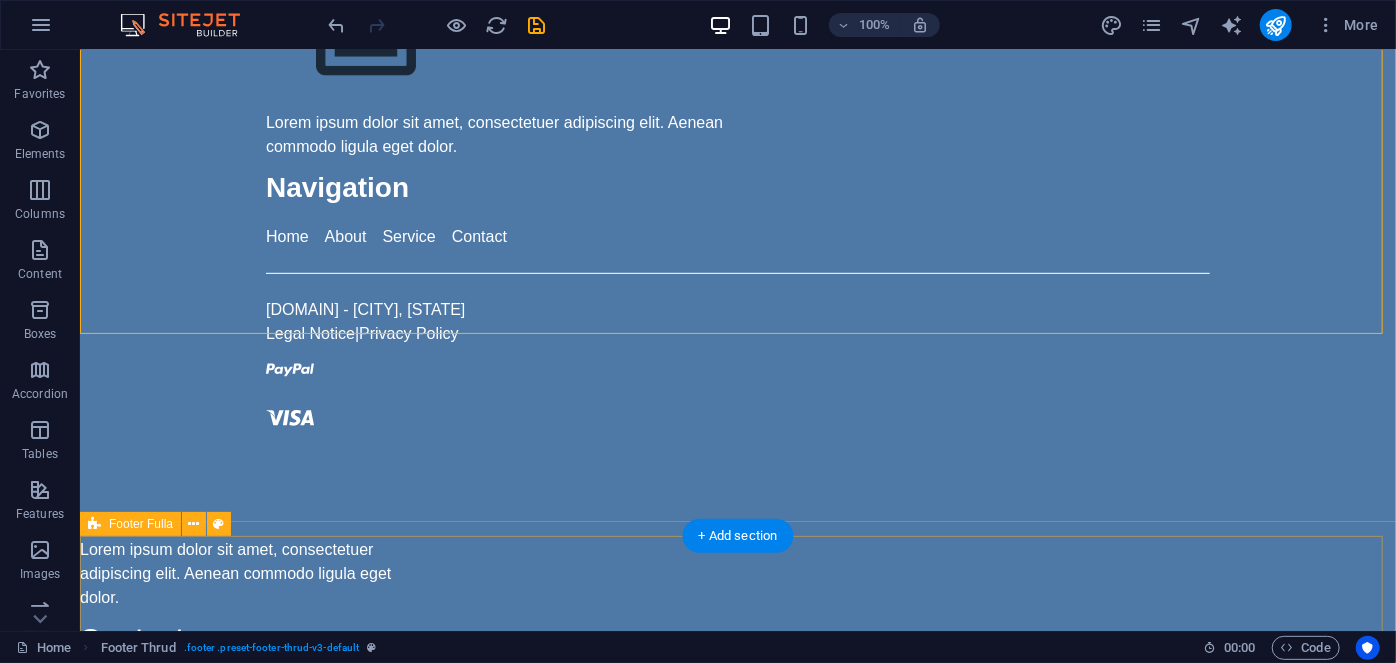 click on "Home About Service Contact Legal Notice  |  Privacy Policy" at bounding box center (737, 1329) 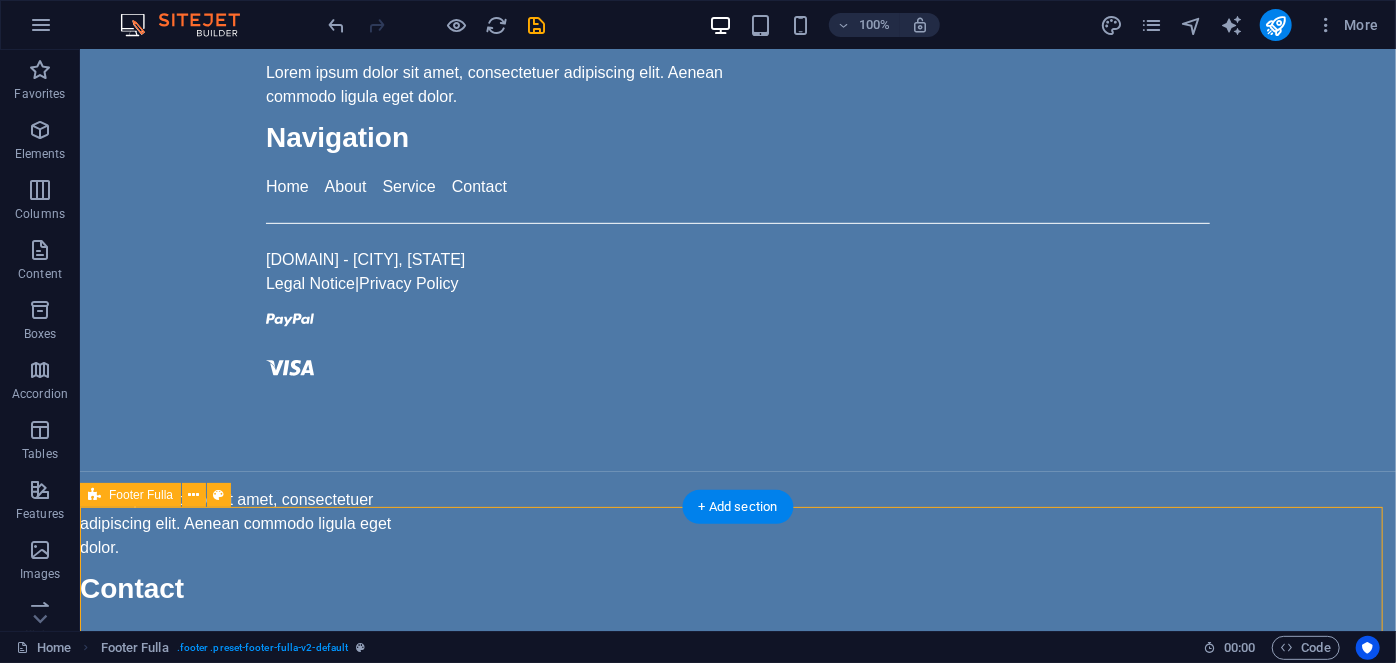 scroll, scrollTop: 520, scrollLeft: 0, axis: vertical 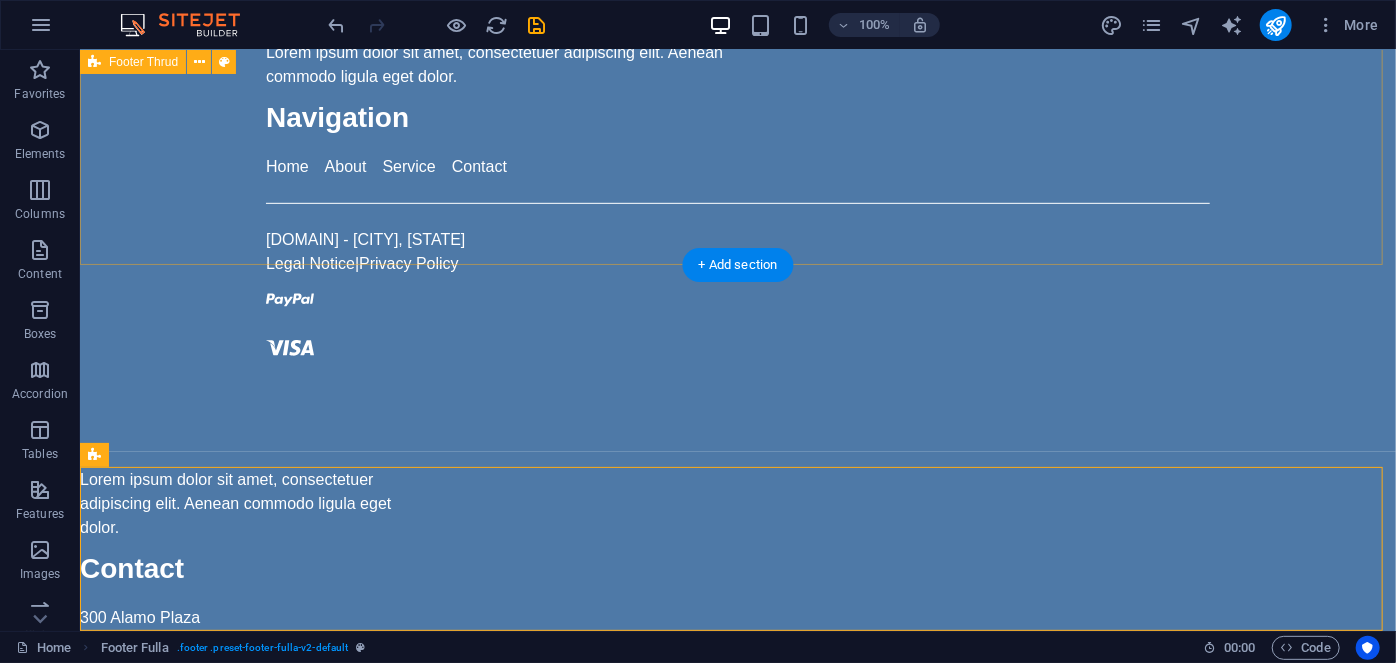 click on "Lorem ipsum dolor sit amet, consectetuer adipiscing elit. Aenean commodo ligula eget dolor. Navigation Home About Service Contact
[DOMAIN]   Legal Notice  |  Privacy Policy" at bounding box center [737, 141] 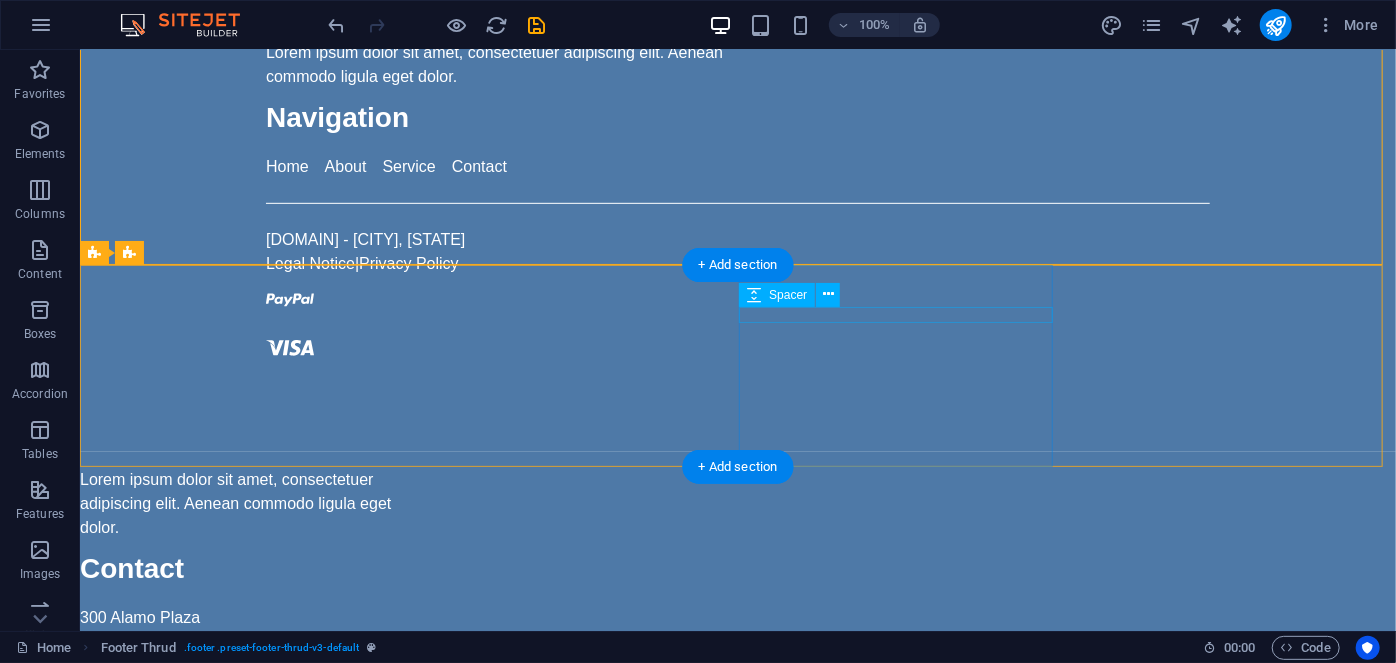 click at bounding box center (237, 783) 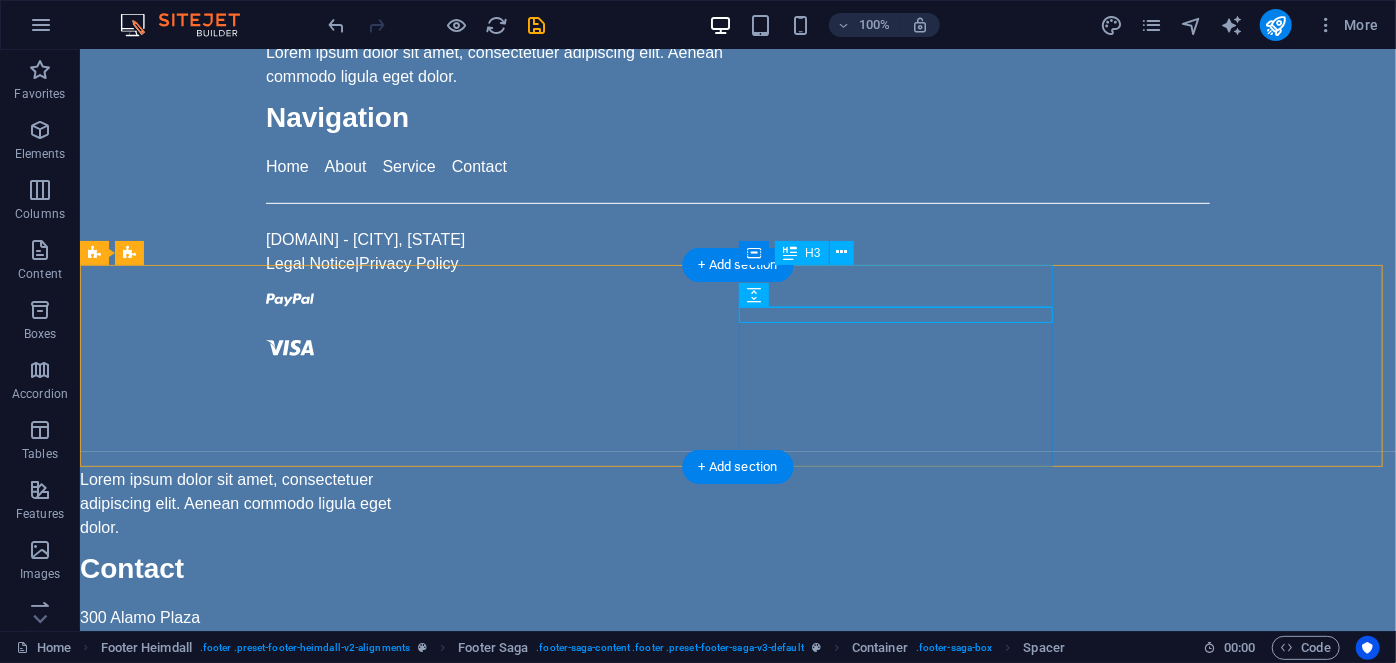 click on "Navigation" at bounding box center (237, 754) 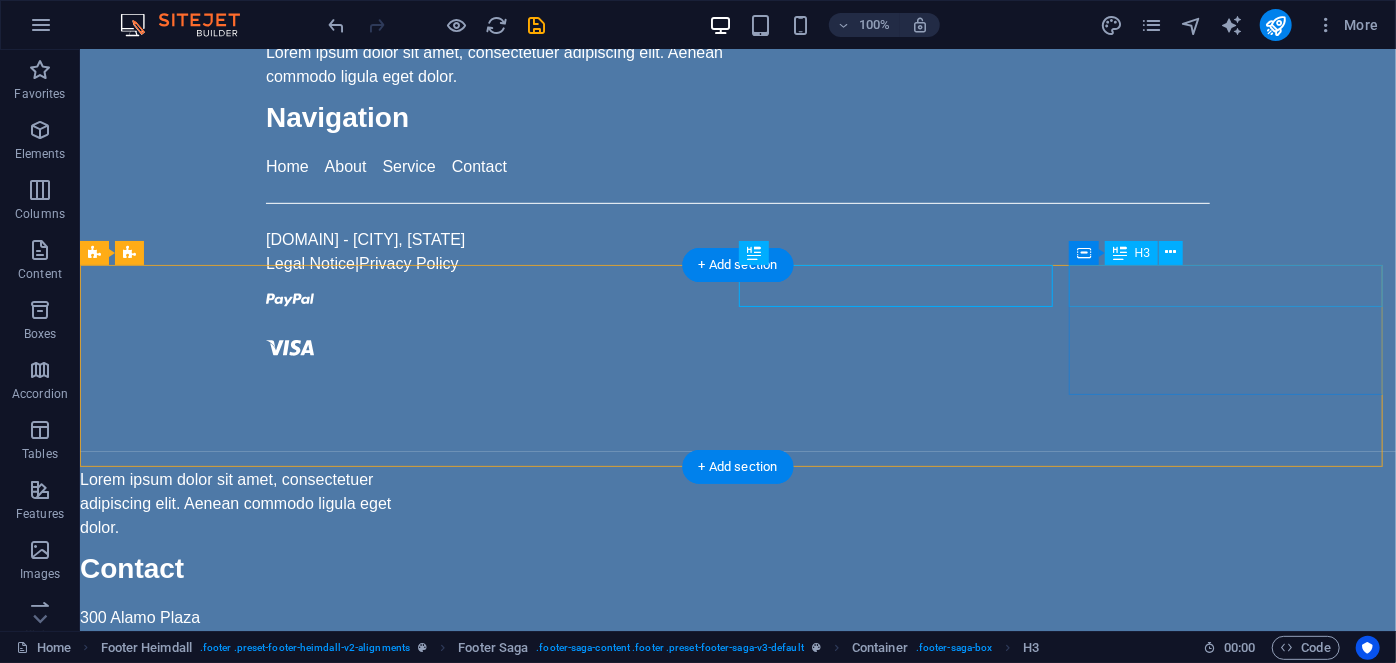 click on "Social media" at bounding box center [237, 964] 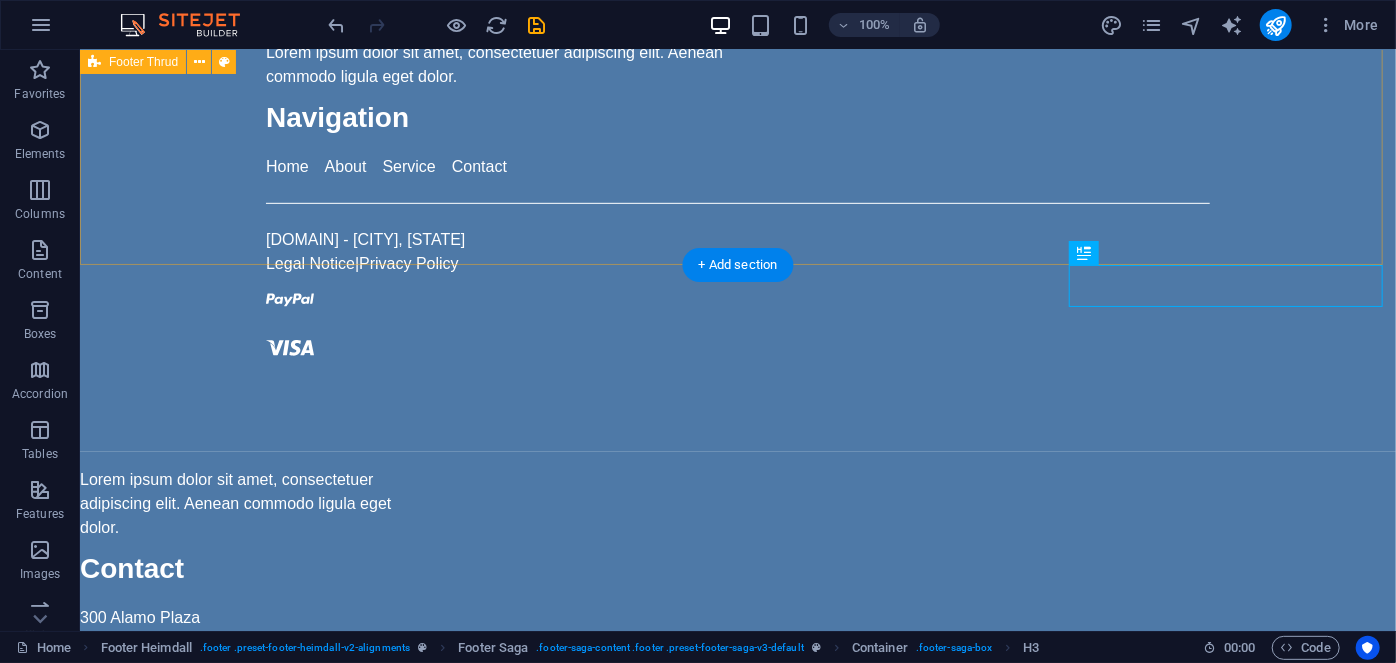 click on "Lorem ipsum dolor sit amet, consectetuer adipiscing elit. Aenean commodo ligula eget dolor. Navigation Home About Service Contact
[DOMAIN]   Legal Notice  |  Privacy Policy" at bounding box center [737, 141] 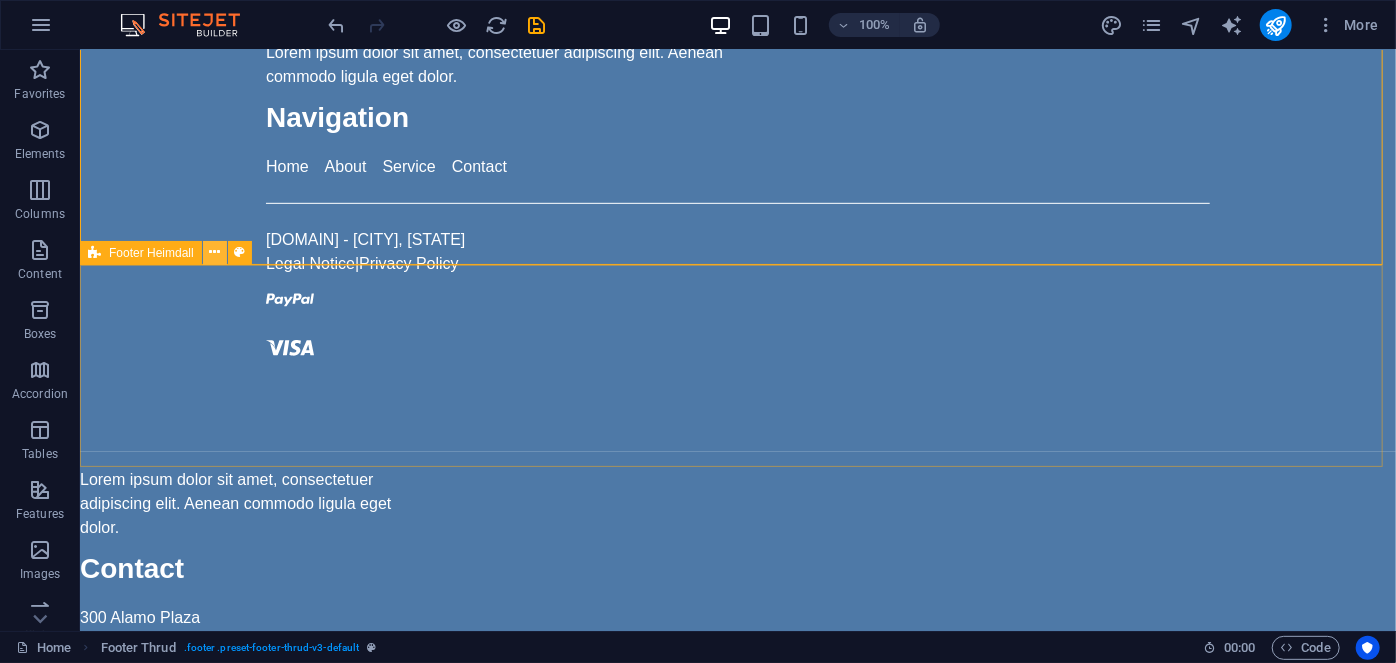 click at bounding box center [214, 252] 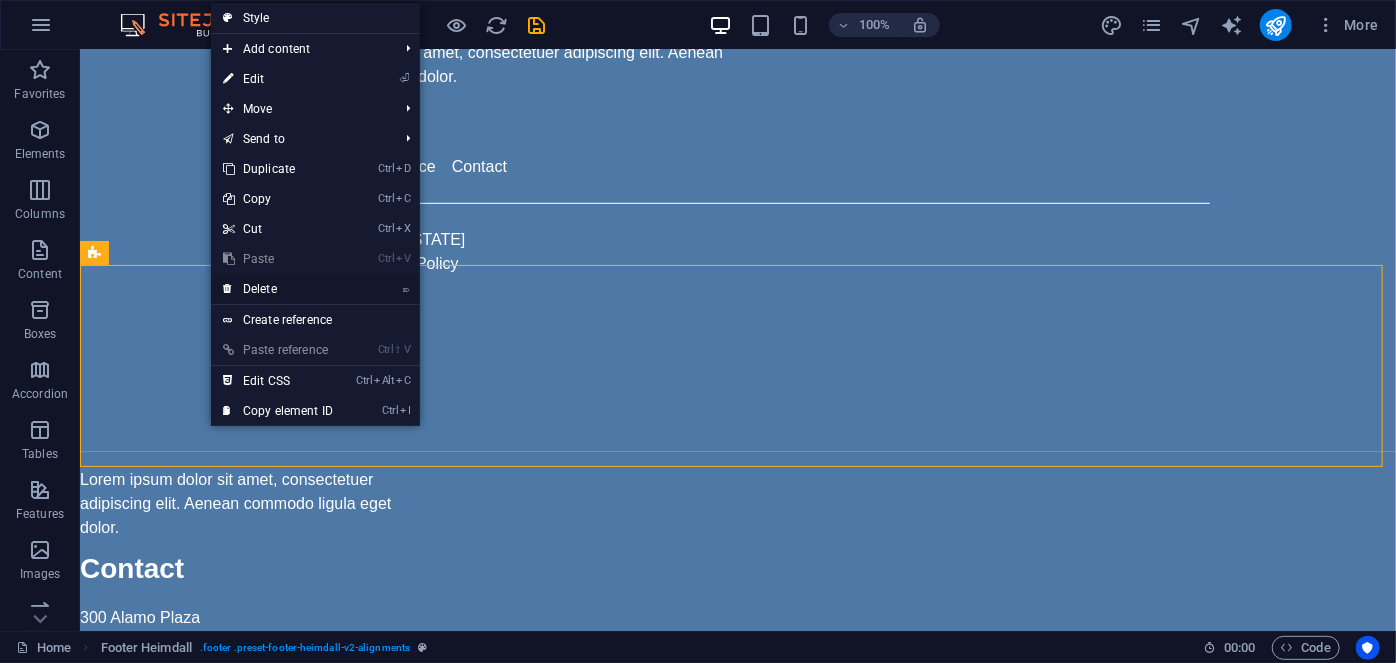 click on "⌦  Delete" at bounding box center (278, 289) 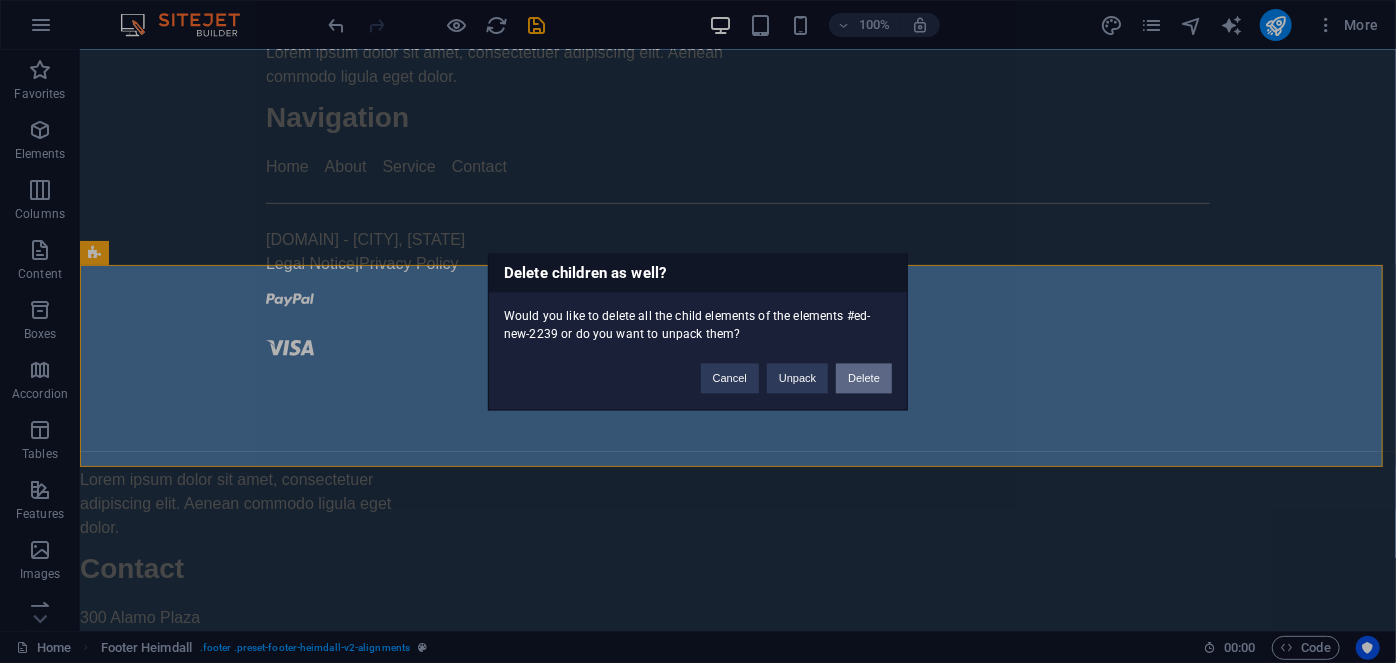 click on "Delete" at bounding box center (864, 378) 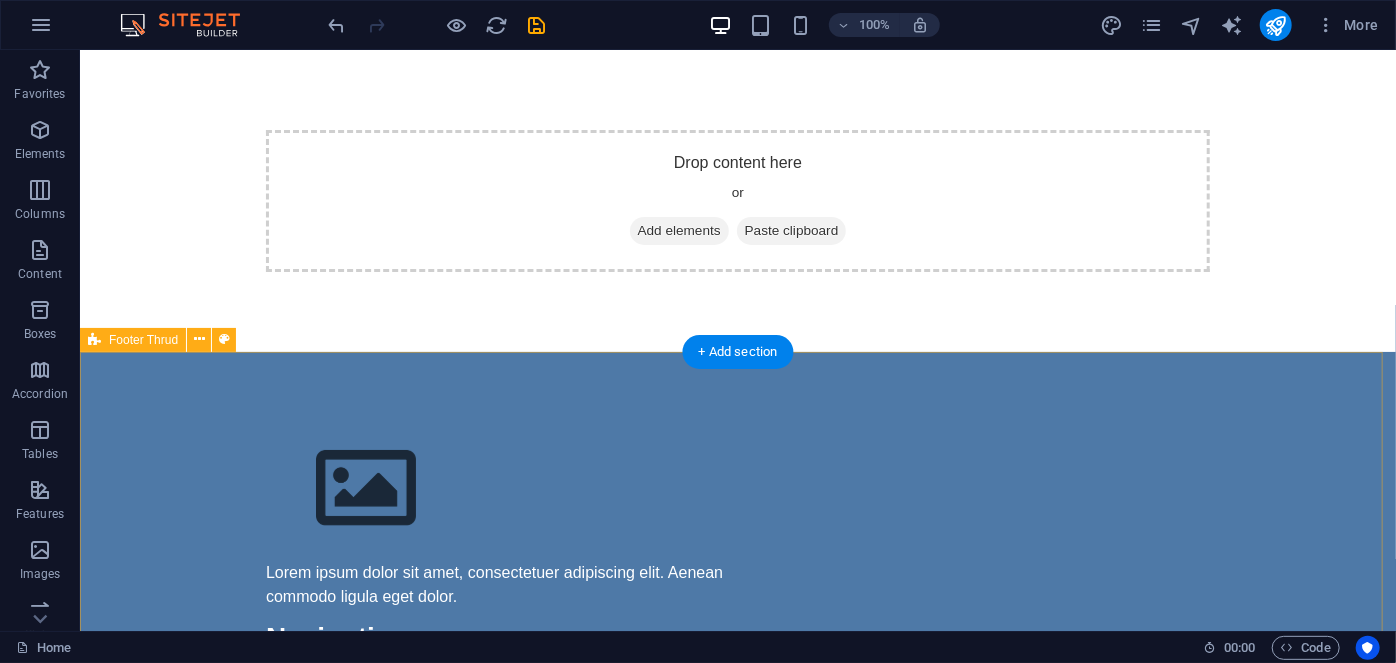 scroll, scrollTop: 318, scrollLeft: 0, axis: vertical 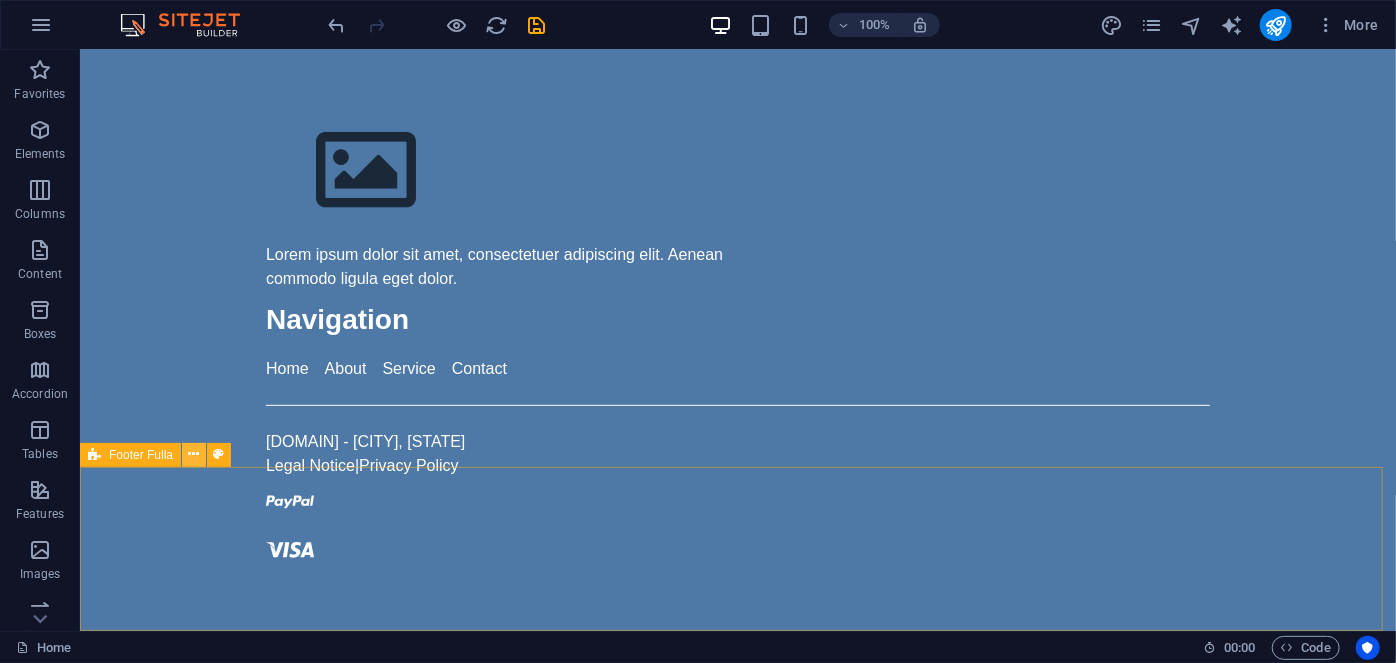 click at bounding box center [194, 454] 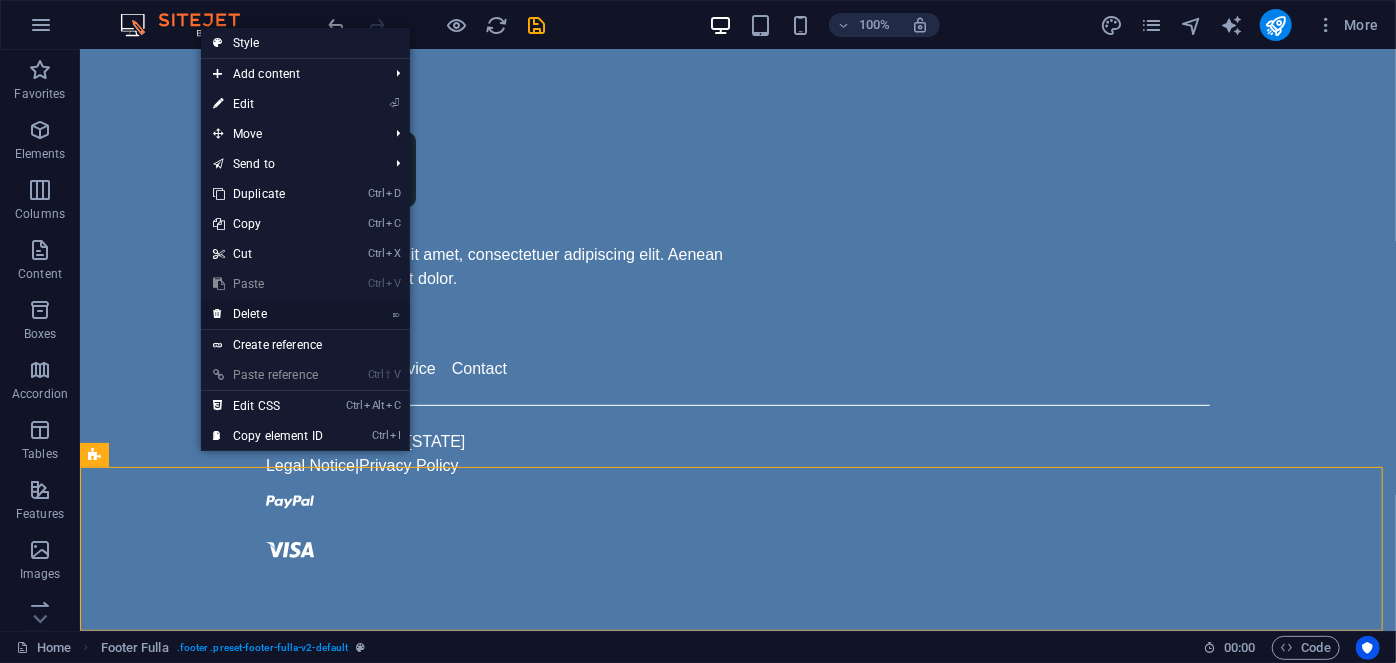 click on "⌦  Delete" at bounding box center [268, 314] 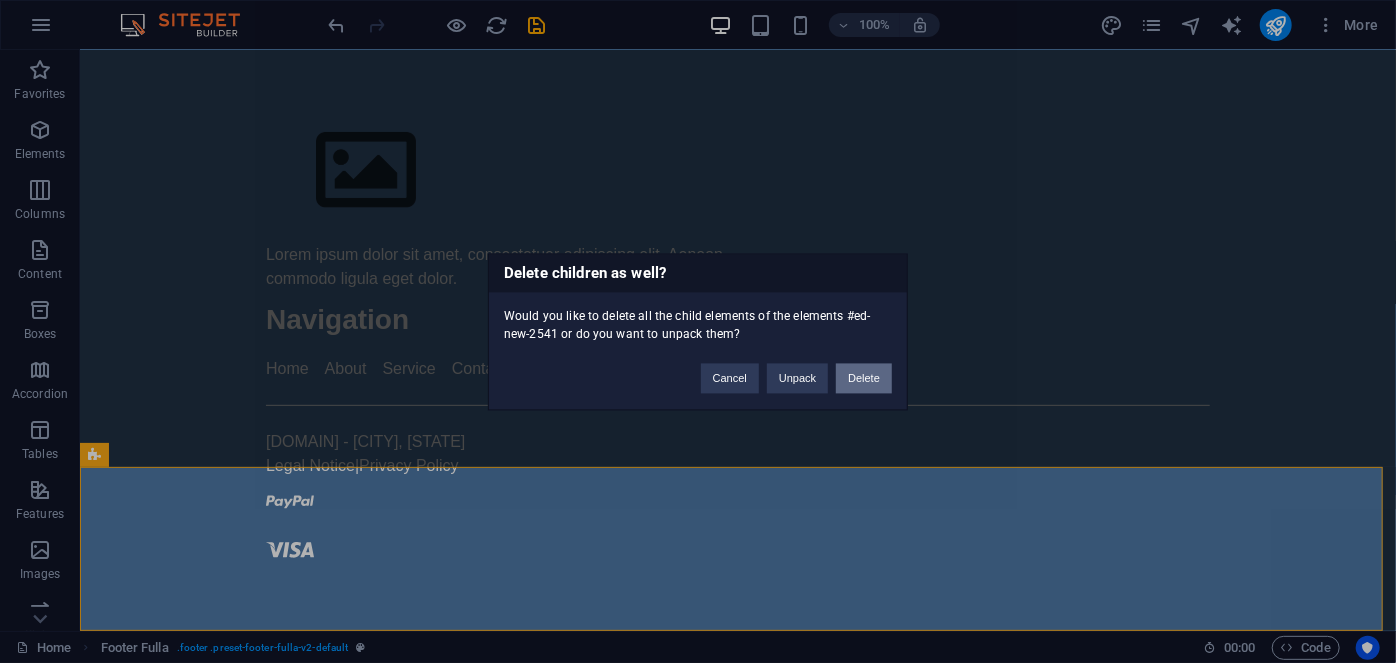 click on "Delete" at bounding box center (864, 378) 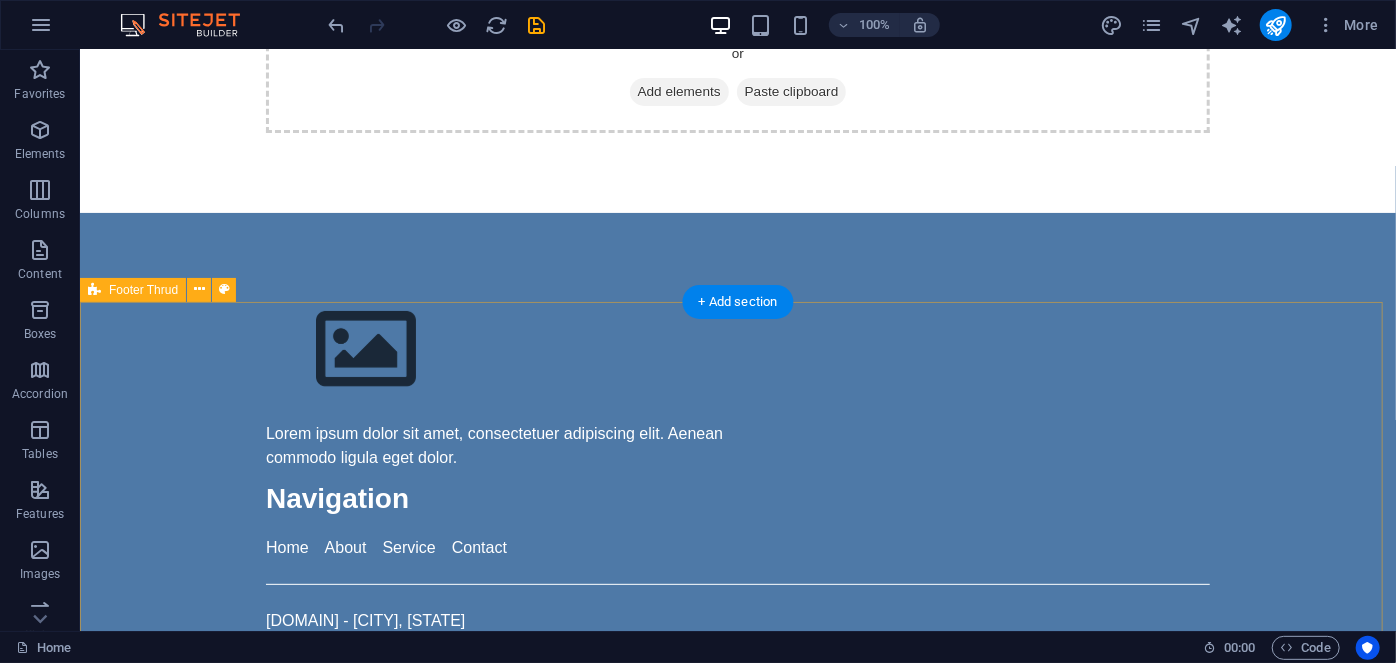 scroll, scrollTop: 154, scrollLeft: 0, axis: vertical 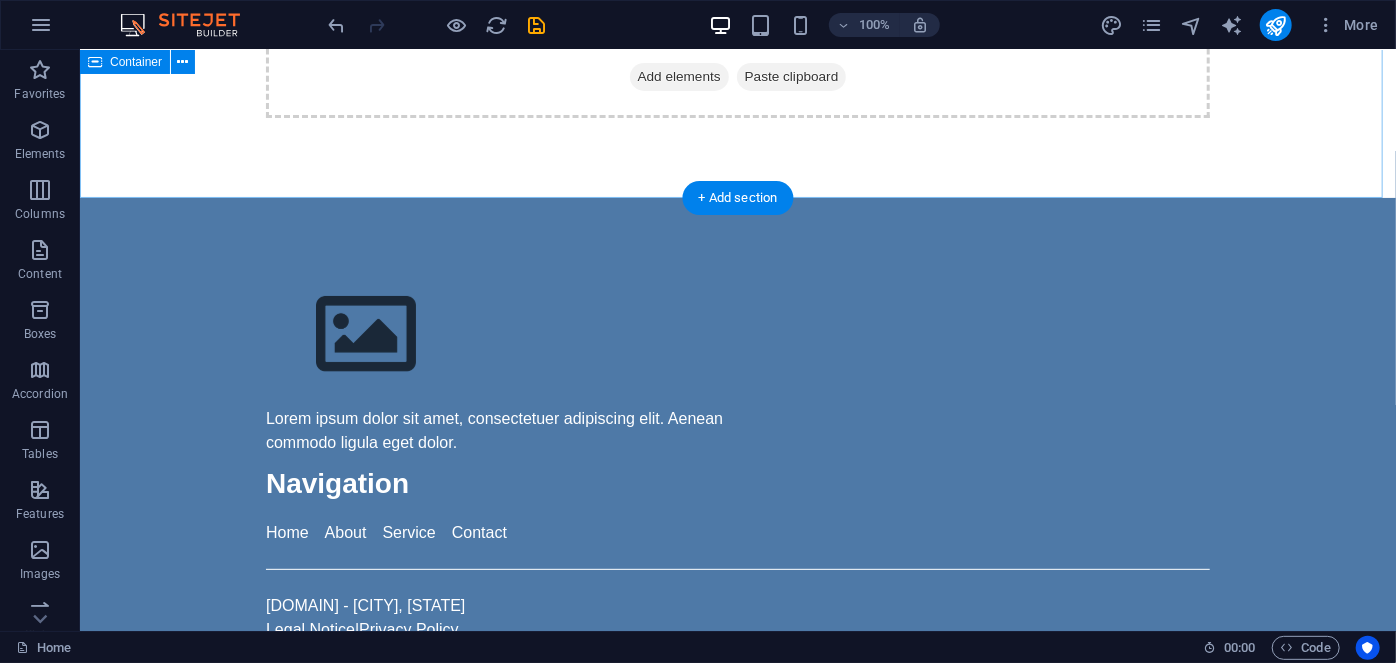 click on "Drop content here or  Add elements  Paste clipboard" at bounding box center (737, 46) 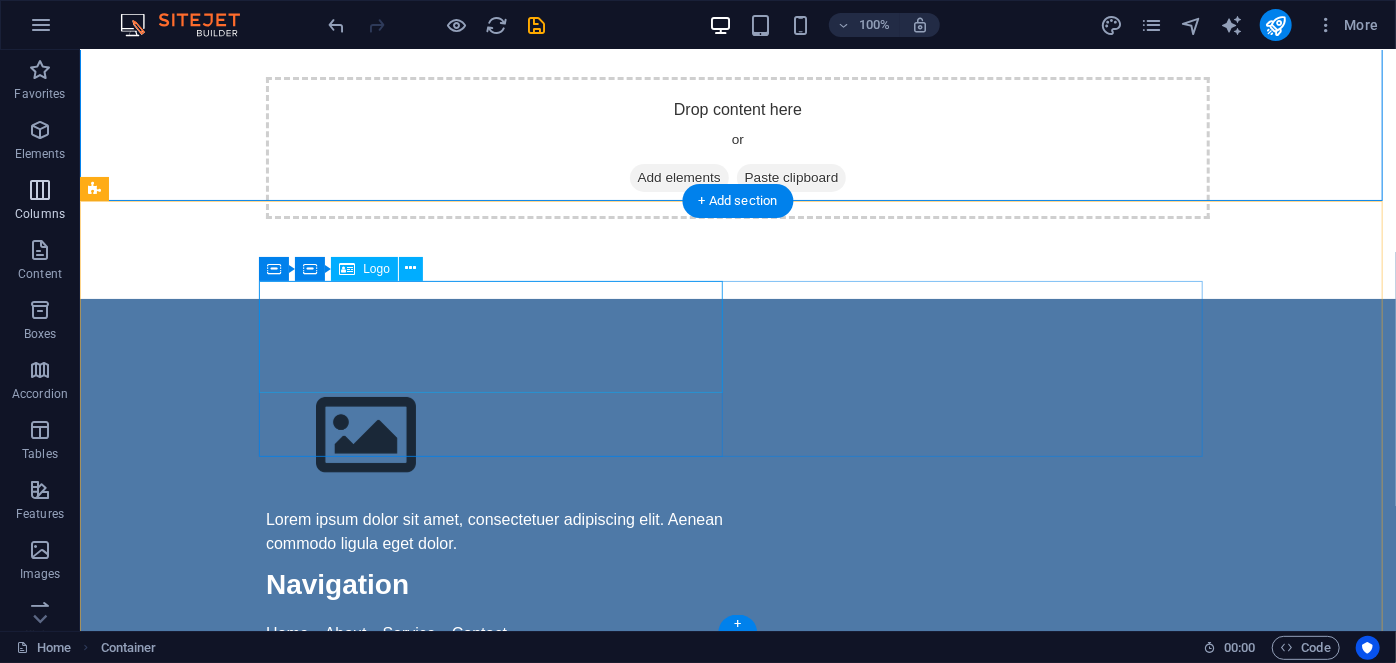 scroll, scrollTop: 0, scrollLeft: 0, axis: both 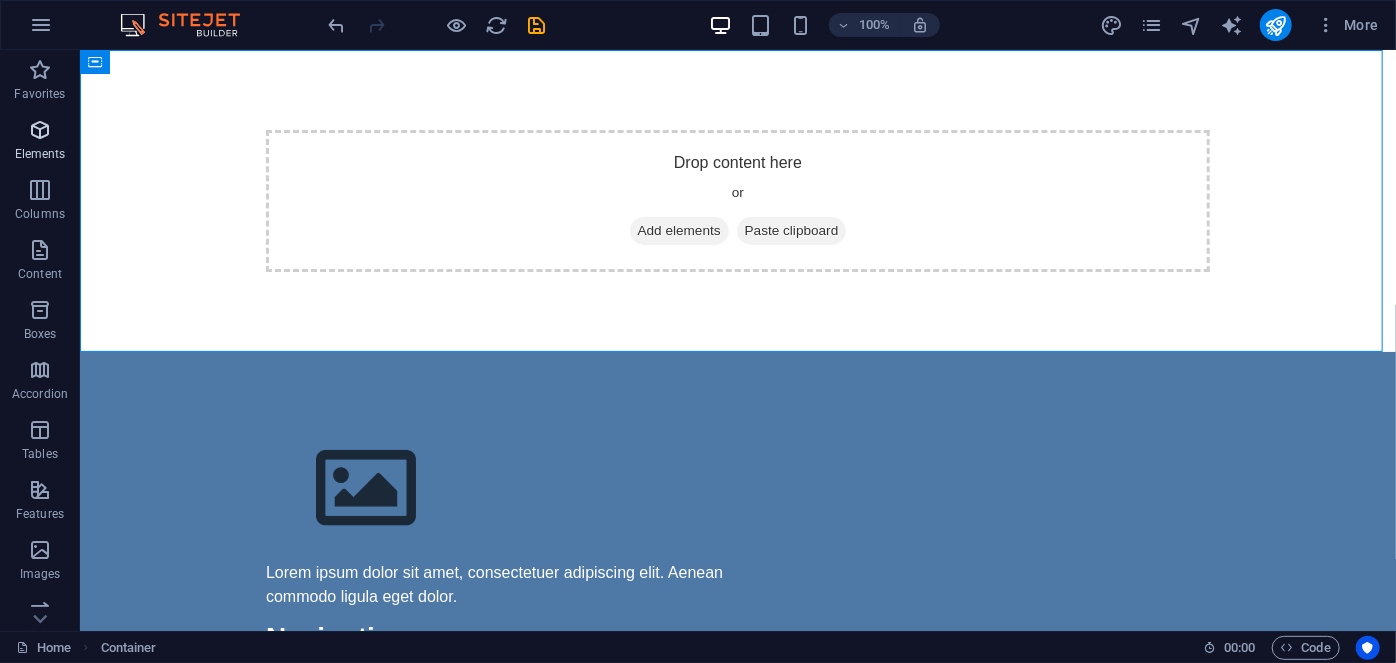 click at bounding box center (40, 130) 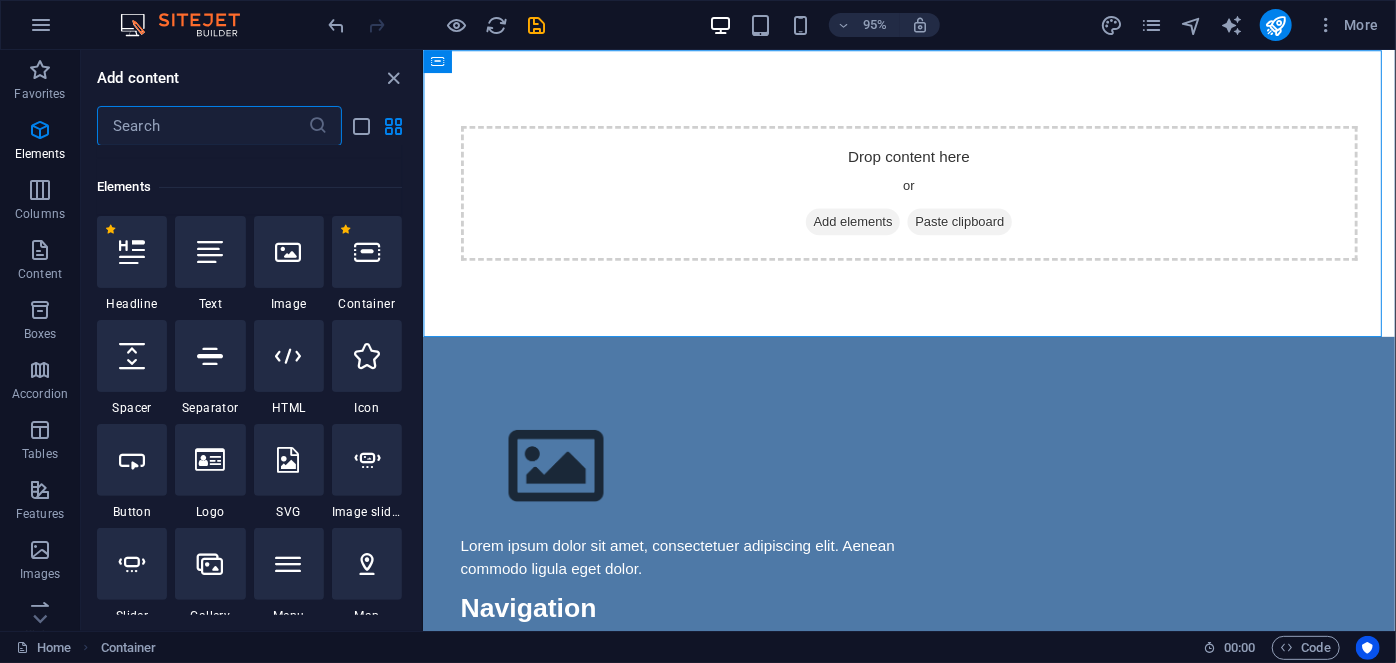 scroll, scrollTop: 213, scrollLeft: 0, axis: vertical 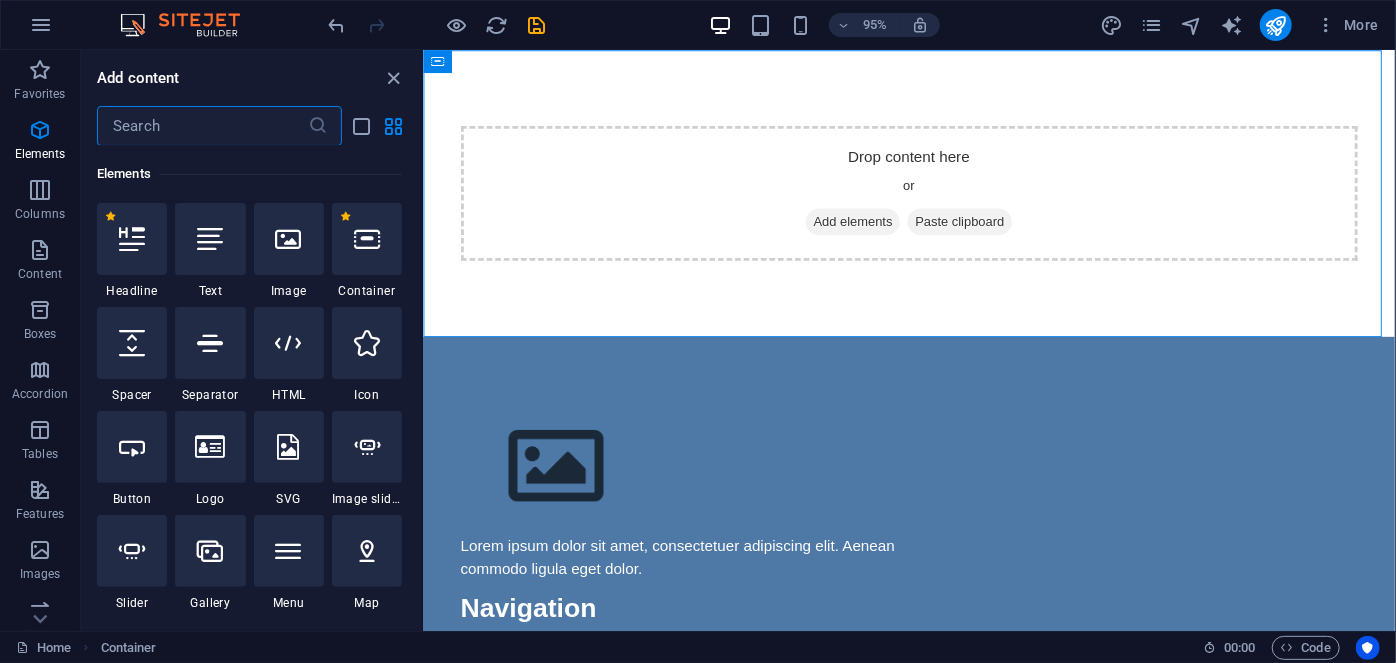 click at bounding box center [202, 126] 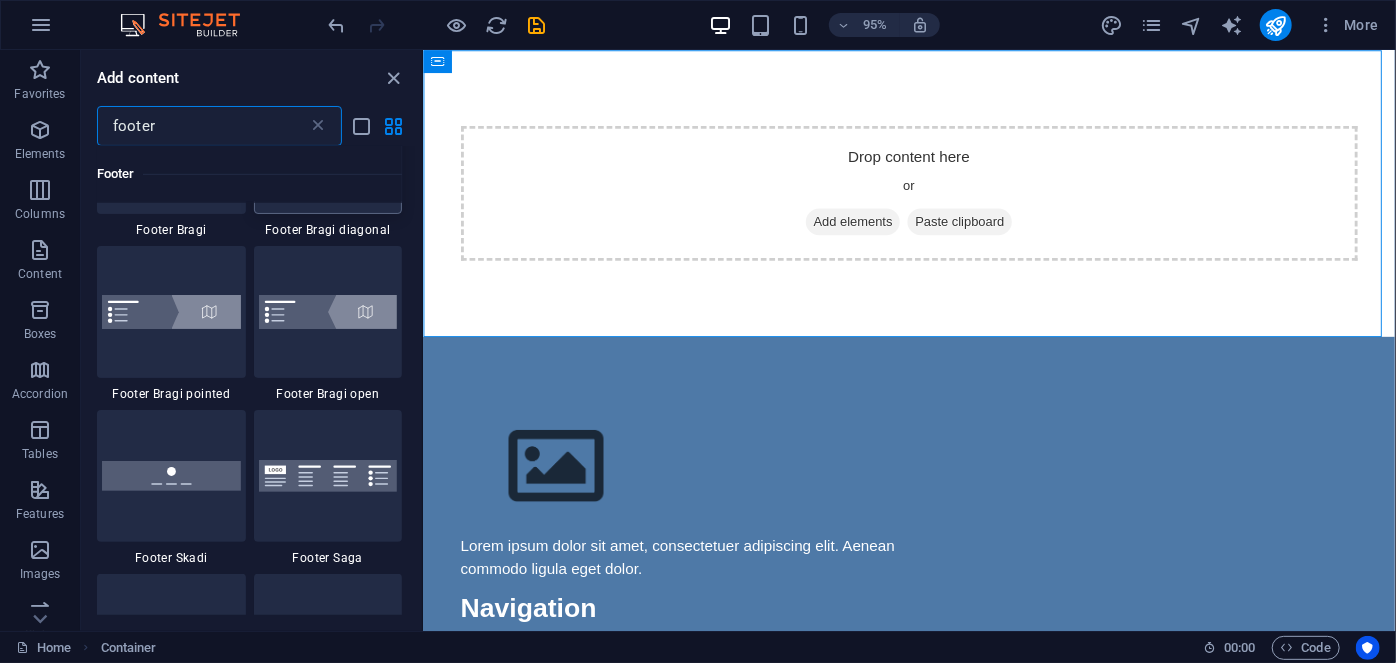 scroll, scrollTop: 636, scrollLeft: 0, axis: vertical 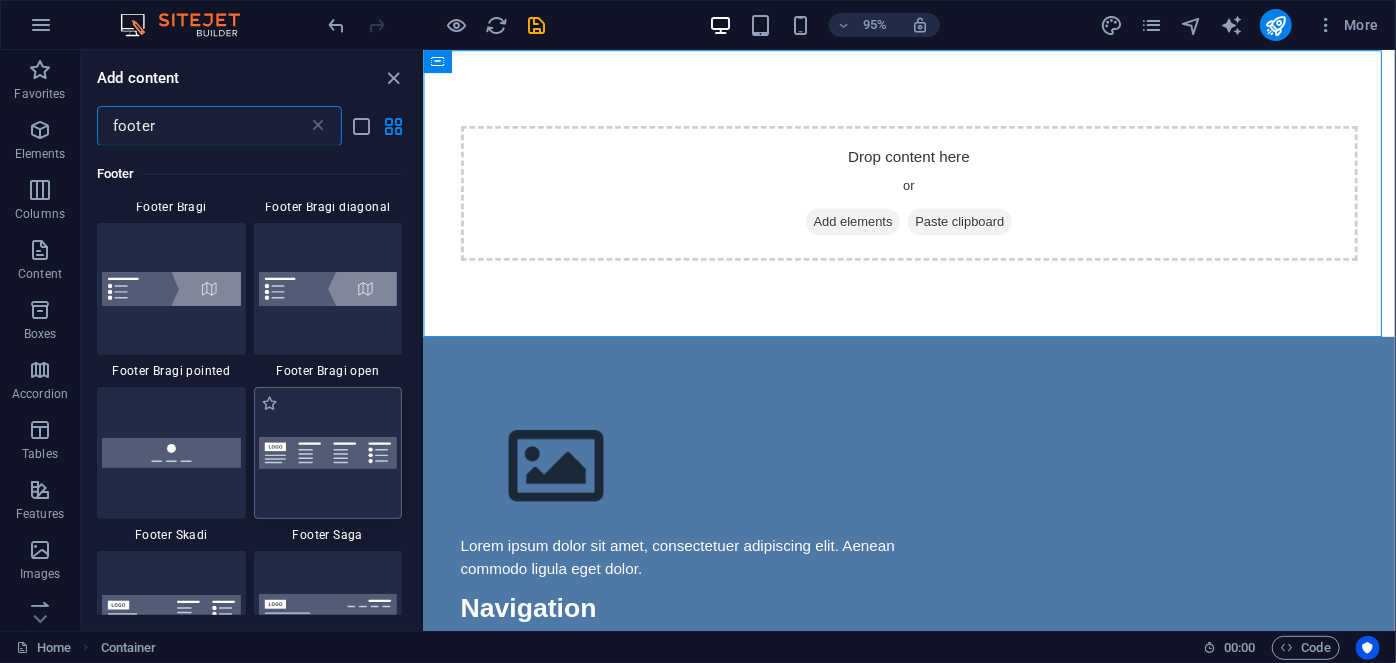 type on "footer" 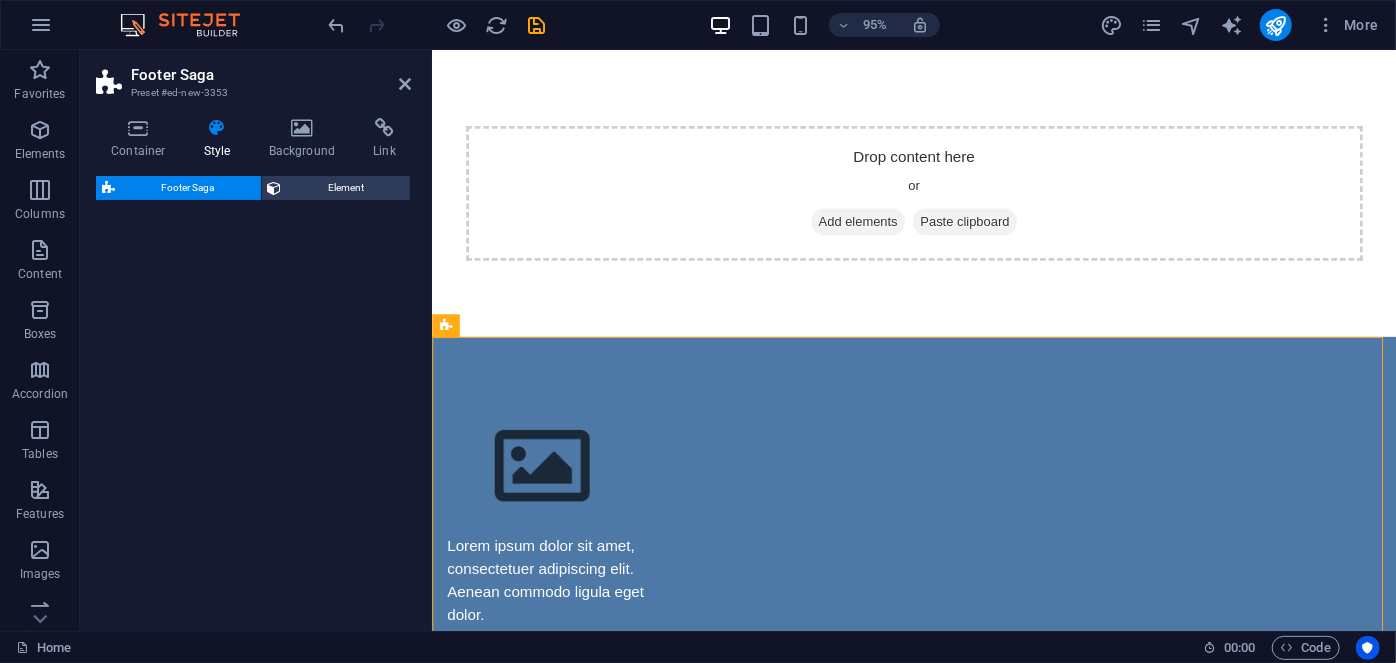 select on "rem" 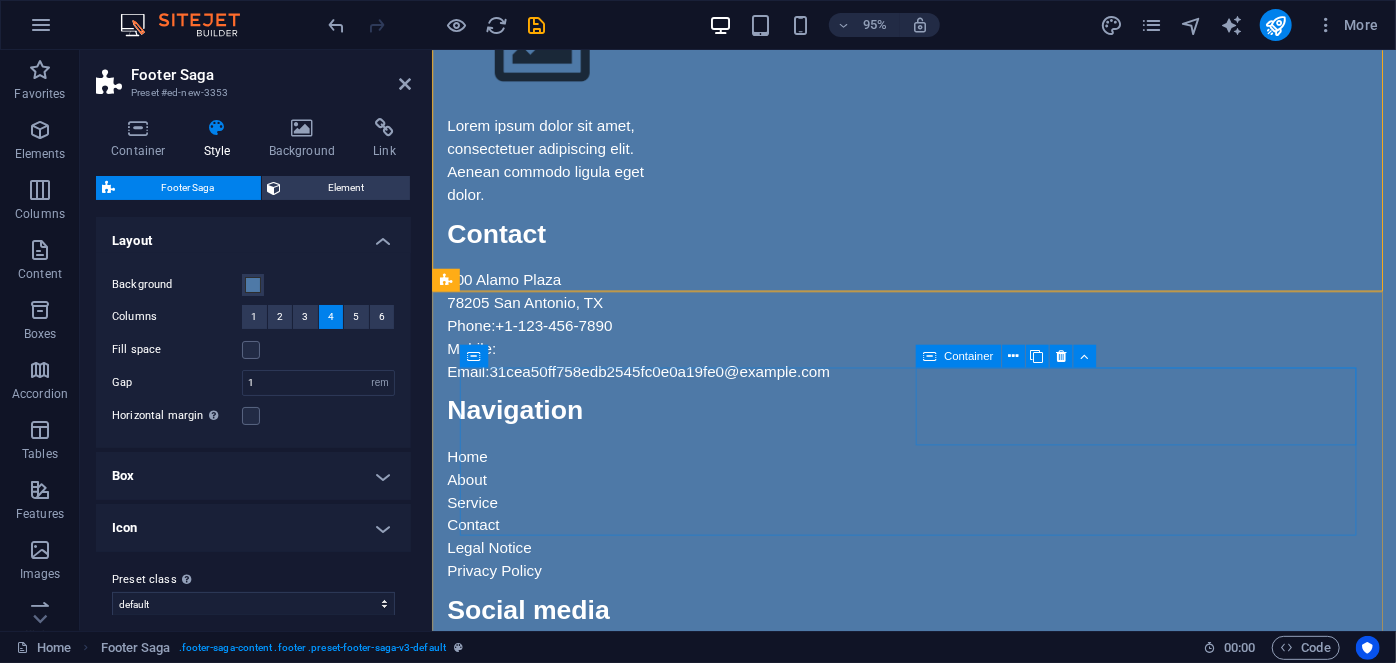 scroll, scrollTop: 417, scrollLeft: 0, axis: vertical 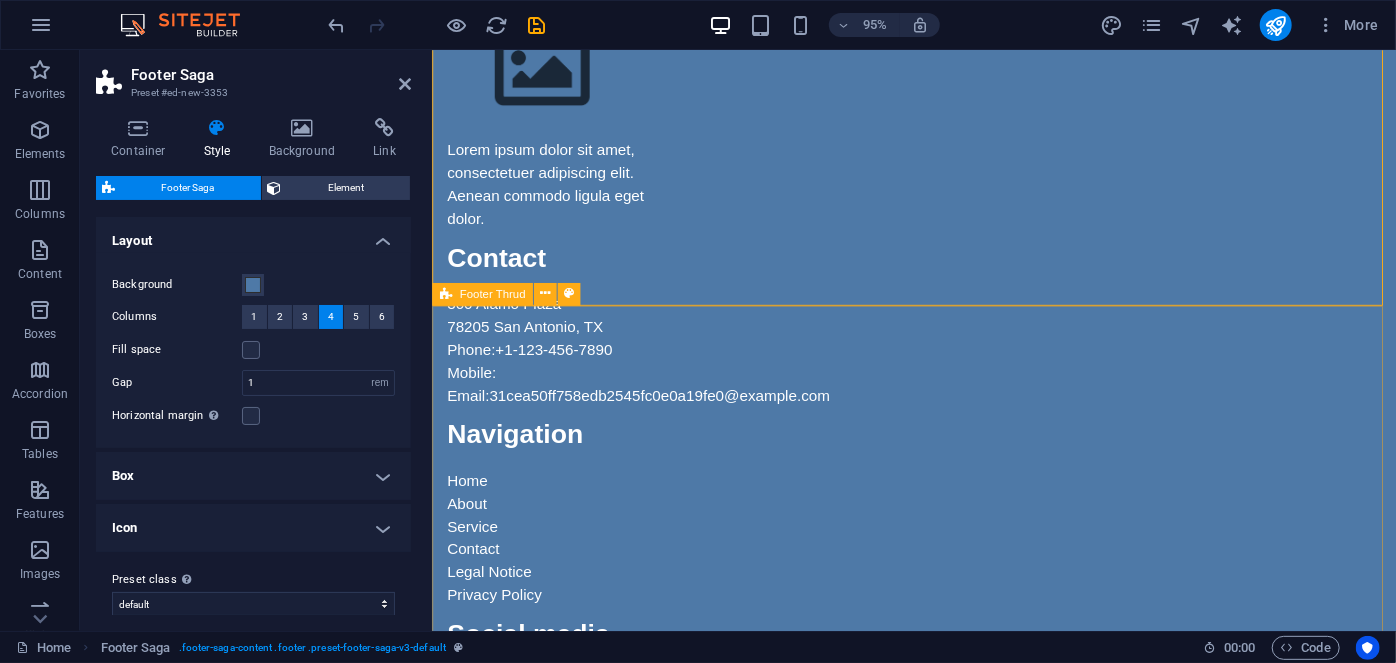 click on "Lorem ipsum dolor sit amet, consectetuer adipiscing elit. Aenean commodo ligula eget dolor. Navigation Home About Service Contact
[DOMAIN]   Legal Notice  |  Privacy Policy" at bounding box center (938, 1236) 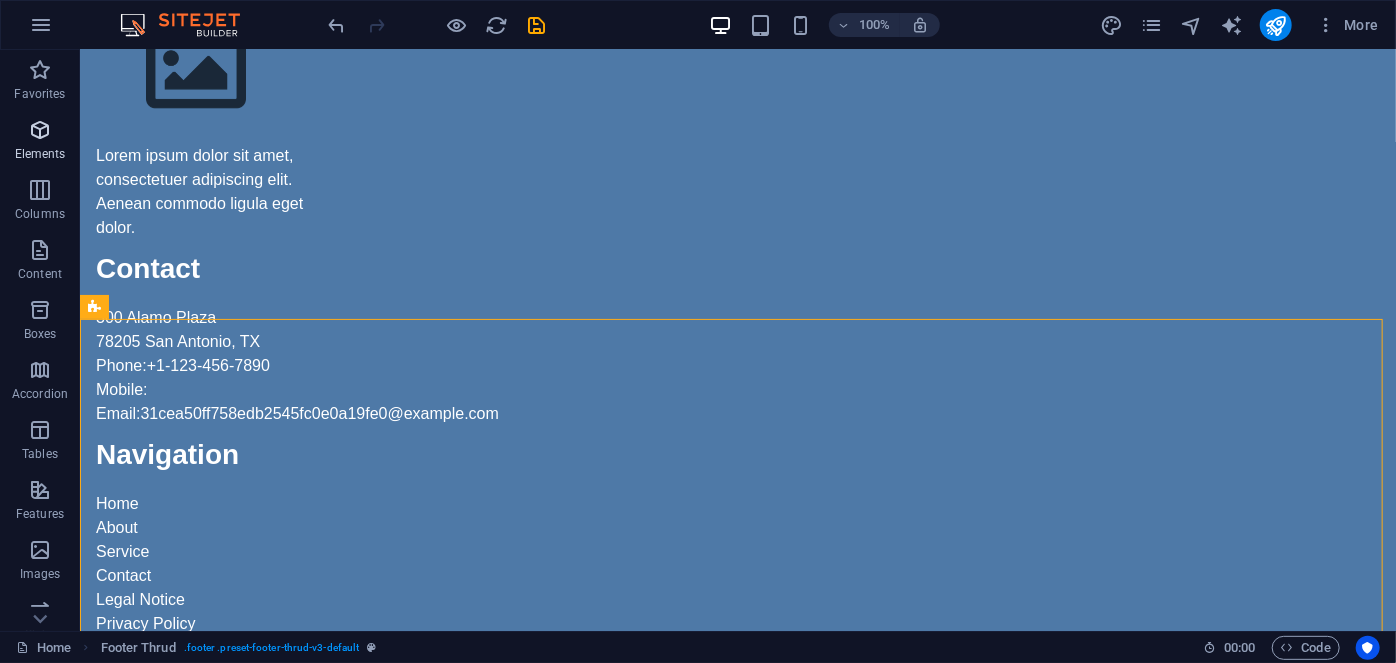 click at bounding box center (40, 130) 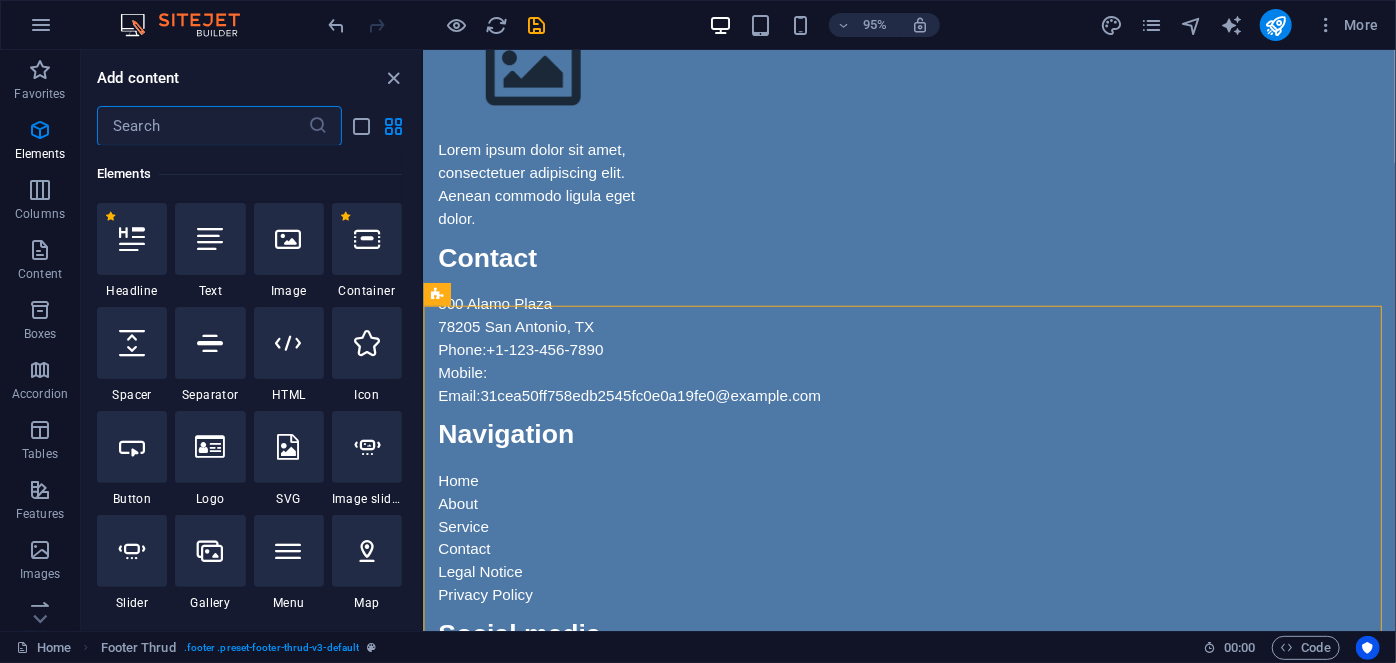 scroll, scrollTop: 213, scrollLeft: 0, axis: vertical 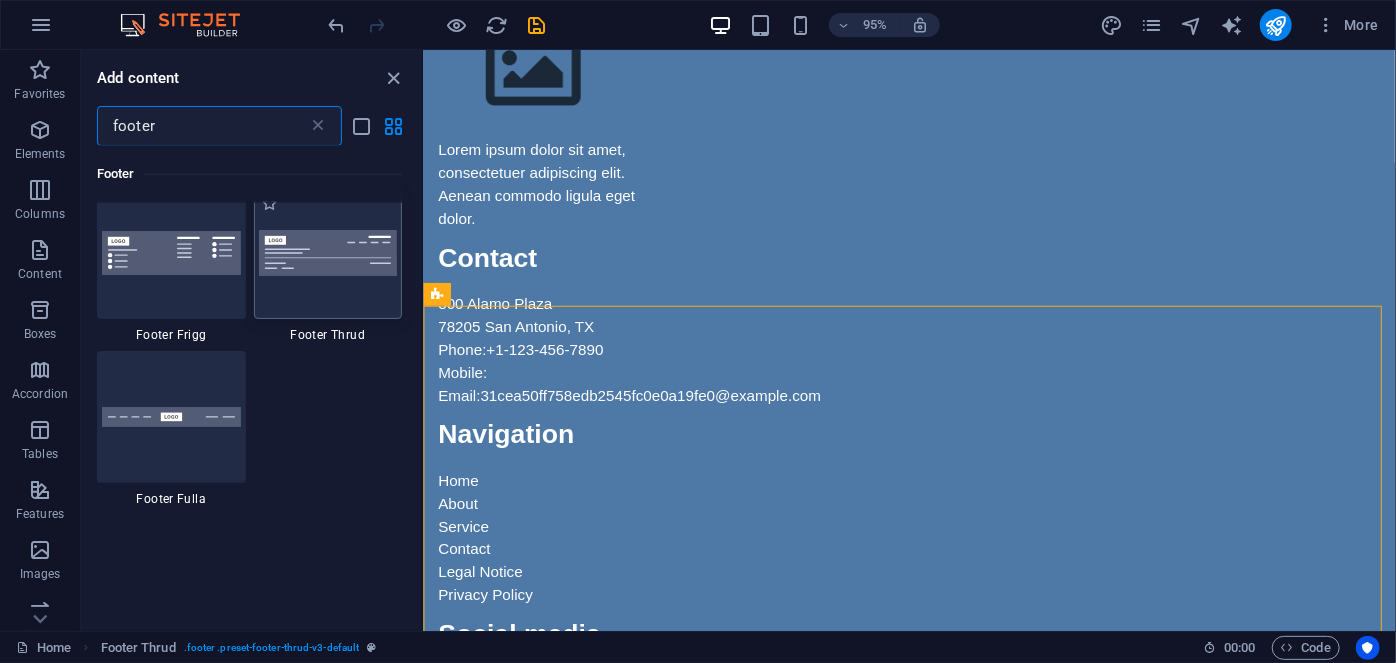 type on "footer" 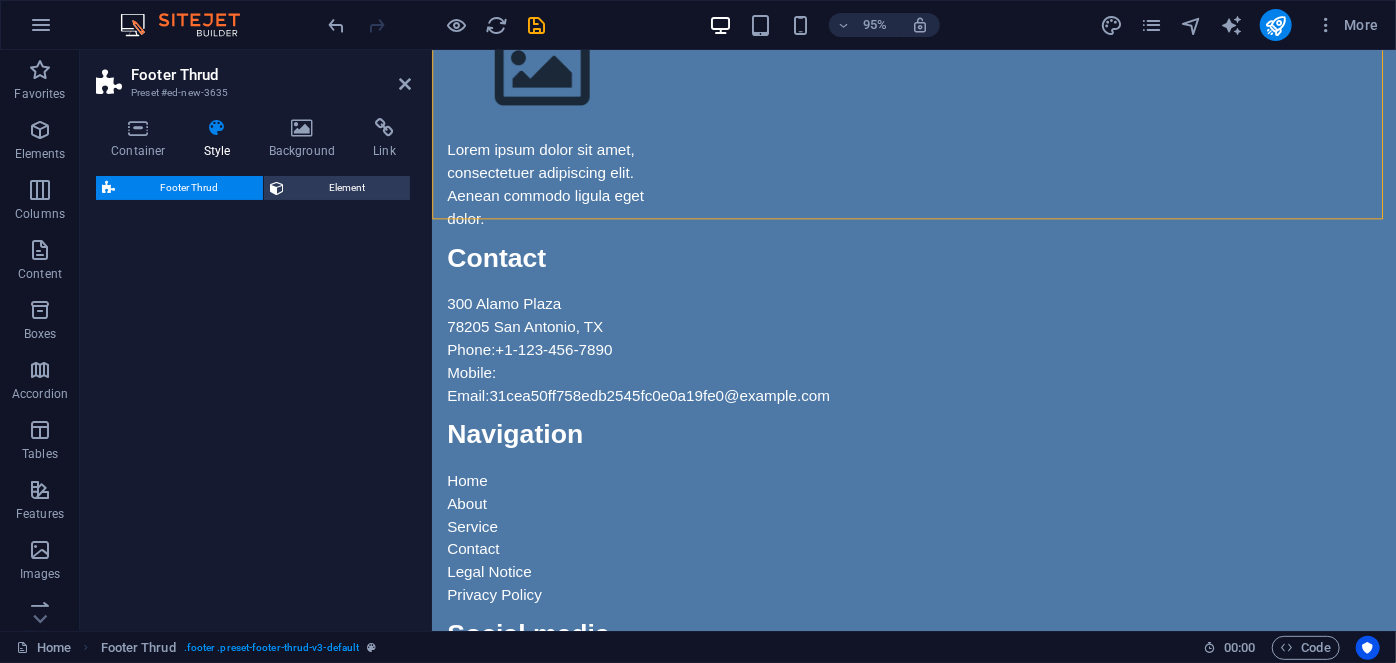 scroll, scrollTop: 941, scrollLeft: 0, axis: vertical 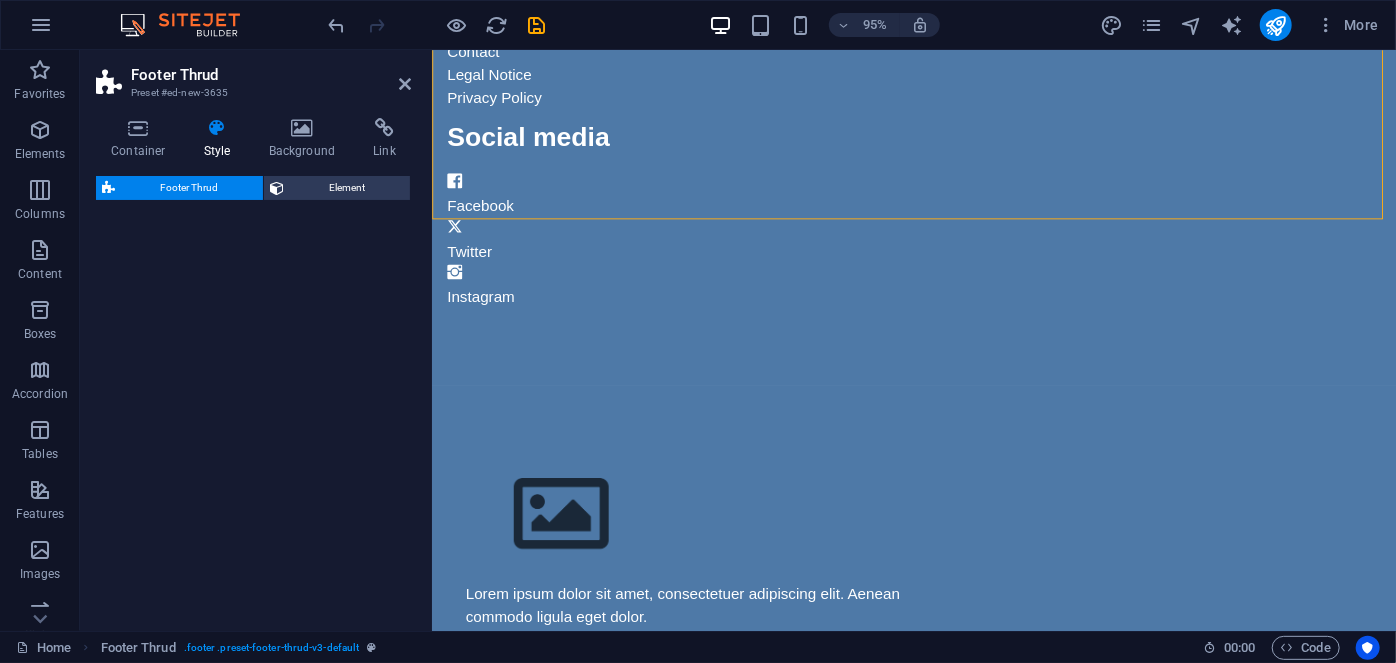 select on "rem" 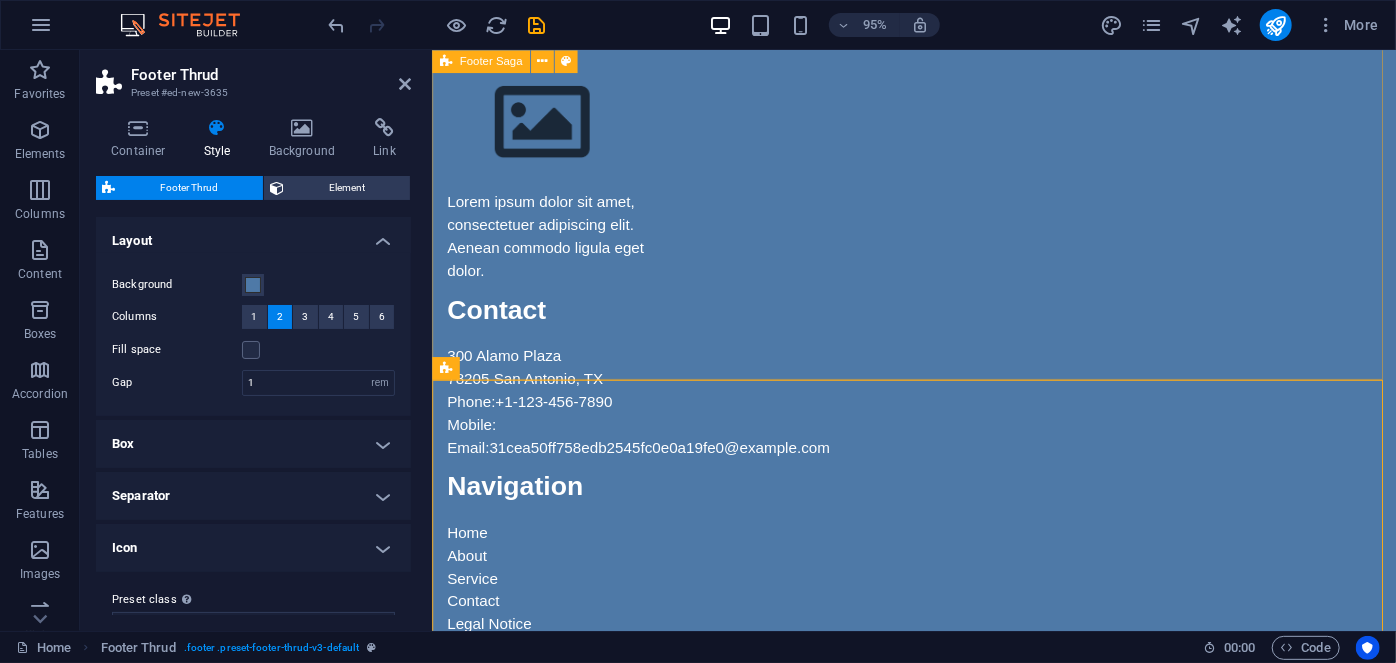 scroll, scrollTop: 363, scrollLeft: 0, axis: vertical 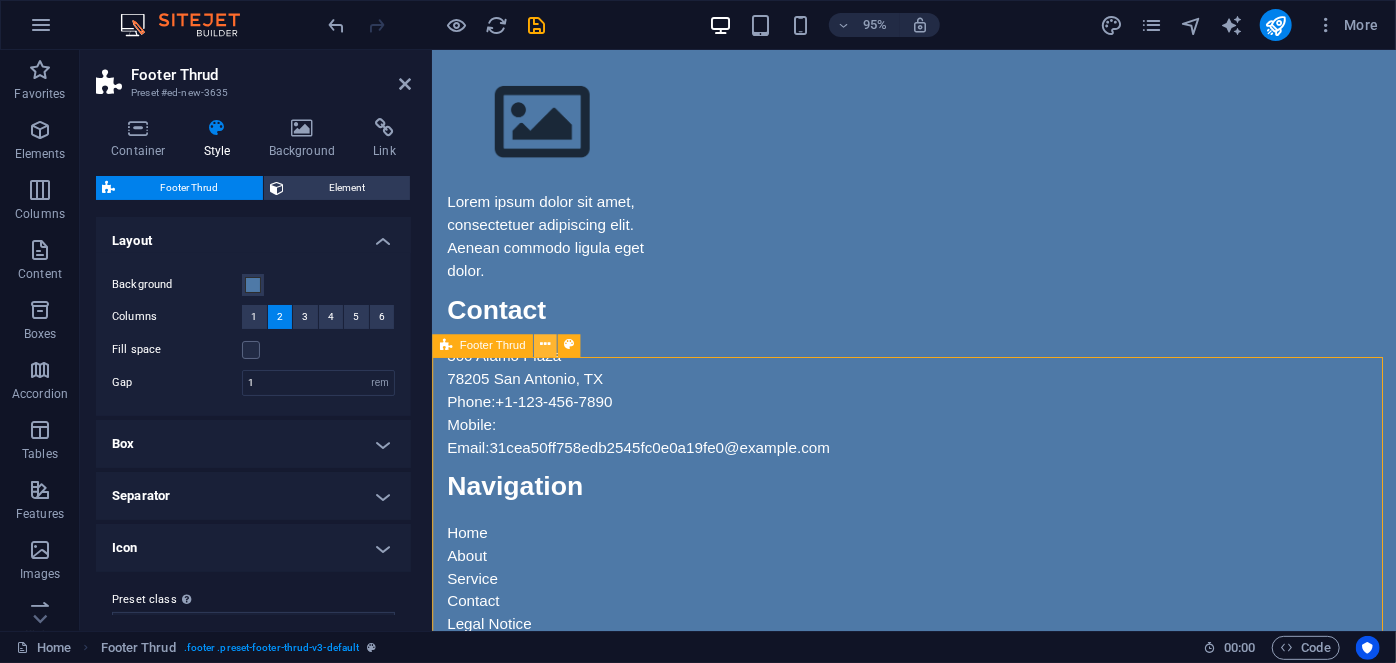 click at bounding box center (545, 345) 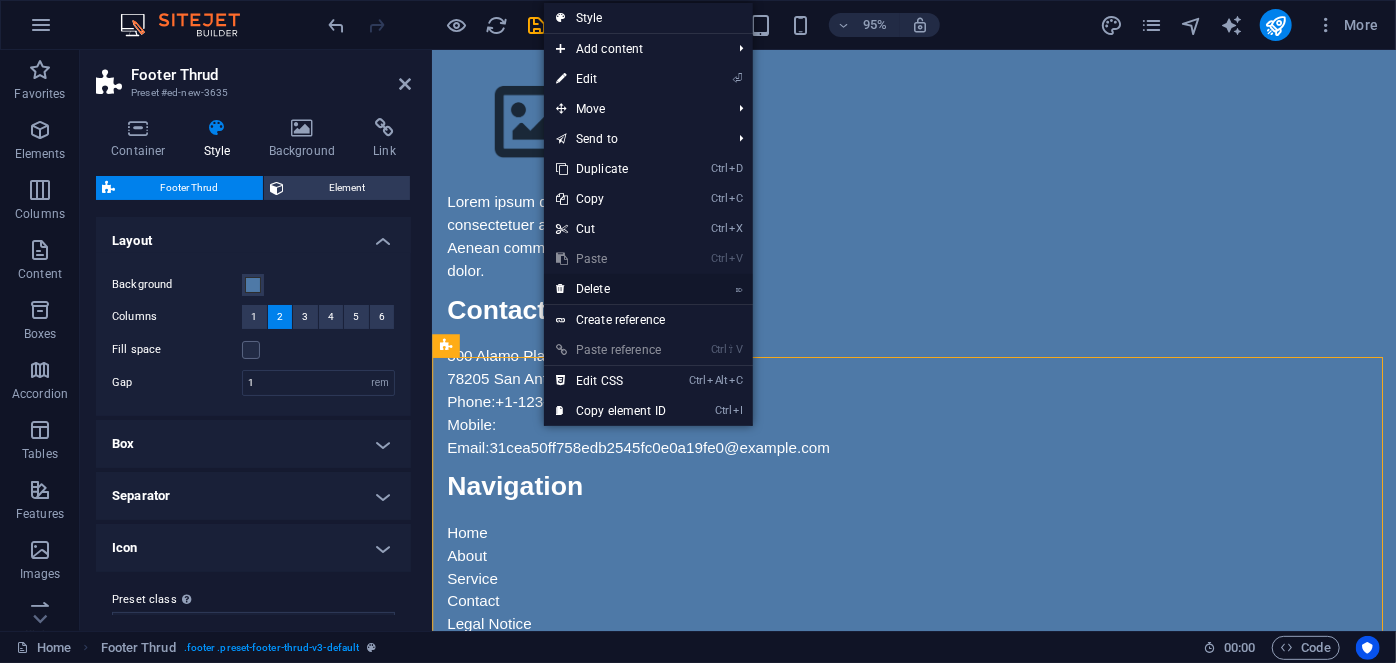 click on "⌦  Delete" at bounding box center [611, 289] 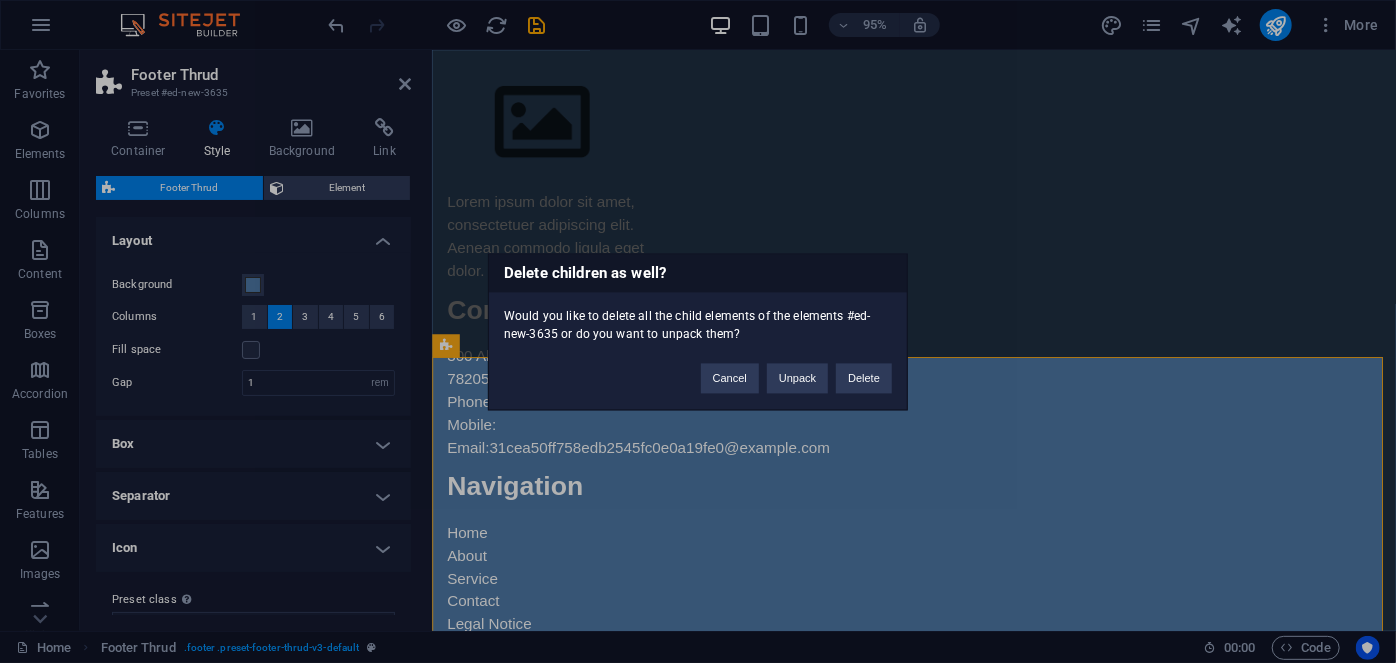 click on "Delete children as well? Would you like to delete all the child elements of the elements #ed-new-3635 or do you want to unpack them? Cancel Unpack Delete" at bounding box center (698, 331) 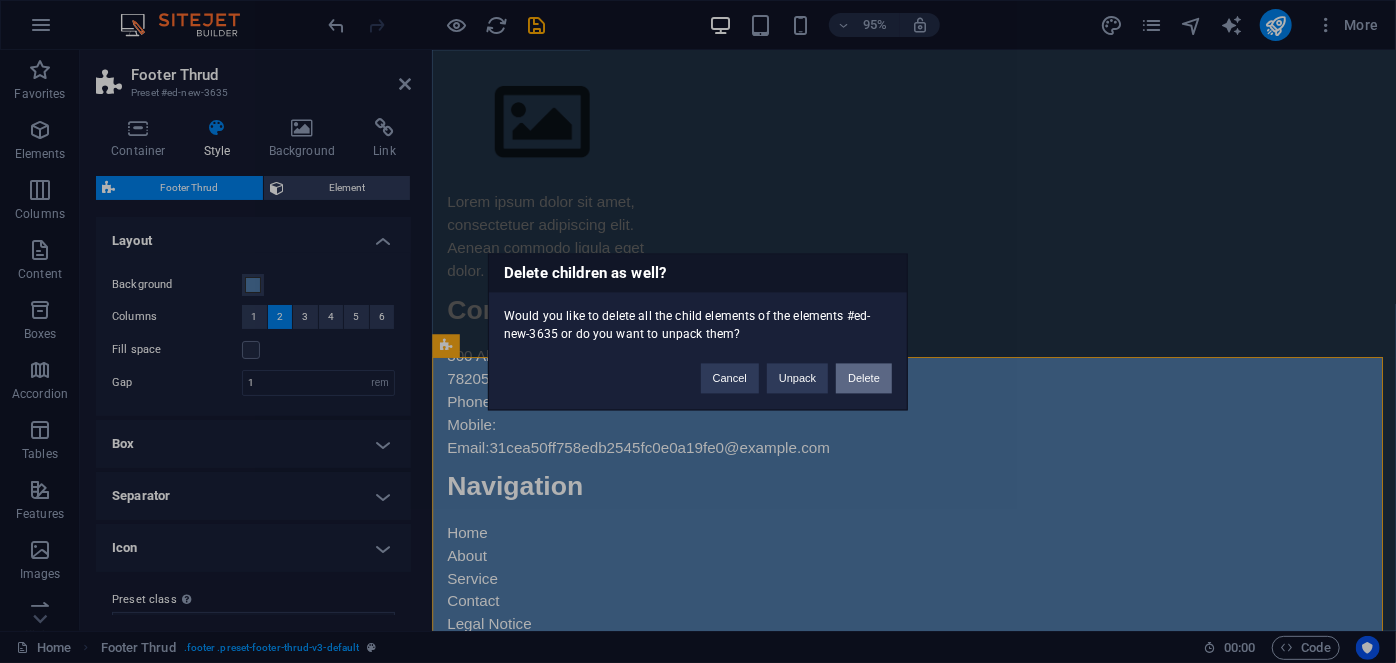 click on "Delete" at bounding box center [864, 378] 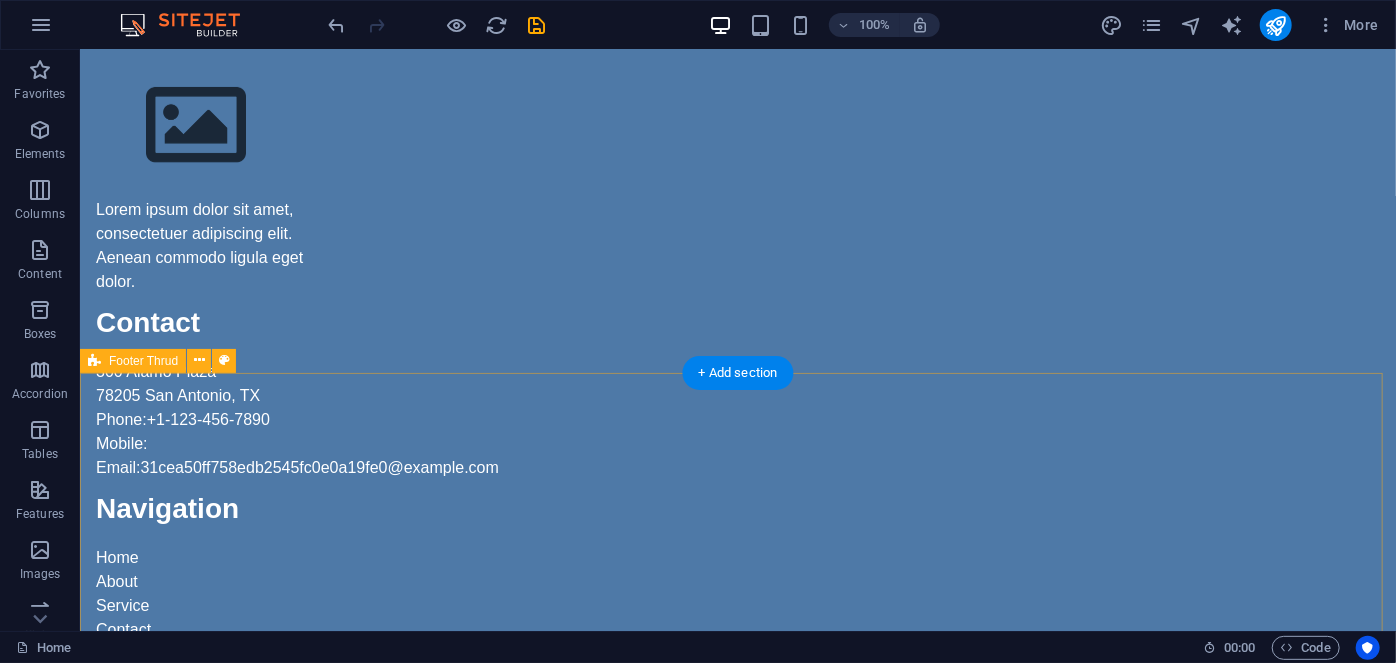 scroll, scrollTop: 538, scrollLeft: 0, axis: vertical 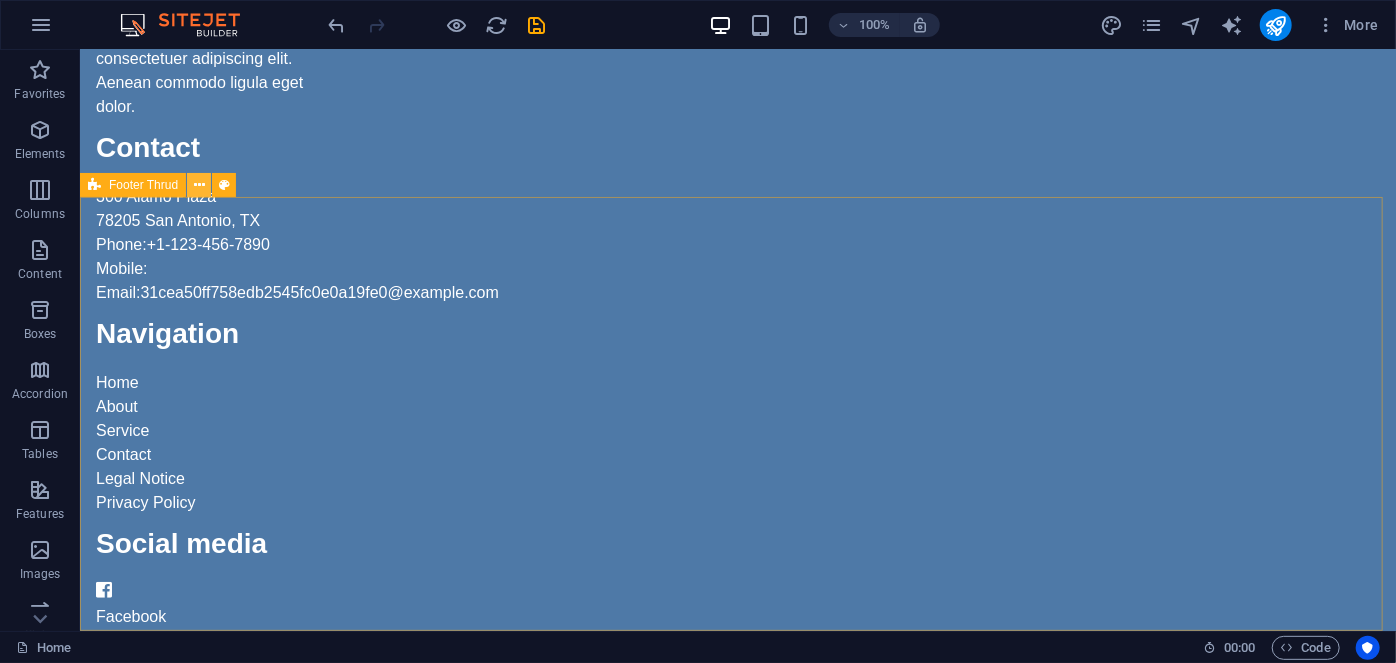 click at bounding box center (199, 185) 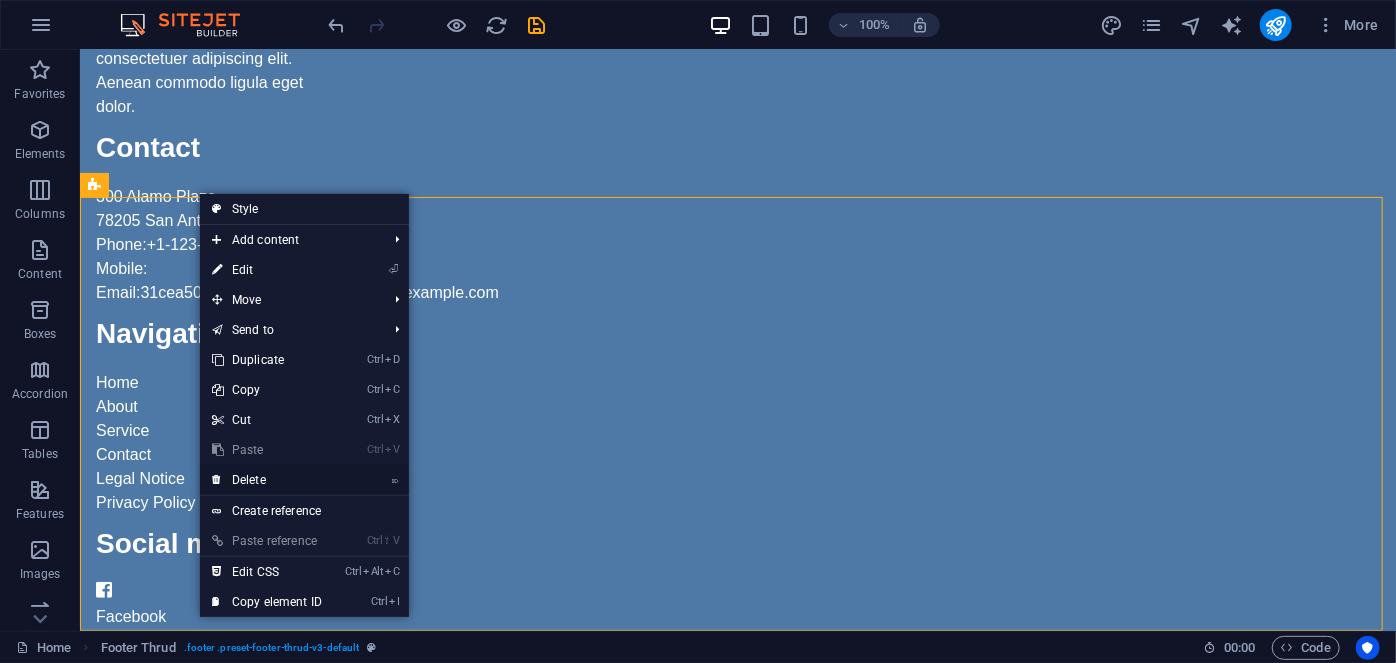 click on "⌦  Delete" at bounding box center (267, 480) 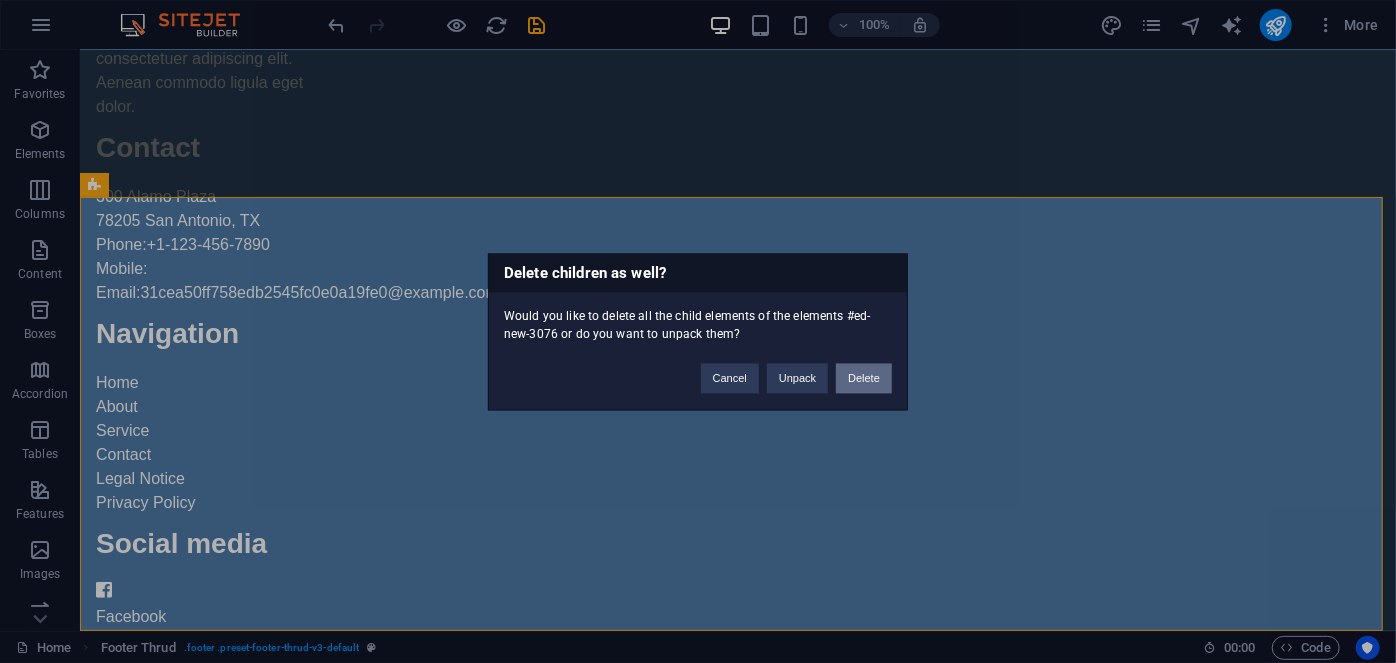 click on "Delete" at bounding box center [864, 378] 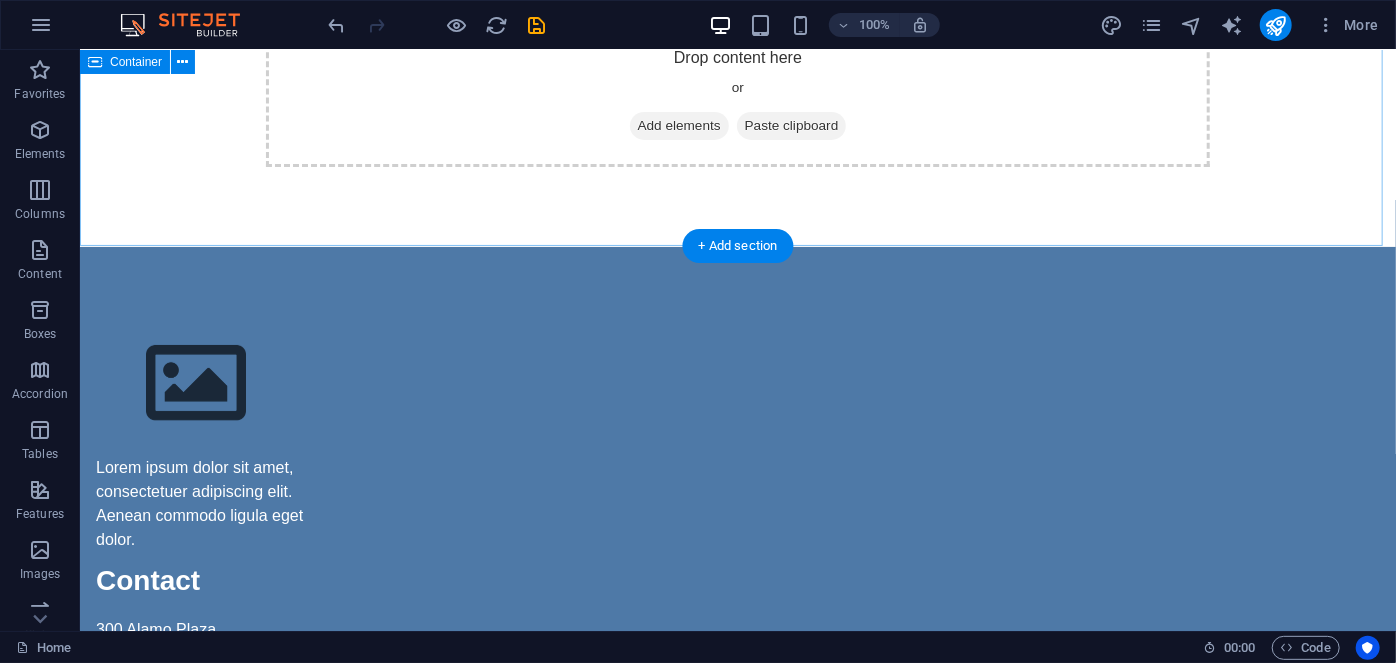 click on "Drop content here or  Add elements  Paste clipboard" at bounding box center (737, 95) 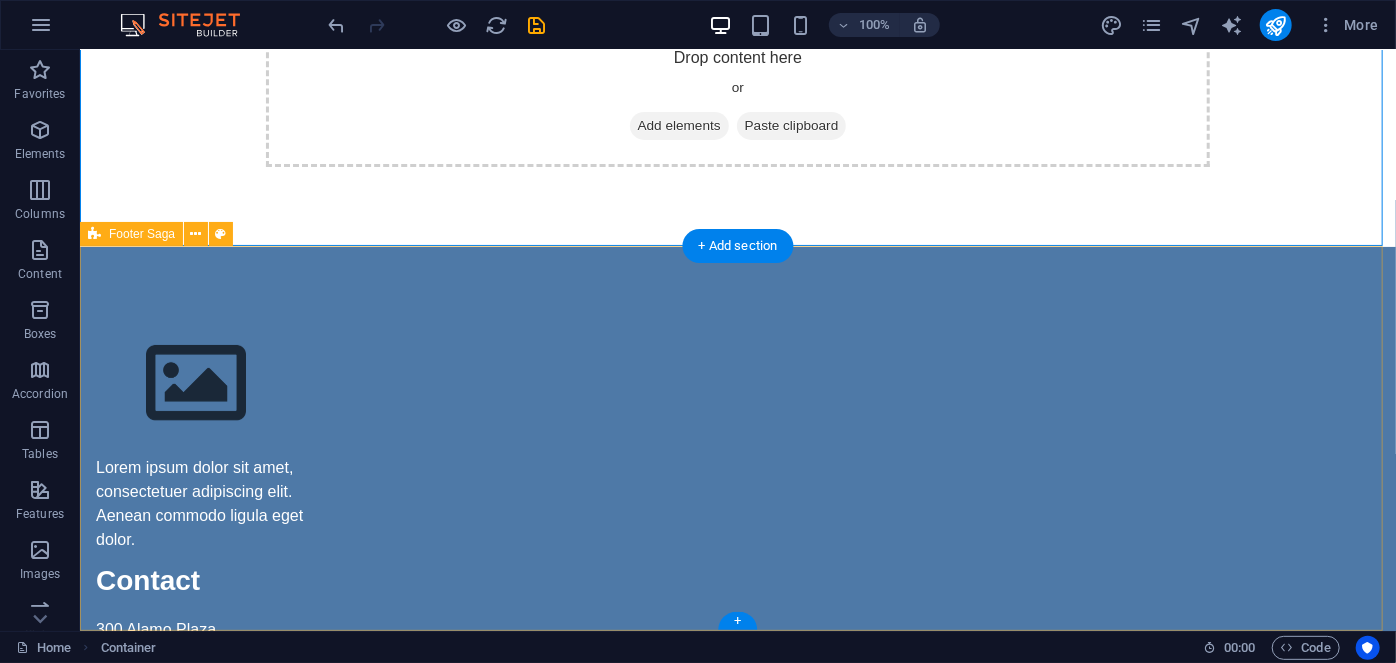 click on "Lorem ipsum dolor sit amet, consectetuer adipiscing elit. Aenean commodo ligula eget dolor. Contact [NUMBER] [STREET] [POSTAL_CODE]   [CITY], [STATE] Phone:  [PHONE] Mobile:  Email:  [EMAIL] Navigation Home About Service Contact Legal Notice Privacy Policy Social media Facebook Twitter Instagram" at bounding box center (737, 741) 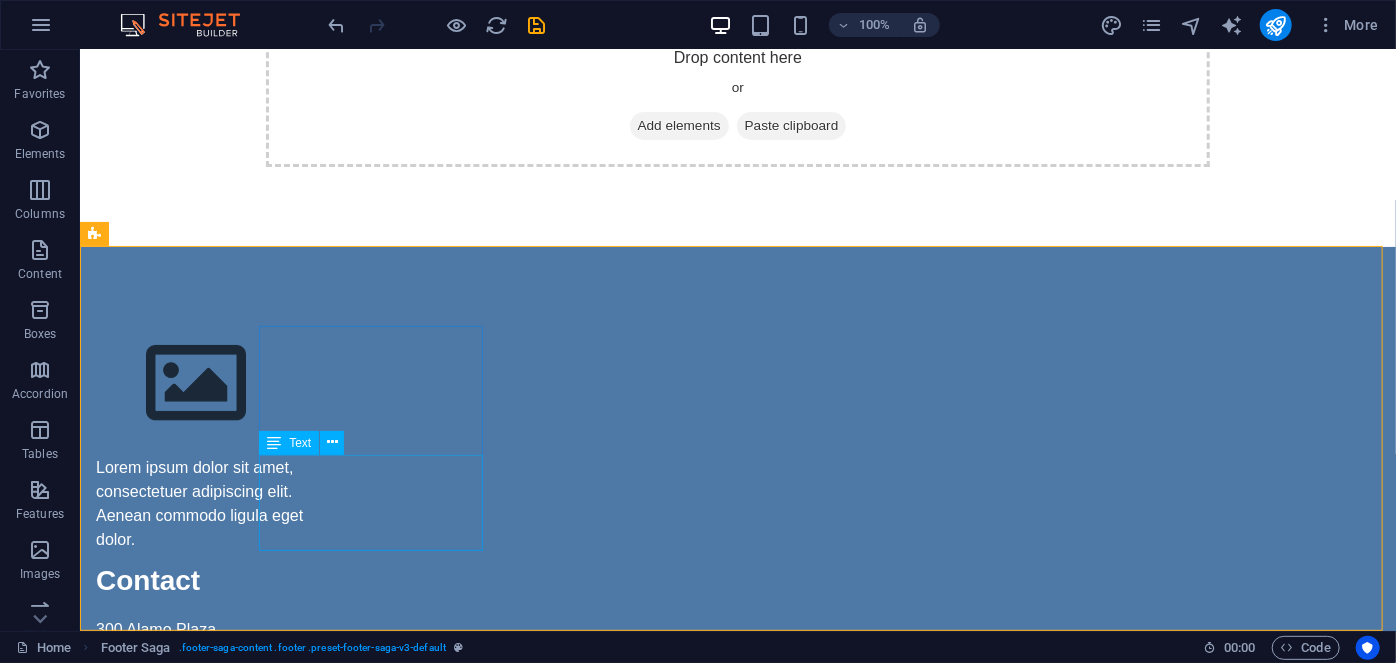 click at bounding box center (274, 443) 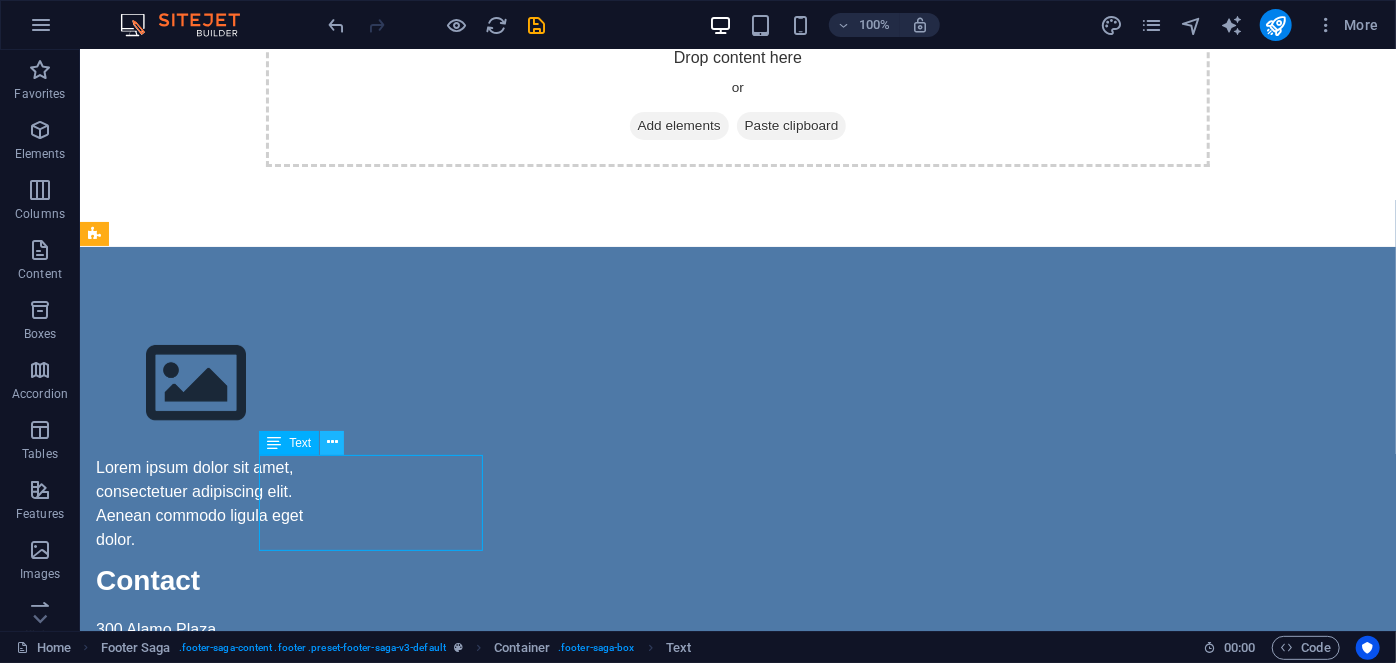 click at bounding box center [332, 443] 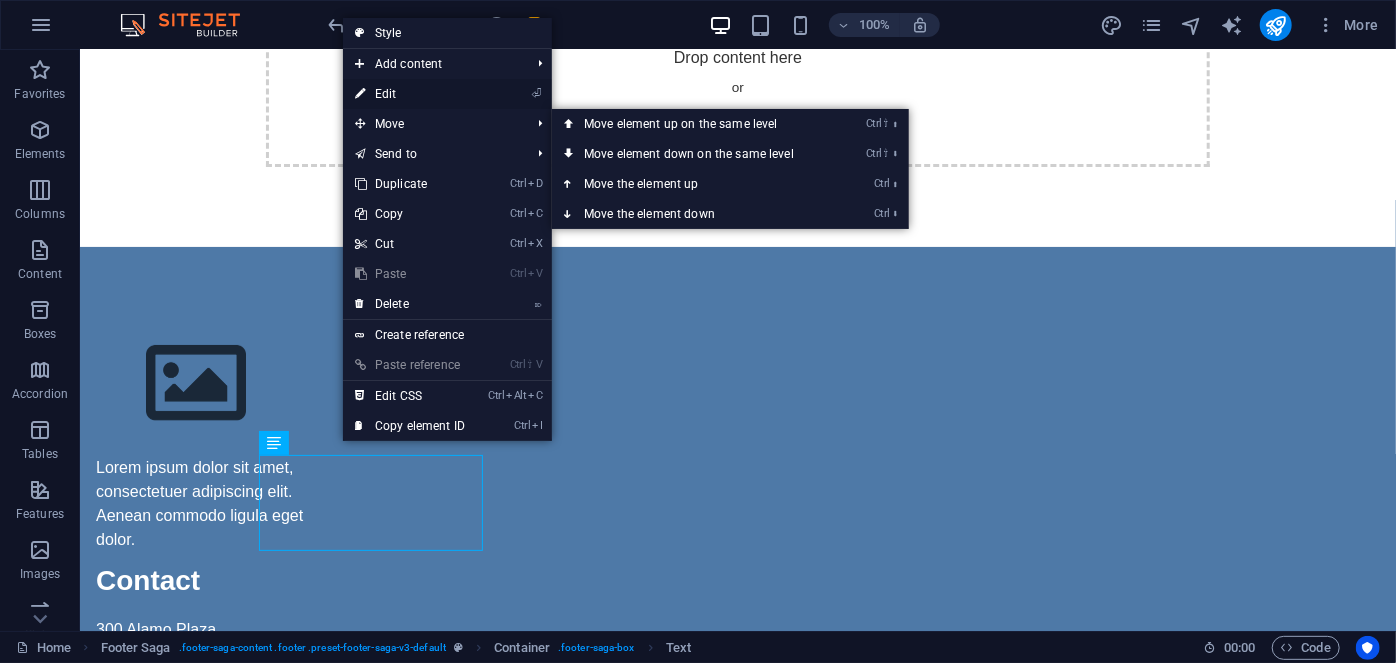 click on "⏎  Edit" at bounding box center [410, 94] 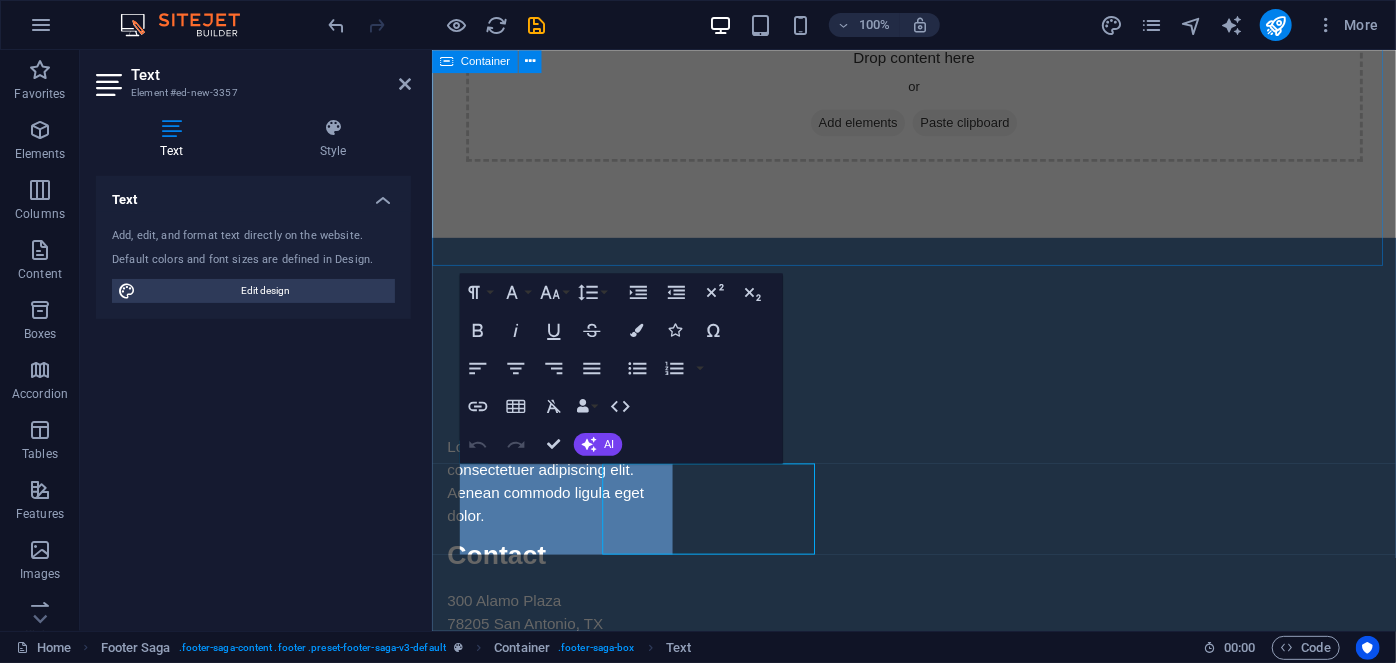 scroll, scrollTop: 74, scrollLeft: 0, axis: vertical 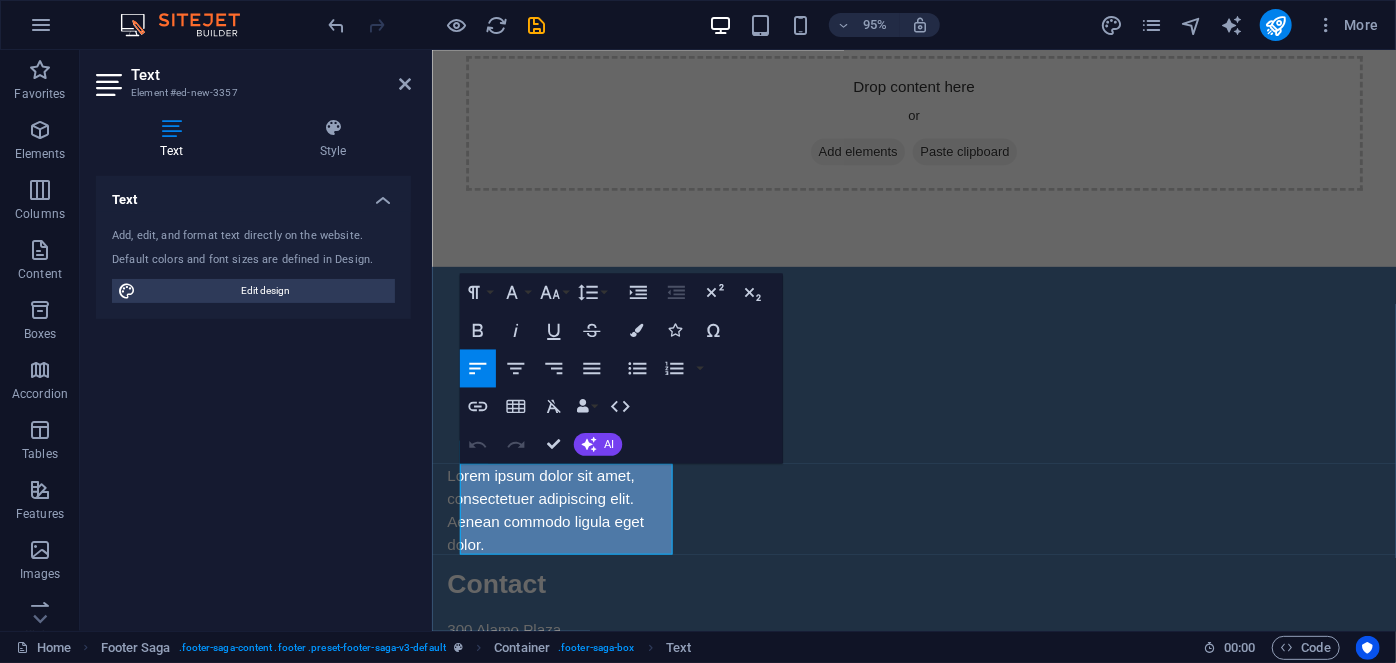 click 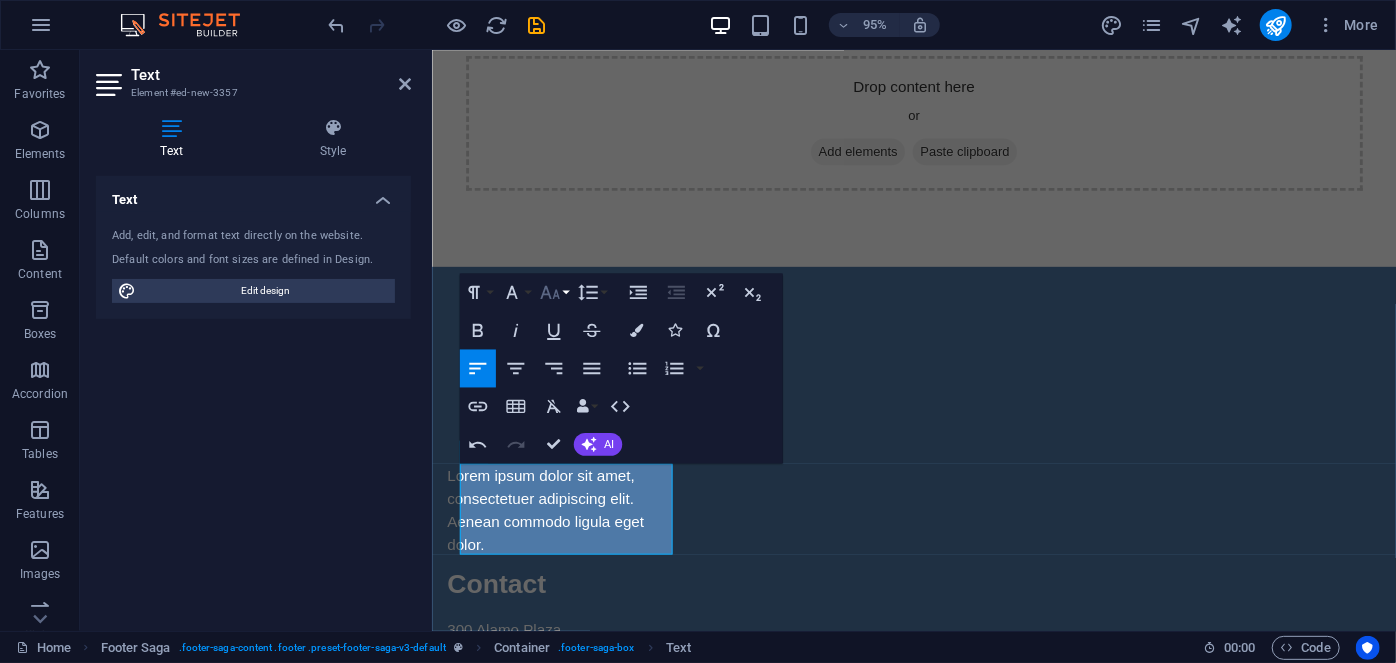 click on "Font Size" at bounding box center (553, 293) 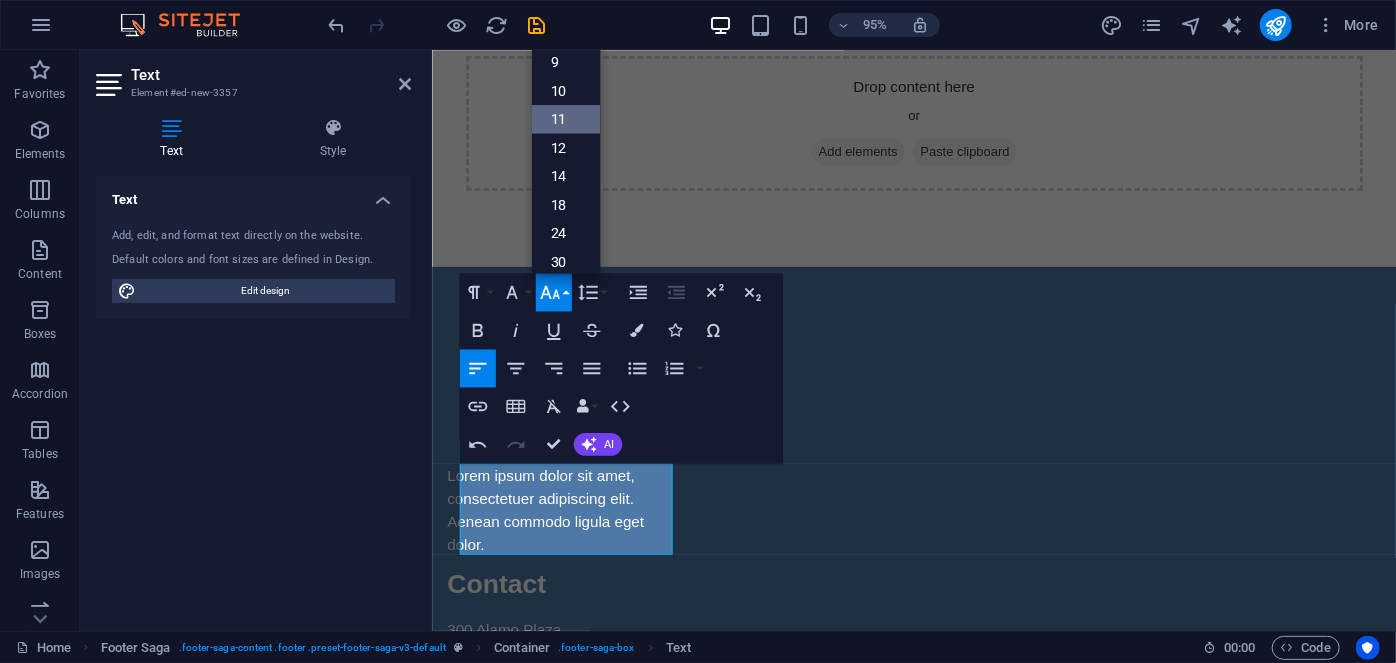 click on "11" at bounding box center (565, 119) 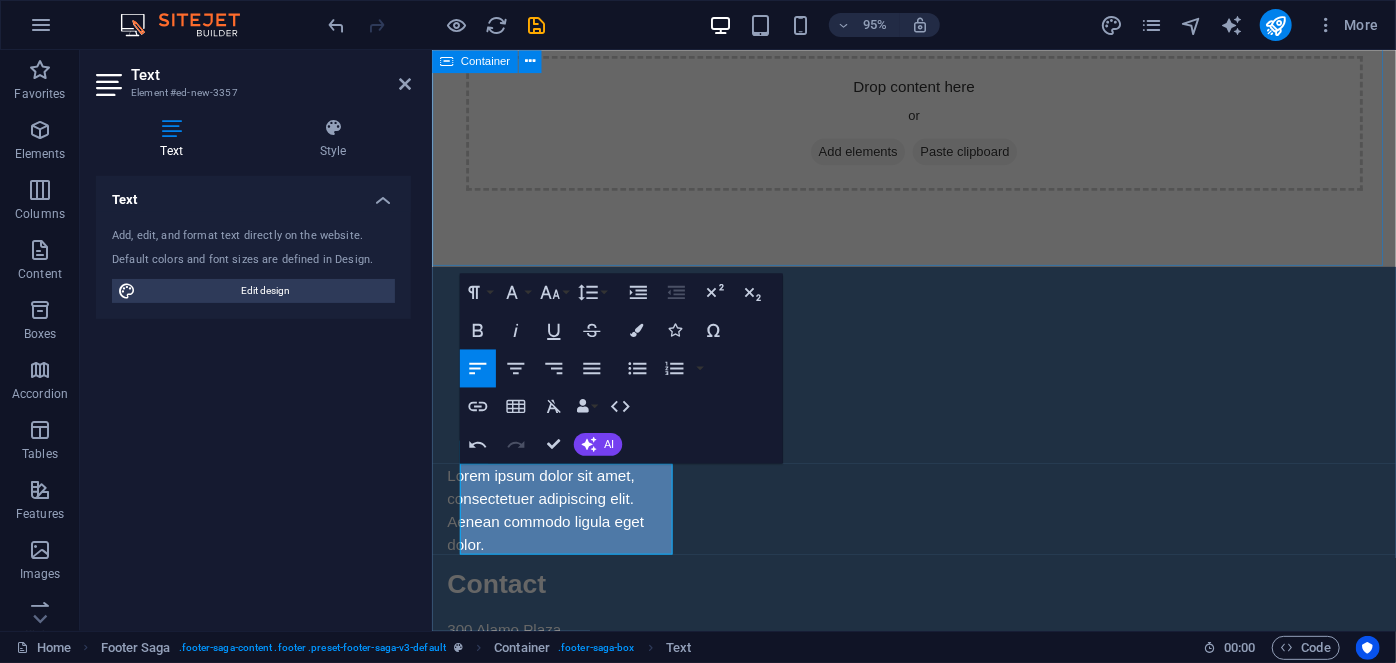click on "Drop content here or  Add elements  Paste clipboard" at bounding box center (939, 127) 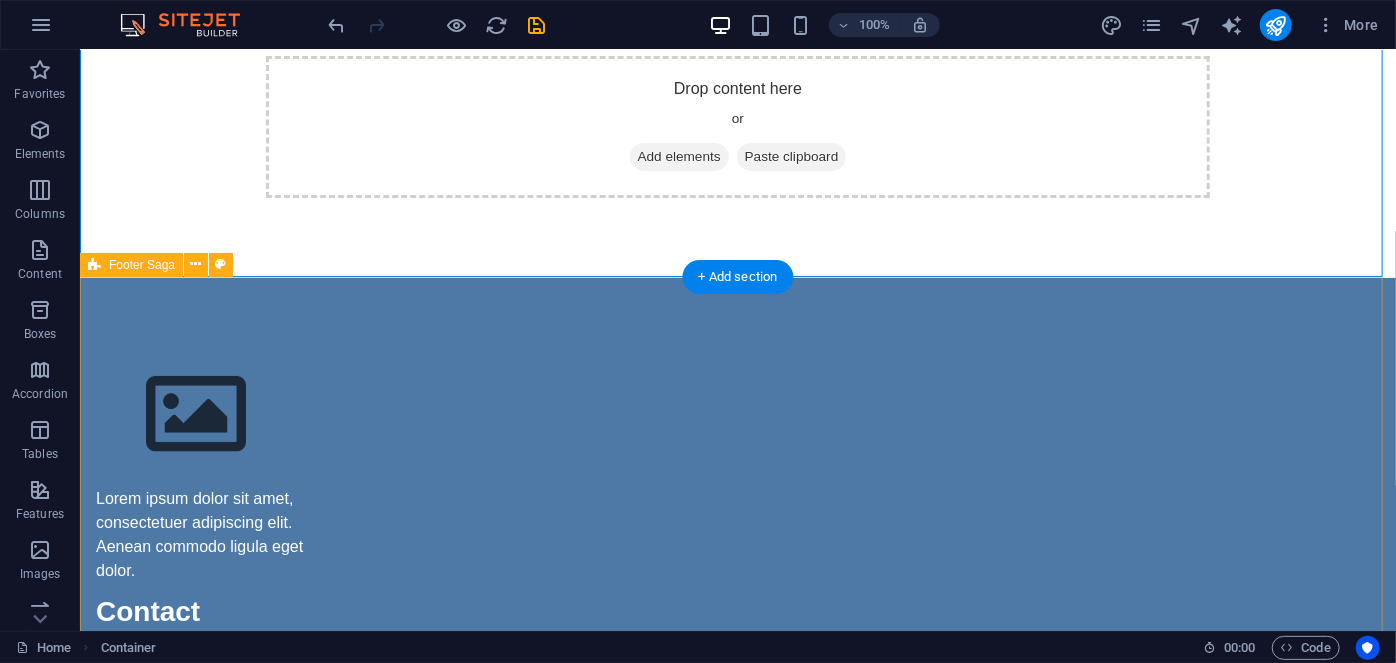 click on "Lorem ipsum dolor sit amet, consectetuer adipiscing elit. Aenean commodo ligula eget dolor. Contact [NUMBER] [STREET] [POSTAL_CODE]   [CITY], [STATE] Phone:  [PHONE] Mobile:  Email:  [EMAIL] Navigation Home About Service Contact Legal Notice Privacy Policy Social media Facebook Twitter Instagram" at bounding box center (737, 772) 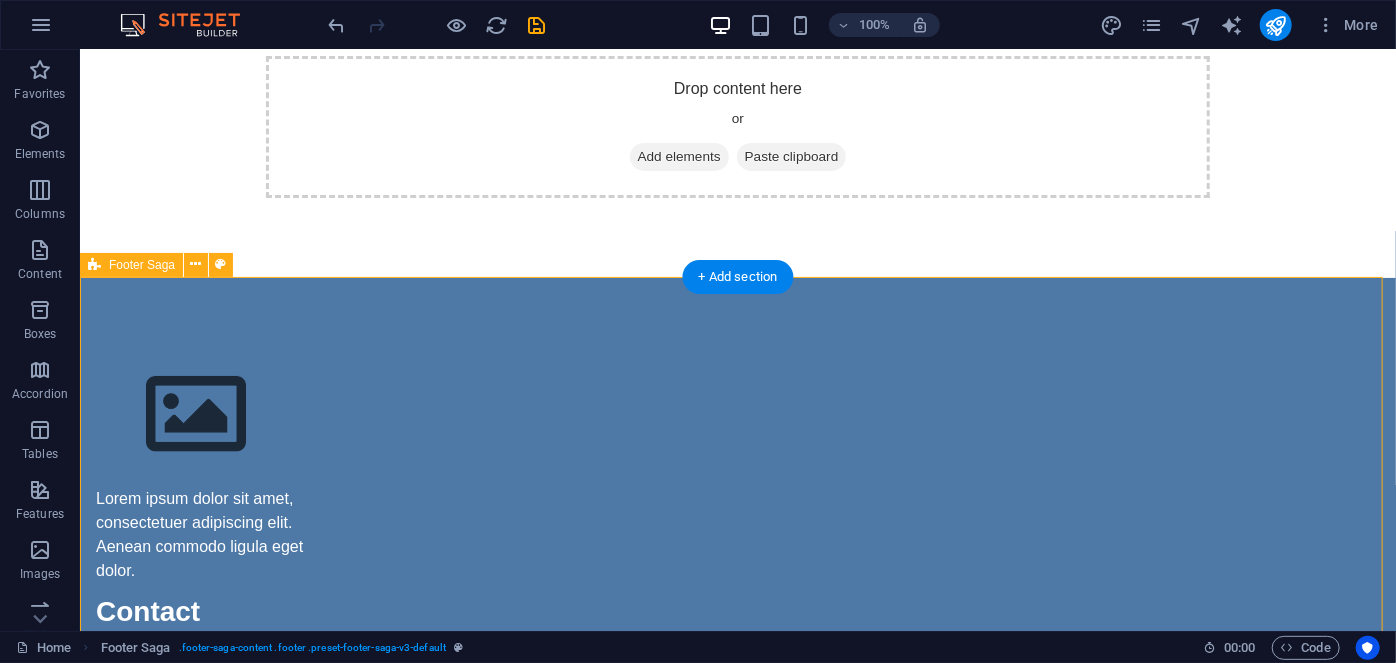 scroll, scrollTop: 105, scrollLeft: 0, axis: vertical 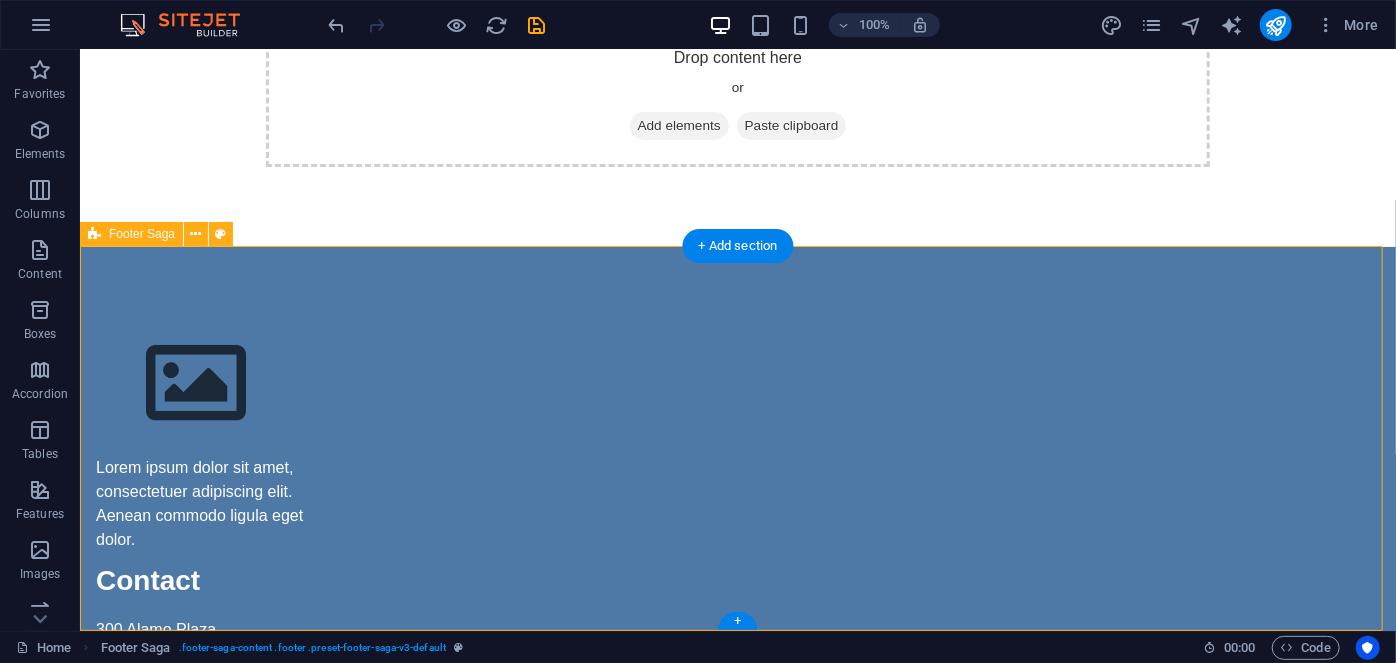 drag, startPoint x: 458, startPoint y: 360, endPoint x: 425, endPoint y: 333, distance: 42.638012 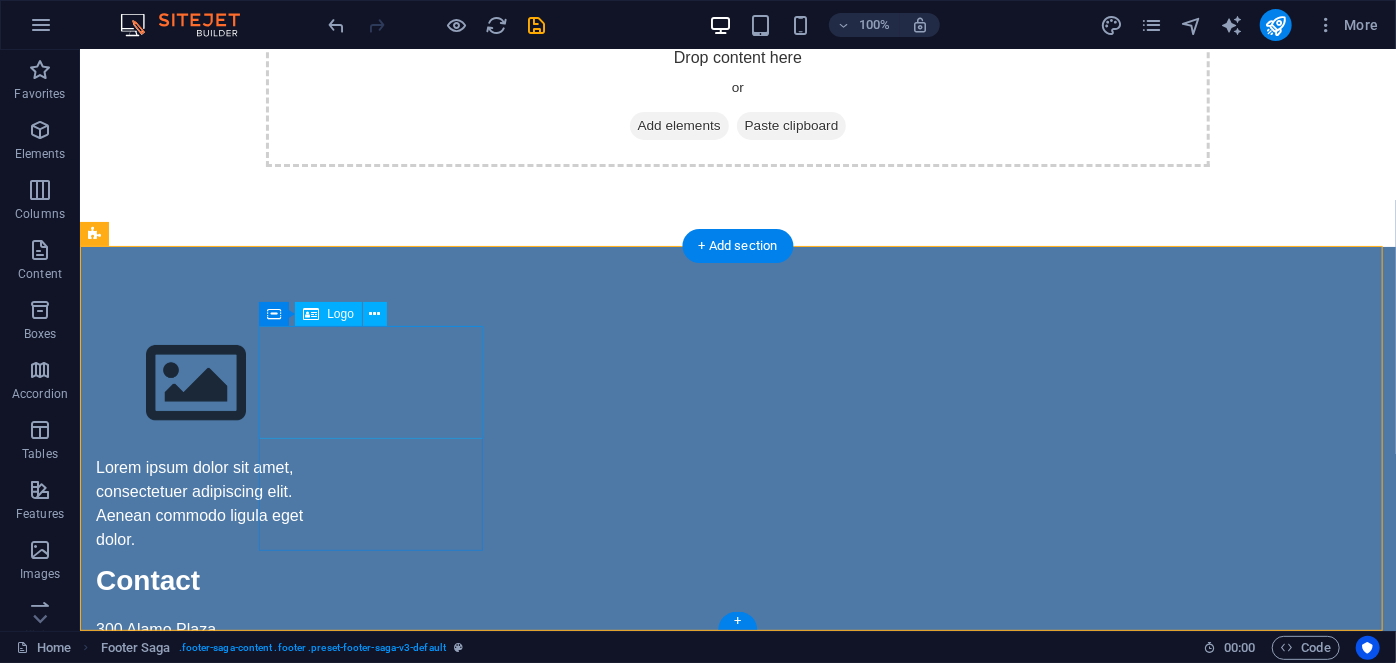 click at bounding box center [207, 382] 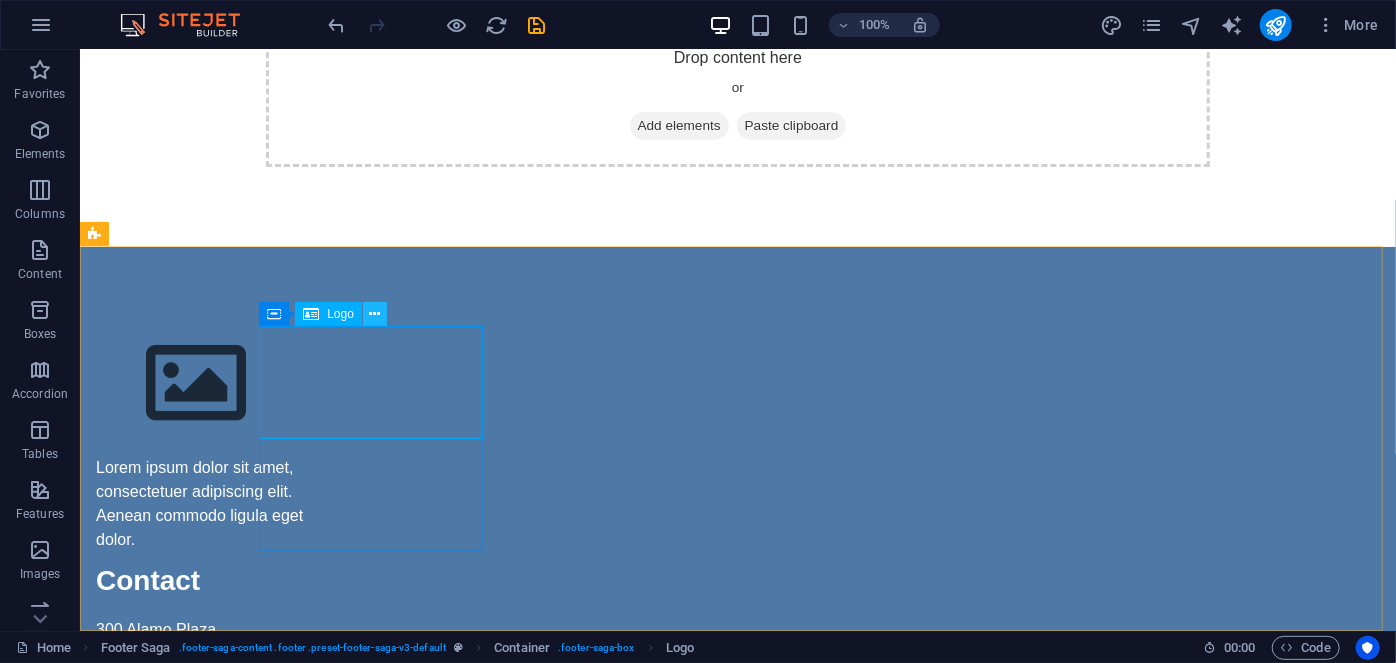 click at bounding box center (374, 314) 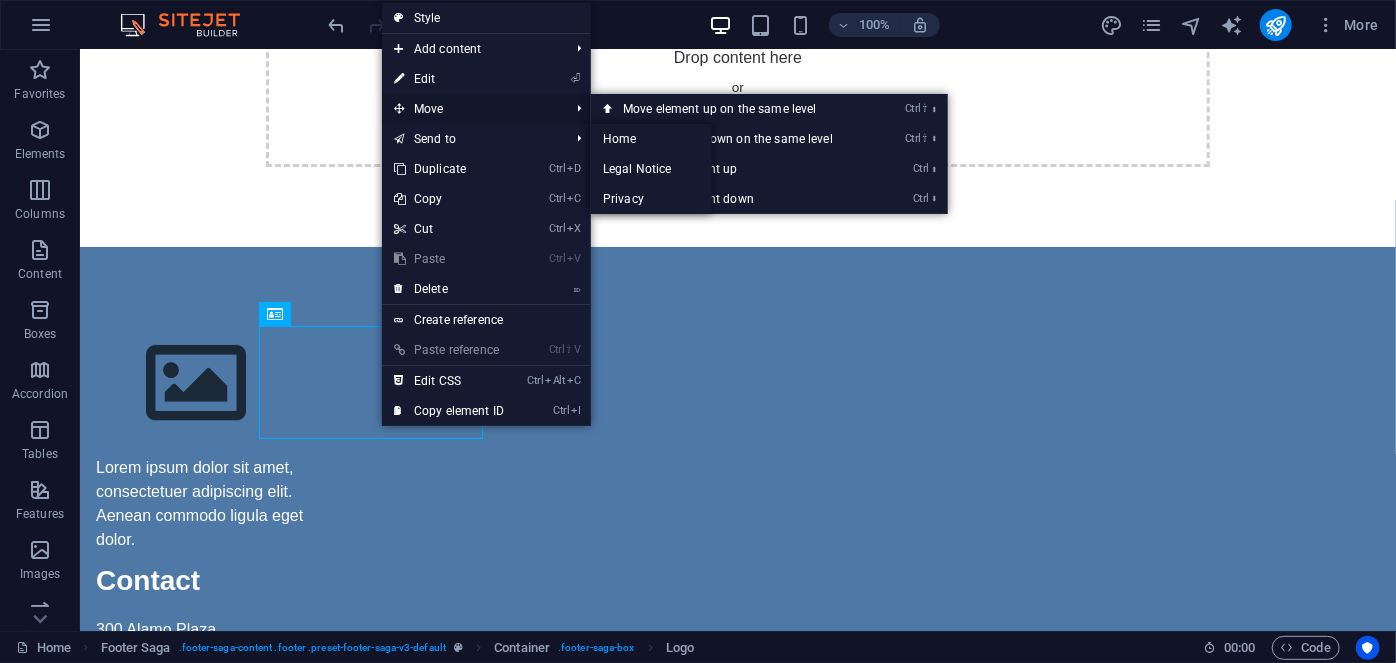 click on "Move" at bounding box center [471, 109] 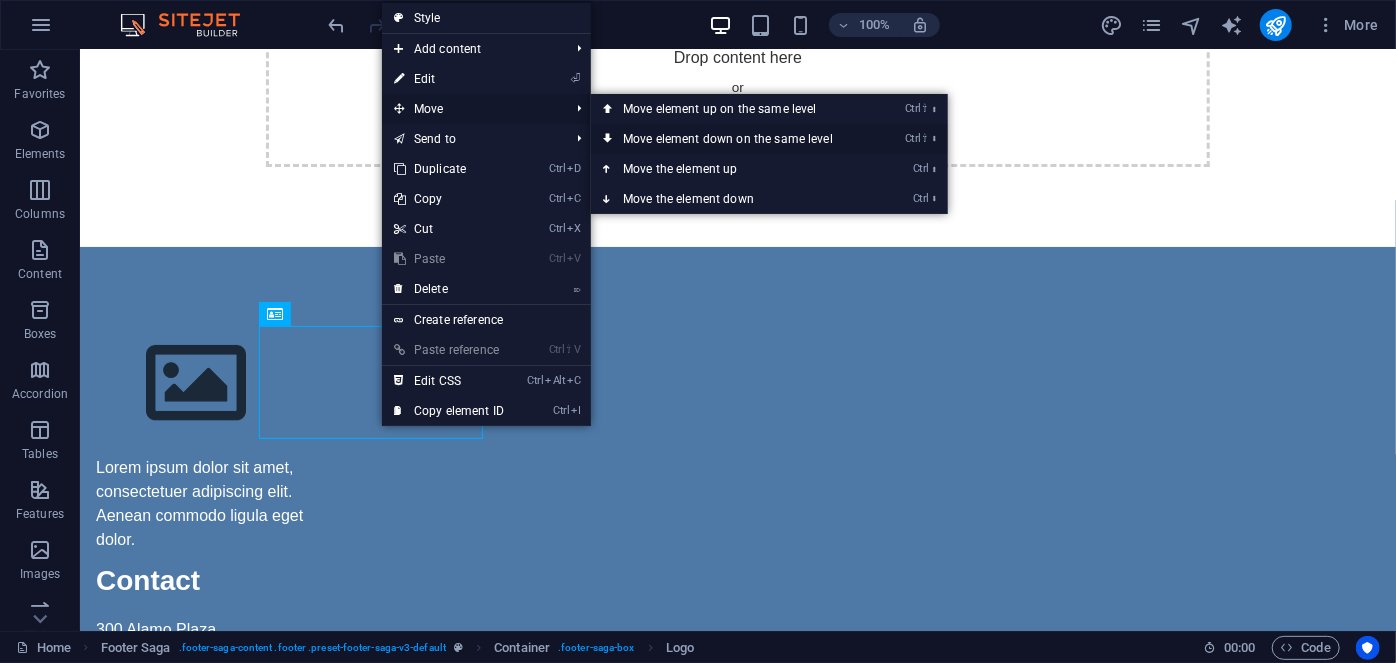 click on "Ctrl ⇧ ⬇  Move element down on the same level" at bounding box center (732, 139) 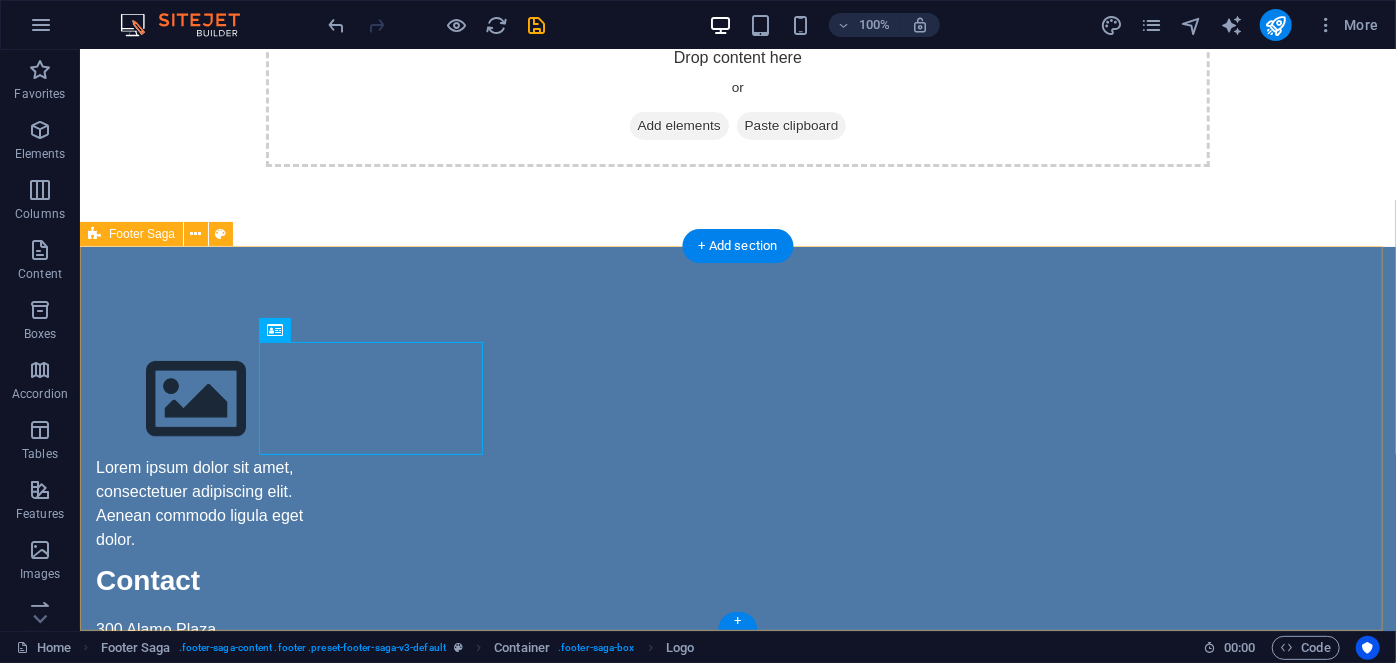 drag, startPoint x: 348, startPoint y: 376, endPoint x: 343, endPoint y: 591, distance: 215.05814 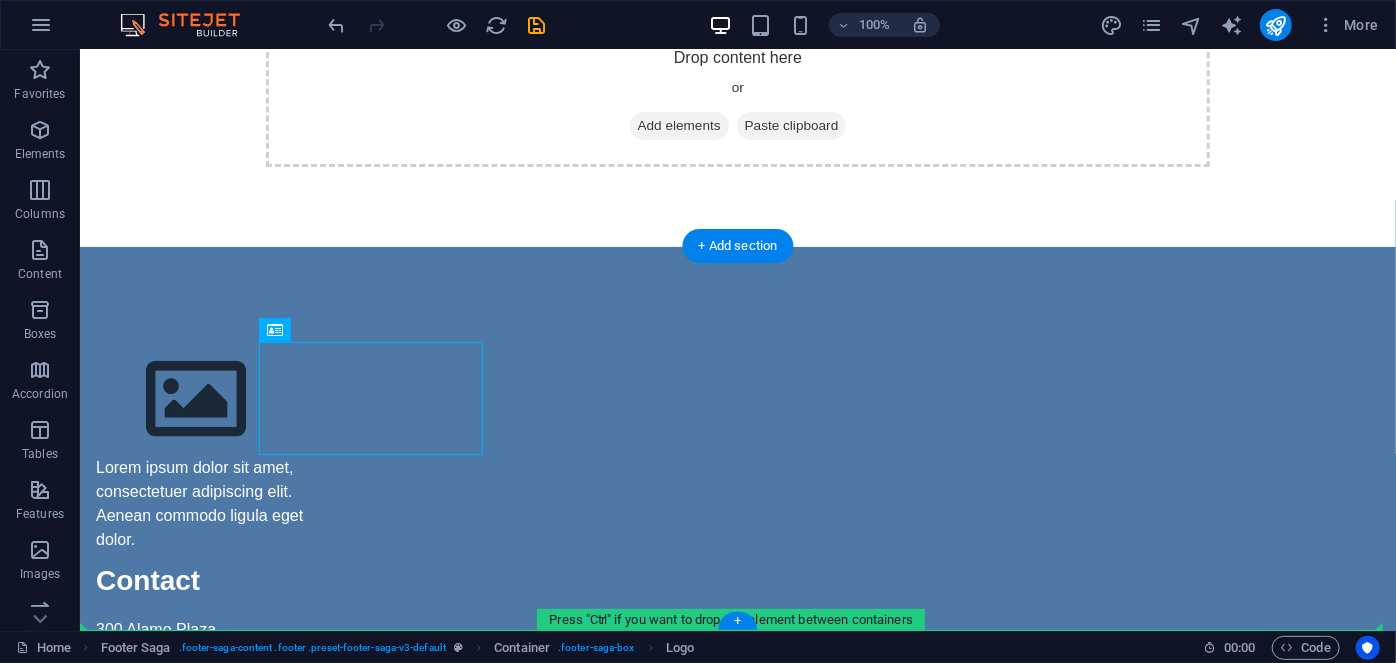 drag, startPoint x: 341, startPoint y: 368, endPoint x: 763, endPoint y: 586, distance: 474.98212 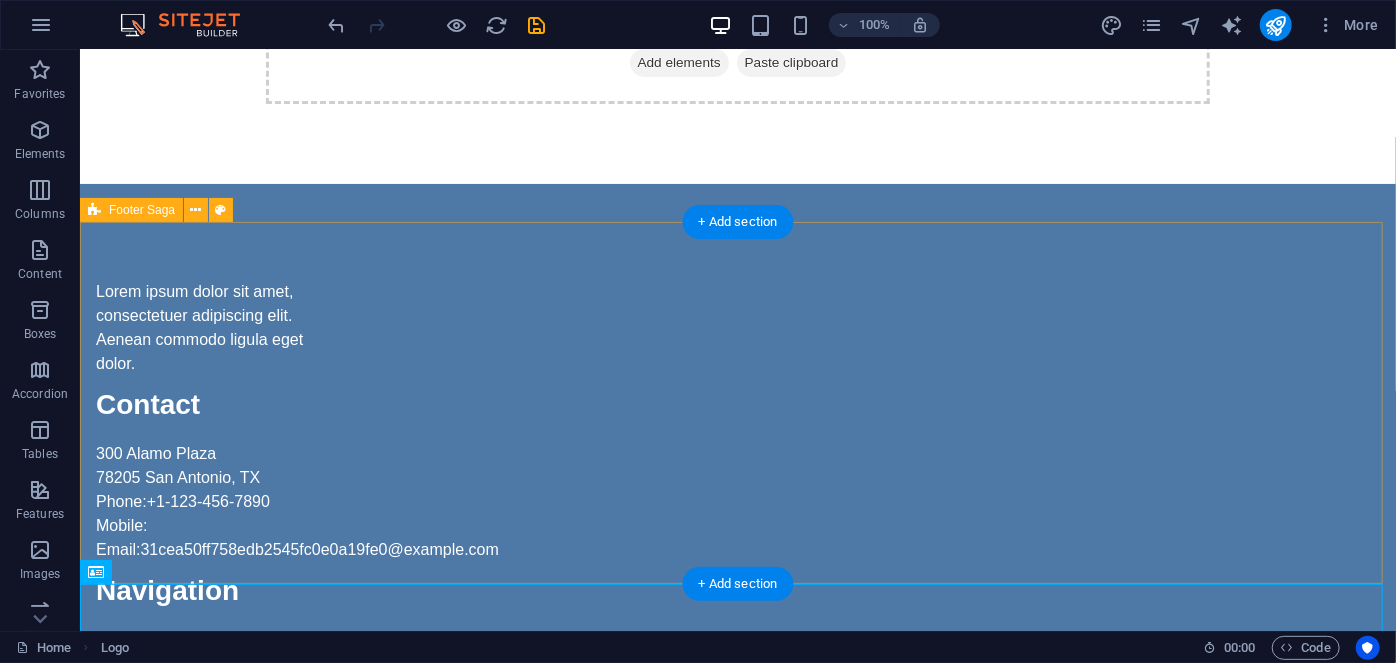 scroll, scrollTop: 194, scrollLeft: 0, axis: vertical 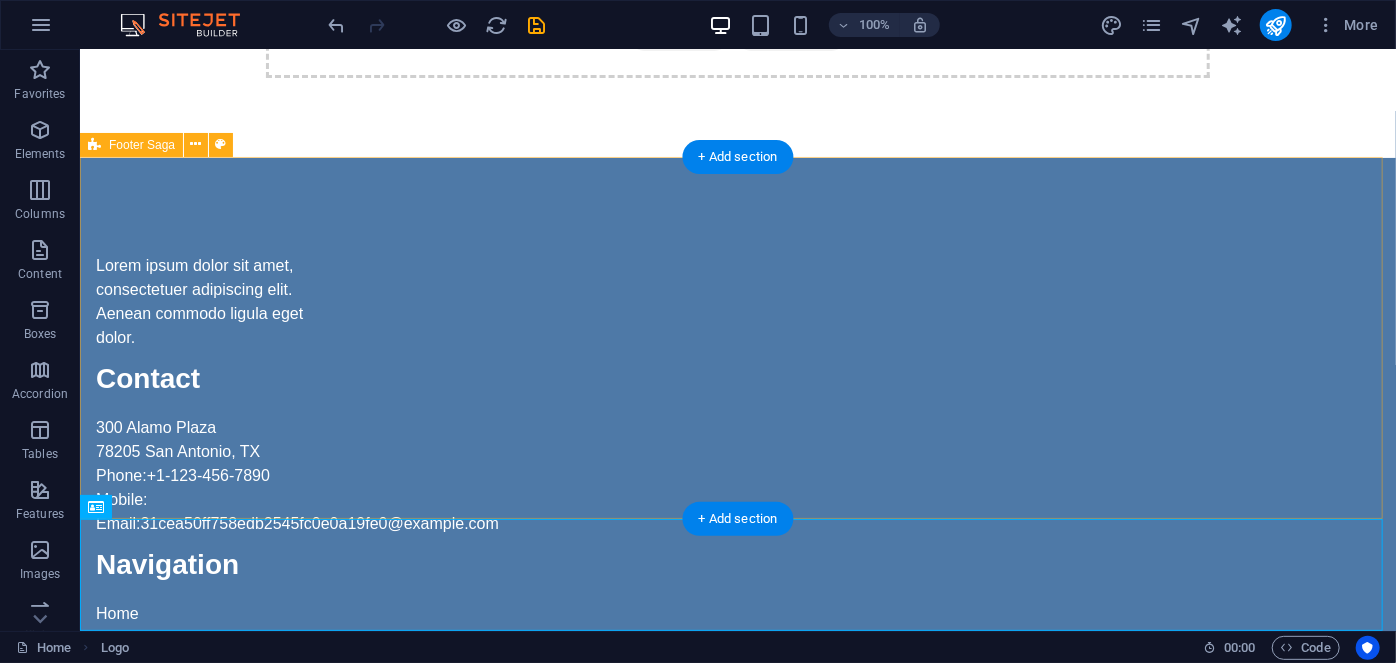 drag, startPoint x: 234, startPoint y: 561, endPoint x: 302, endPoint y: 423, distance: 153.84407 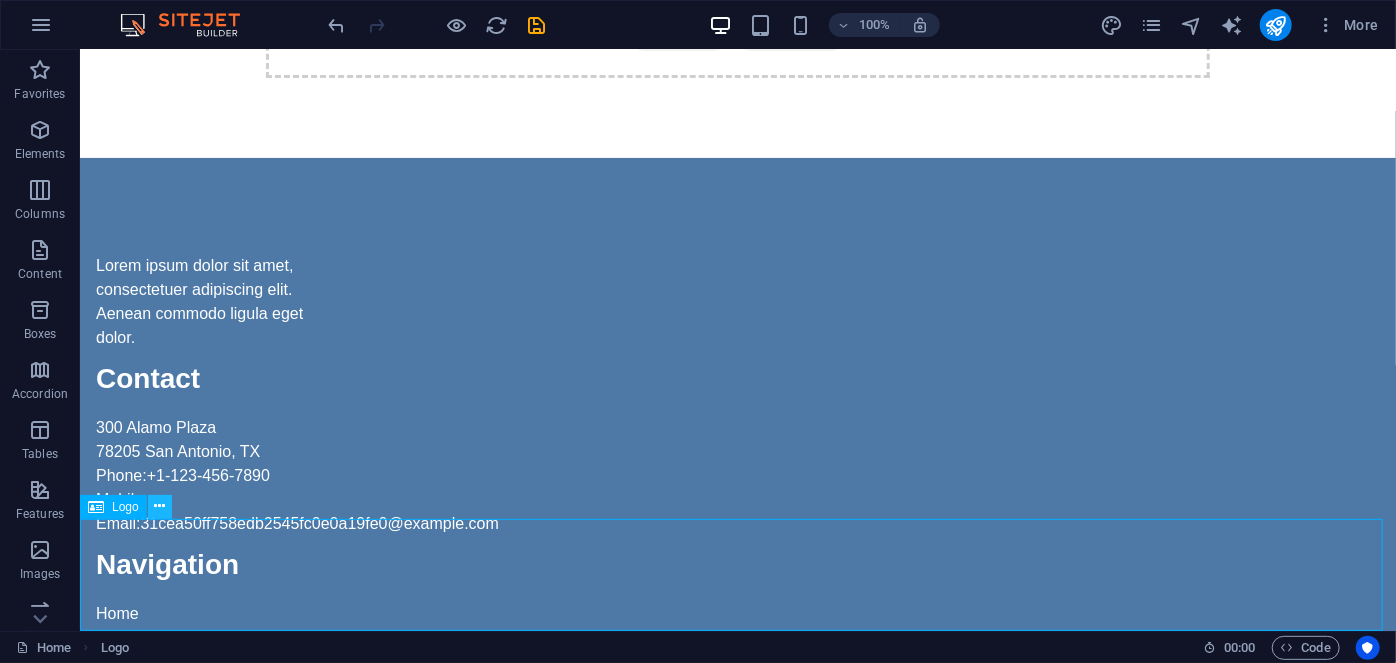 click at bounding box center (159, 506) 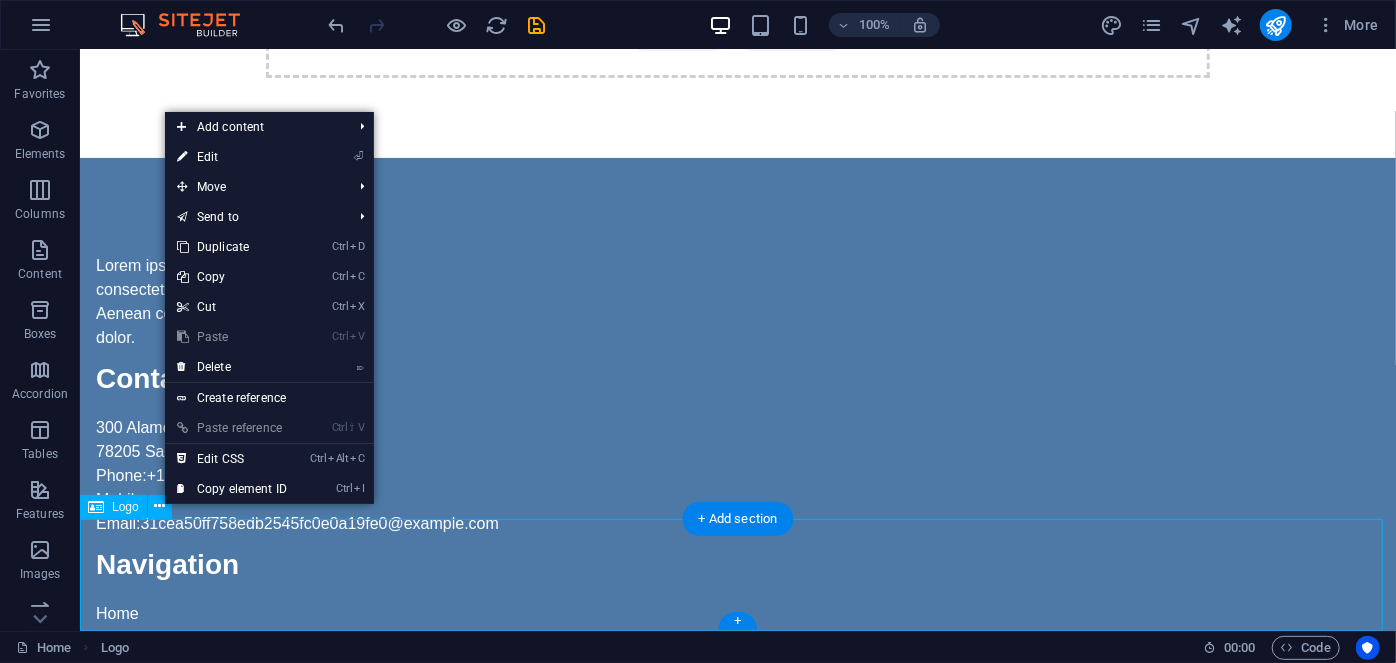 click at bounding box center [737, 1091] 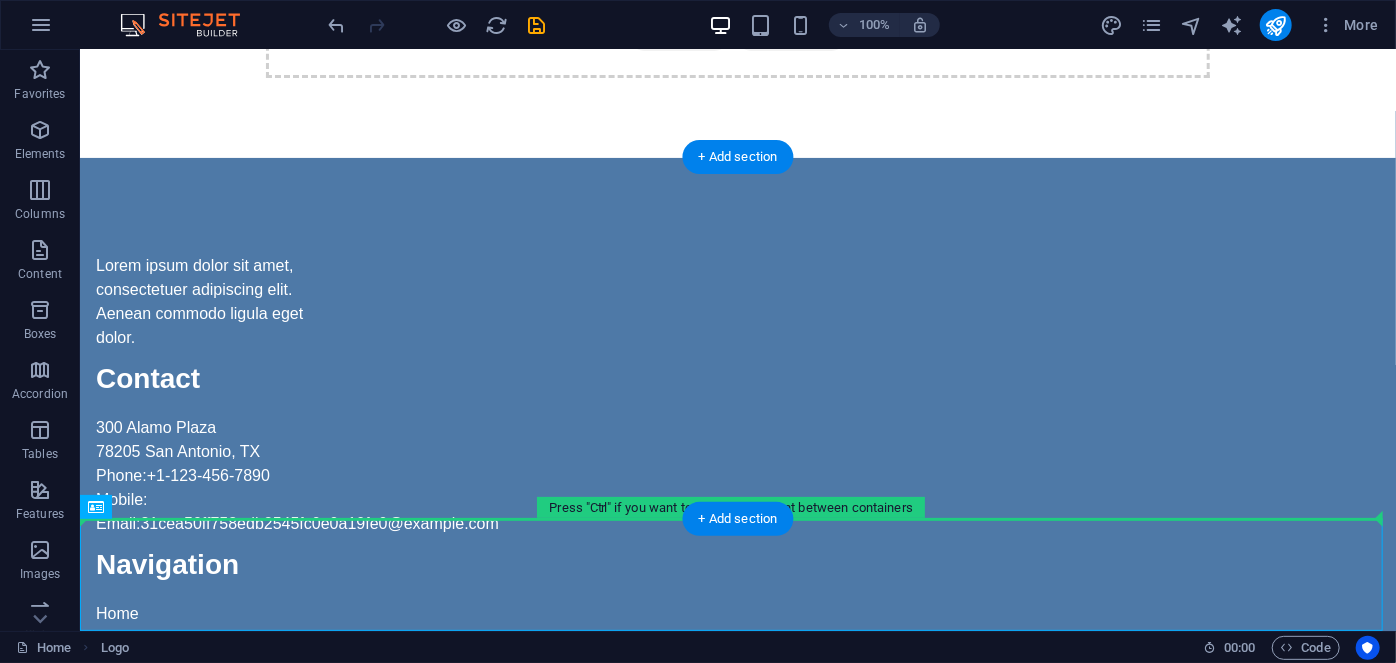 drag, startPoint x: 190, startPoint y: 539, endPoint x: 340, endPoint y: 471, distance: 164.69365 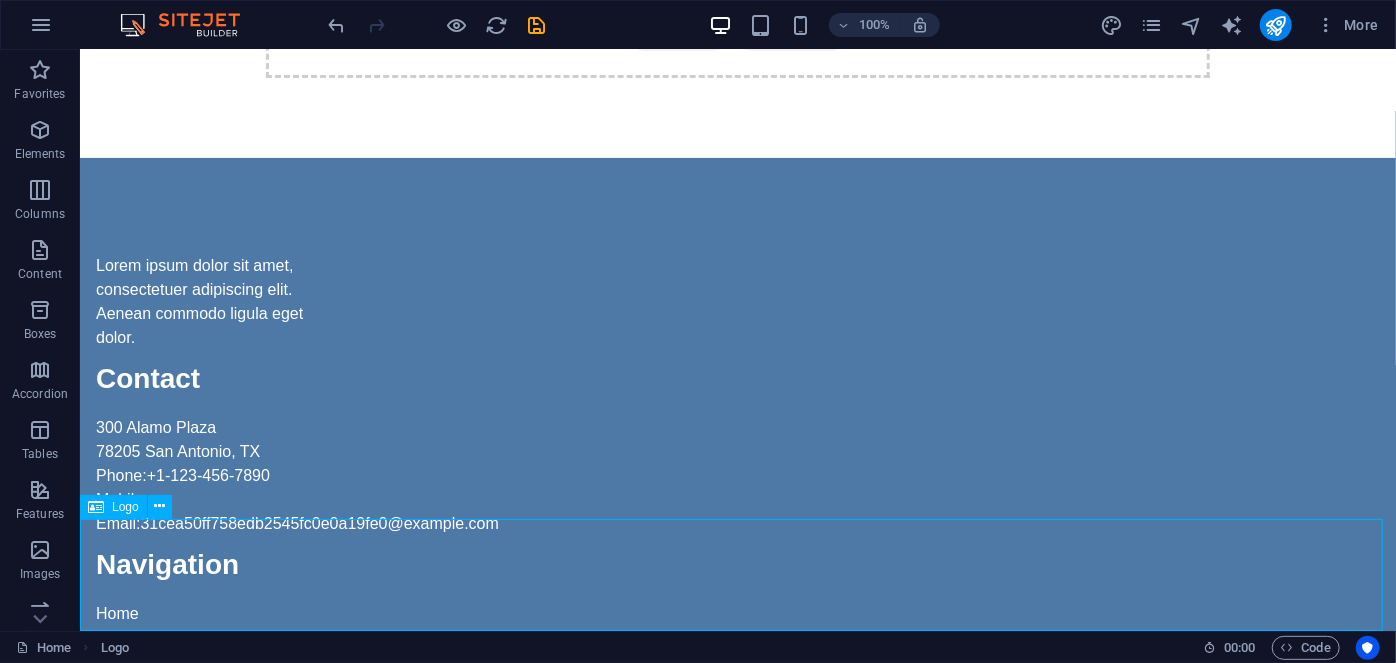 click on "Logo" at bounding box center (113, 507) 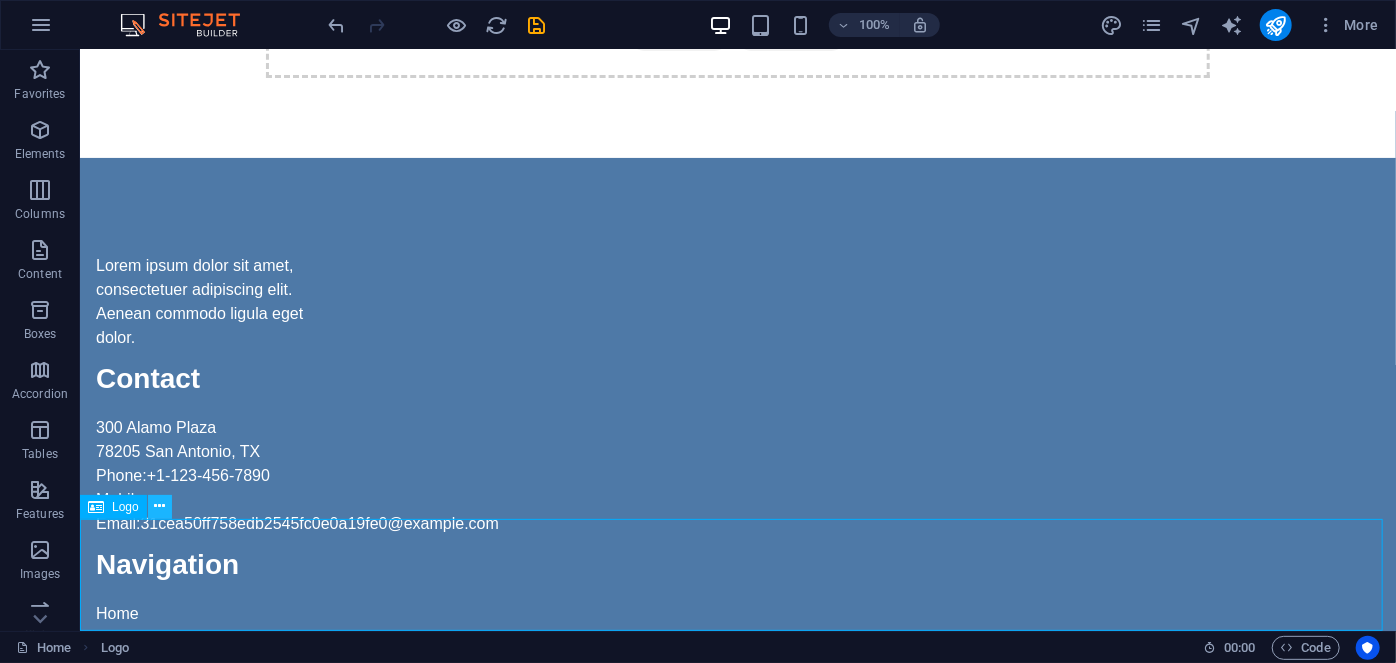 click at bounding box center (160, 507) 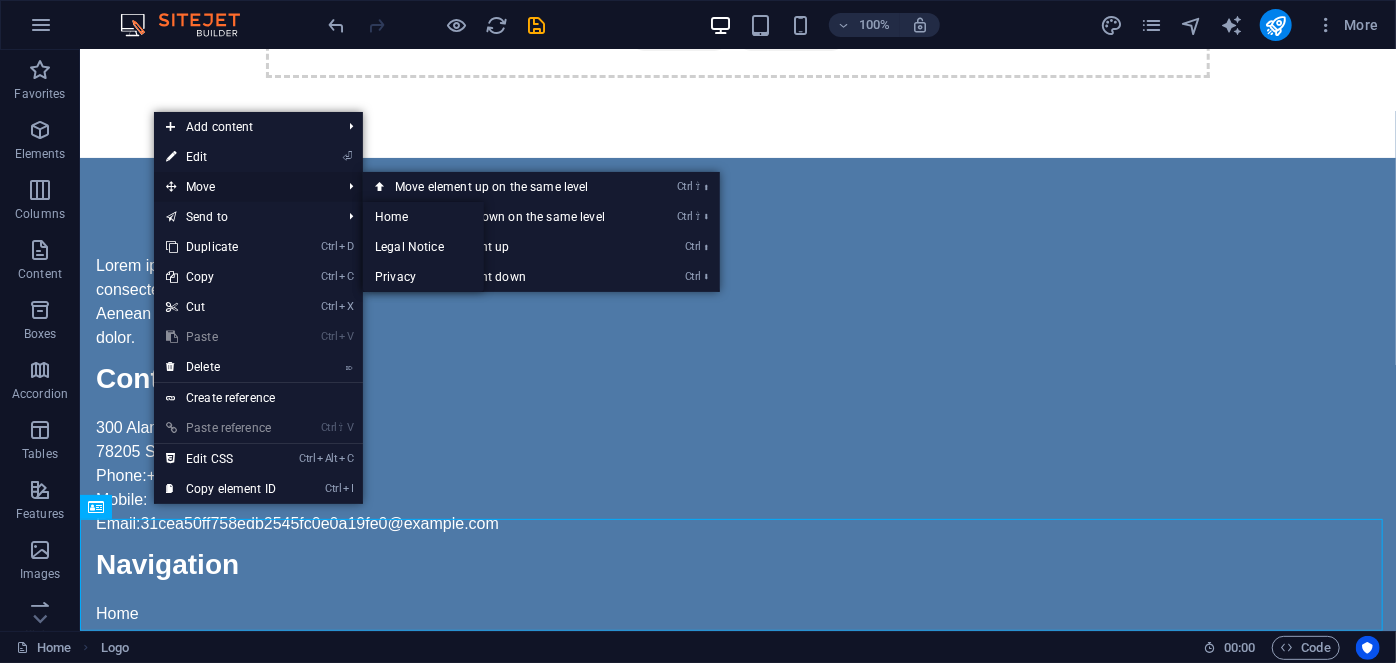 click on "Move" at bounding box center [243, 187] 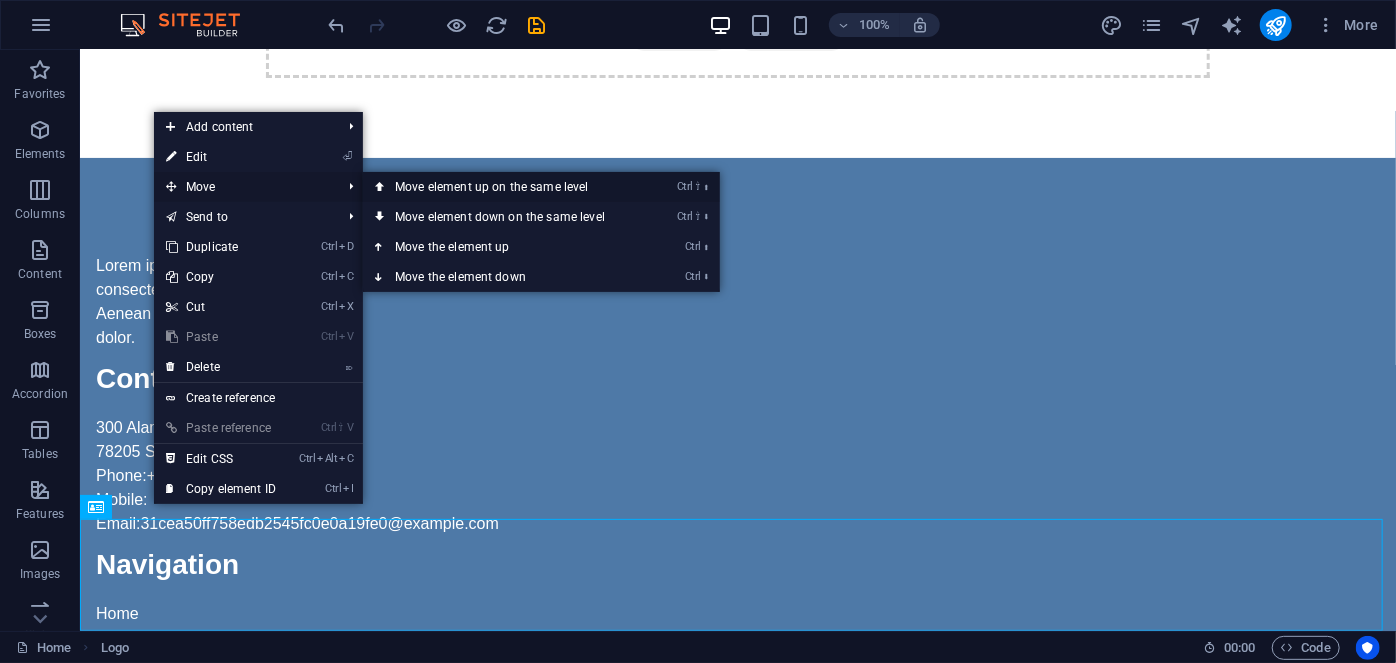 click on "Ctrl ⇧ ⬆  Move element up on the same level" at bounding box center (504, 187) 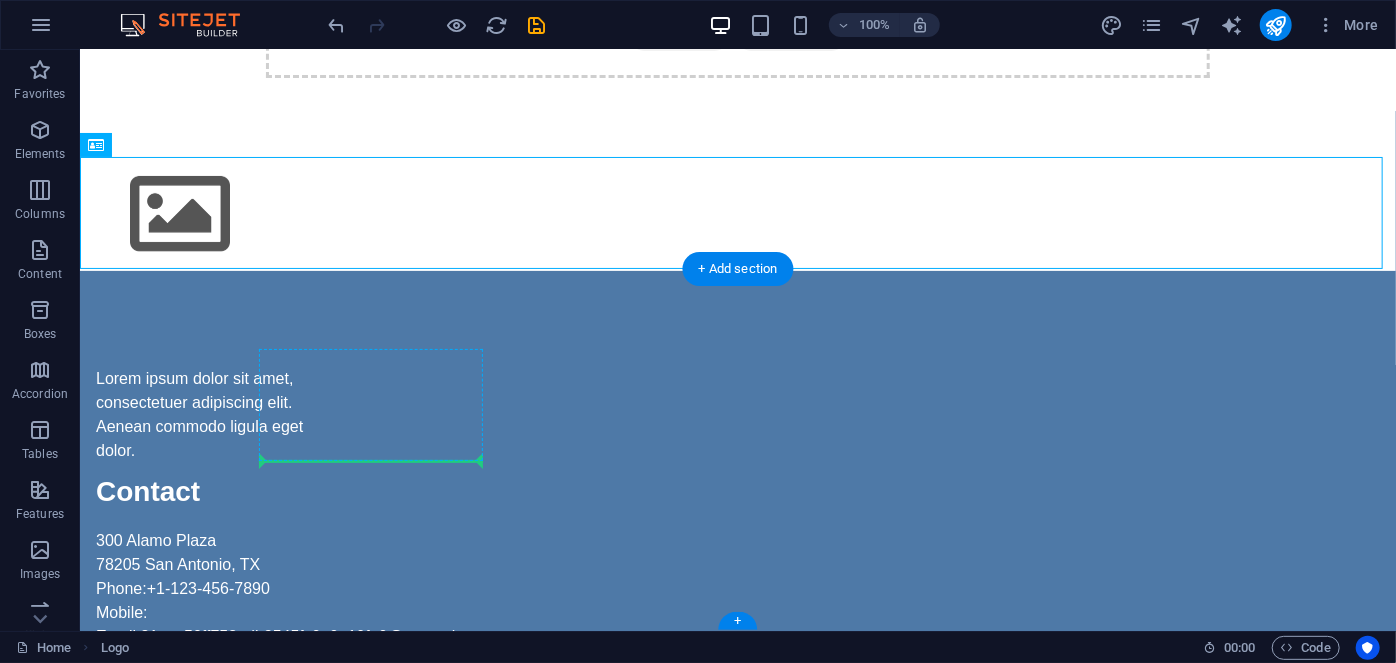 drag, startPoint x: 150, startPoint y: 202, endPoint x: 286, endPoint y: 455, distance: 287.23685 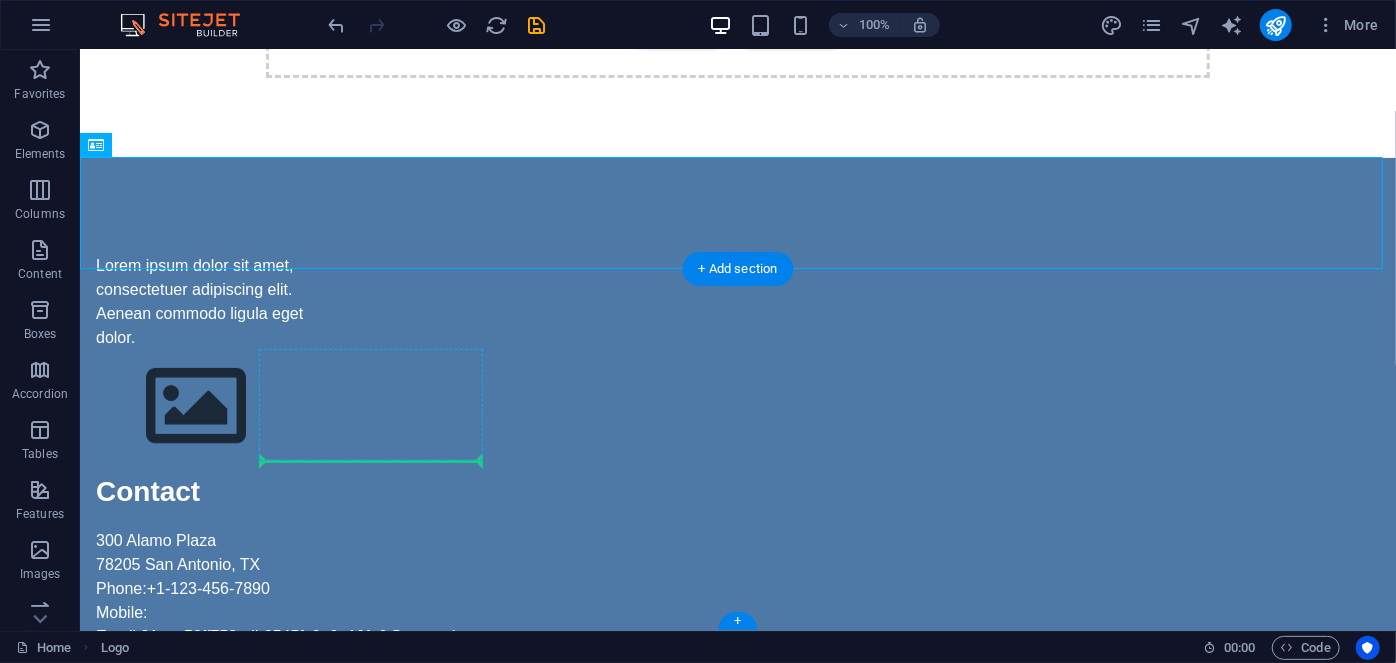 scroll, scrollTop: 105, scrollLeft: 0, axis: vertical 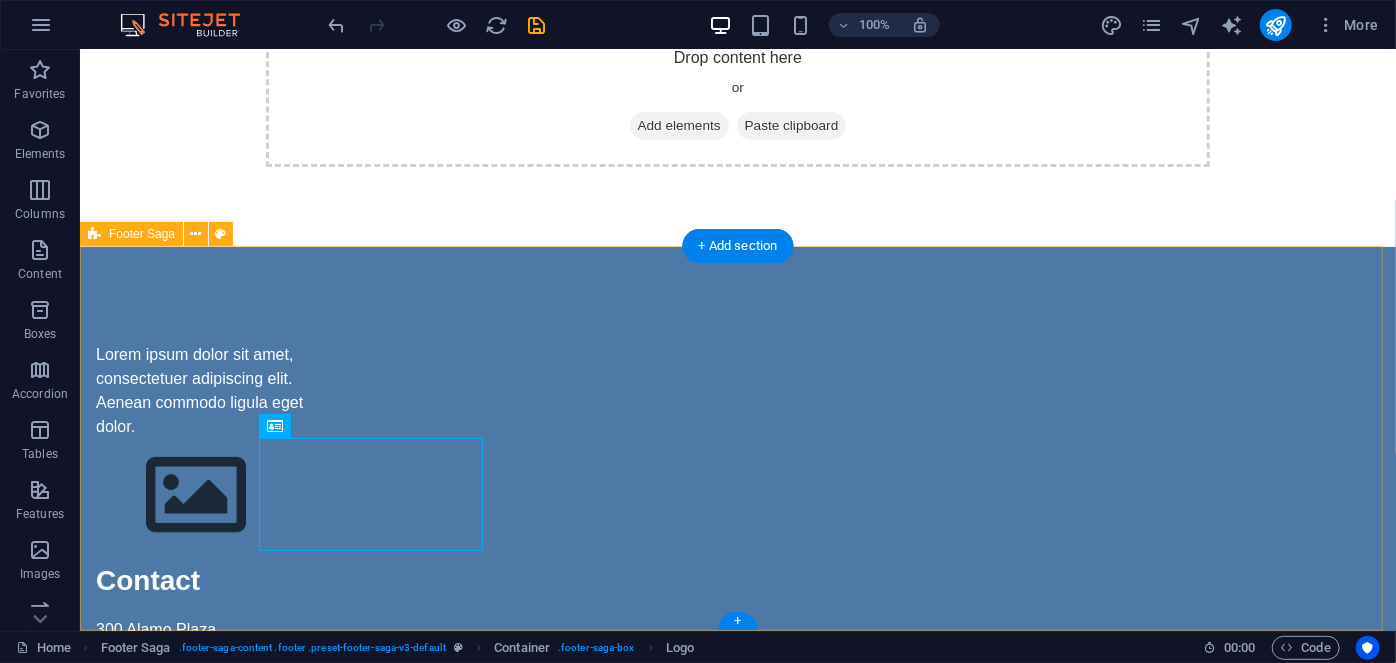 click on "Lorem ipsum dolor sit amet, consectetuer adipiscing elit. Aenean commodo ligula eget dolor. Contact [NUMBER] [STREET] [POSTAL_CODE]   [CITY], [STATE] Phone:  [PHONE] Mobile:  Email:  [EMAIL] Navigation Home About Service Contact Legal Notice Privacy Policy Social media Facebook Twitter Instagram" at bounding box center [737, 741] 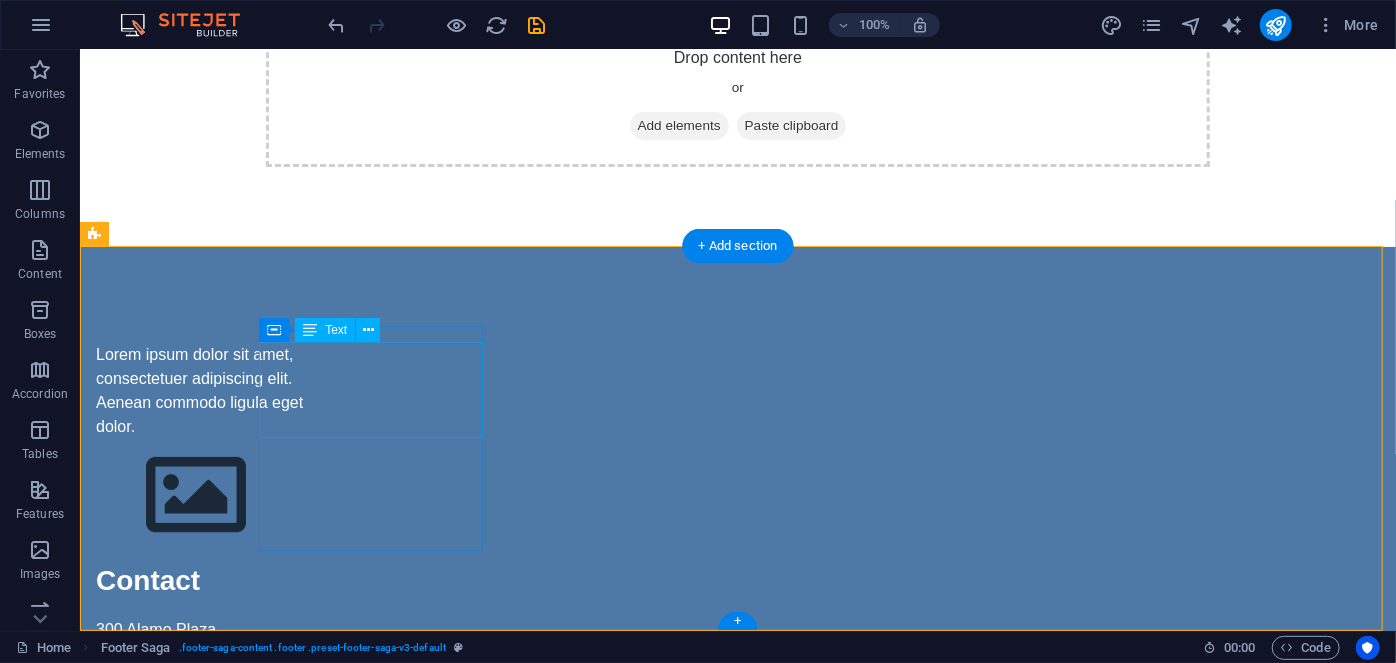 click on "Lorem ipsum dolor sit amet, consectetuer adipiscing elit. Aenean commodo ligula eget dolor." at bounding box center [207, 390] 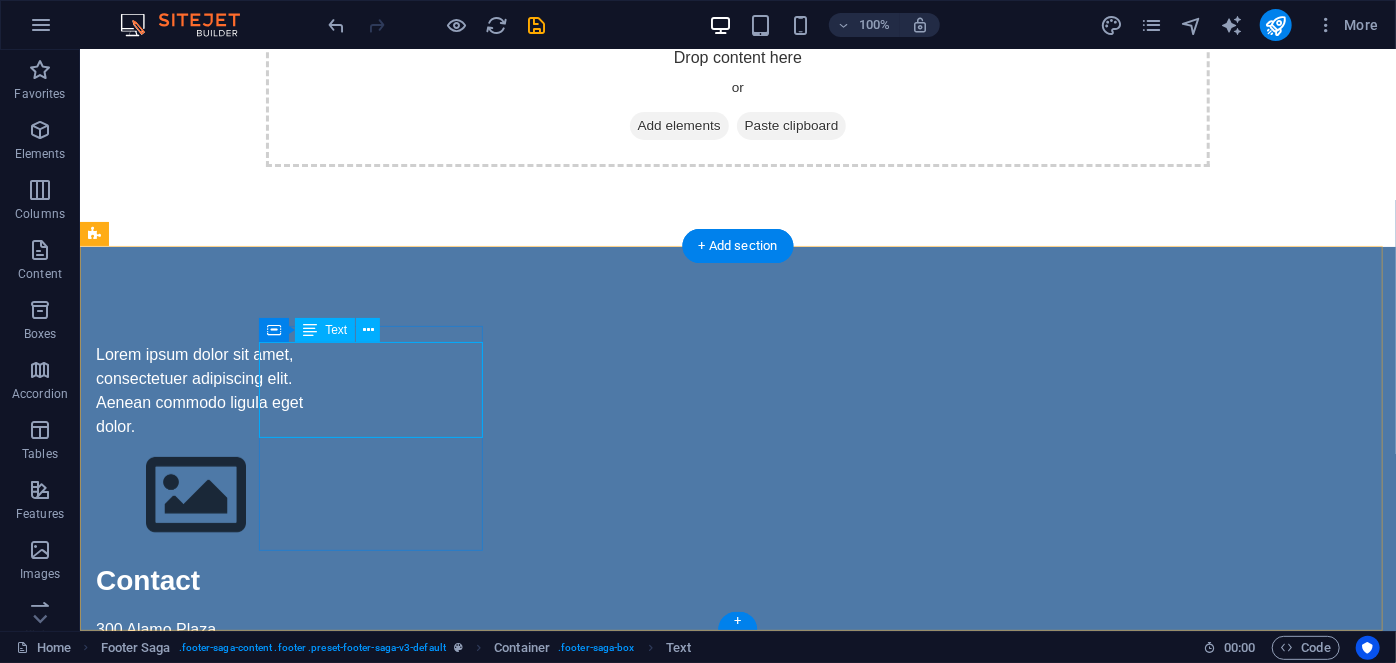 drag, startPoint x: 453, startPoint y: 379, endPoint x: 398, endPoint y: 383, distance: 55.145264 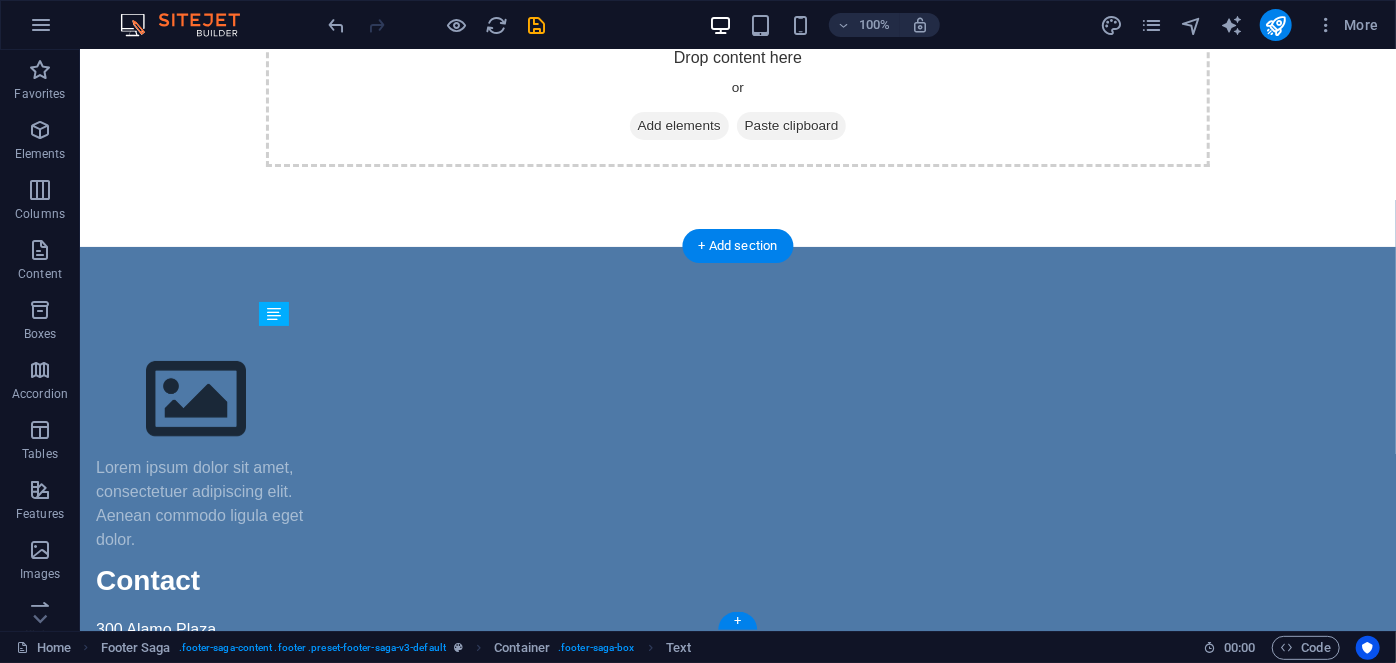 drag, startPoint x: 363, startPoint y: 370, endPoint x: 404, endPoint y: 516, distance: 151.64761 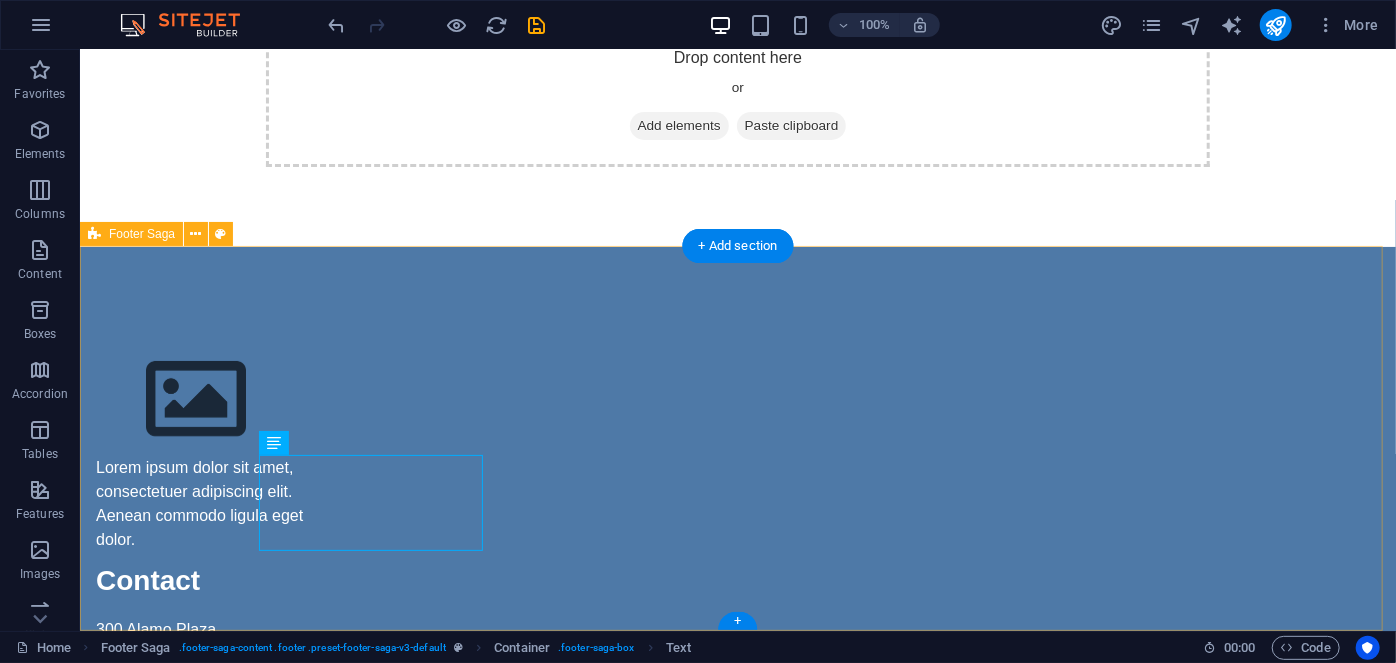 click on "Lorem ipsum dolor sit amet, consectetuer adipiscing elit. Aenean commodo ligula eget dolor. Contact [NUMBER] [STREET] [POSTAL_CODE]   [CITY], [STATE] Phone:  [PHONE] Mobile:  Email:  [EMAIL] Navigation Home About Service Contact Legal Notice Privacy Policy Social media Facebook Twitter Instagram" at bounding box center (737, 741) 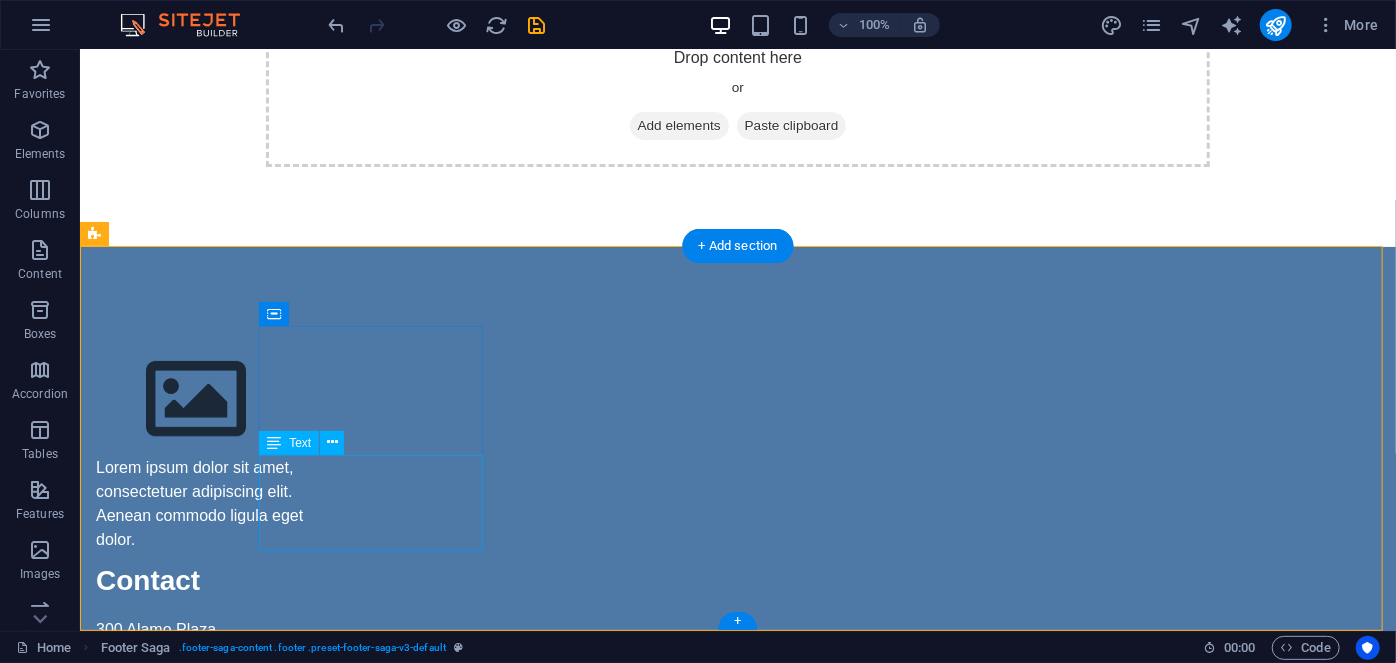 click on "Lorem ipsum dolor sit amet, consectetuer adipiscing elit. Aenean commodo ligula eget dolor." at bounding box center [207, 503] 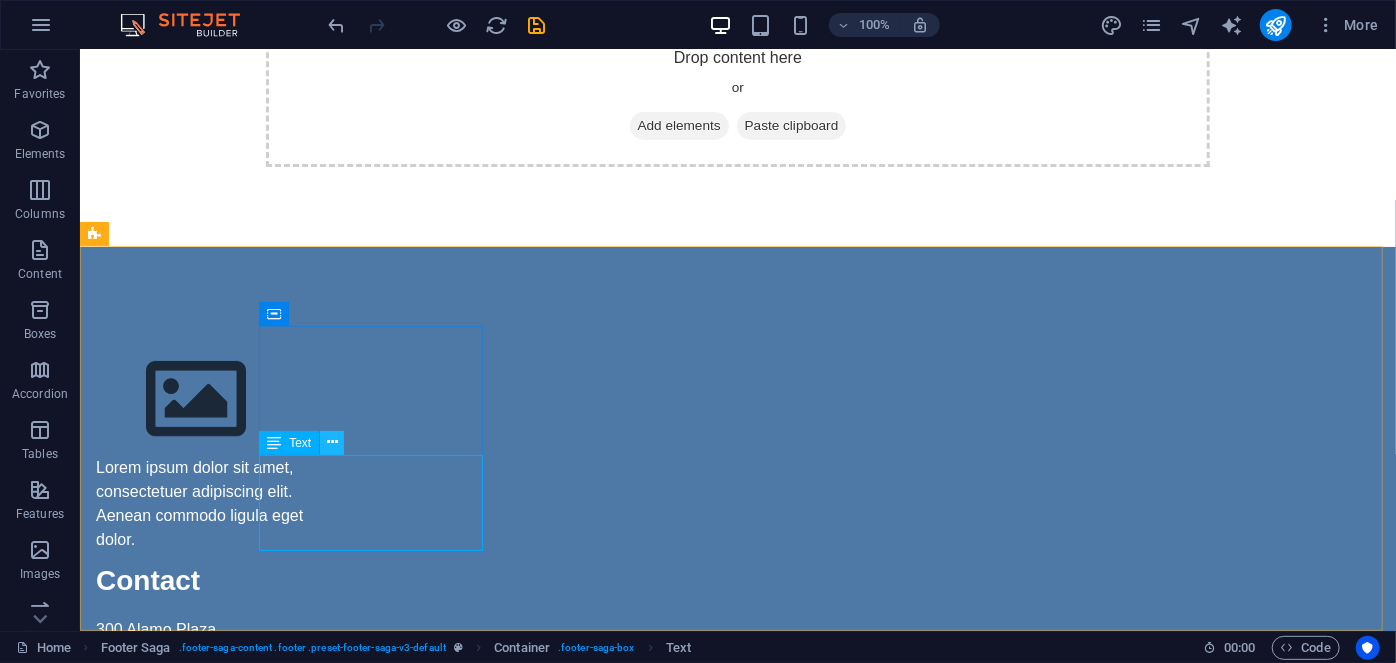 click at bounding box center [332, 443] 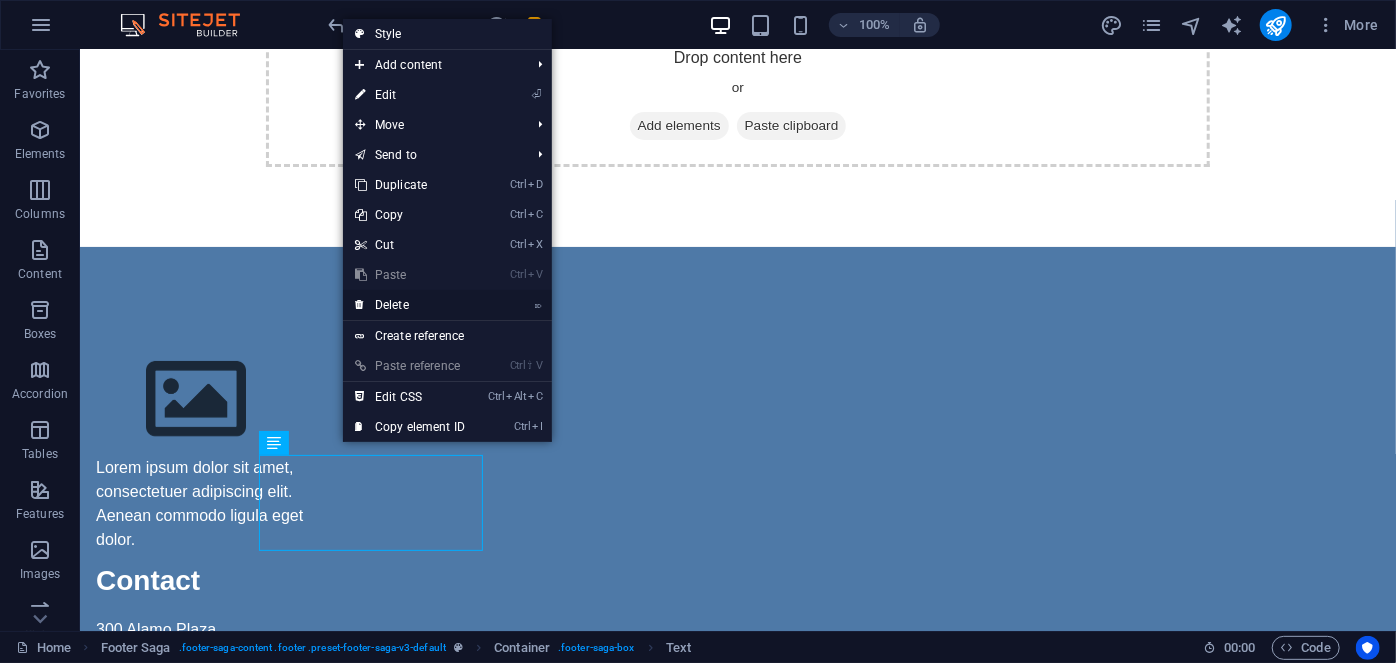 click on "⌦  Delete" at bounding box center (410, 305) 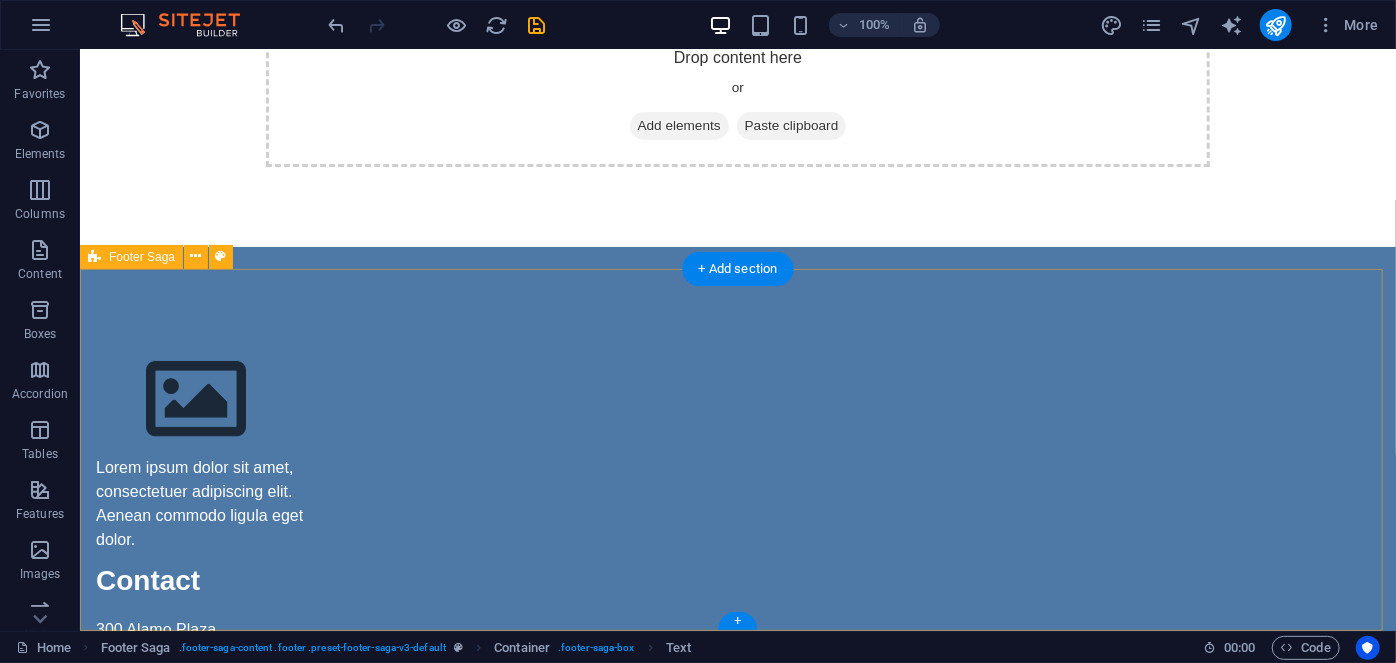 scroll, scrollTop: 82, scrollLeft: 0, axis: vertical 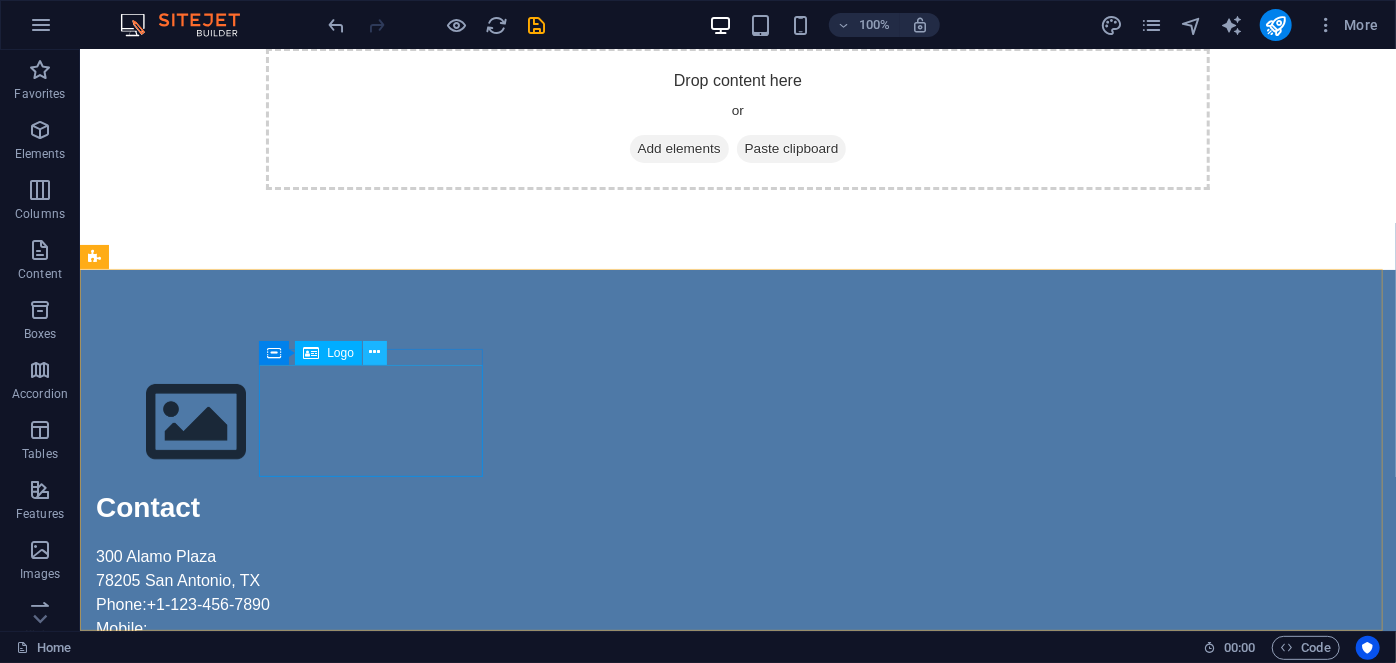 click at bounding box center [374, 352] 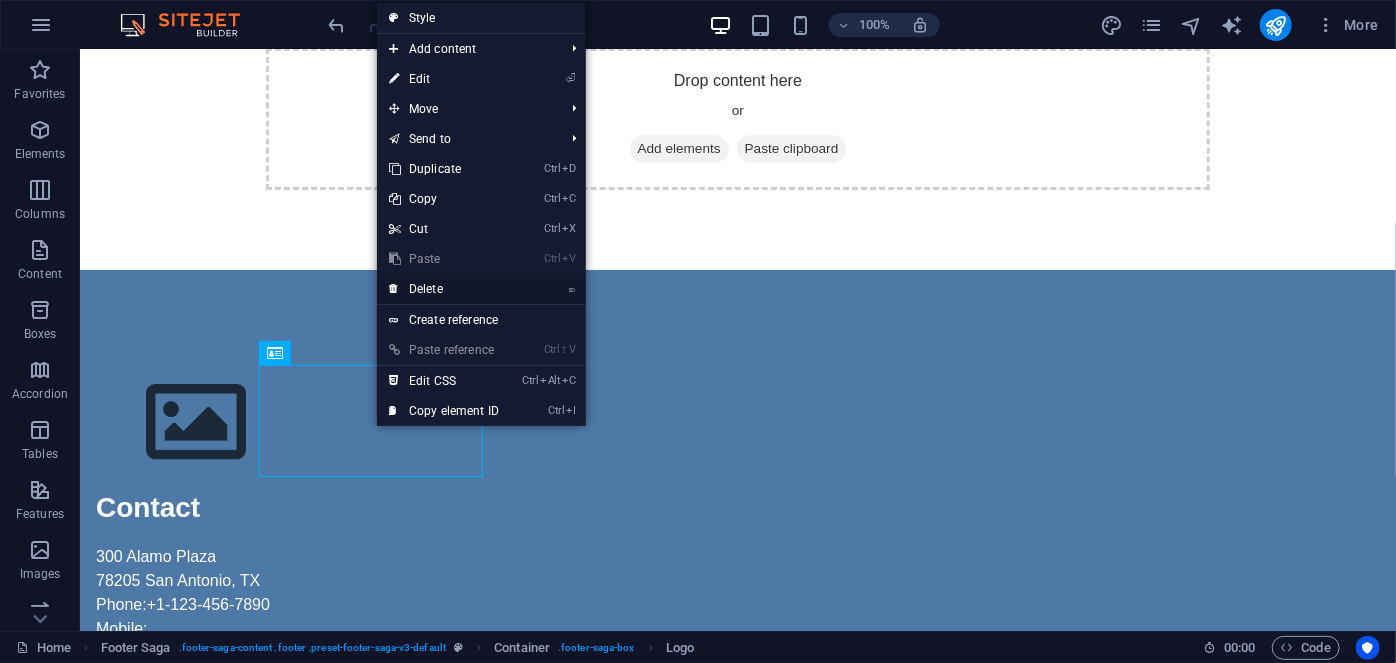 click on "⌦  Delete" at bounding box center [444, 289] 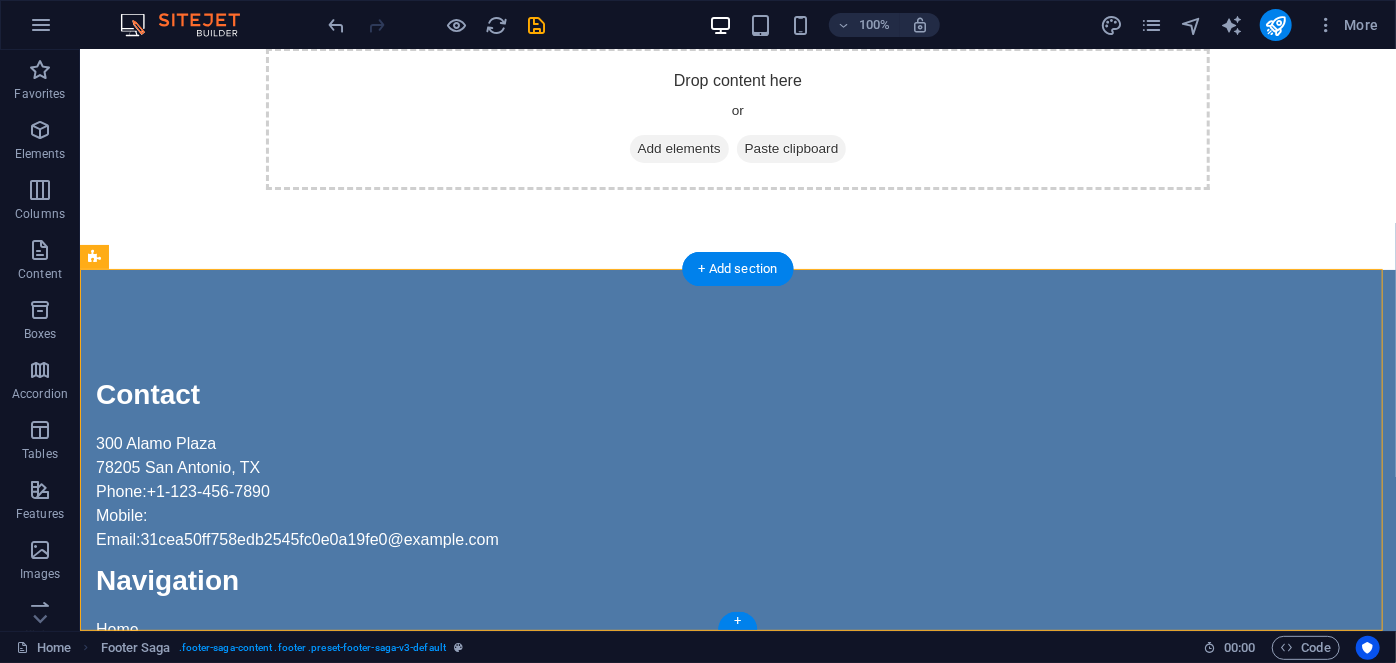 drag, startPoint x: 683, startPoint y: 360, endPoint x: 302, endPoint y: 413, distance: 384.6687 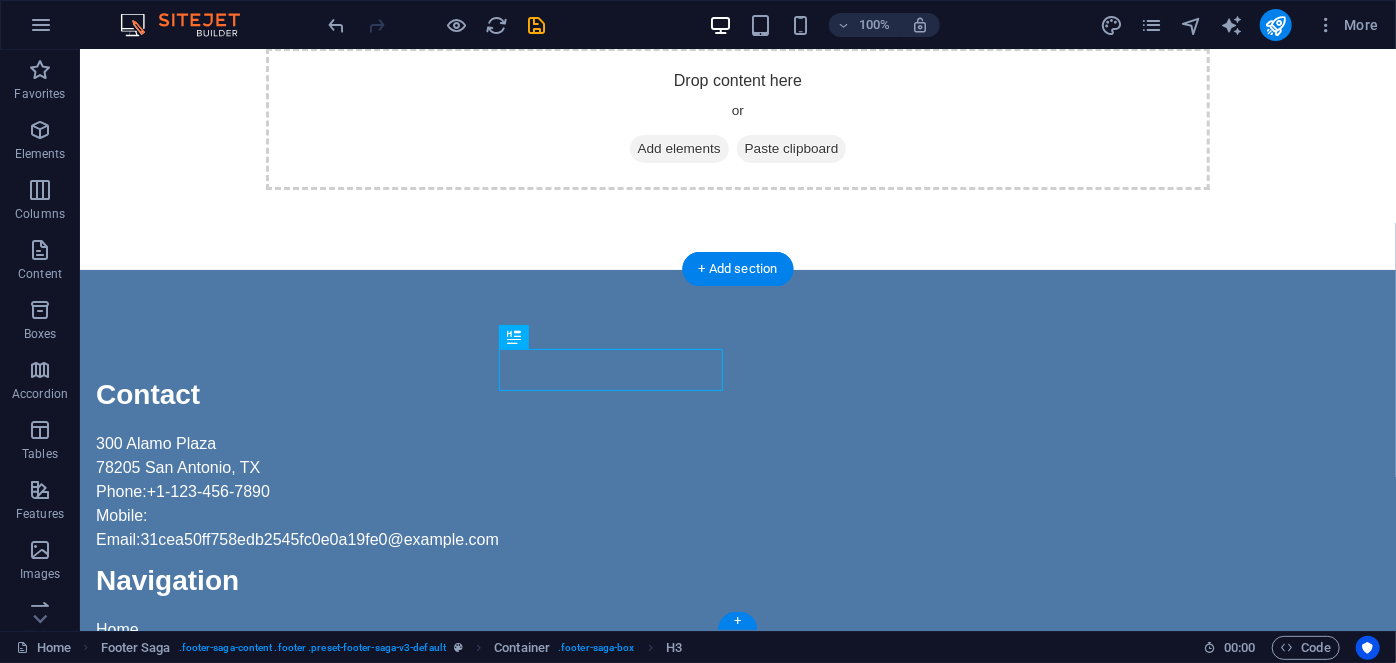 drag, startPoint x: 633, startPoint y: 372, endPoint x: 588, endPoint y: 379, distance: 45.54119 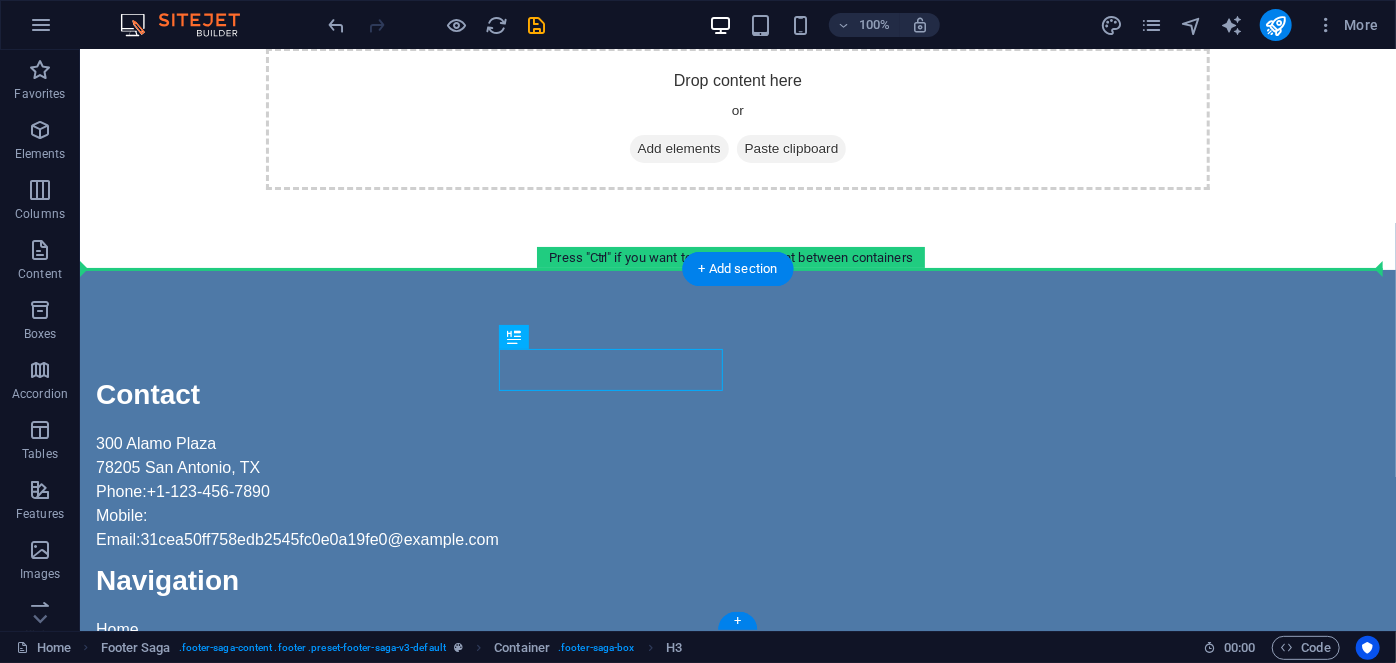 drag, startPoint x: 638, startPoint y: 368, endPoint x: 429, endPoint y: 428, distance: 217.44194 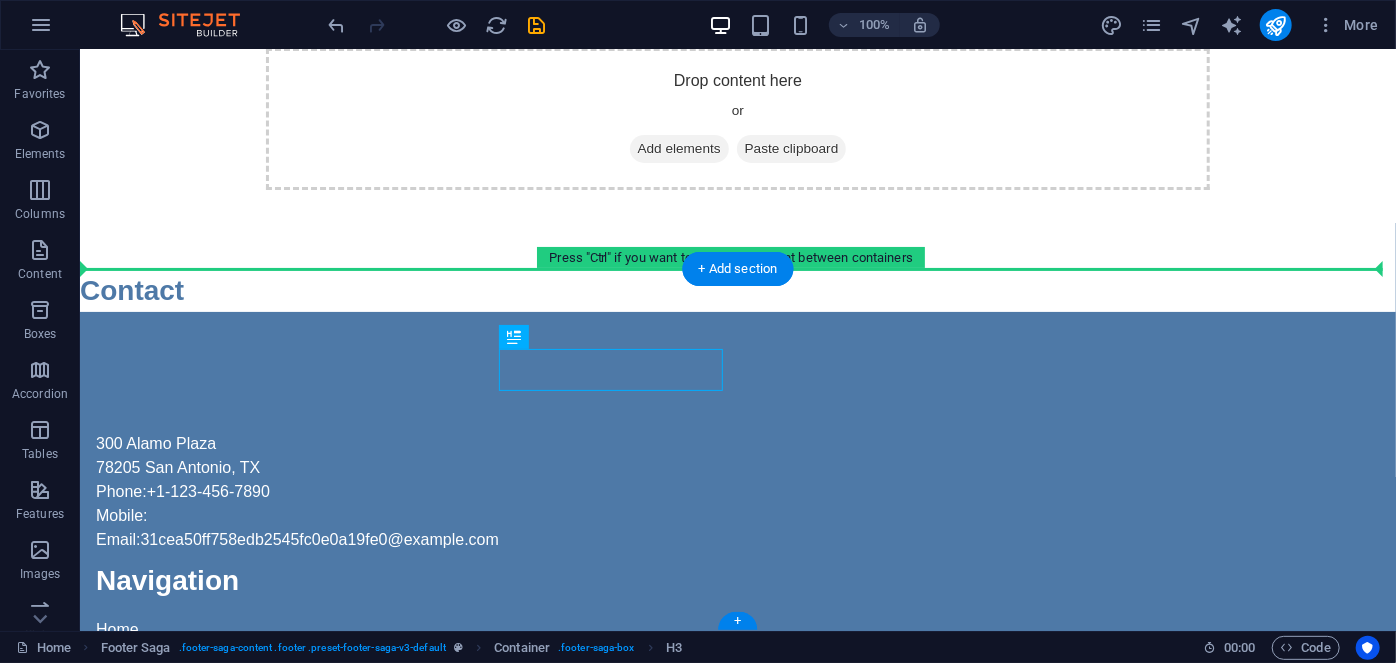 scroll, scrollTop: 125, scrollLeft: 0, axis: vertical 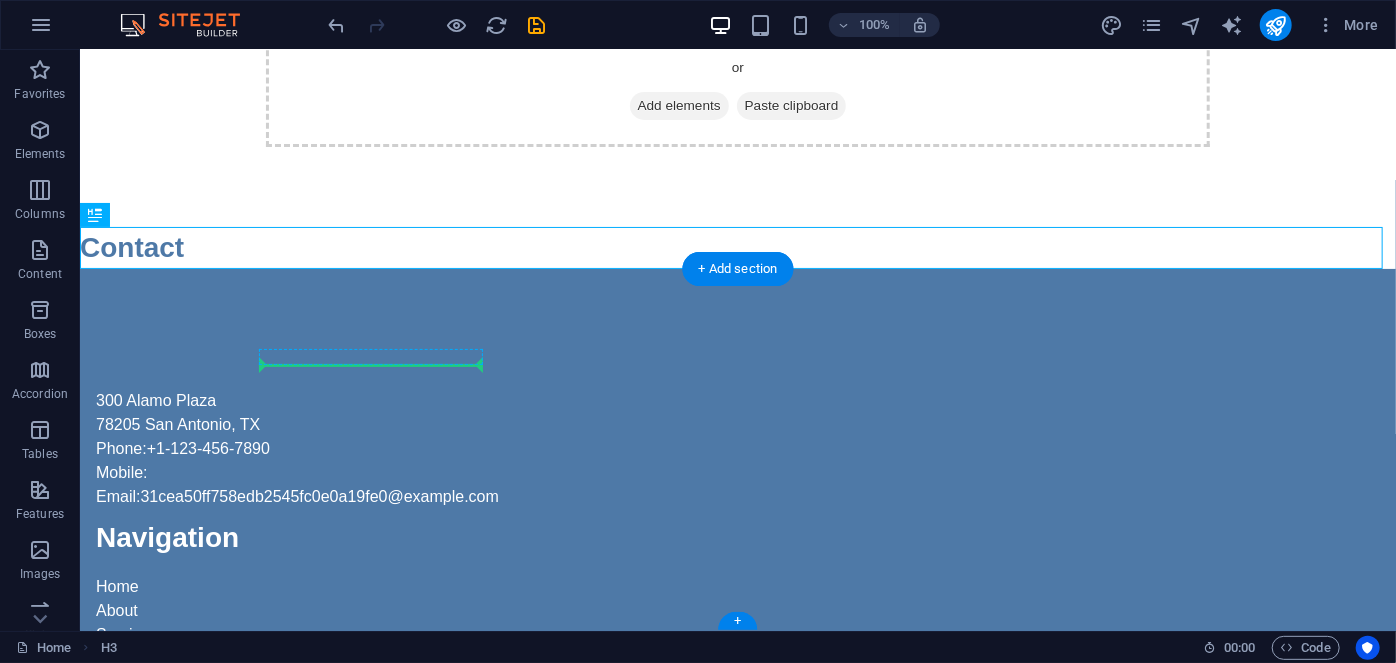 drag, startPoint x: 314, startPoint y: 296, endPoint x: 401, endPoint y: 360, distance: 108.00463 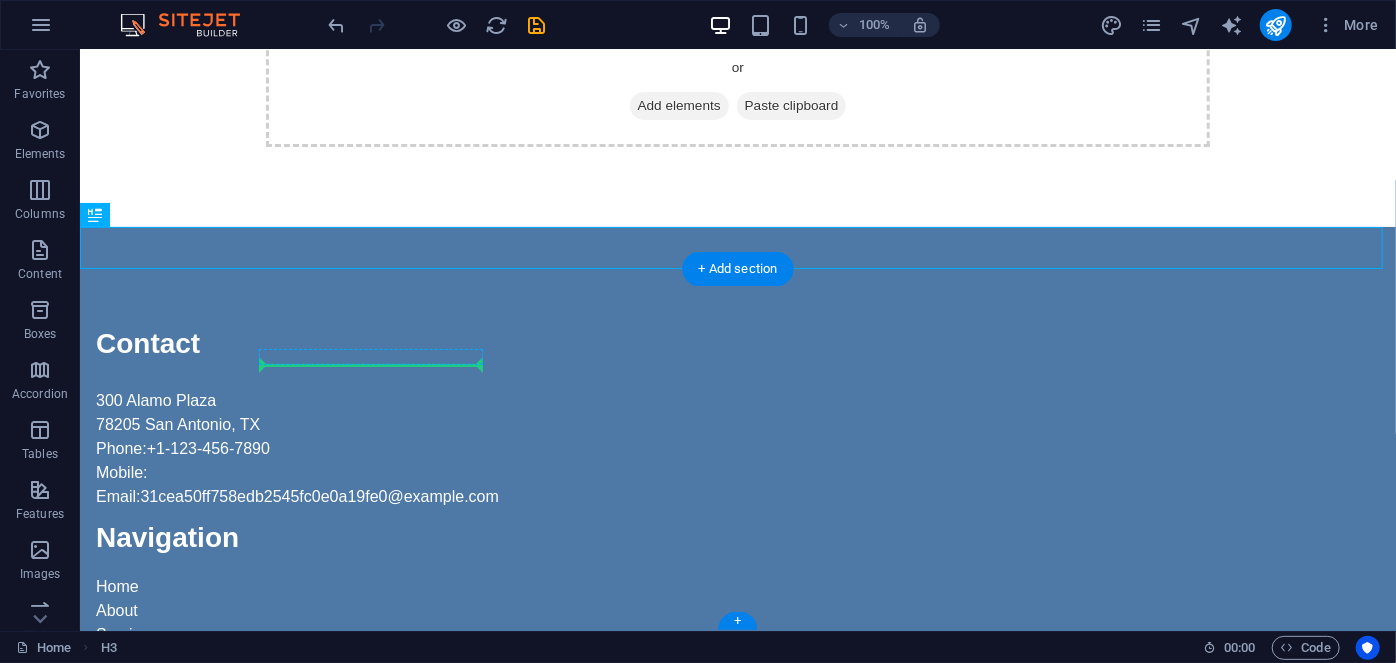 scroll, scrollTop: 82, scrollLeft: 0, axis: vertical 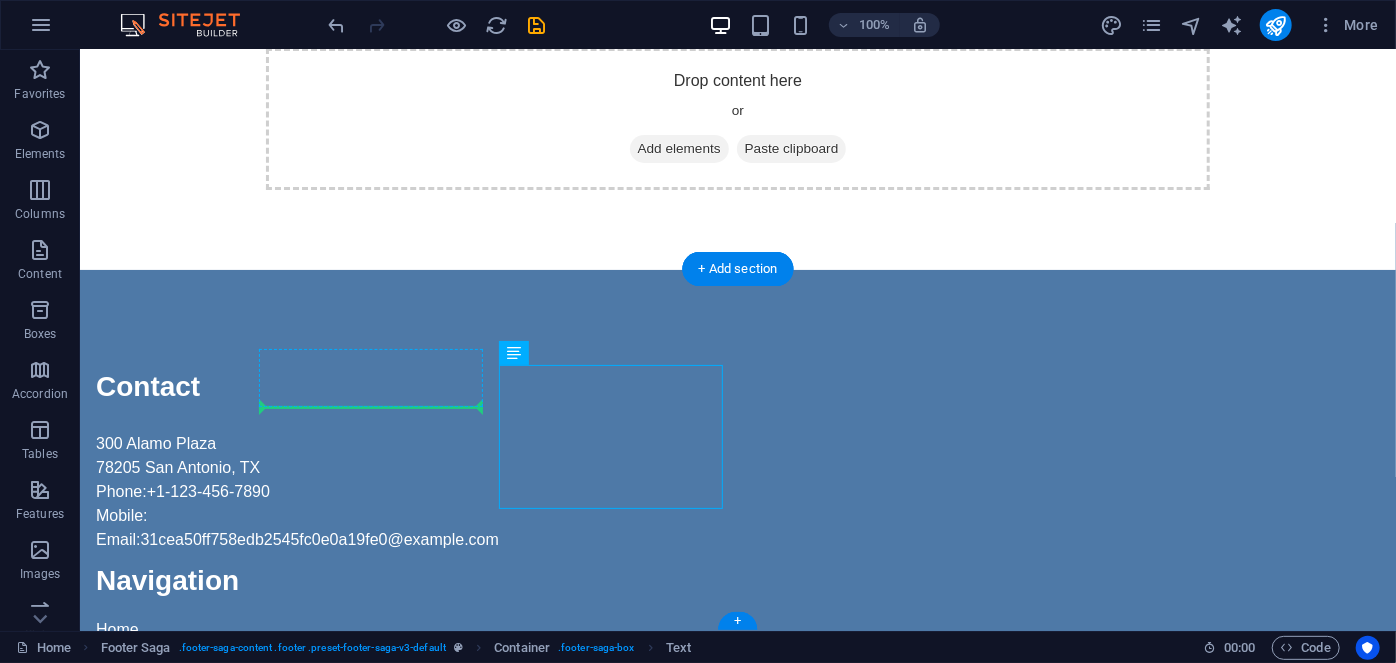 drag, startPoint x: 664, startPoint y: 374, endPoint x: 407, endPoint y: 399, distance: 258.2131 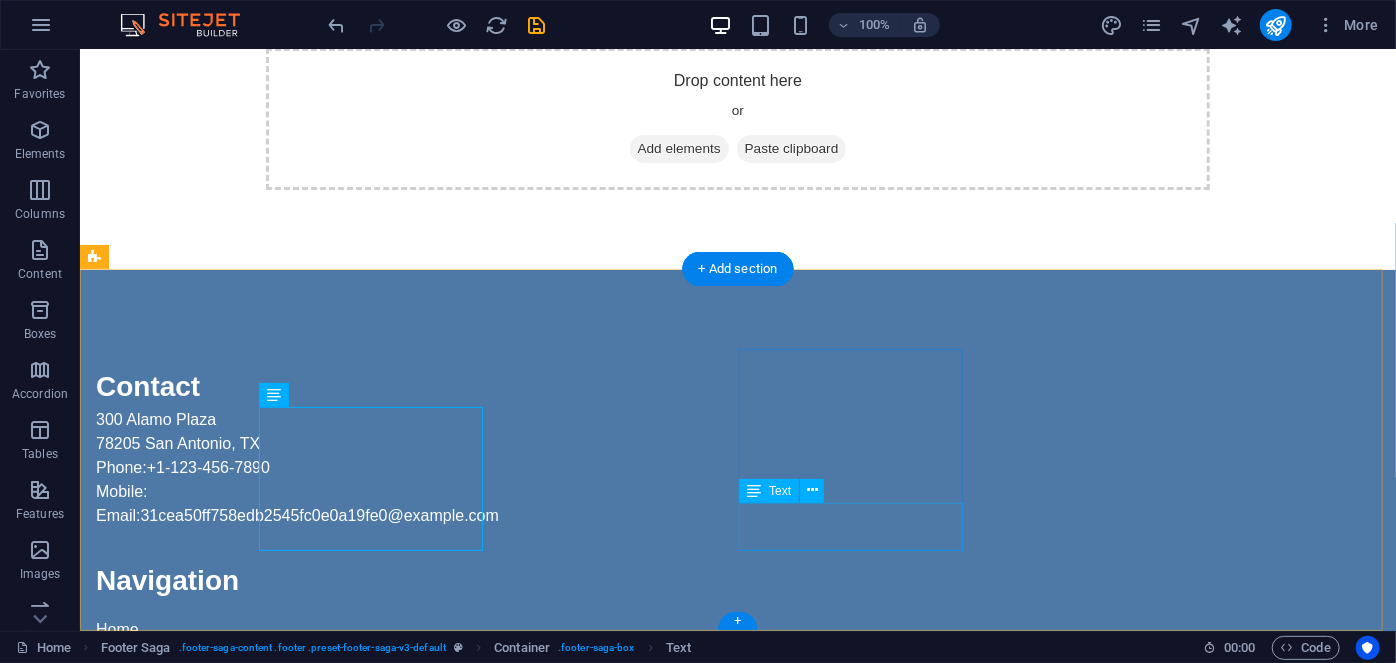 click on "Legal Notice Privacy Policy" at bounding box center [207, 737] 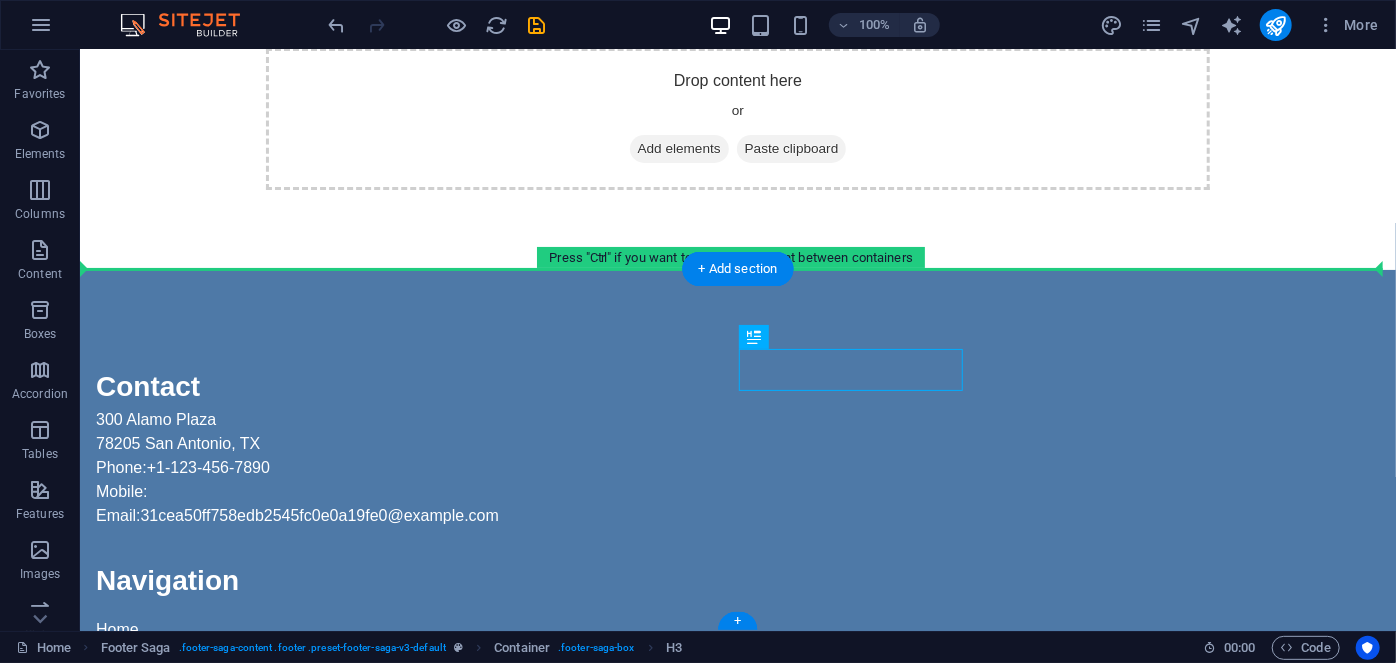 drag, startPoint x: 834, startPoint y: 362, endPoint x: 635, endPoint y: 402, distance: 202.9803 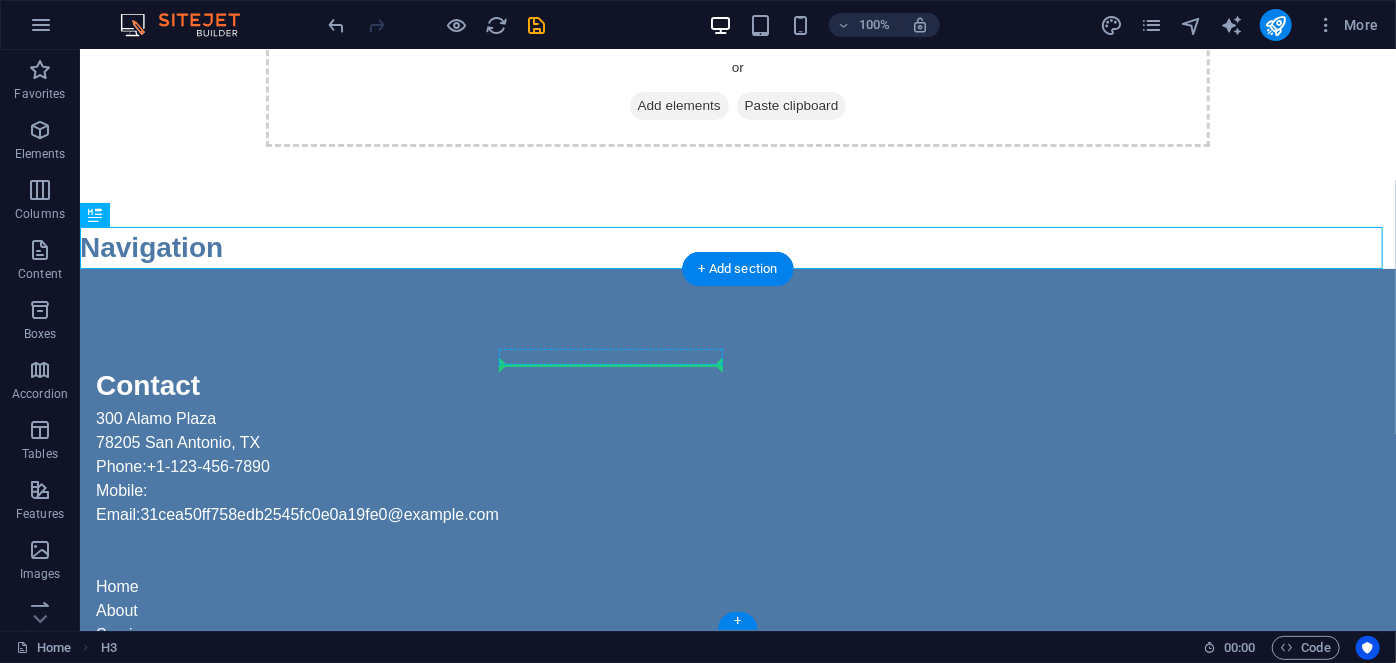 drag, startPoint x: 224, startPoint y: 244, endPoint x: 659, endPoint y: 363, distance: 450.98337 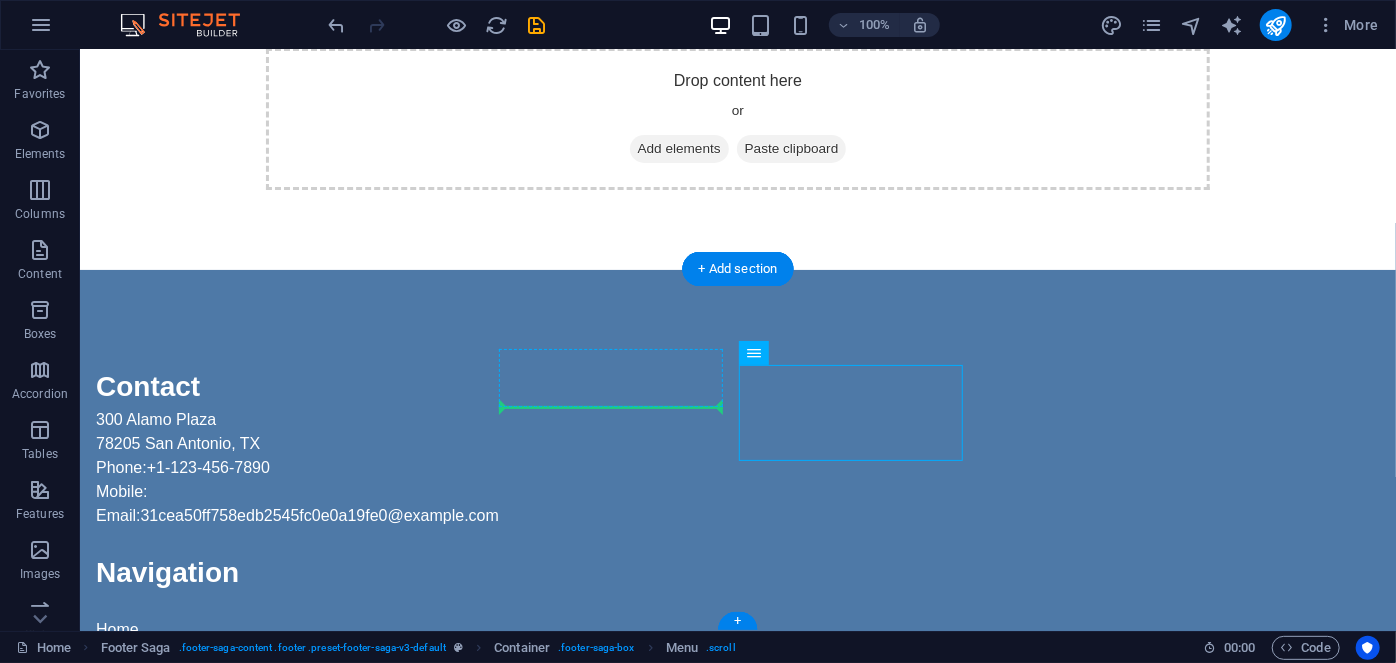 drag, startPoint x: 799, startPoint y: 371, endPoint x: 604, endPoint y: 391, distance: 196.02296 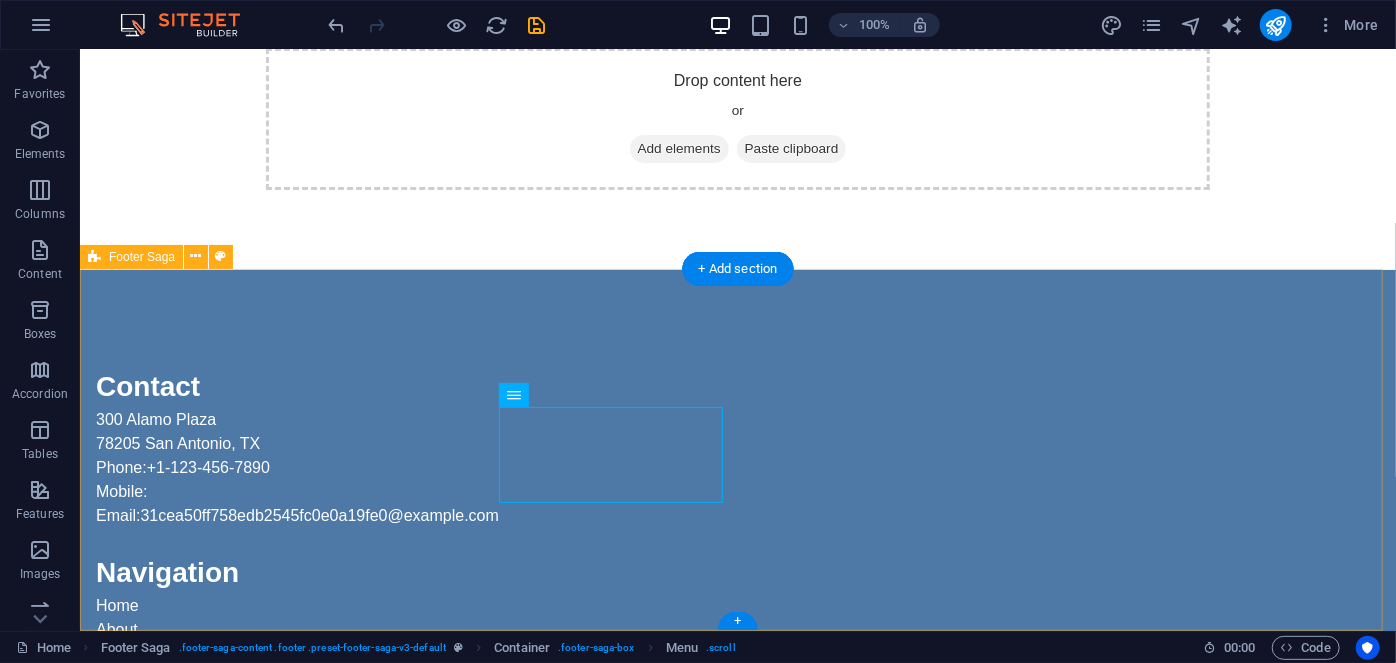 click on "Contact [NUMBER] [STREET] [POSTAL_CODE]   [CITY], [STATE] Phone:  [PHONE] Mobile:  Email:  [EMAIL] Navigation Home About Service Contact Legal Notice Privacy Policy Social media Facebook Twitter Instagram" at bounding box center [737, 660] 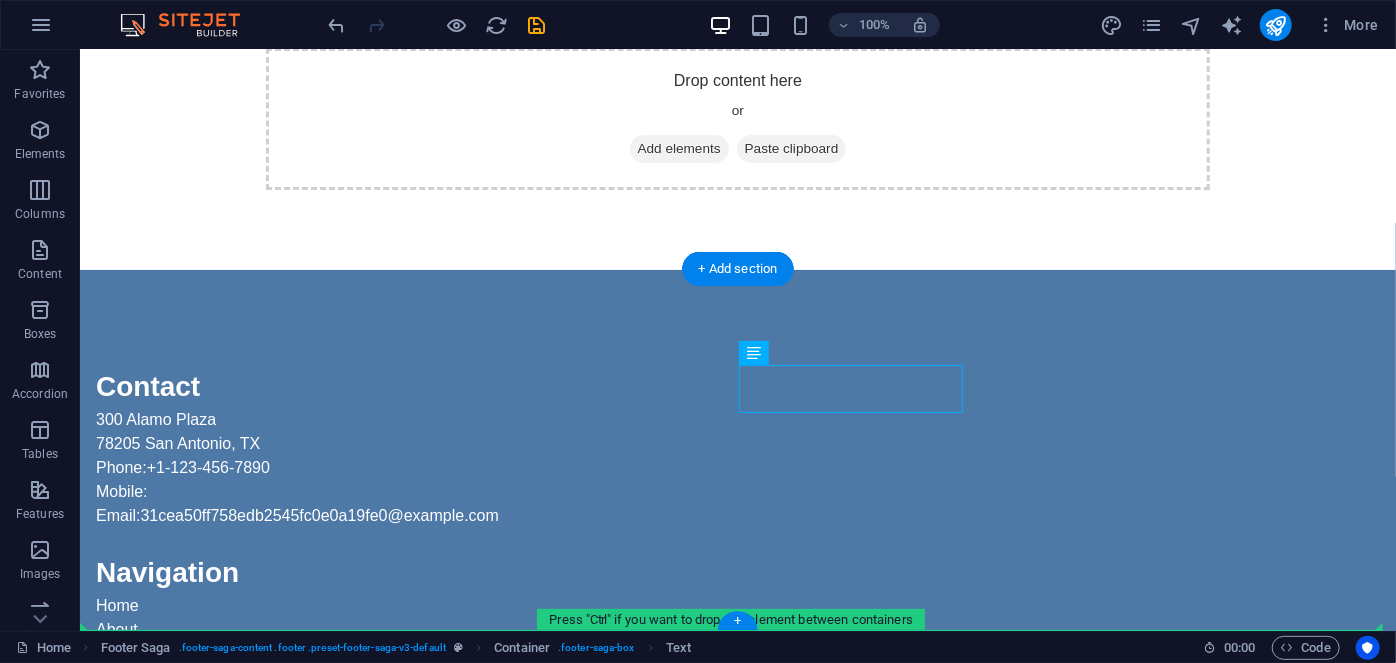 drag, startPoint x: 878, startPoint y: 367, endPoint x: 361, endPoint y: 600, distance: 567.0785 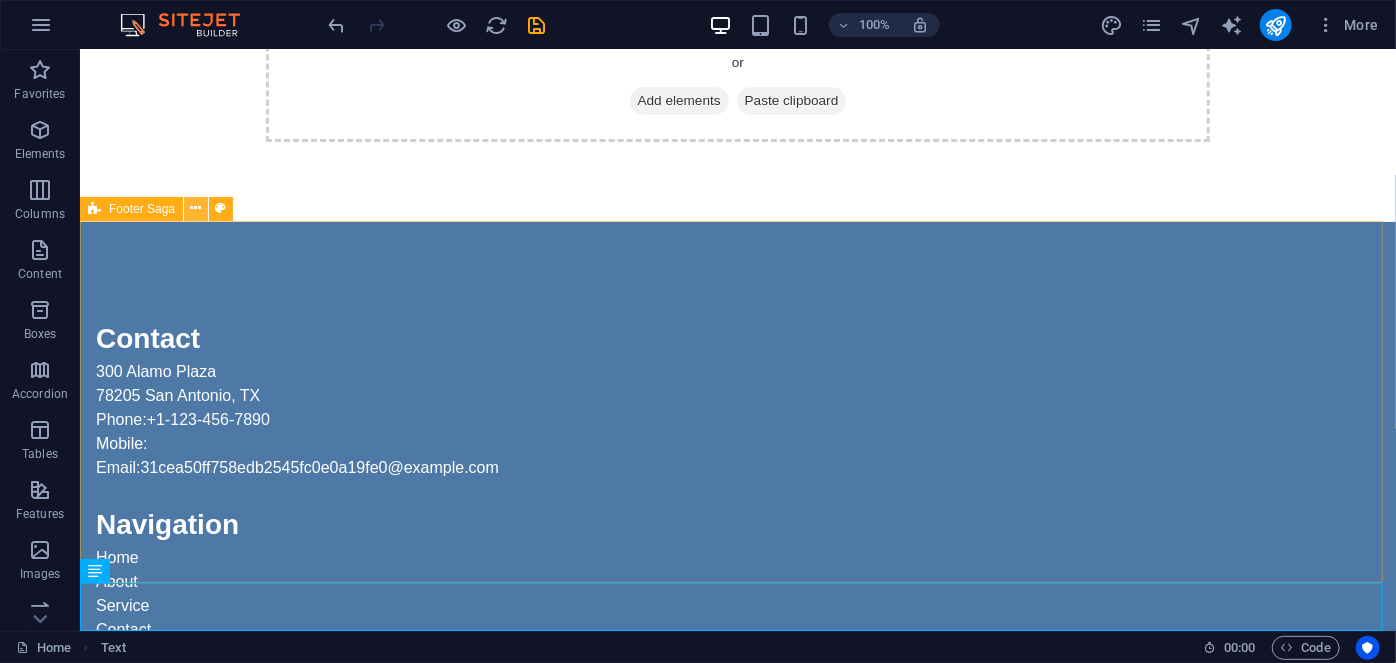 click at bounding box center (196, 209) 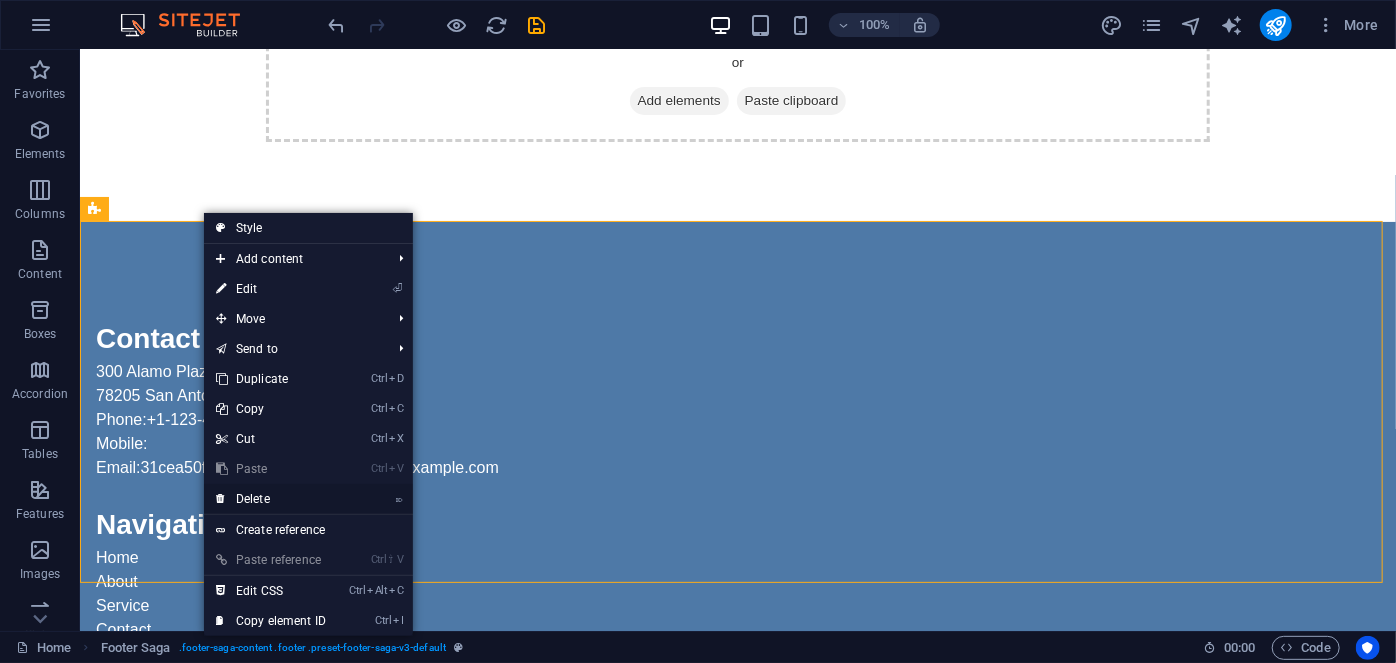 click on "⌦  Delete" at bounding box center (271, 499) 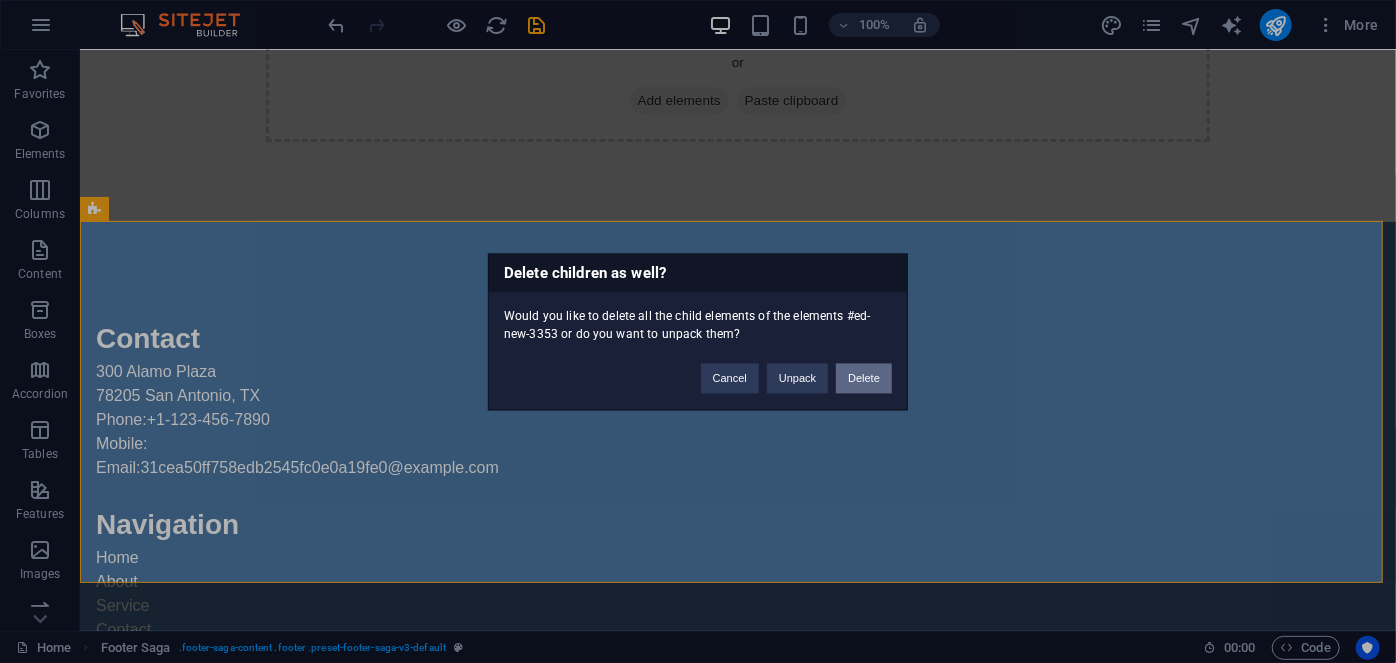 click on "Delete" at bounding box center (864, 378) 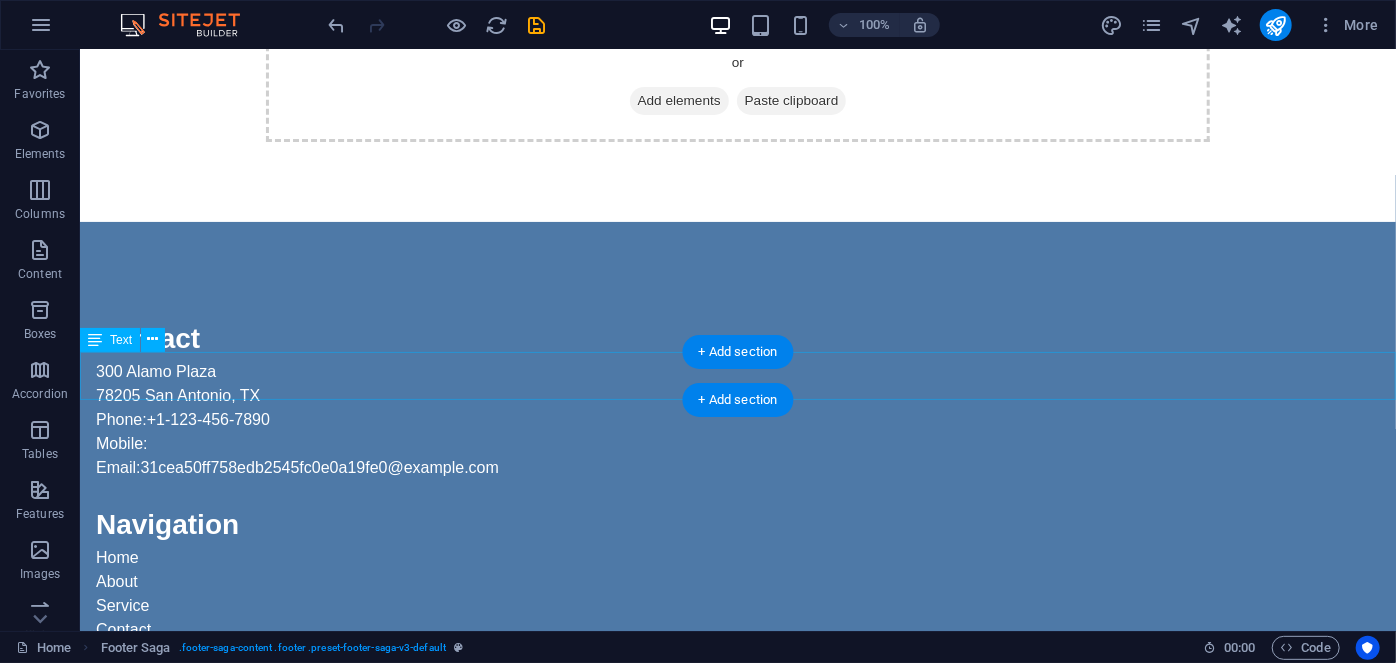 scroll, scrollTop: 0, scrollLeft: 0, axis: both 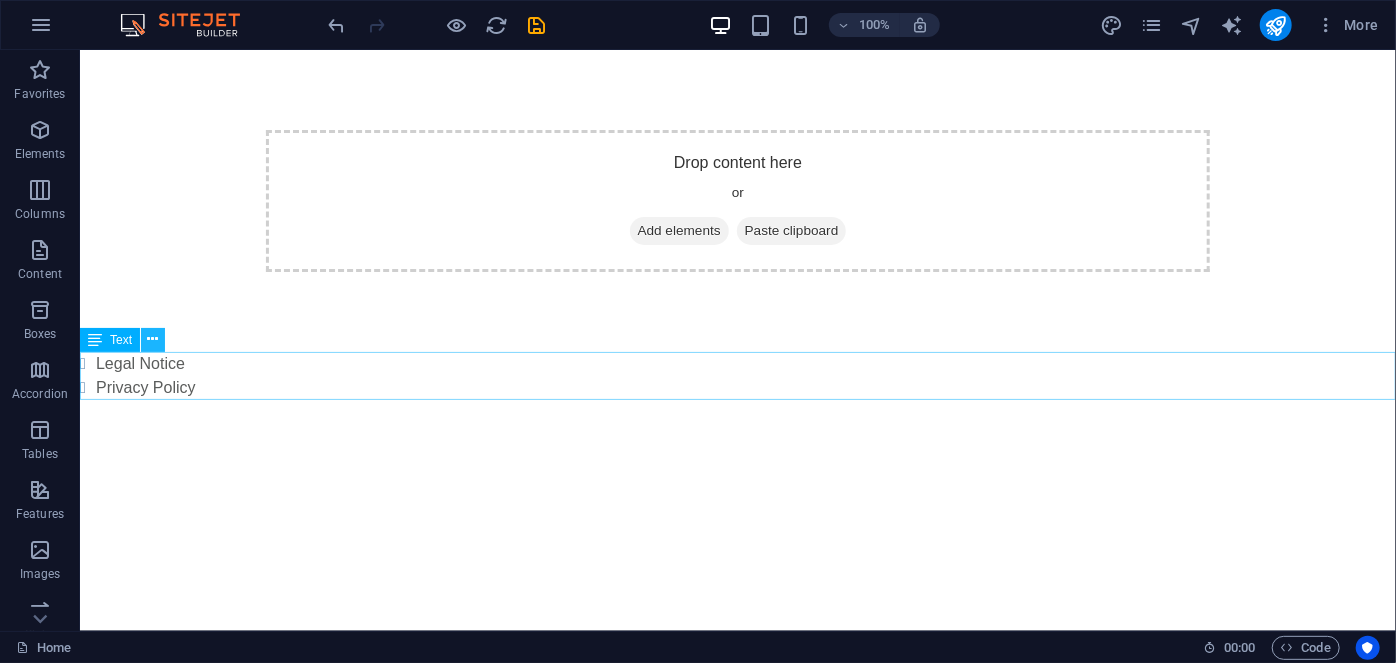 click at bounding box center (153, 339) 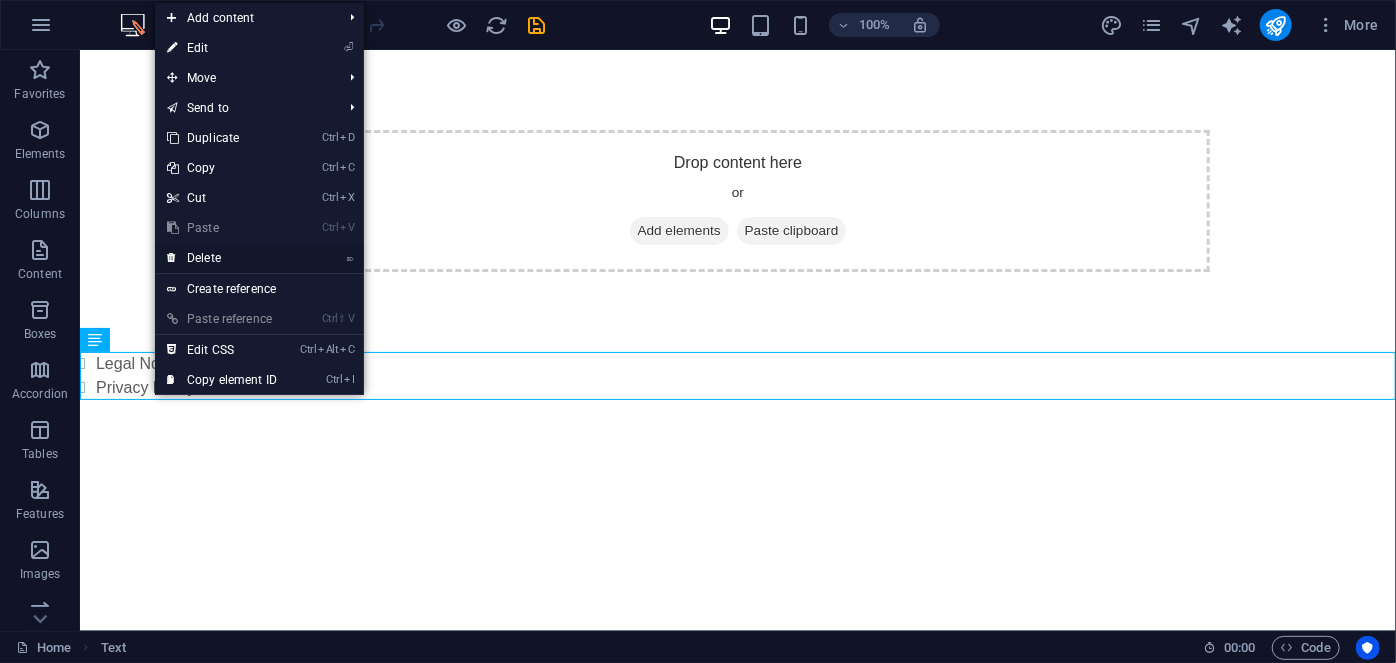 drag, startPoint x: 216, startPoint y: 258, endPoint x: 136, endPoint y: 209, distance: 93.813644 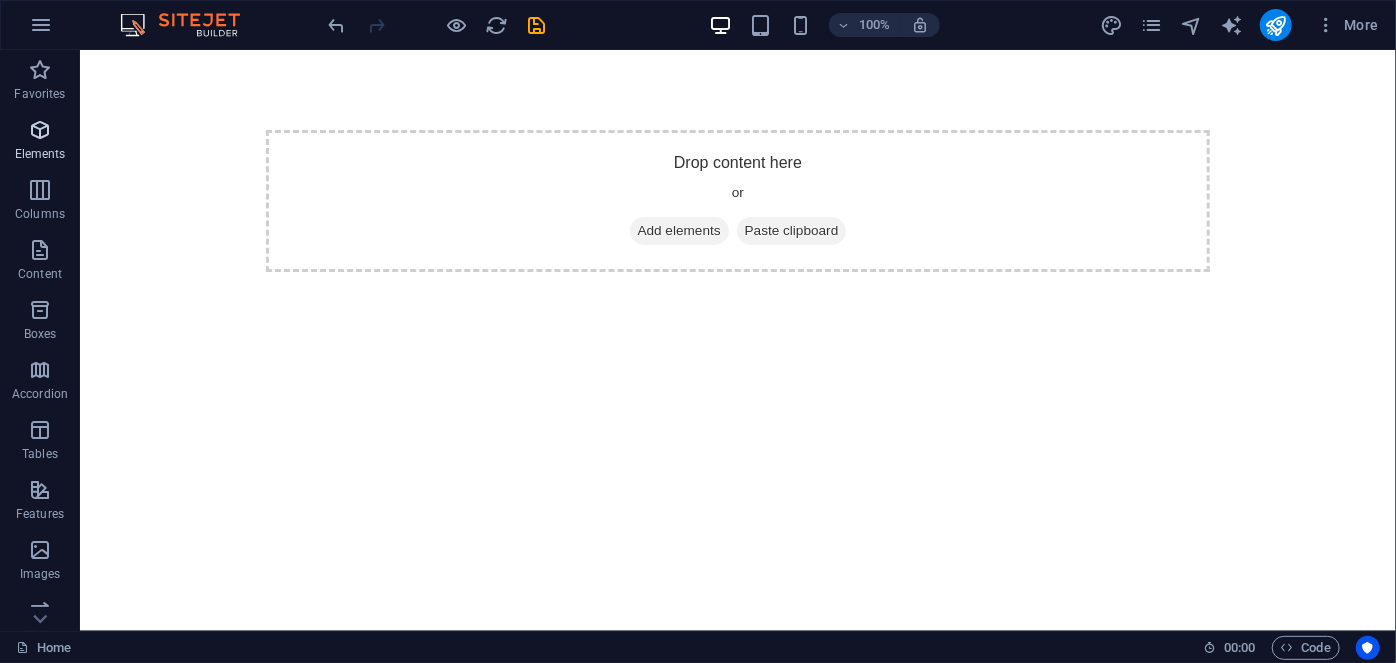 click at bounding box center [40, 130] 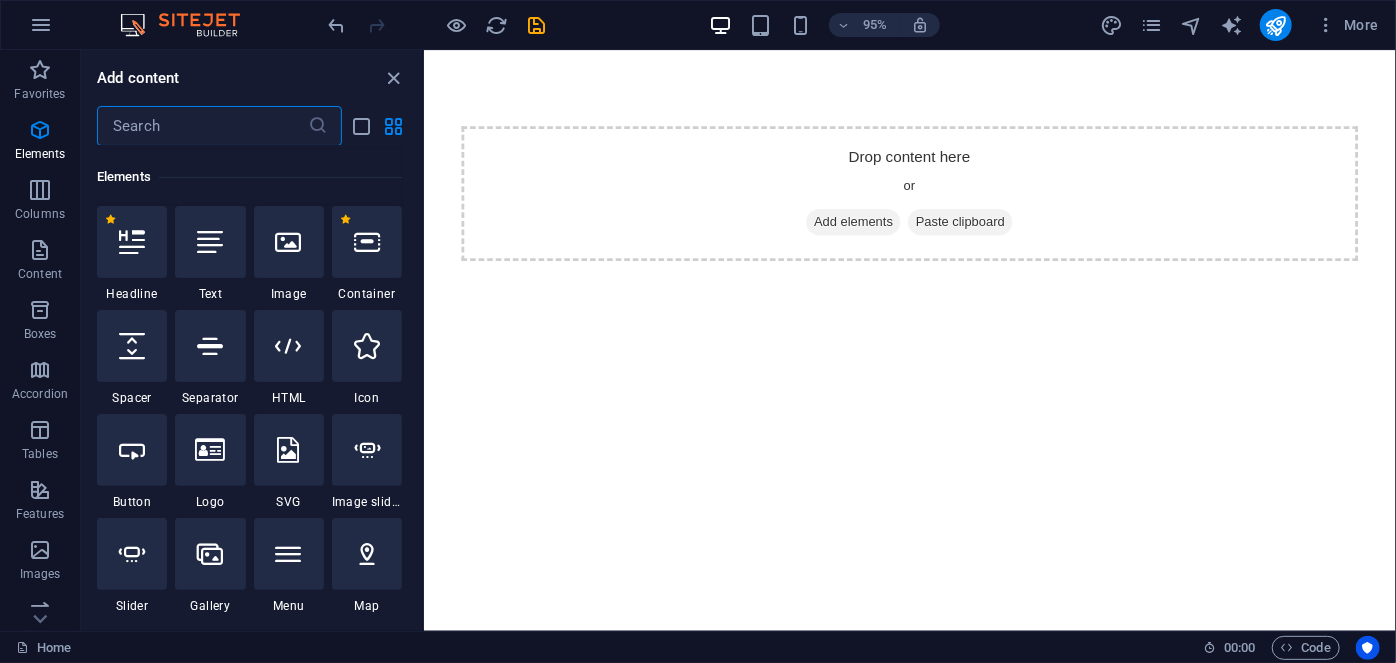scroll, scrollTop: 213, scrollLeft: 0, axis: vertical 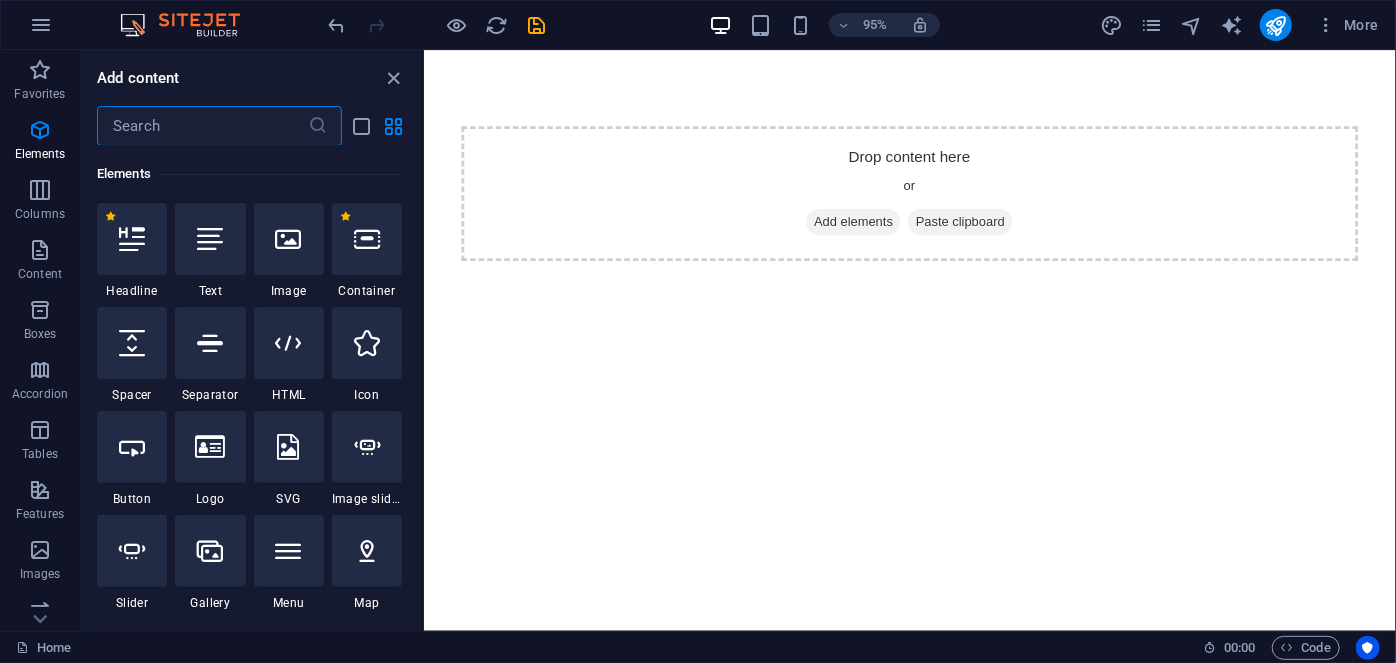 click at bounding box center (202, 126) 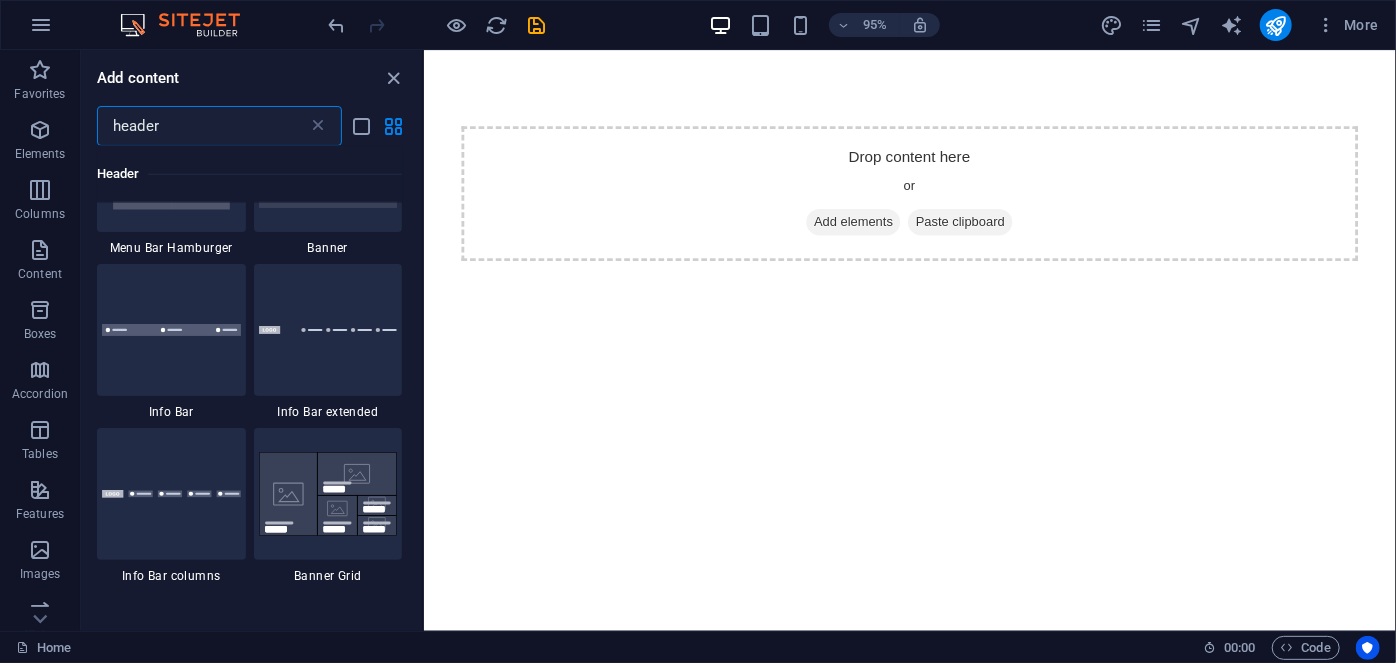 scroll, scrollTop: 1000, scrollLeft: 0, axis: vertical 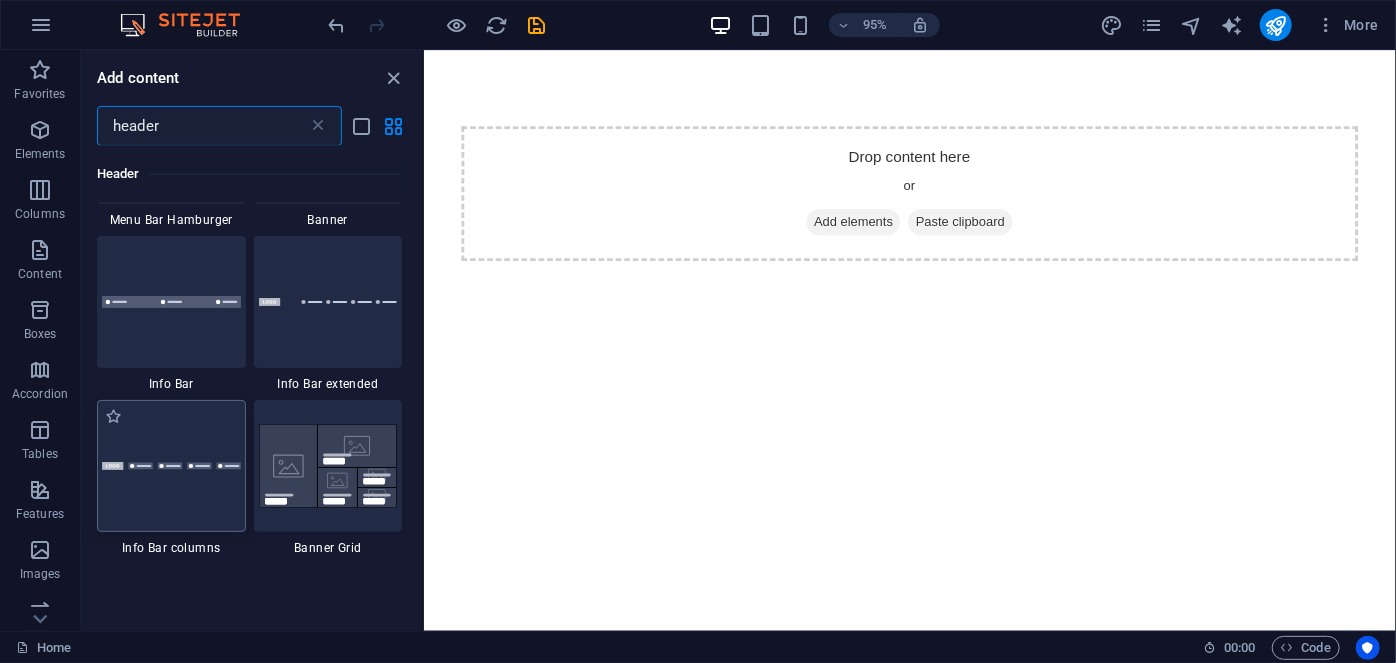 type on "header" 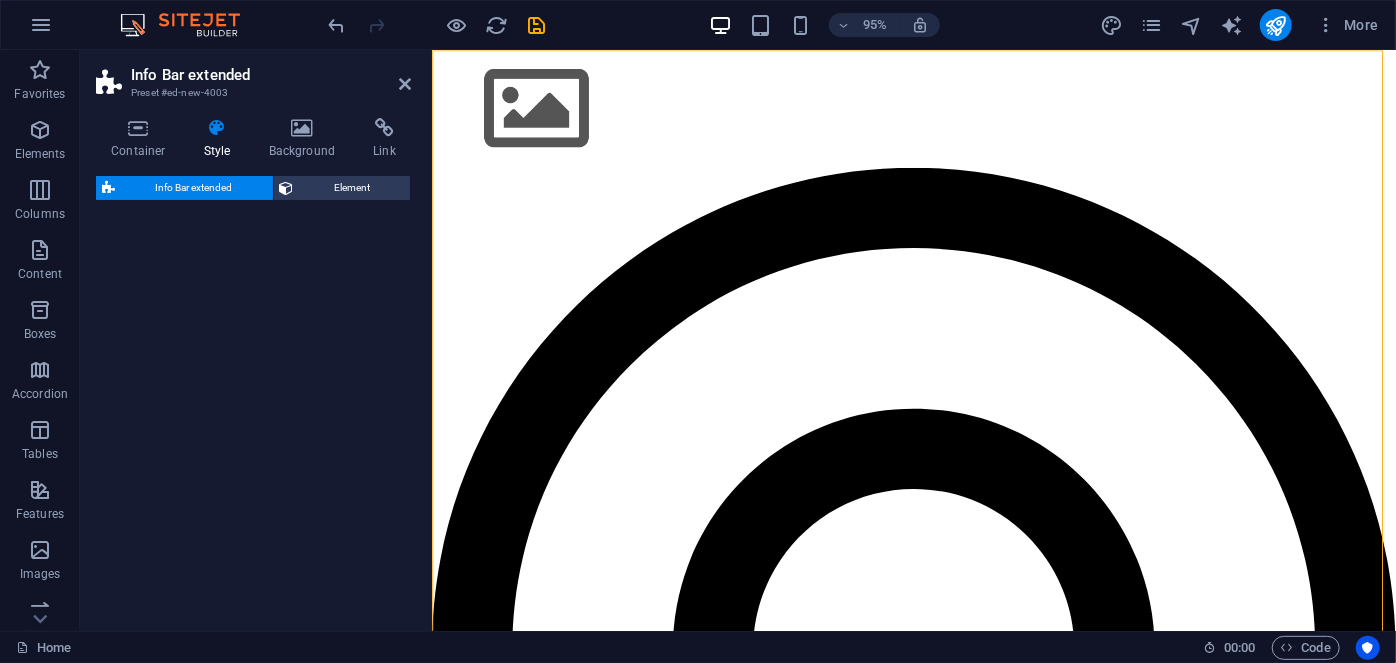 select on "rem" 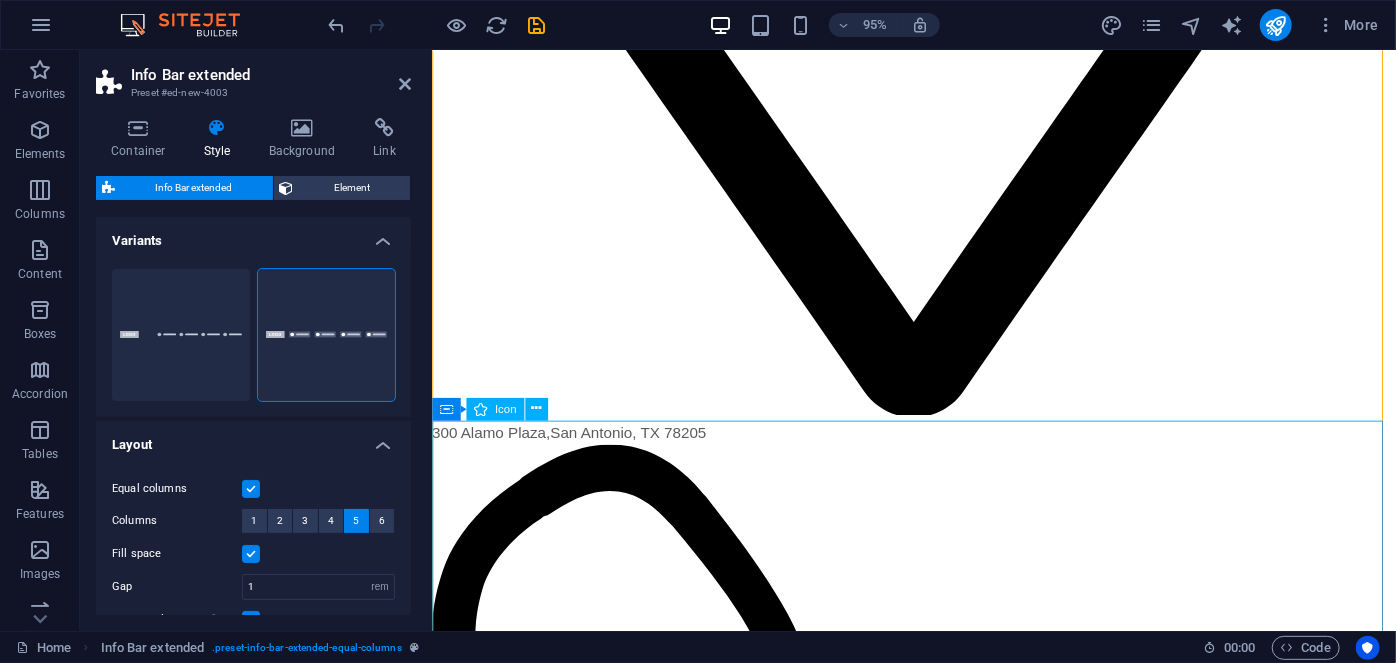 scroll, scrollTop: 0, scrollLeft: 0, axis: both 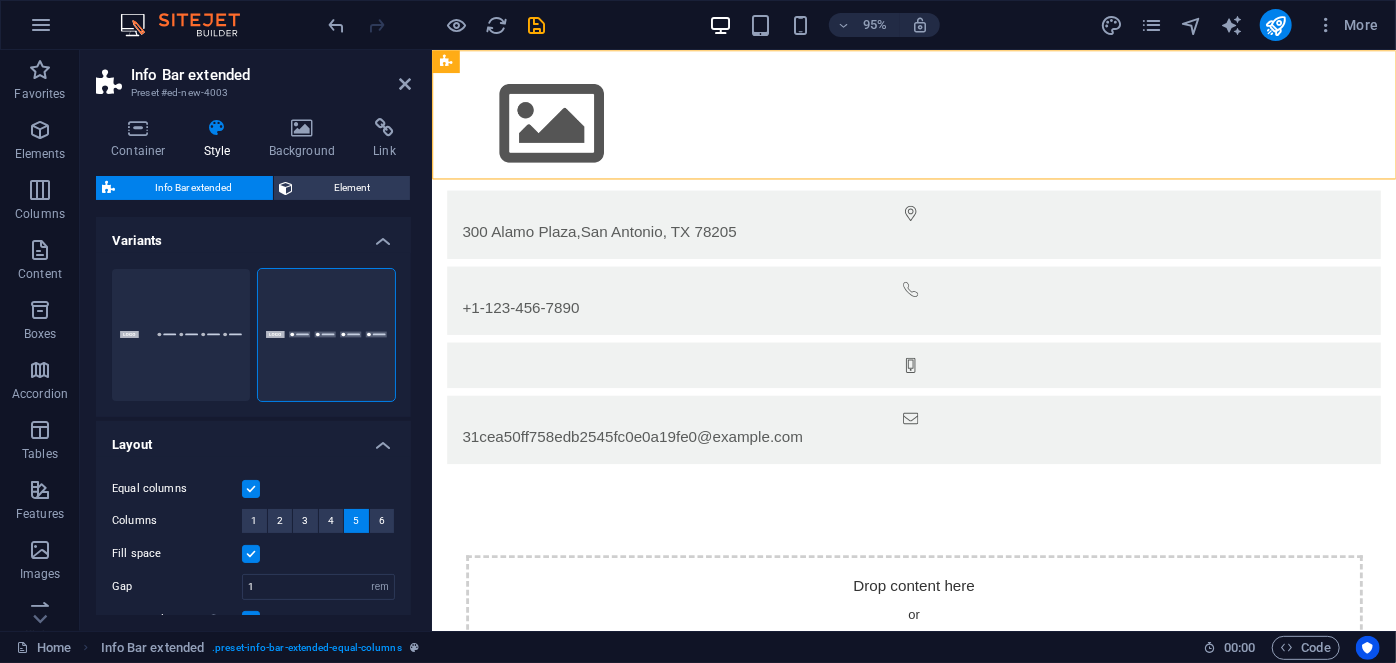 click on "95% More" at bounding box center [698, 25] 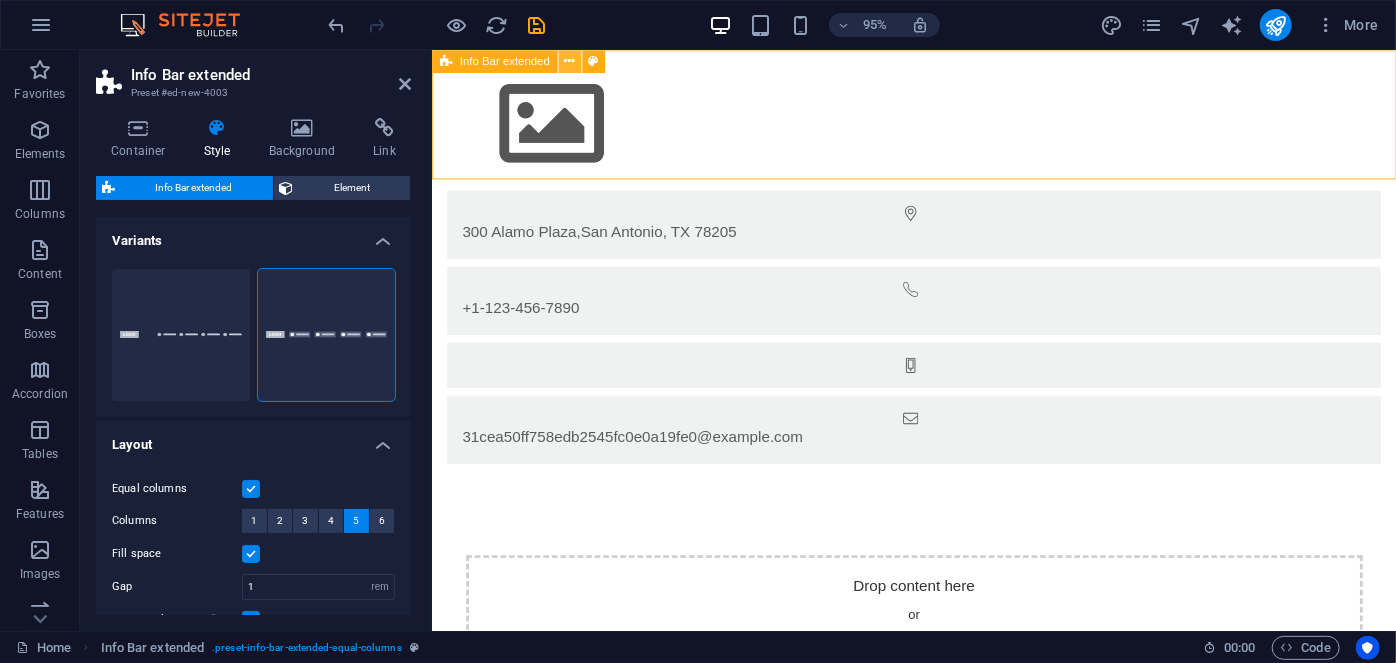 click at bounding box center (569, 61) 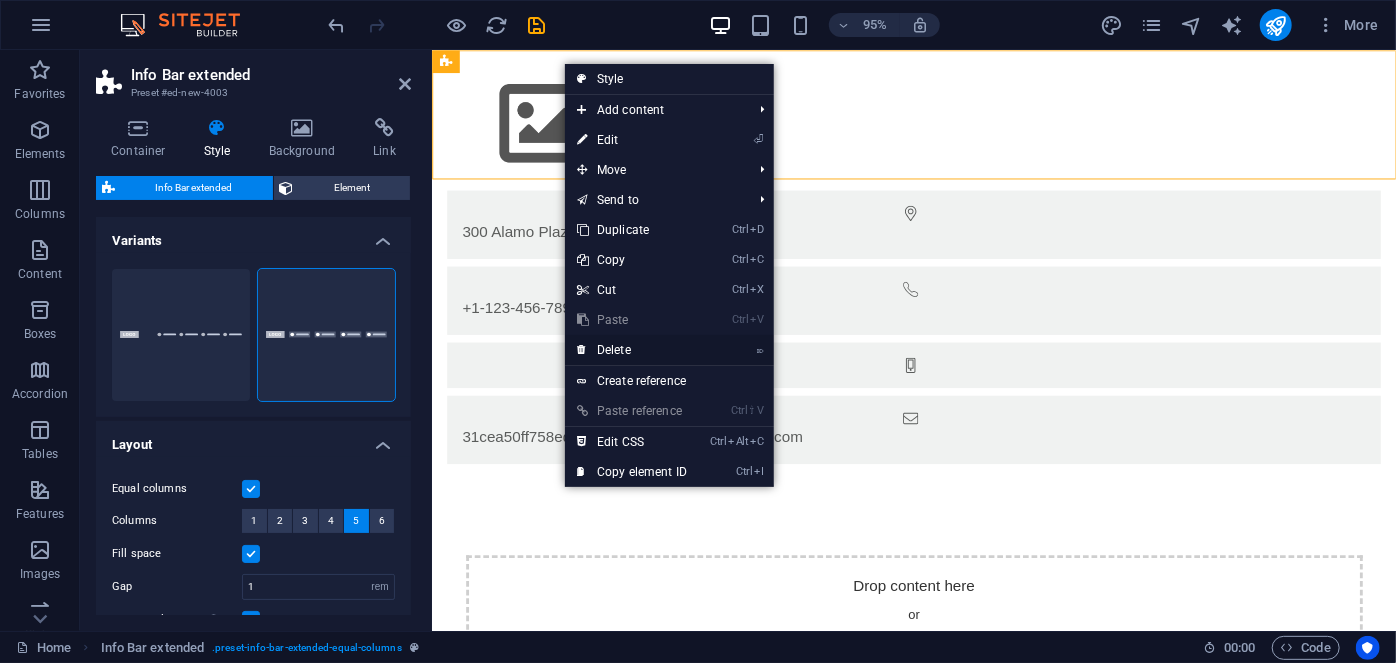 click on "⌦  Delete" at bounding box center [632, 350] 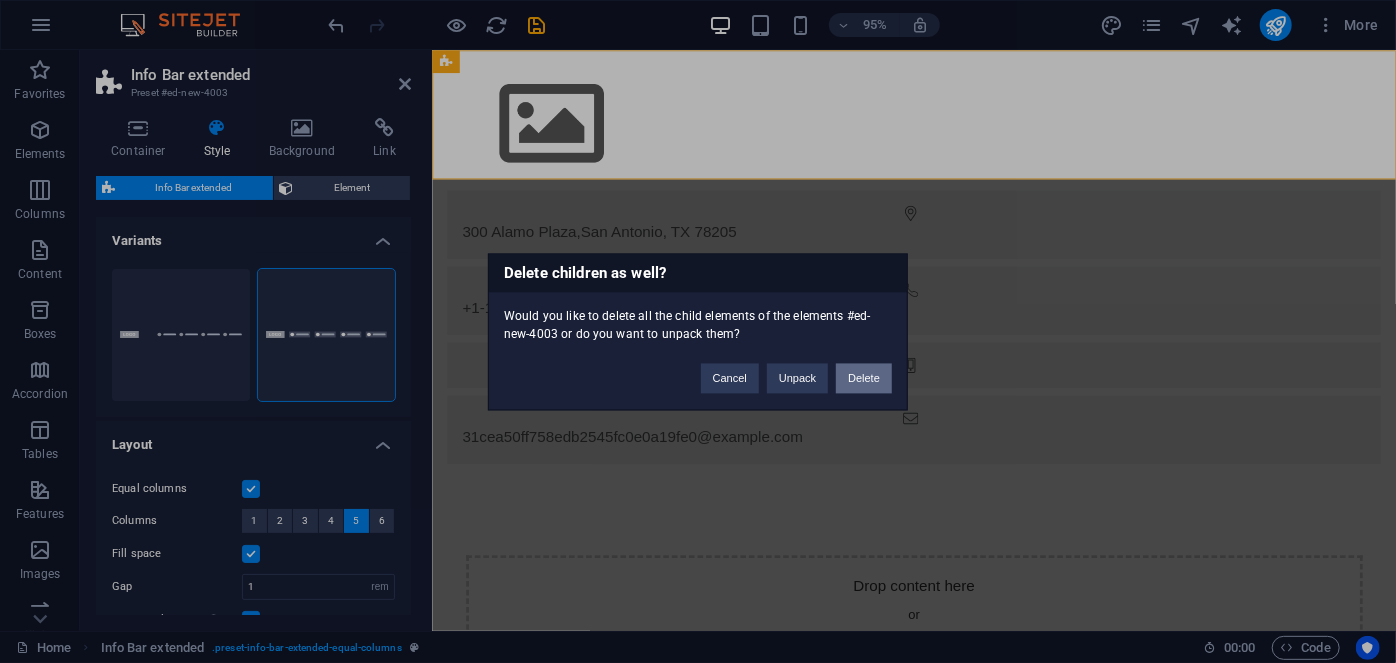click on "Delete" at bounding box center (864, 378) 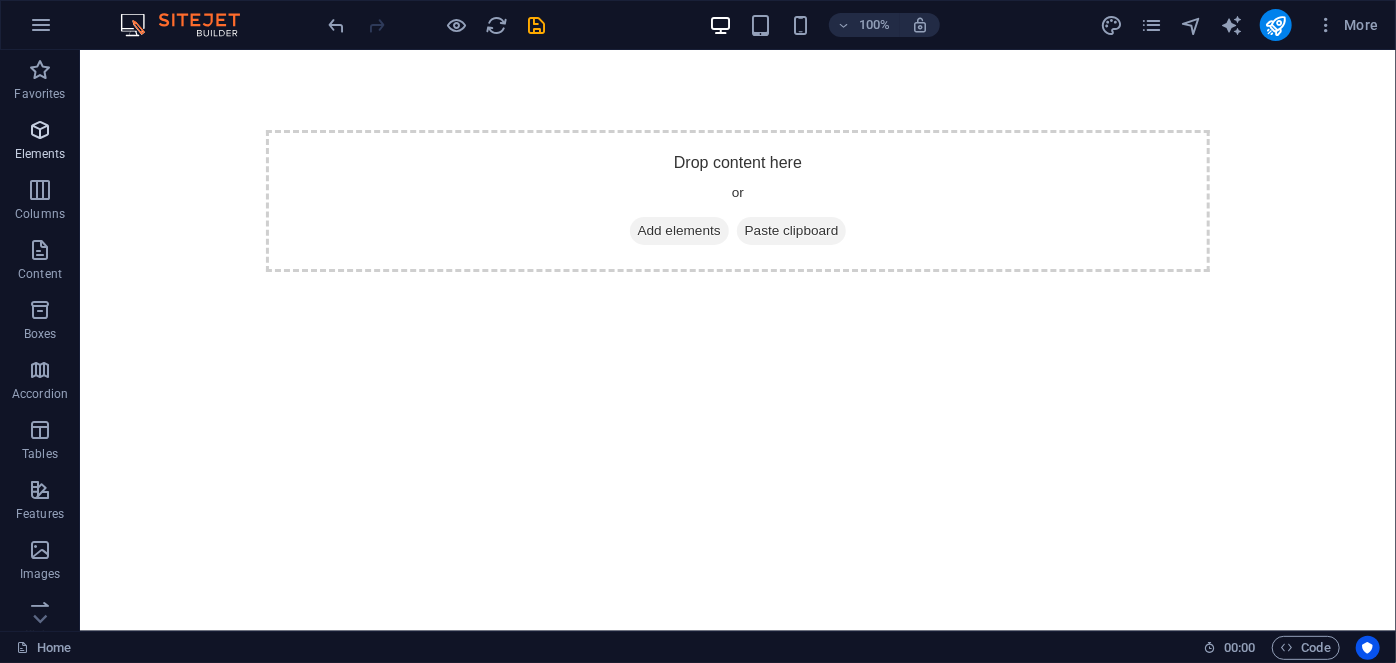 click at bounding box center (40, 130) 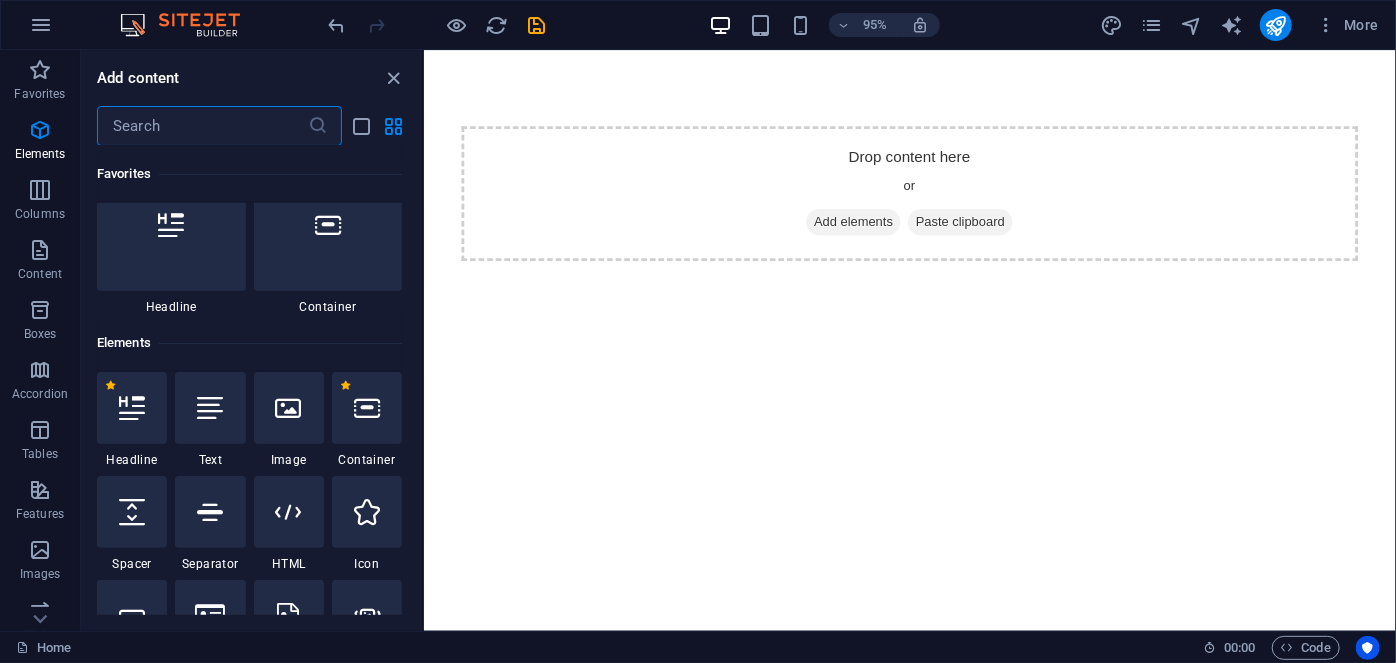 scroll, scrollTop: 213, scrollLeft: 0, axis: vertical 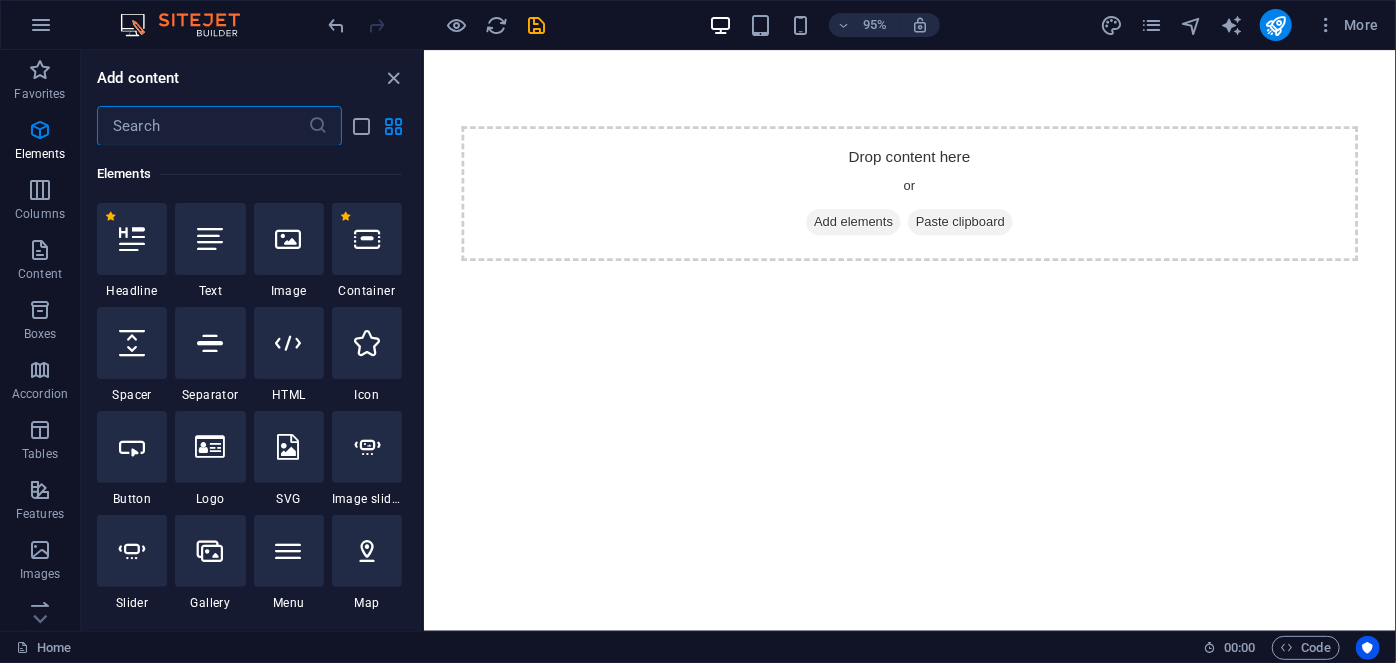 click at bounding box center [202, 126] 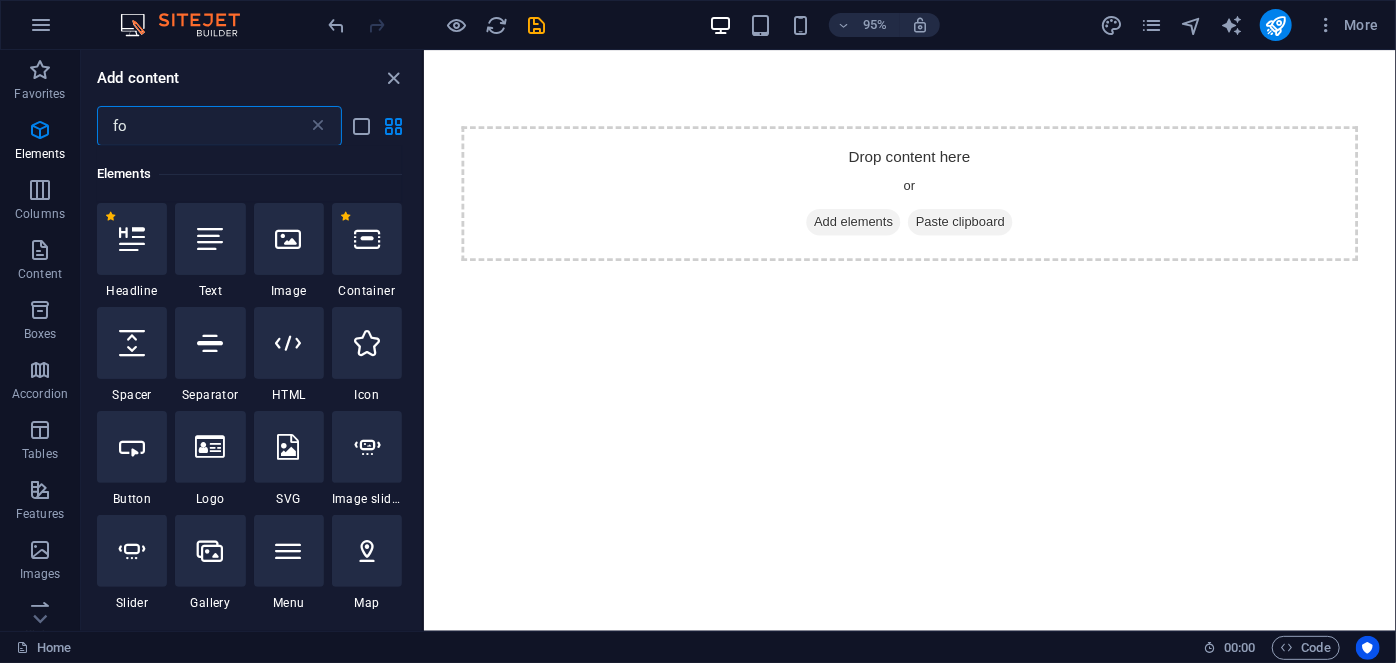 scroll, scrollTop: 204, scrollLeft: 0, axis: vertical 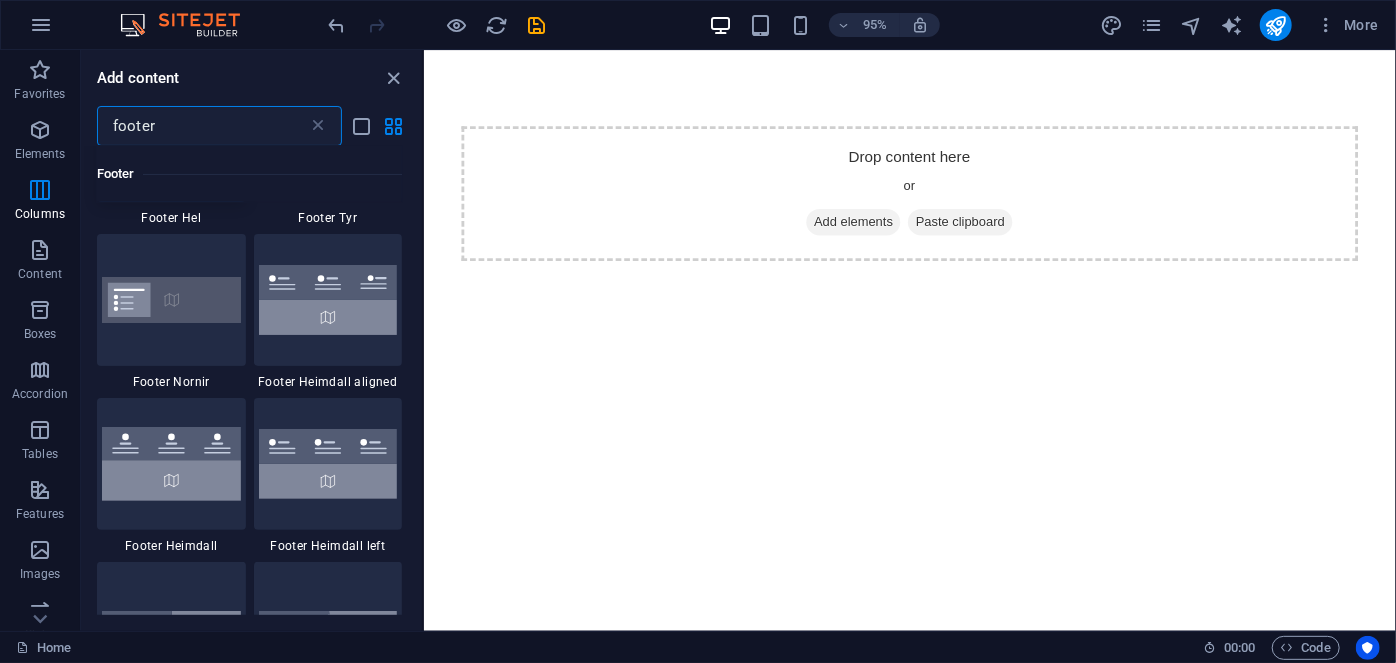 type on "footer" 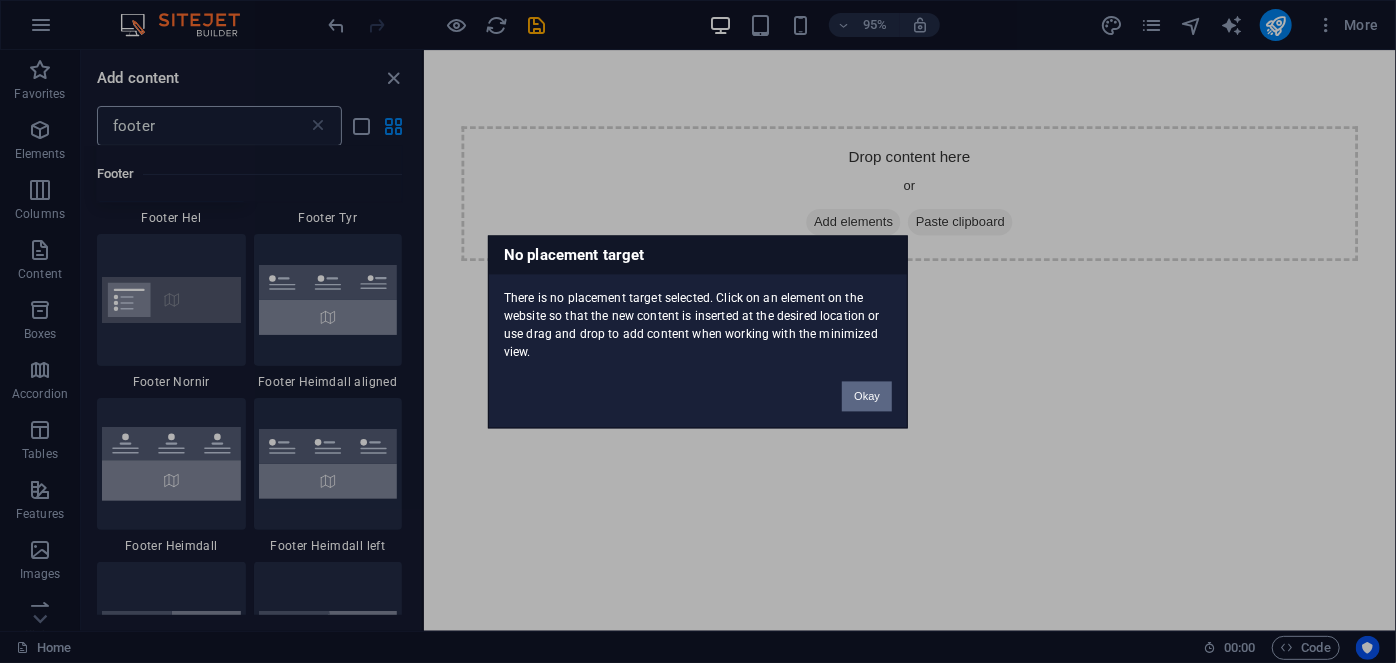 scroll, scrollTop: 133, scrollLeft: 0, axis: vertical 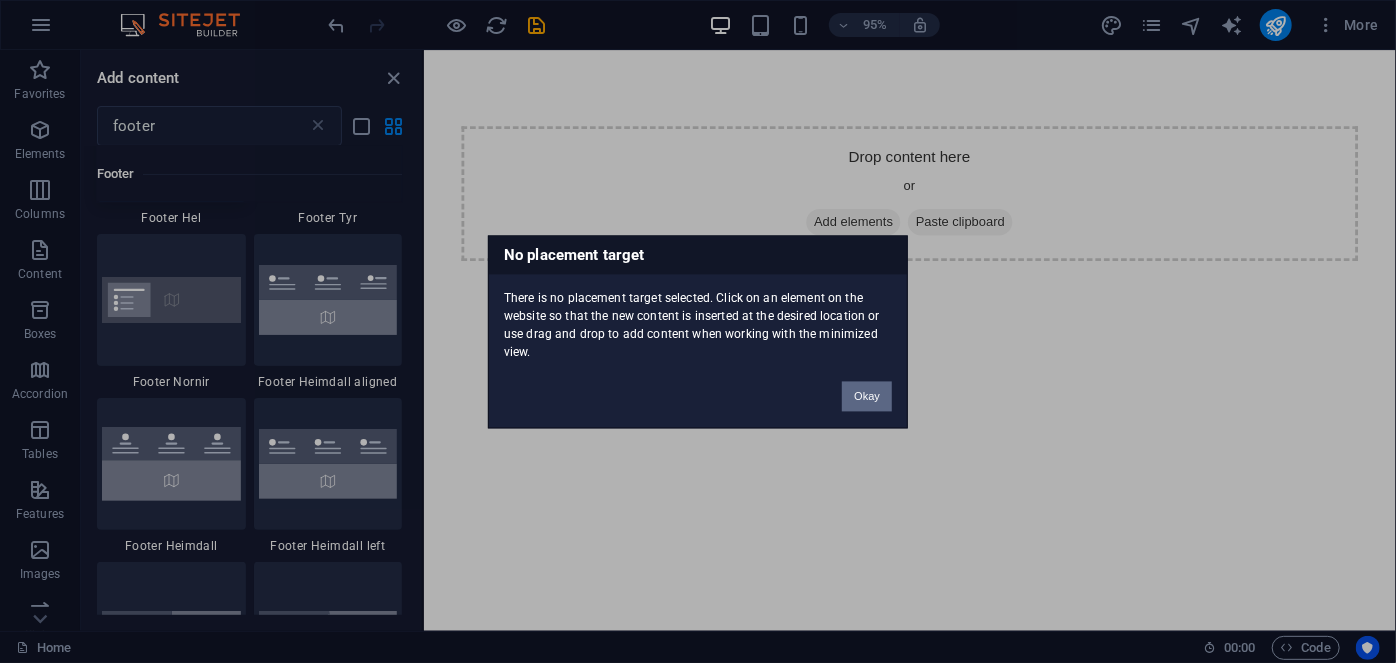 click on "Okay" at bounding box center (867, 396) 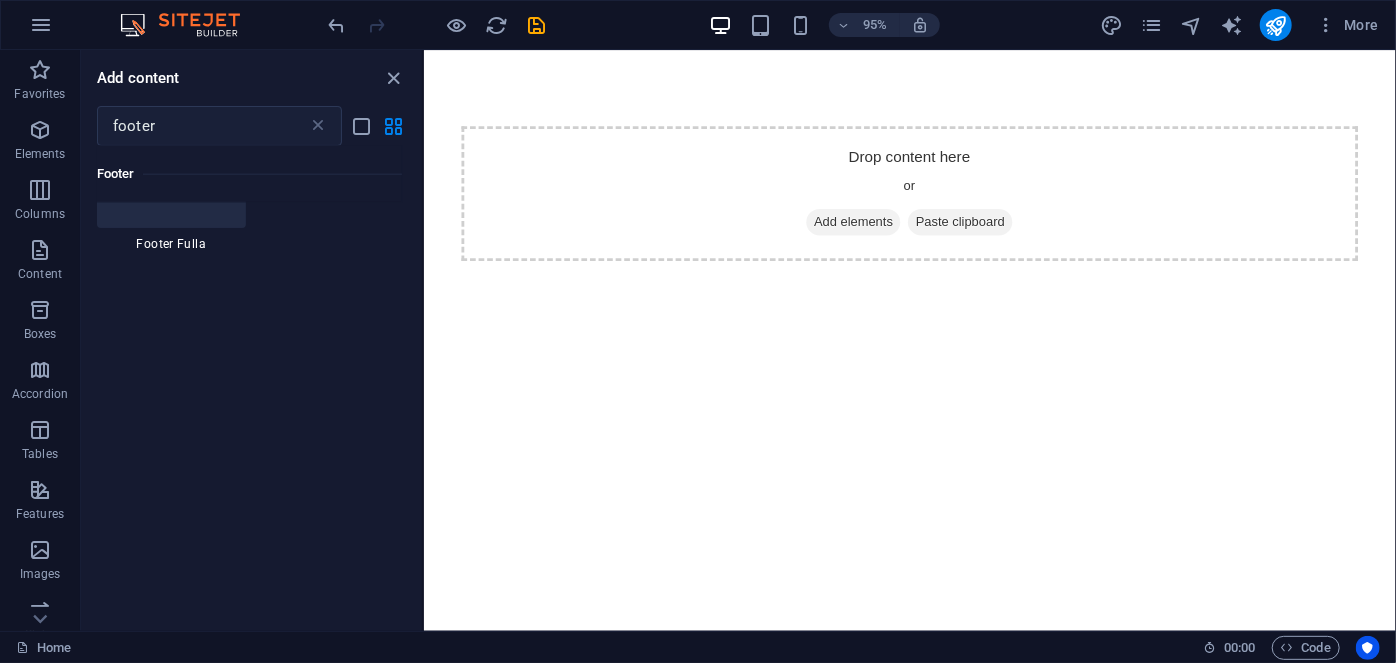 scroll, scrollTop: 1073, scrollLeft: 0, axis: vertical 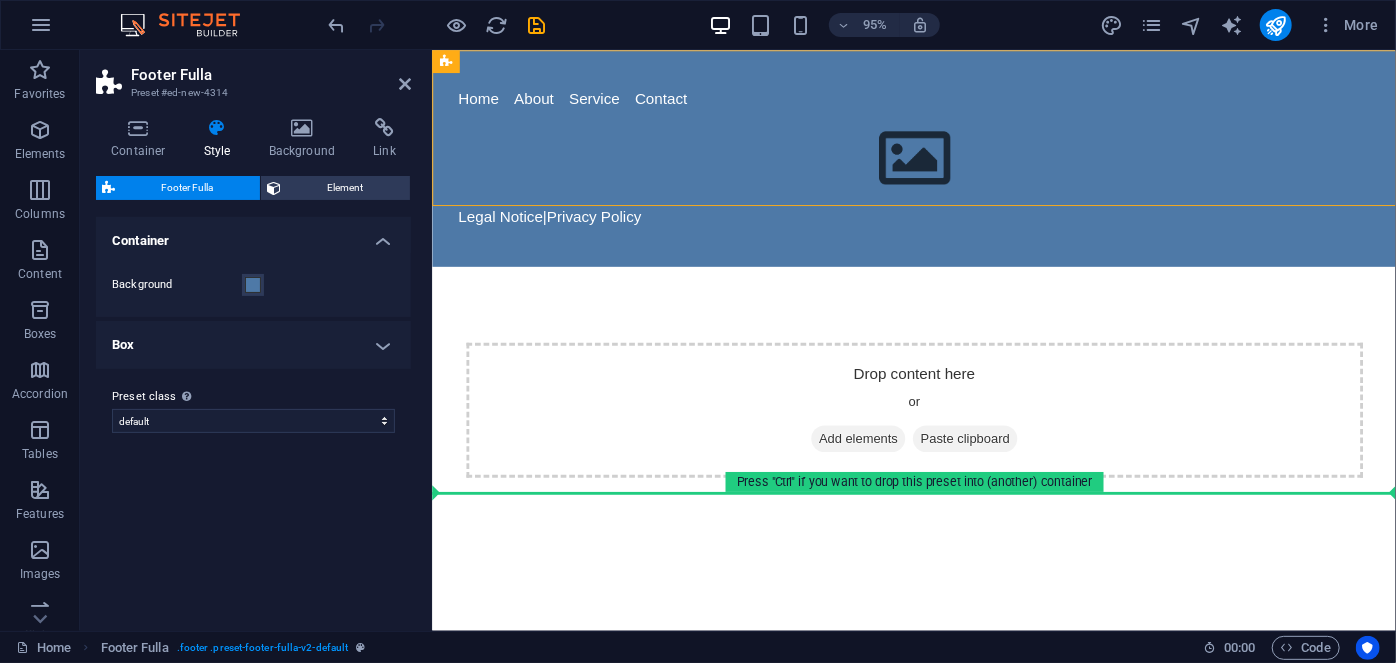 drag, startPoint x: 620, startPoint y: 62, endPoint x: 710, endPoint y: 612, distance: 557.315 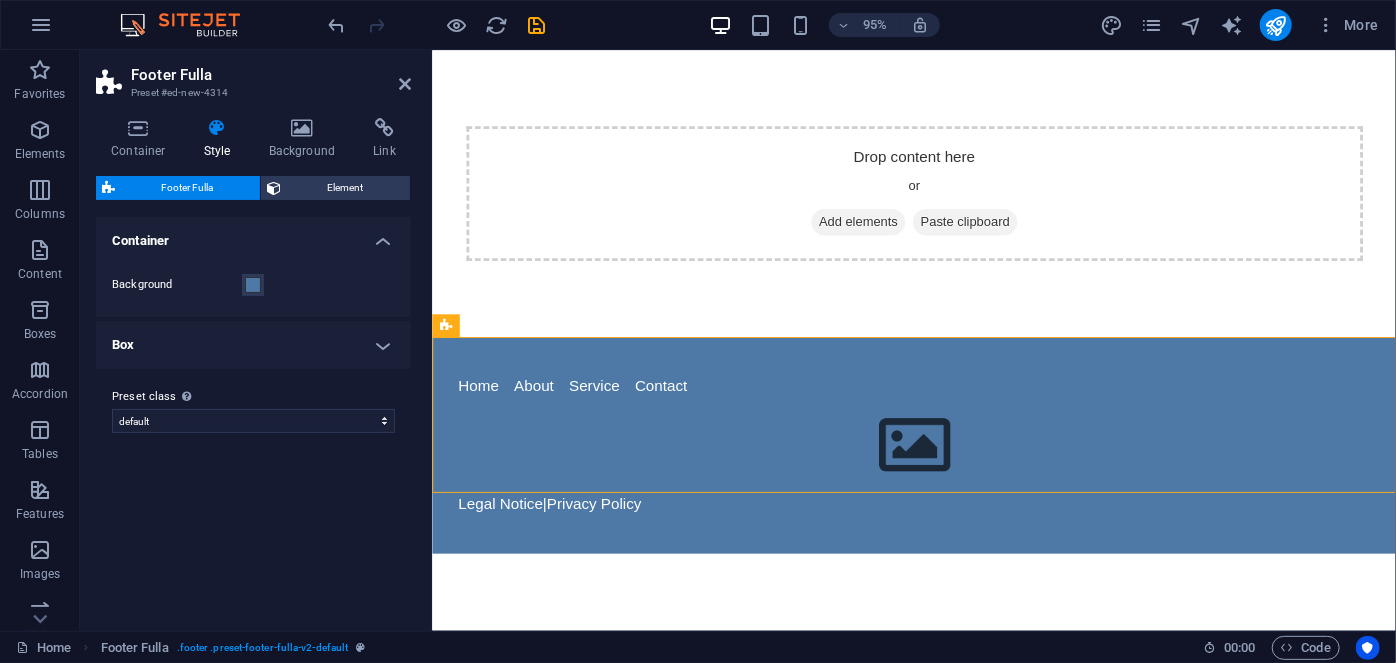 drag, startPoint x: 641, startPoint y: 374, endPoint x: 1009, endPoint y: 629, distance: 447.7153 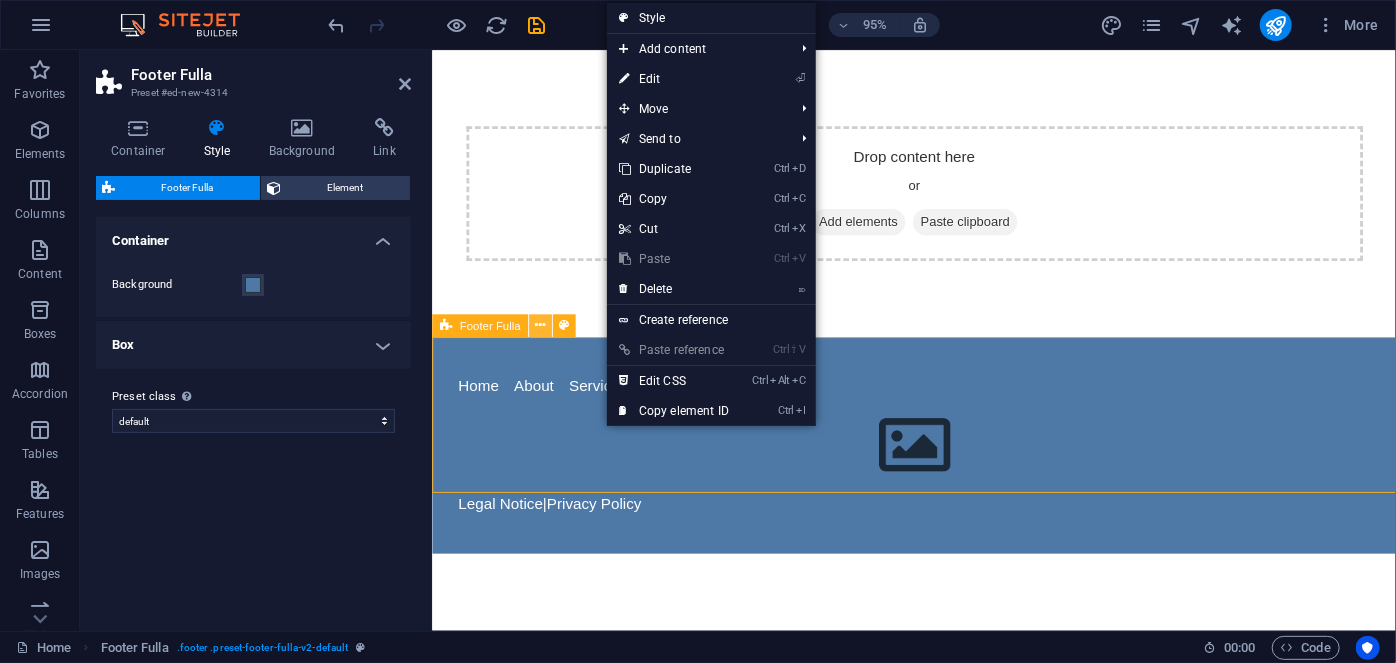 click at bounding box center (540, 325) 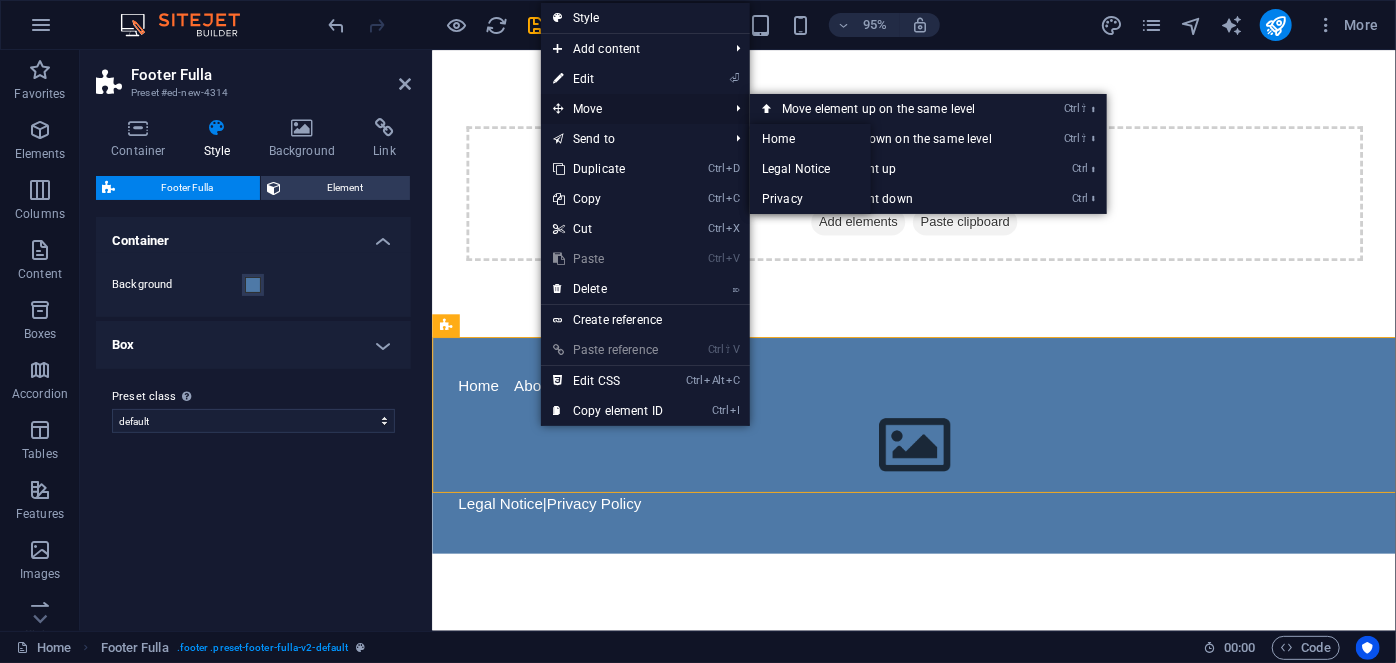 click on "Move" at bounding box center [630, 109] 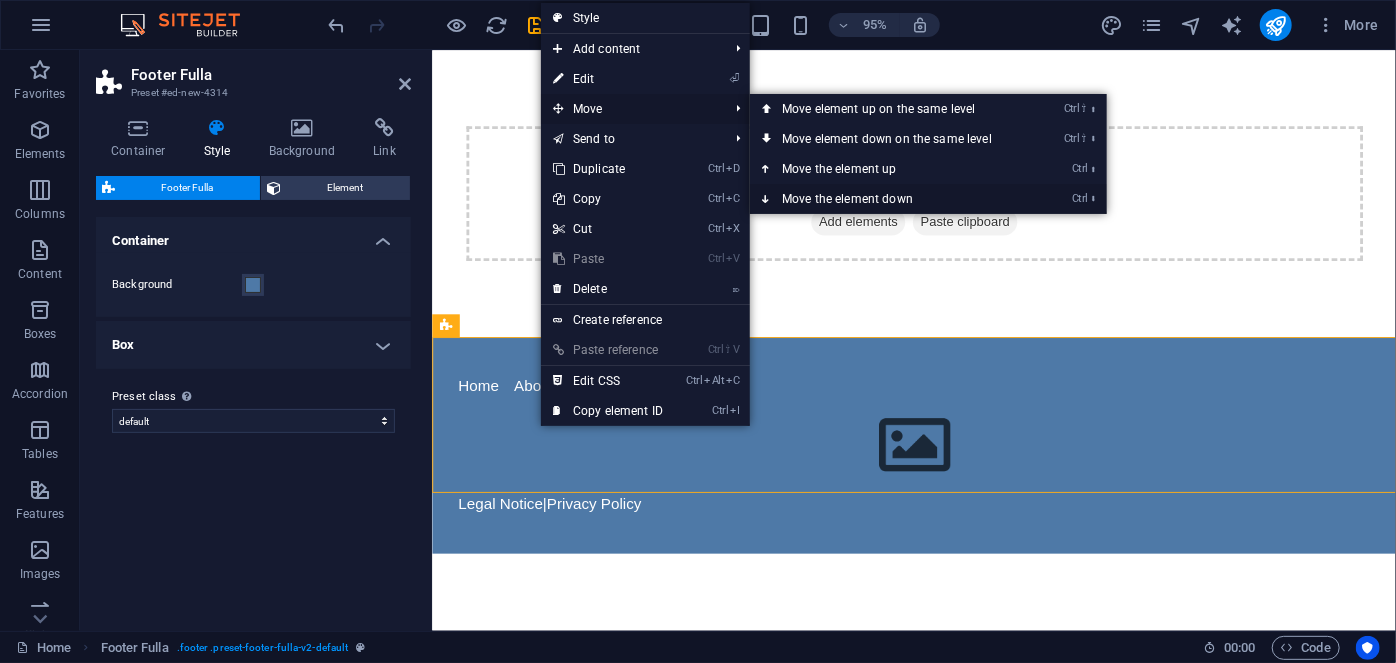 click on "Ctrl ⬇  Move the element down" at bounding box center (891, 199) 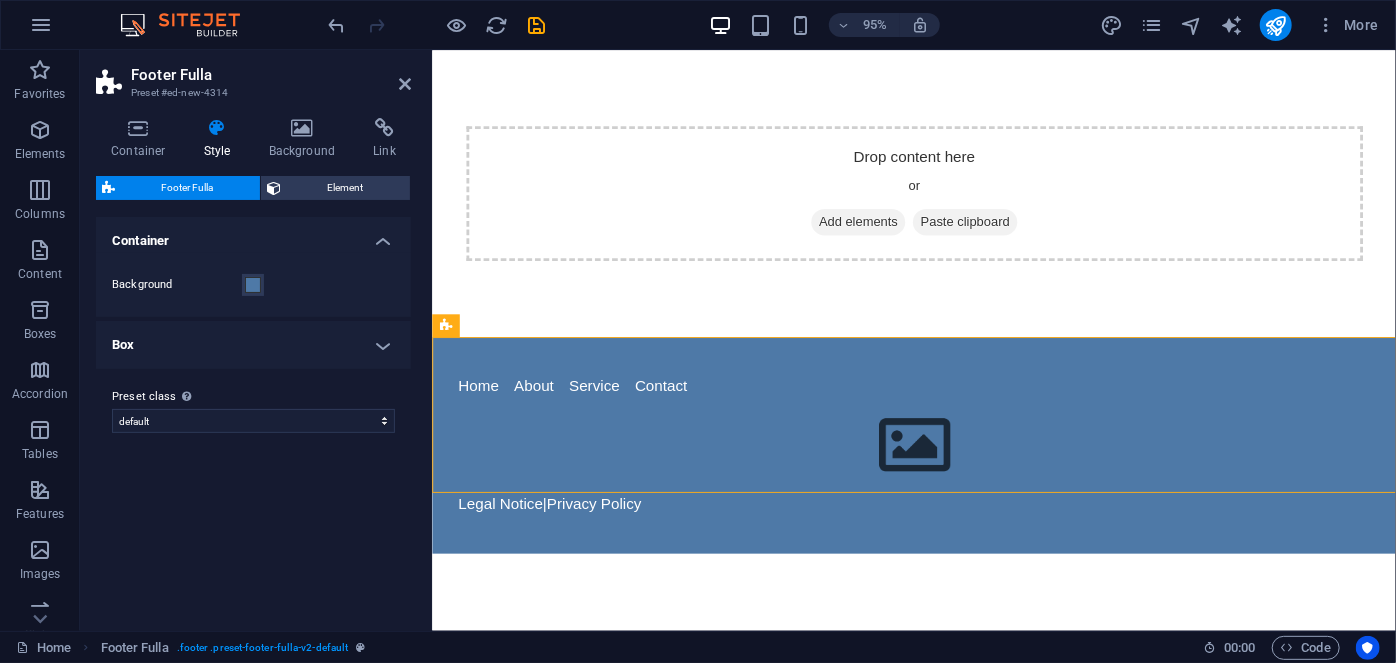 drag, startPoint x: 807, startPoint y: 364, endPoint x: 793, endPoint y: 649, distance: 285.34366 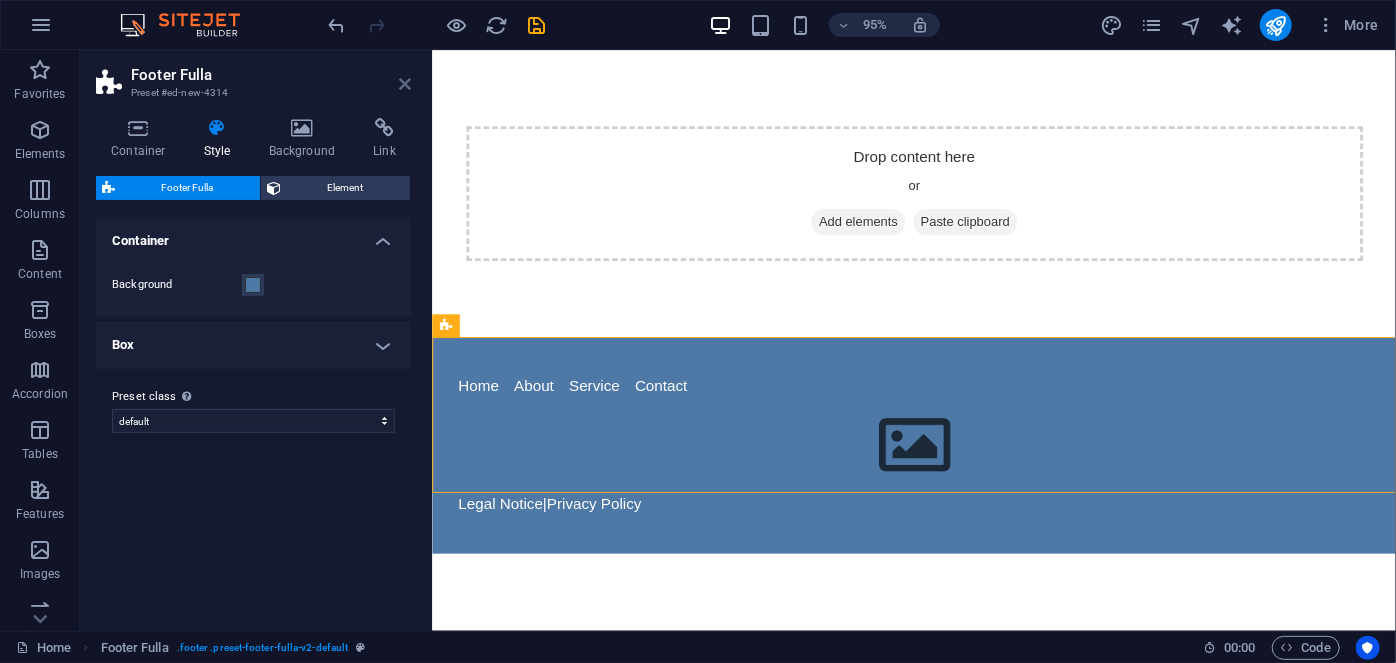 click at bounding box center (405, 84) 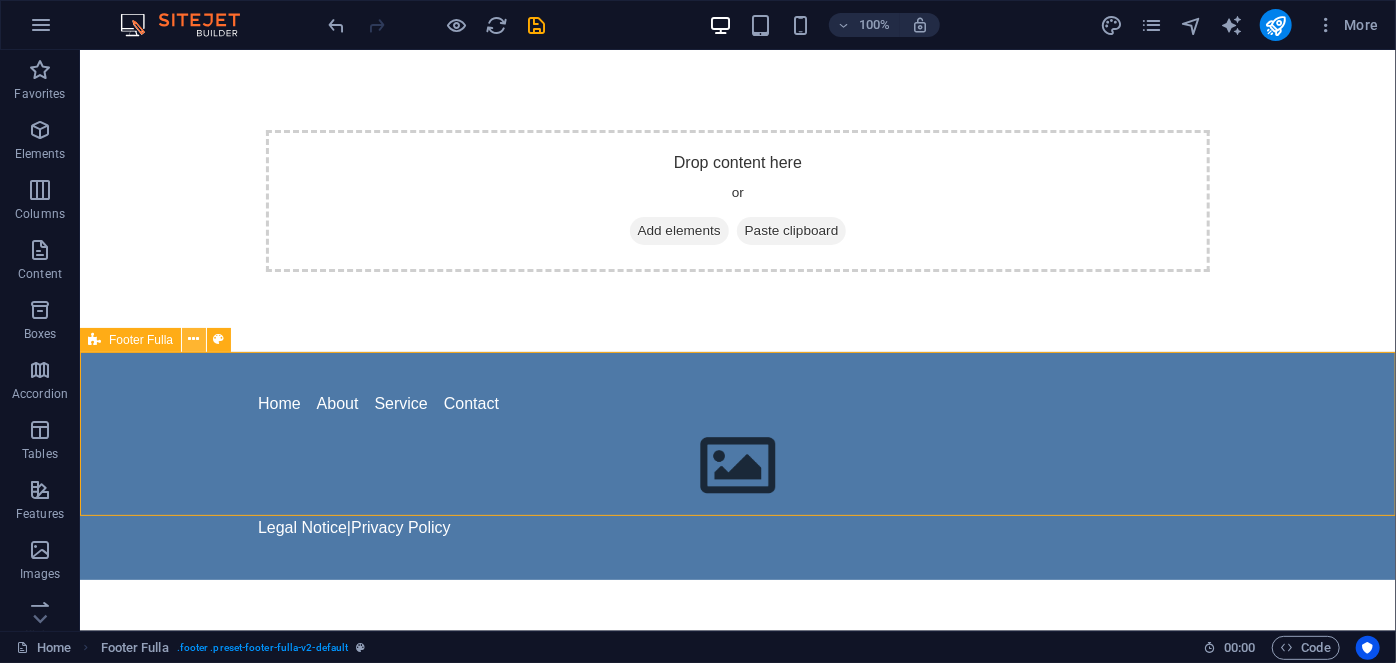click at bounding box center [194, 340] 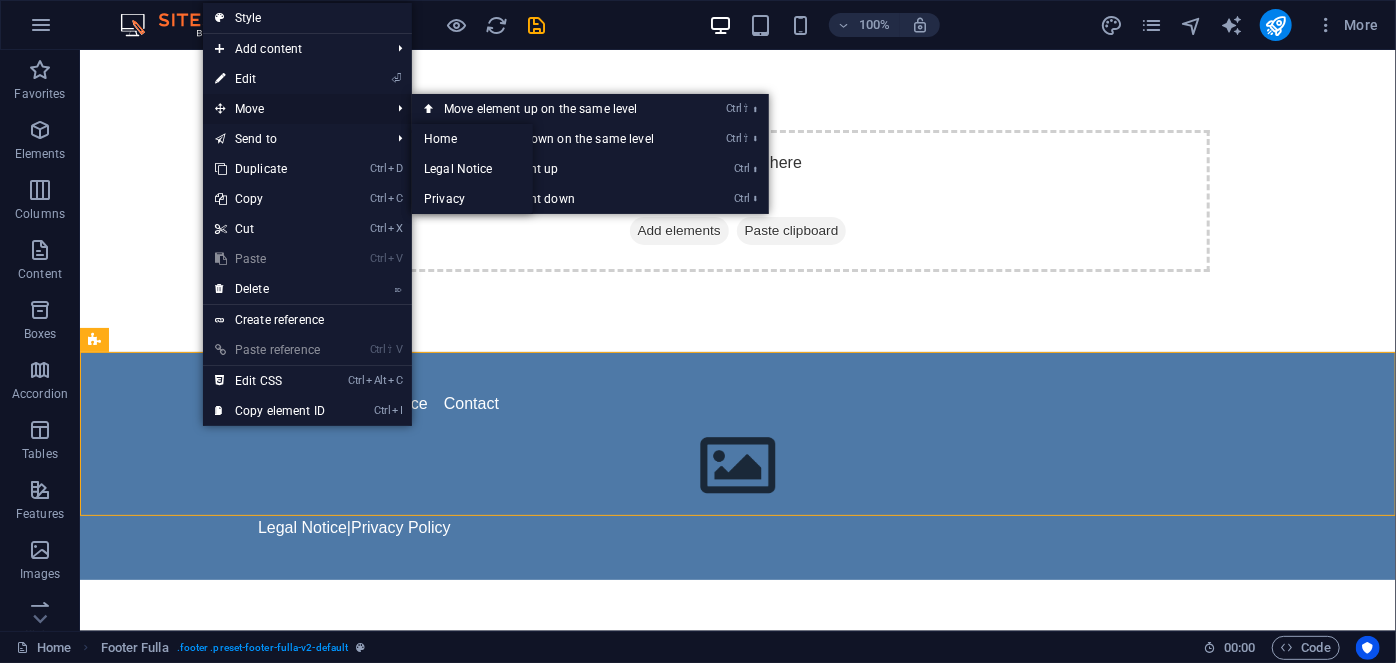 click on "Move" at bounding box center [292, 109] 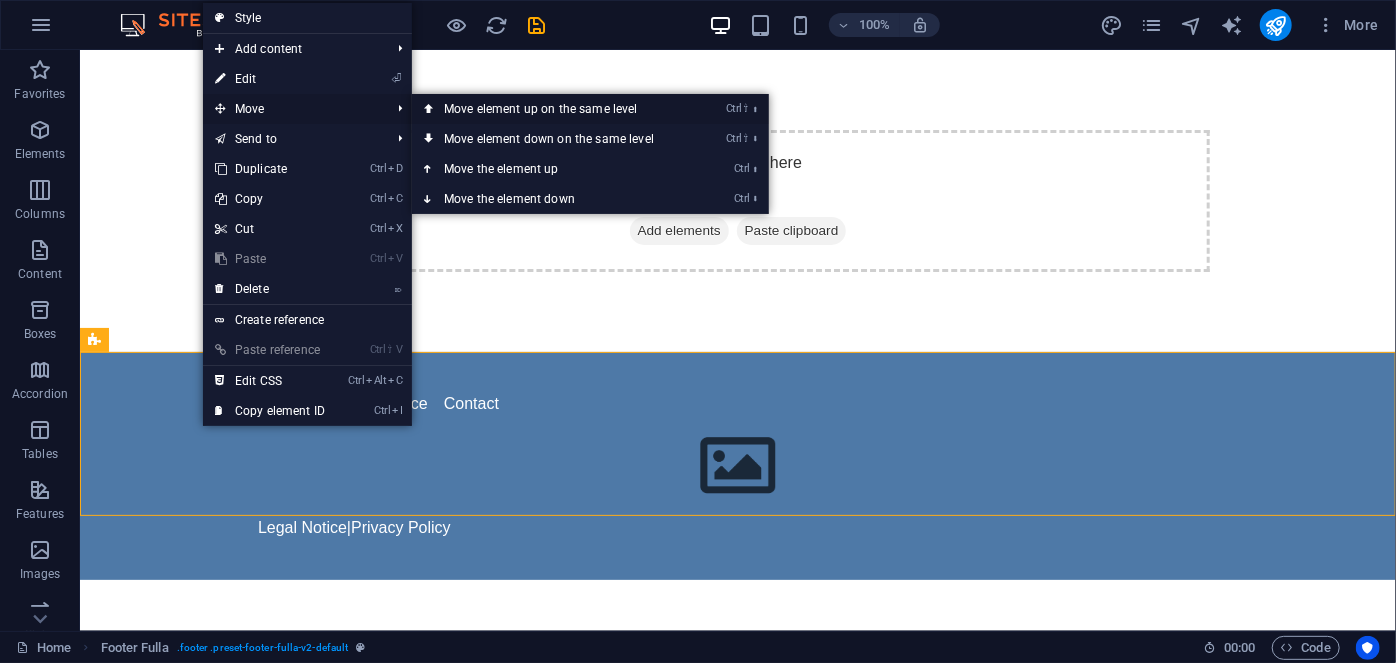 click on "Ctrl ⇧ ⬆  Move element up on the same level" at bounding box center [553, 109] 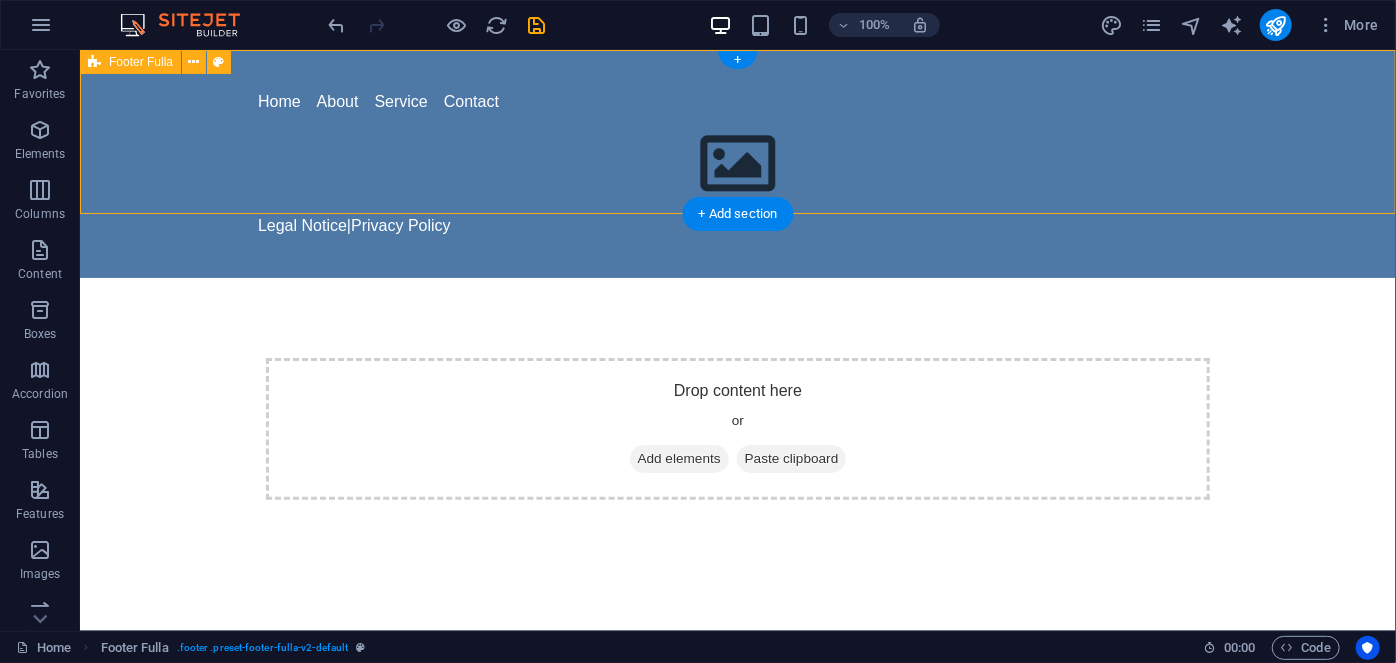 drag, startPoint x: 573, startPoint y: 62, endPoint x: 694, endPoint y: 87, distance: 123.55566 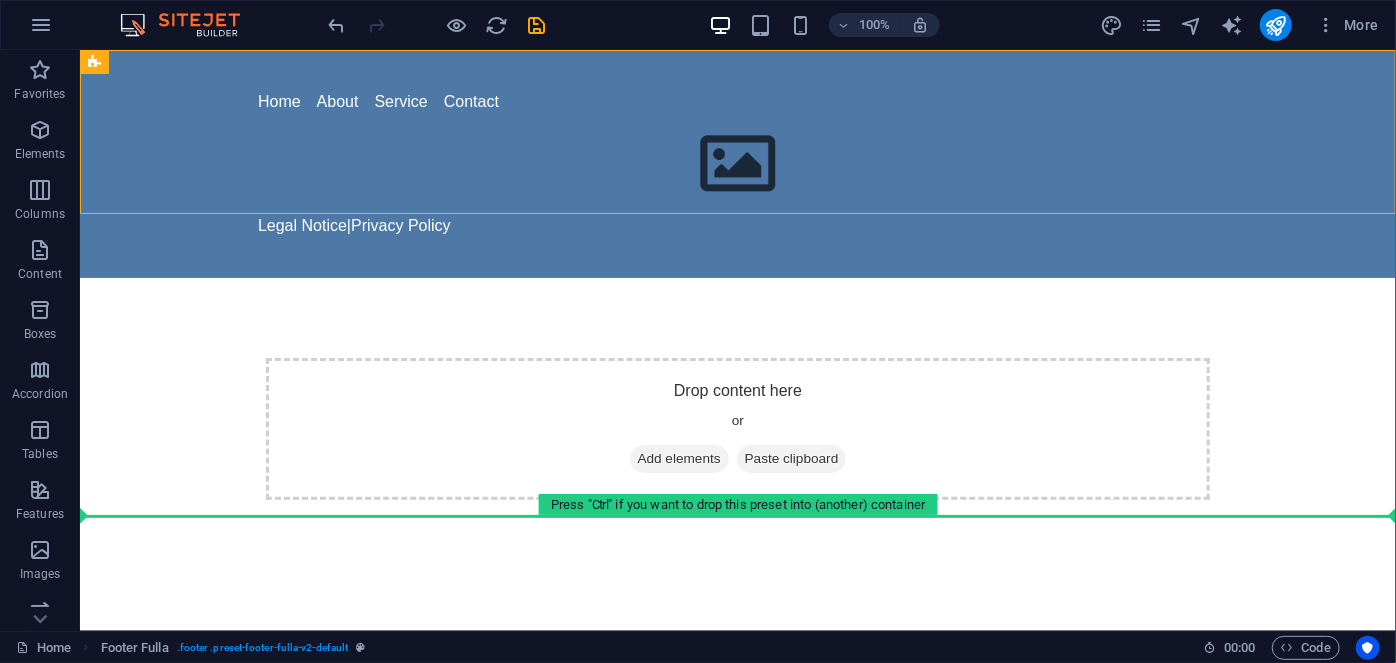 drag, startPoint x: 699, startPoint y: 65, endPoint x: 735, endPoint y: 616, distance: 552.1748 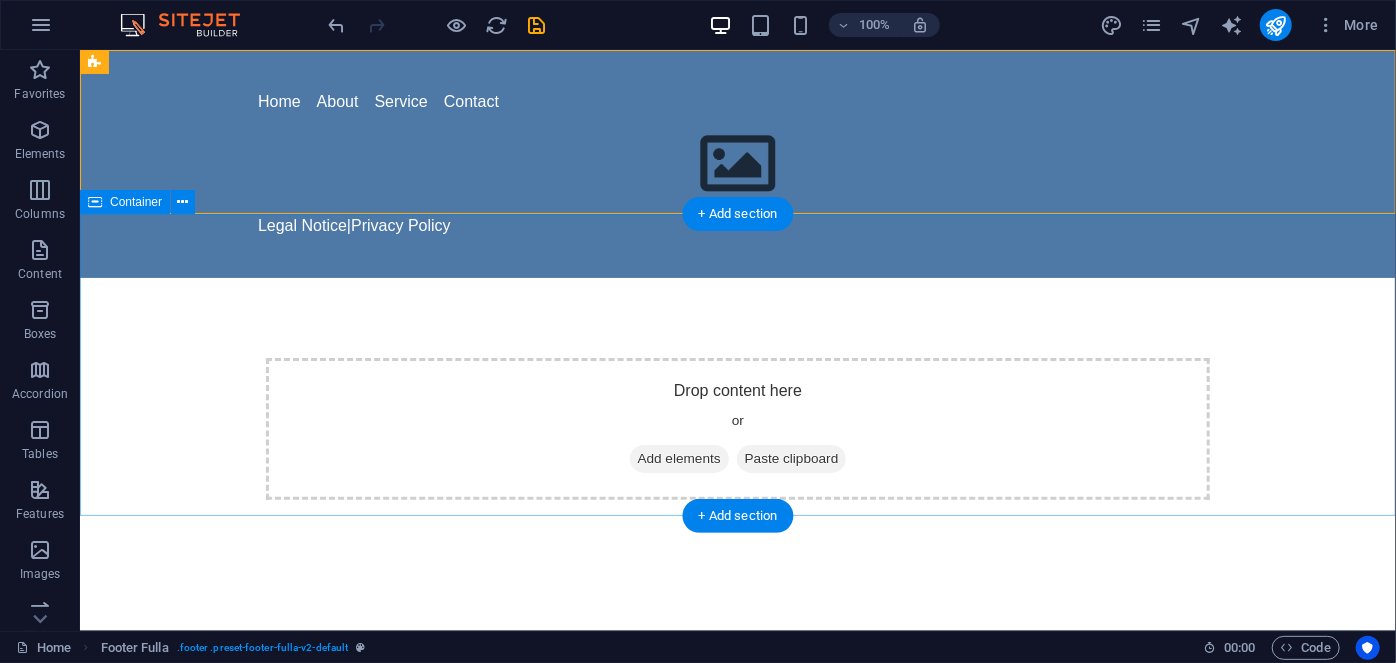 drag, startPoint x: 848, startPoint y: 111, endPoint x: 812, endPoint y: 157, distance: 58.412327 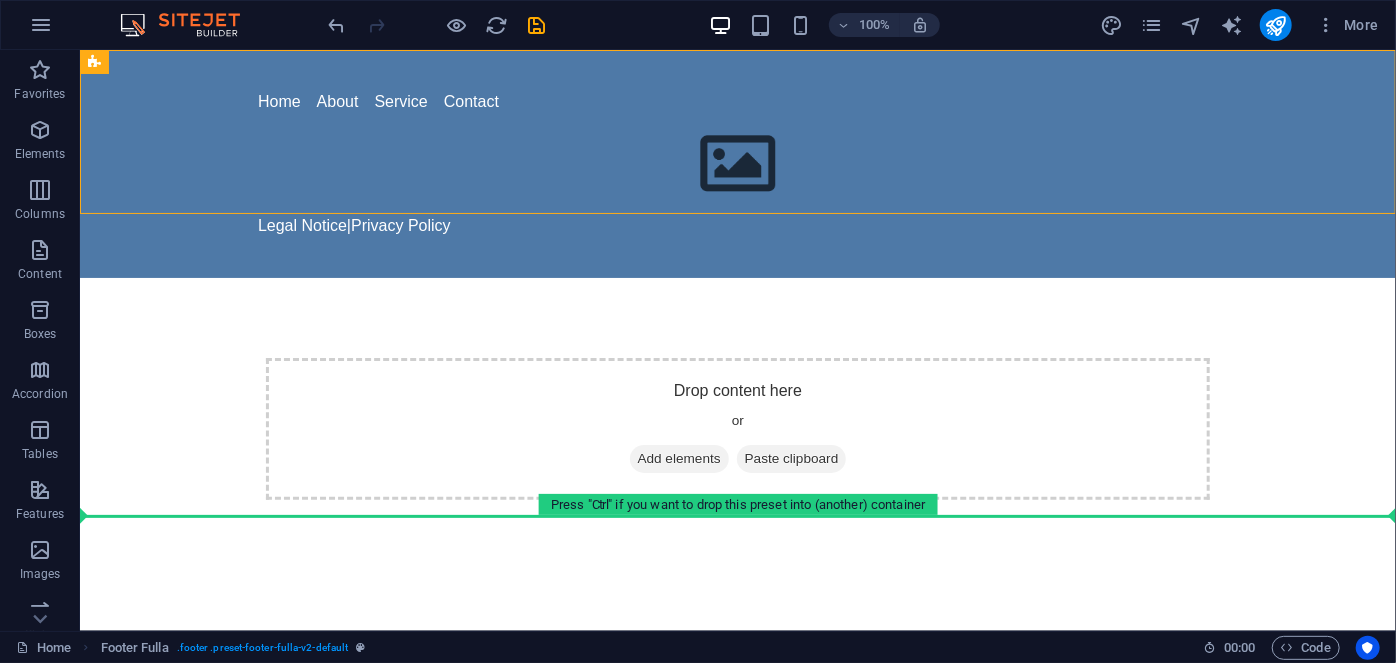 drag, startPoint x: 828, startPoint y: 123, endPoint x: 922, endPoint y: 517, distance: 405.058 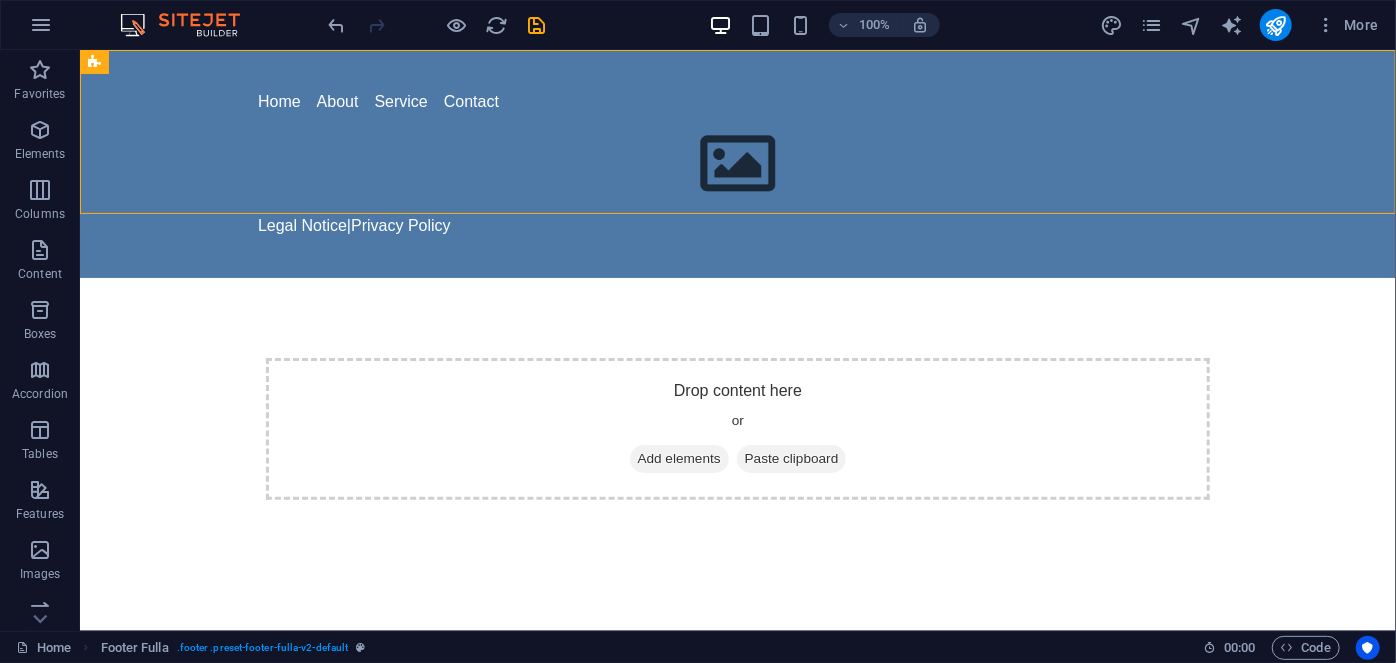 drag, startPoint x: 915, startPoint y: 73, endPoint x: 805, endPoint y: 403, distance: 347.85056 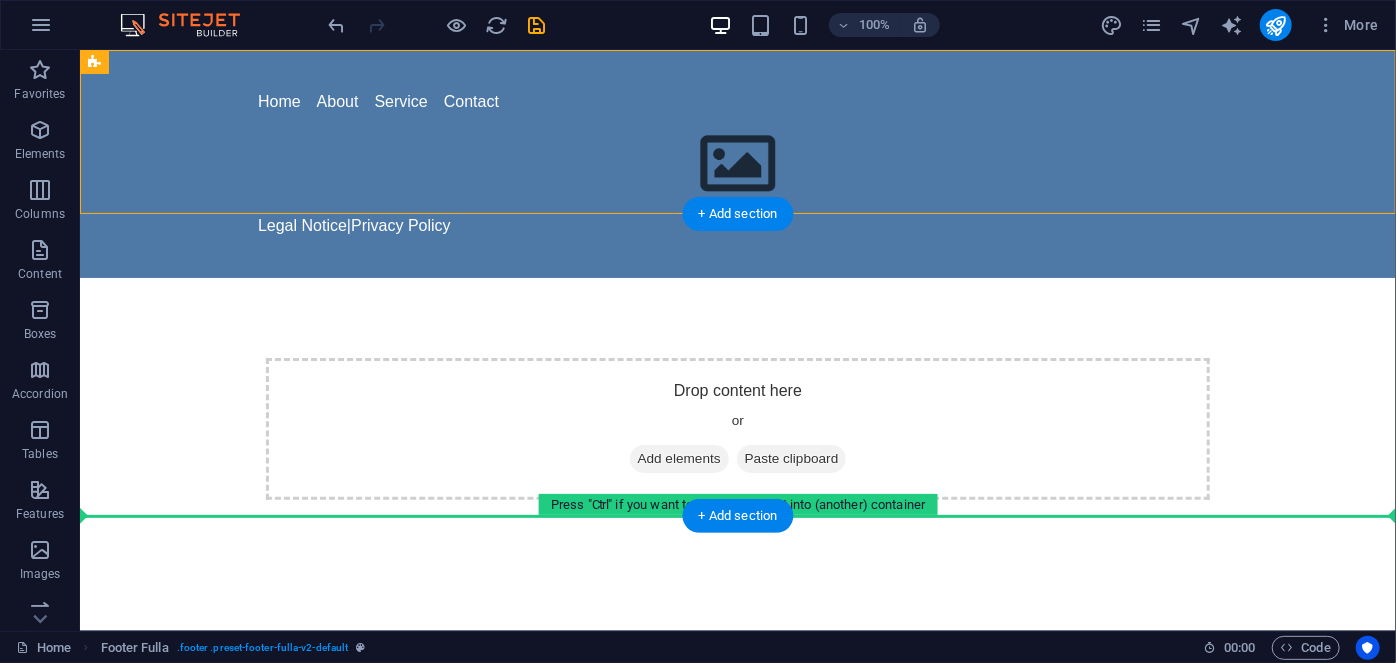 drag, startPoint x: 876, startPoint y: 85, endPoint x: 749, endPoint y: 514, distance: 447.40363 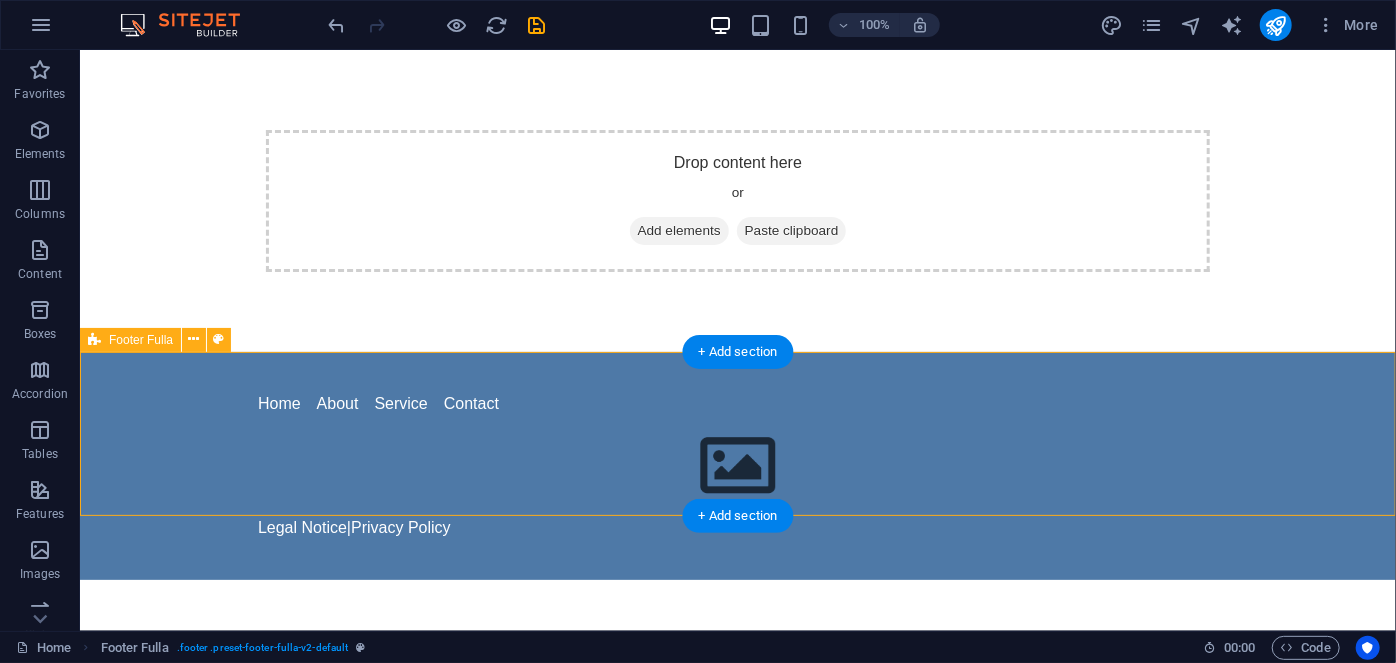 drag, startPoint x: 820, startPoint y: 361, endPoint x: 751, endPoint y: 519, distance: 172.4094 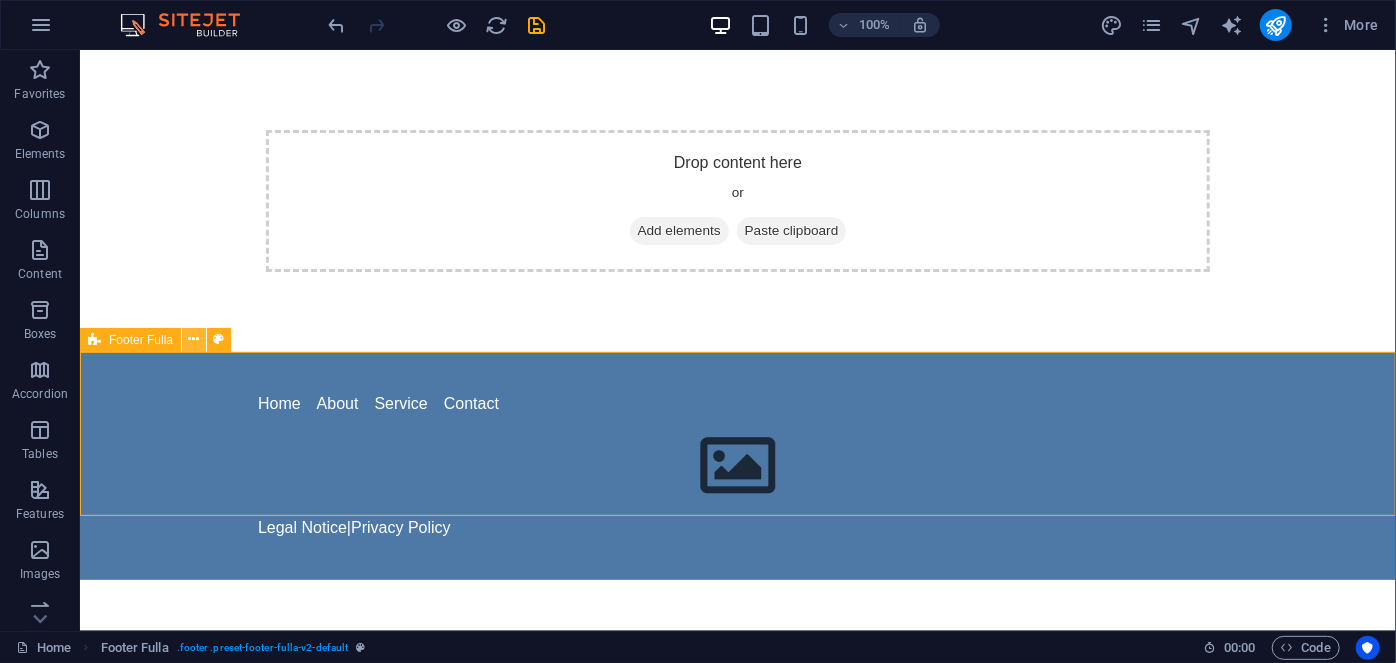 click at bounding box center (194, 339) 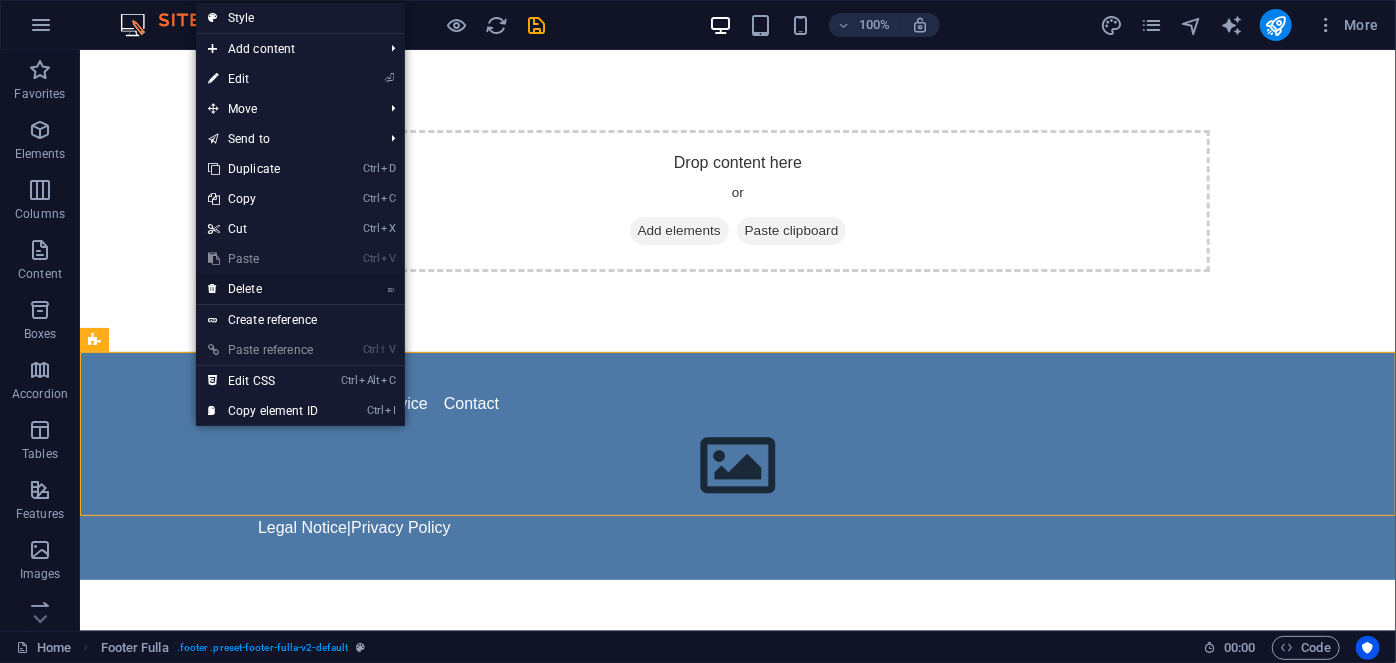 click on "⌦  Delete" at bounding box center (263, 289) 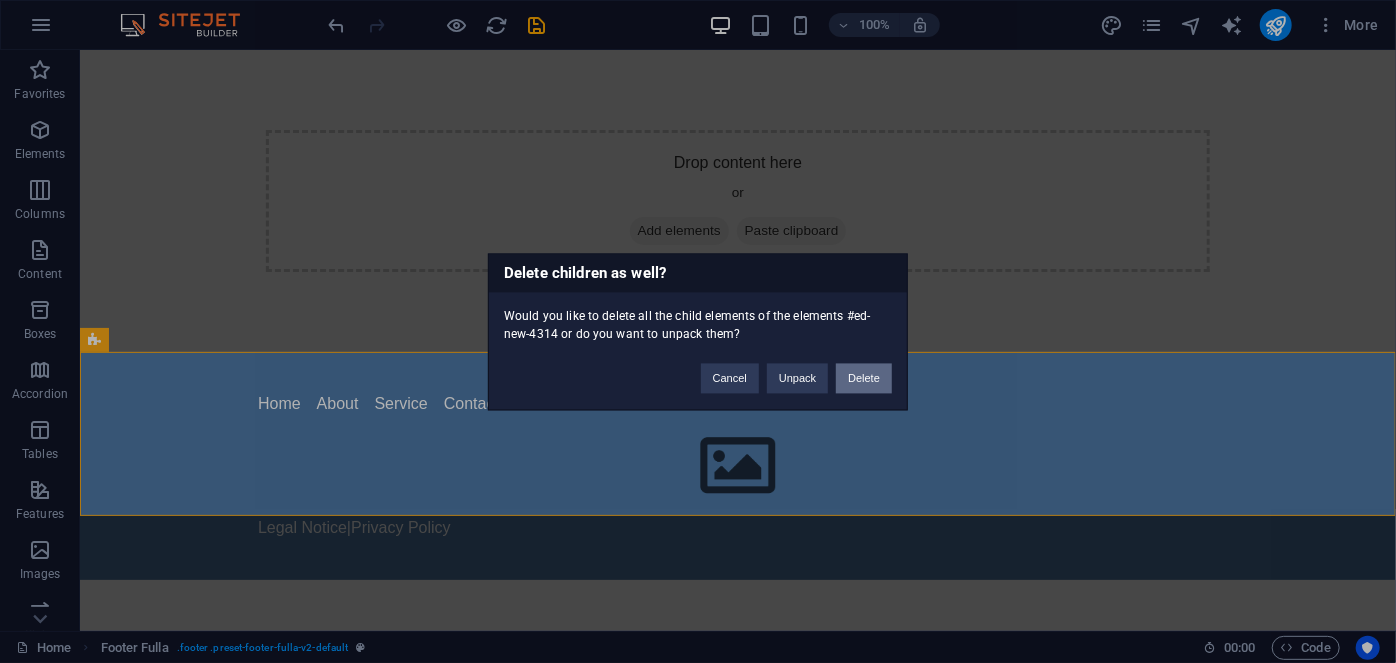 click on "Delete" at bounding box center [864, 378] 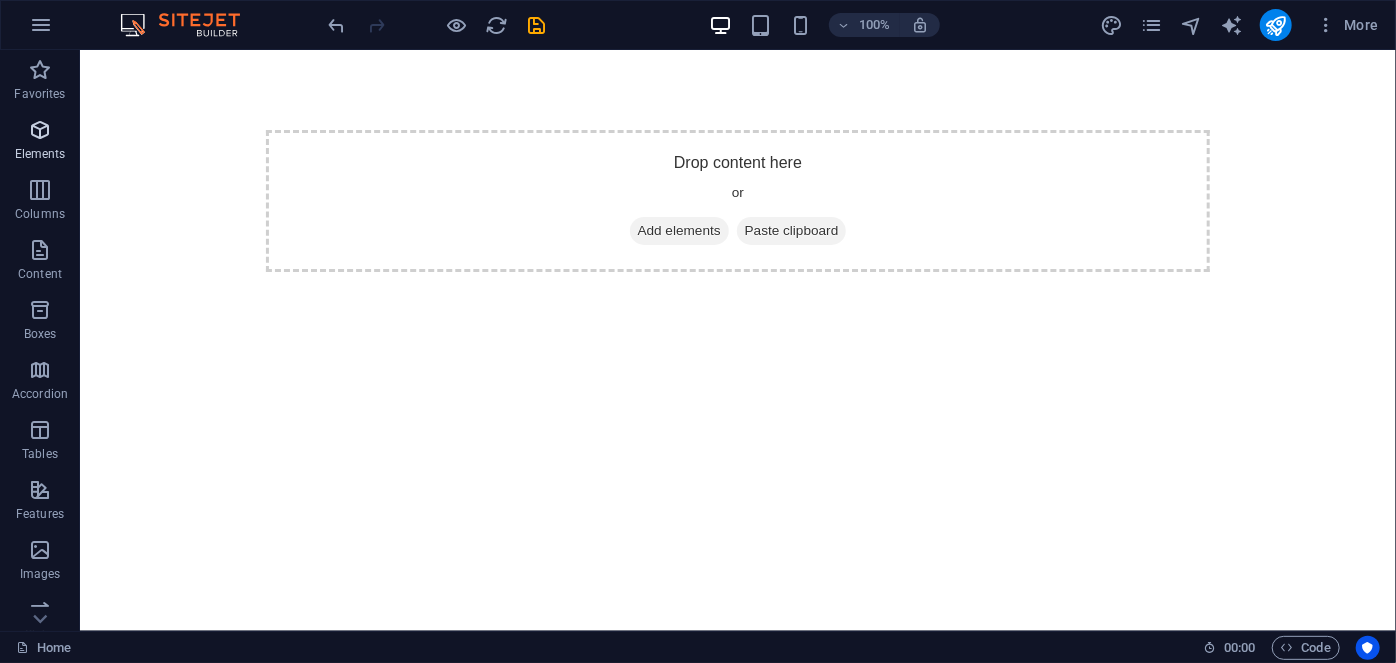 click on "Elements" at bounding box center (40, 142) 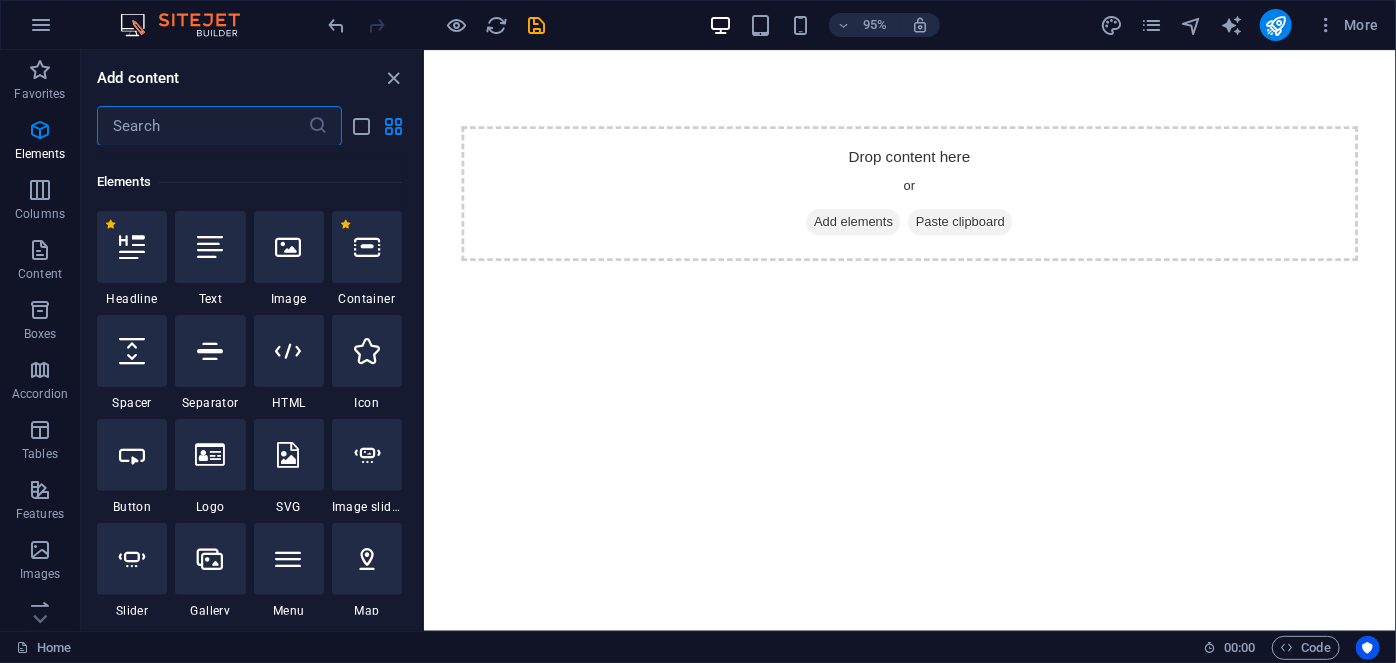 click at bounding box center (202, 126) 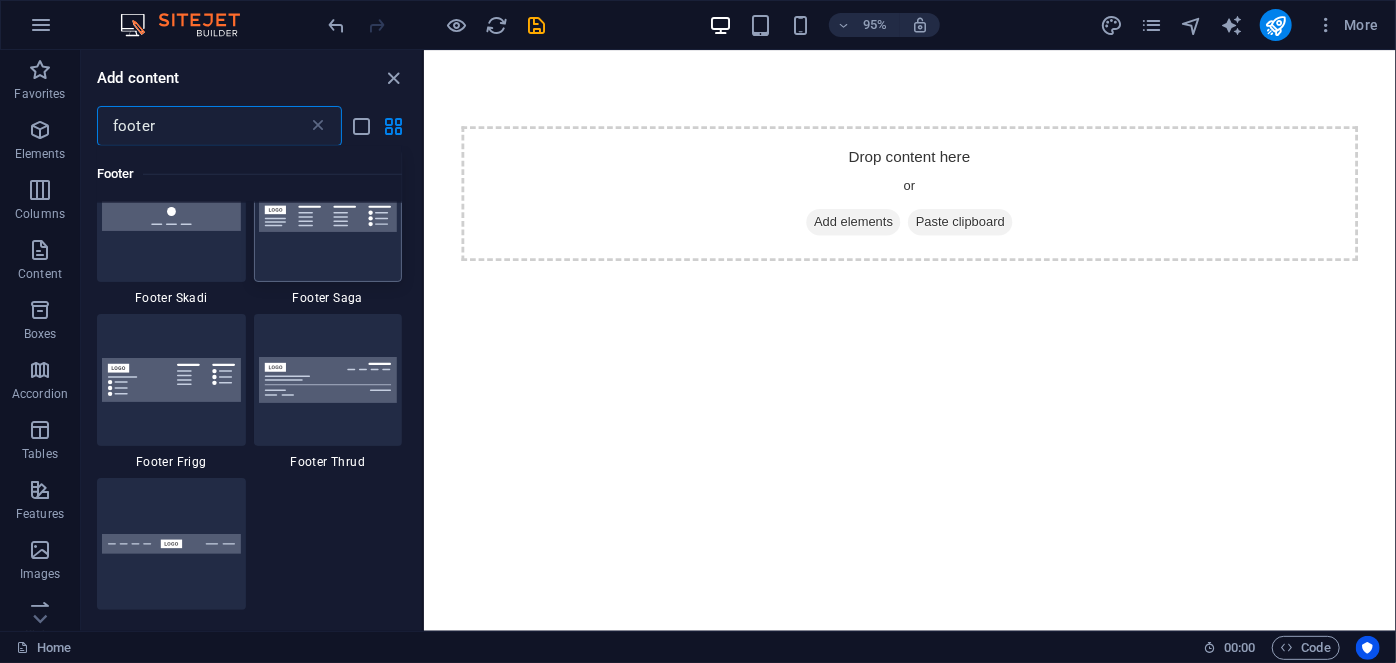 scroll, scrollTop: 982, scrollLeft: 0, axis: vertical 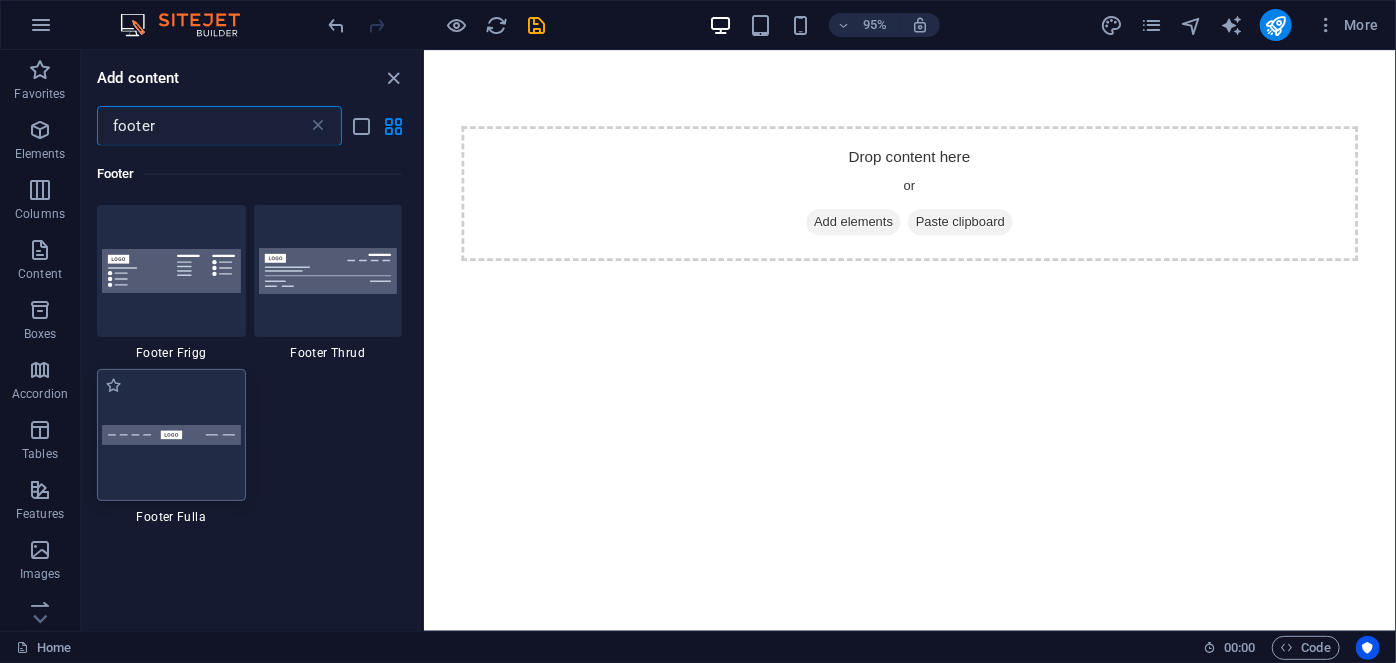 type on "footer" 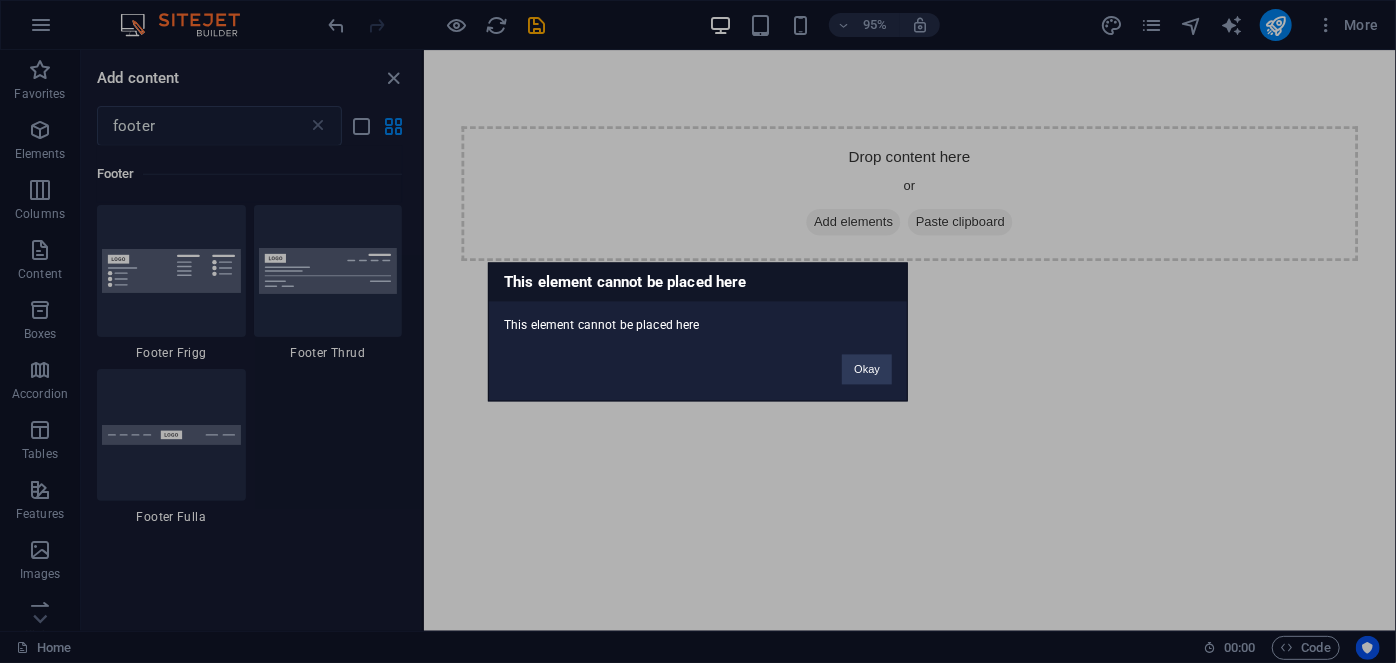 click on "Okay" at bounding box center [867, 359] 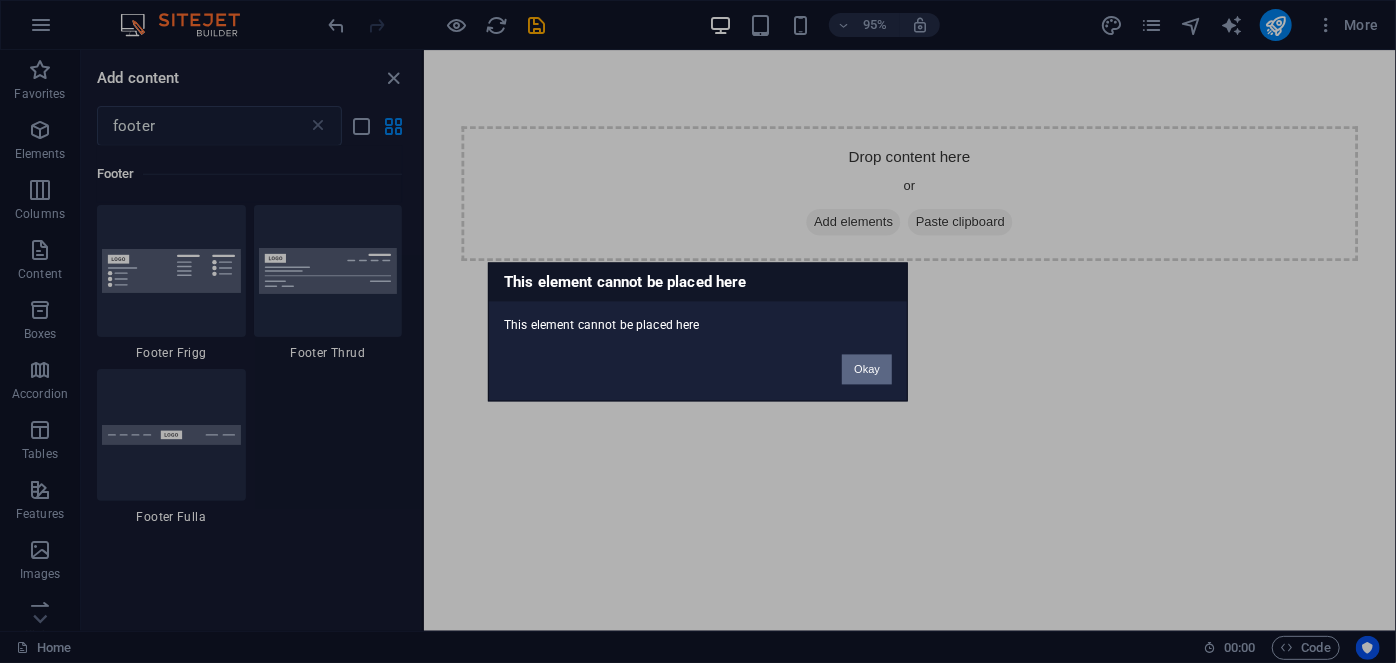 click on "Okay" at bounding box center (867, 369) 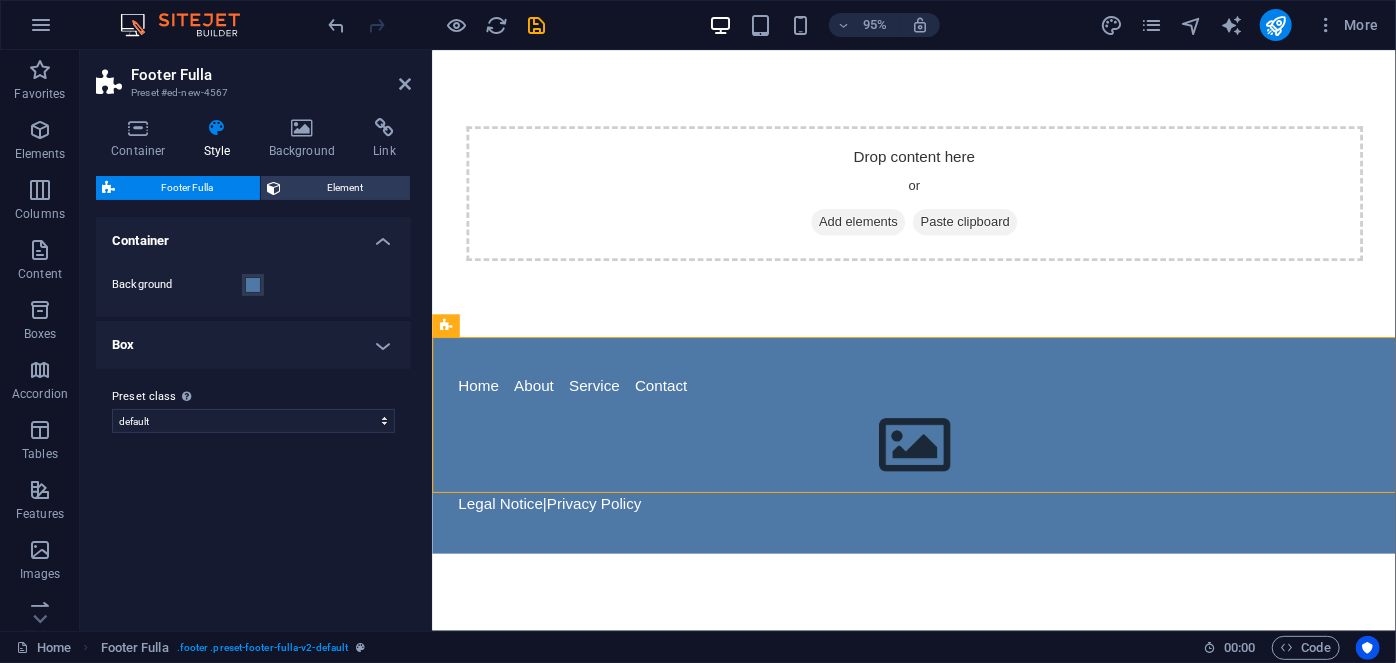 click on "Skip to main content
Drop content here or  Add elements  Paste clipboard Home About Service Contact Legal Notice  |  Privacy Policy" at bounding box center (938, 315) 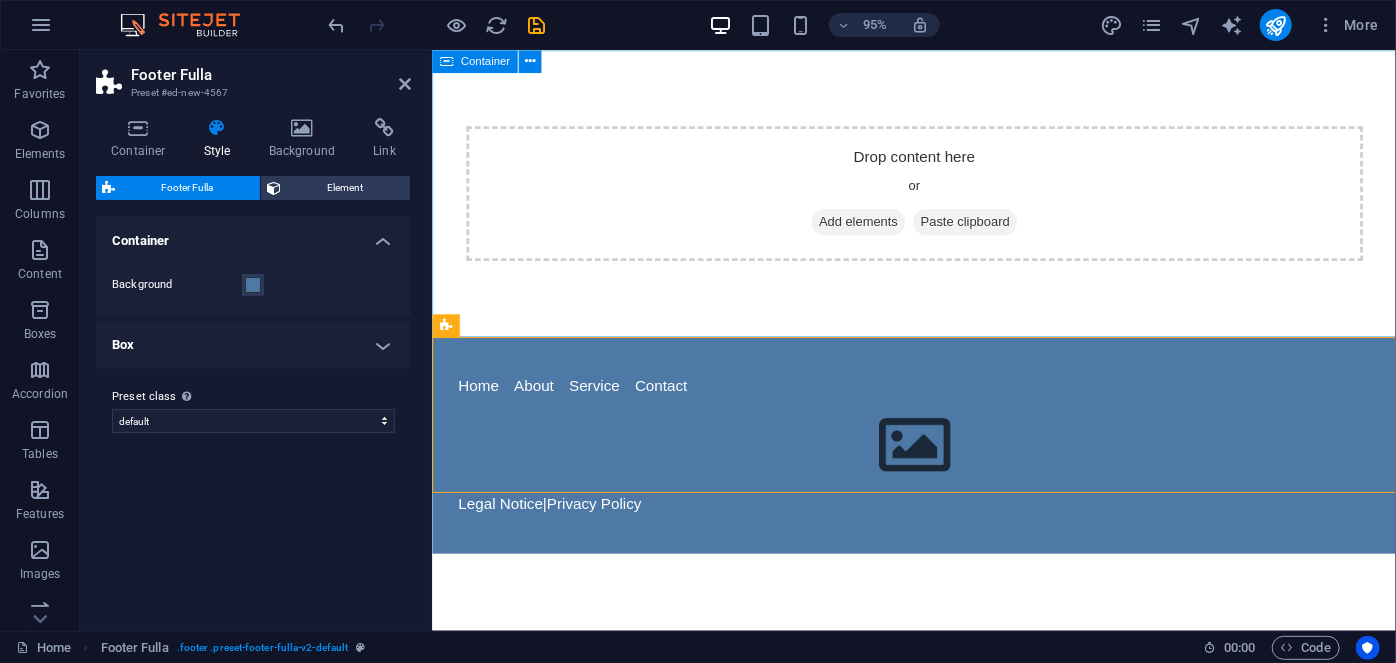click on "Drop content here or  Add elements  Paste clipboard" at bounding box center [938, 201] 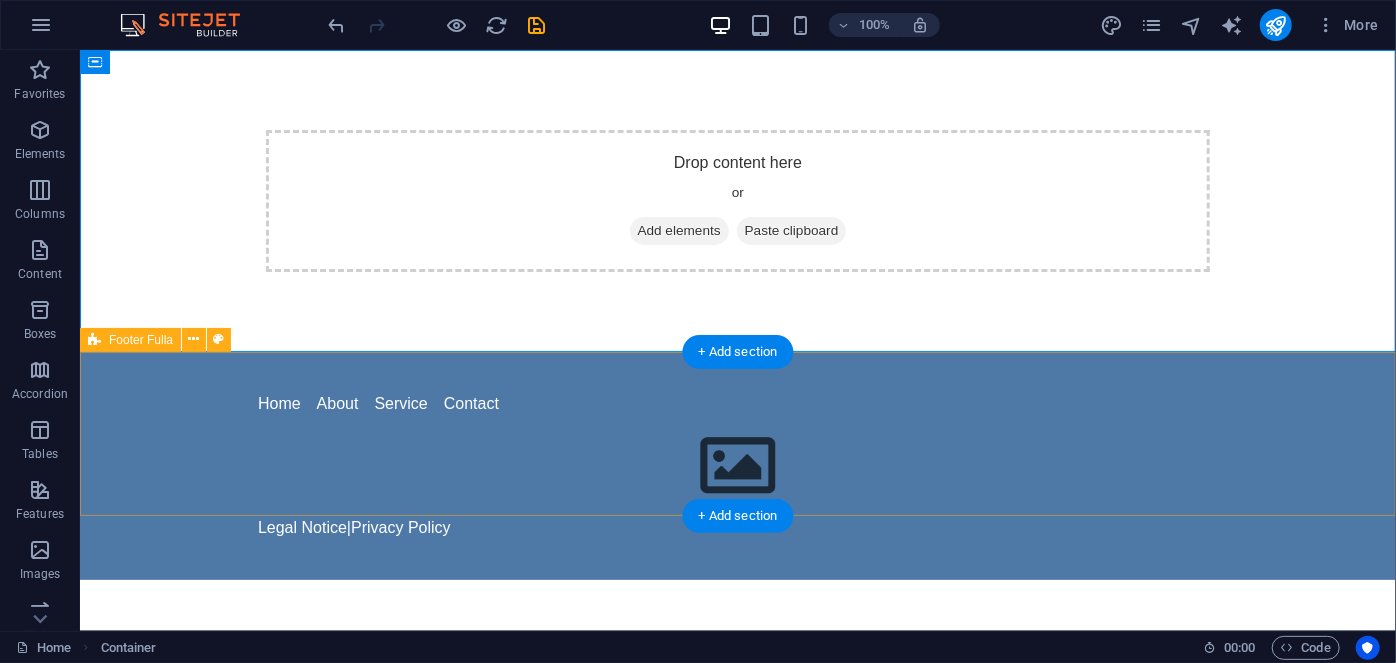 click on "Home About Service Contact Legal Notice  |  Privacy Policy" at bounding box center [737, 465] 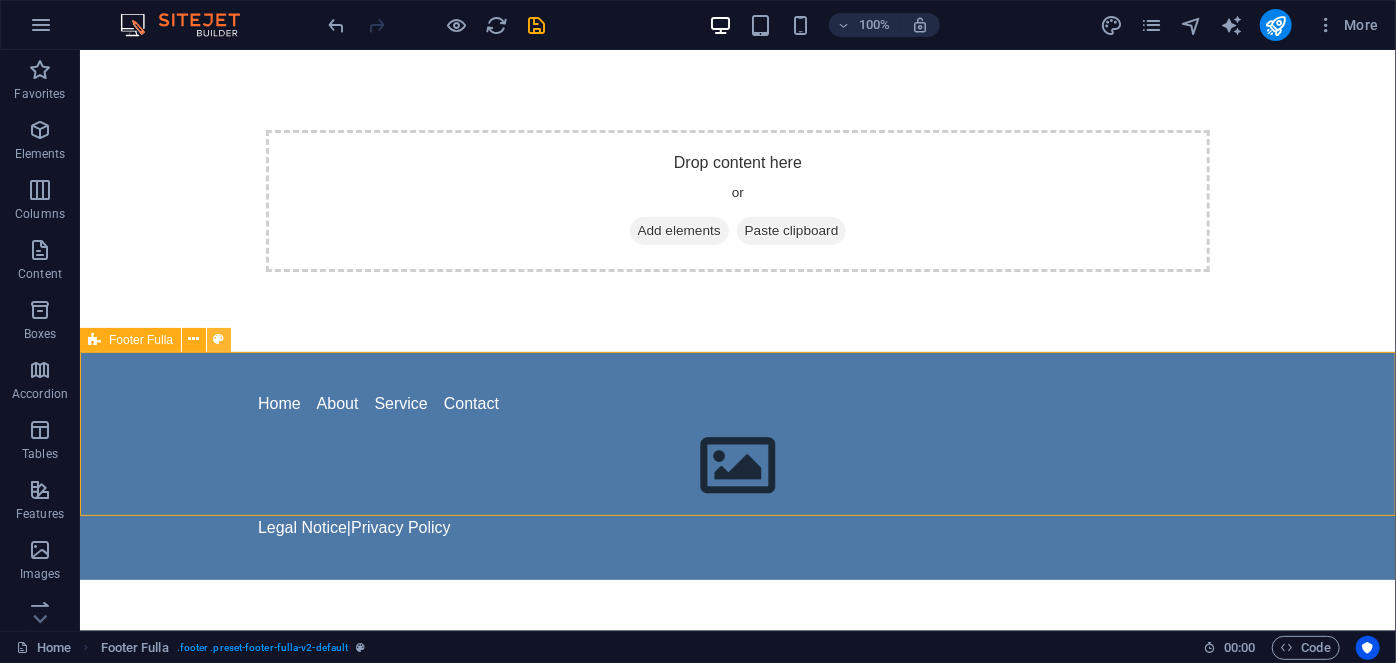 click at bounding box center (219, 340) 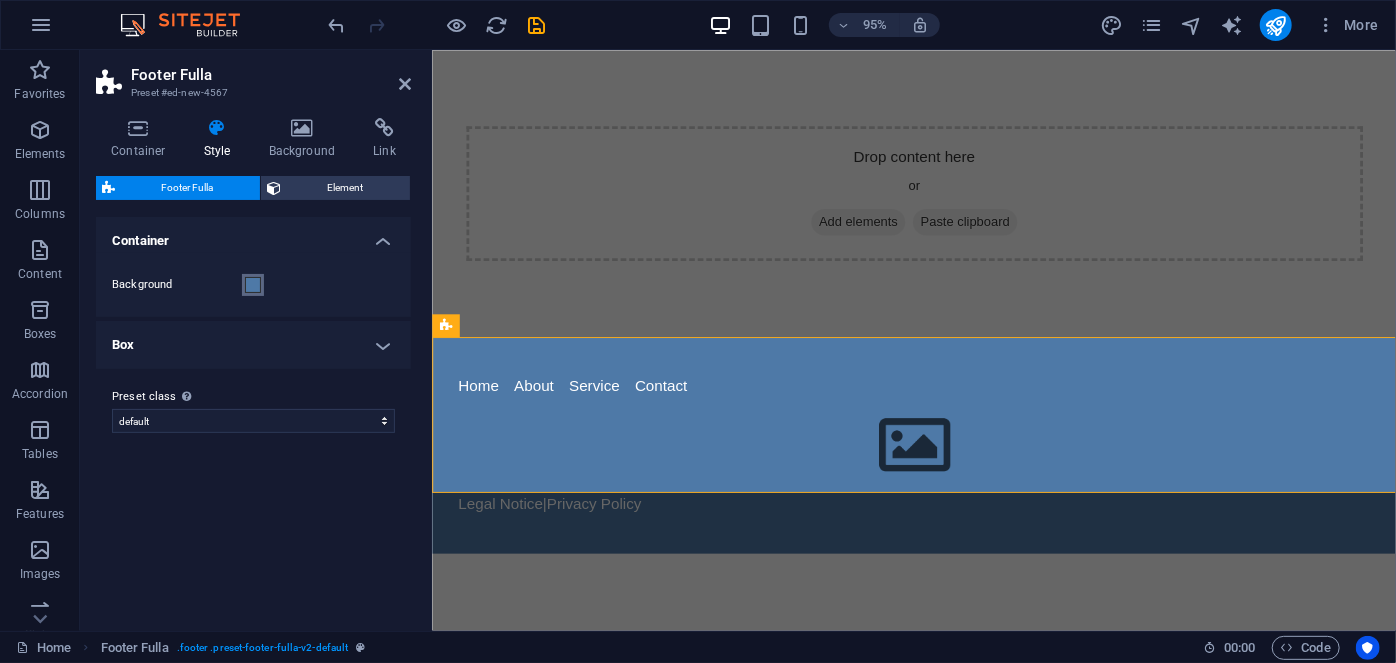 click at bounding box center [253, 285] 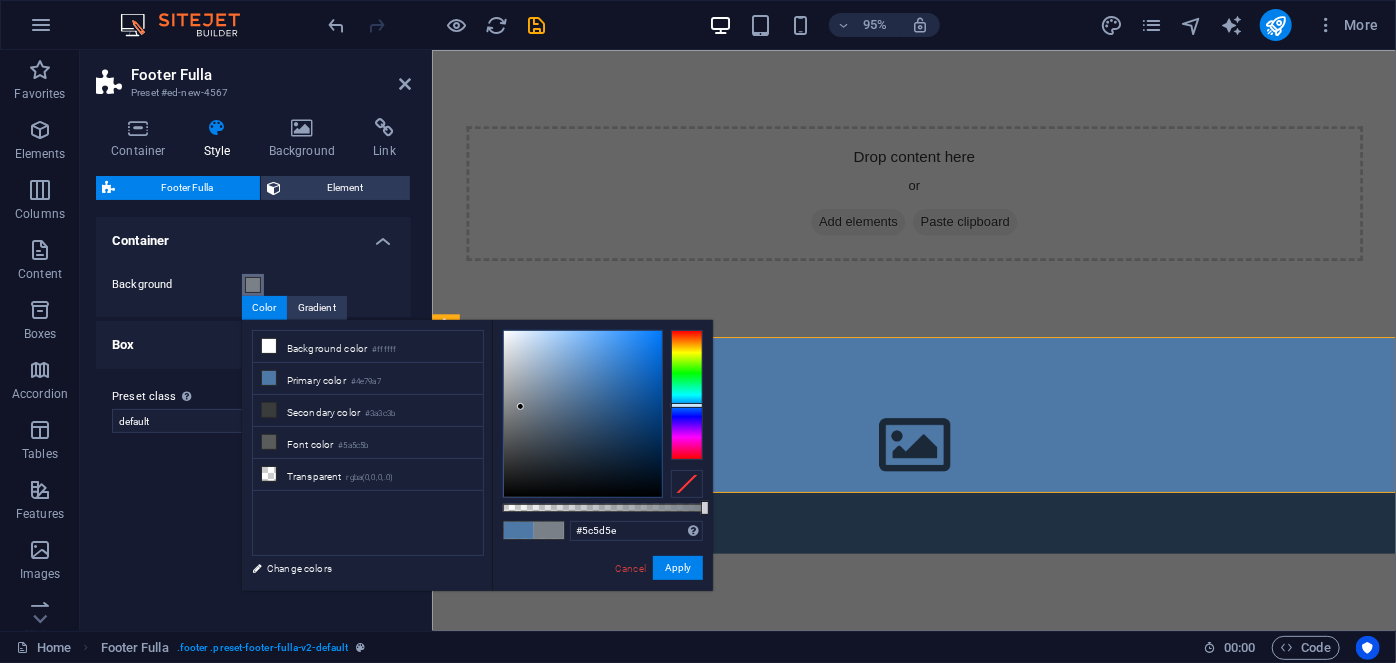 type on "#5a5a5b" 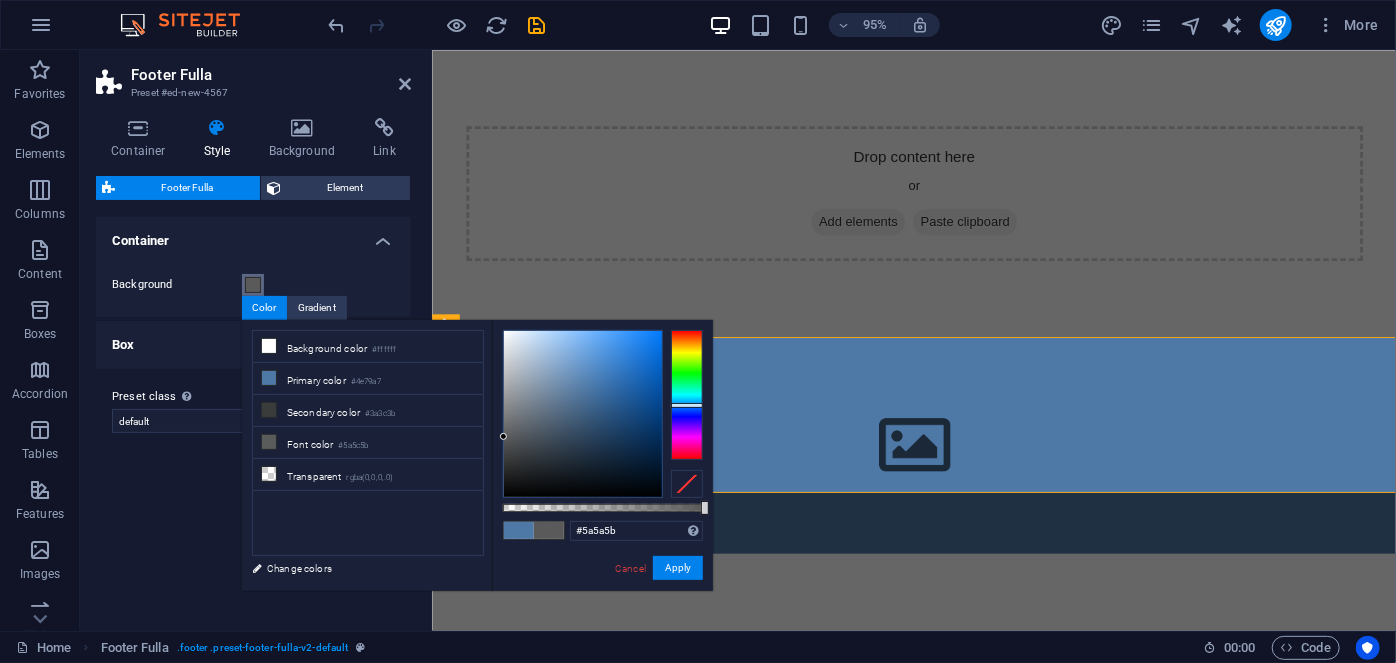 drag, startPoint x: 549, startPoint y: 411, endPoint x: 504, endPoint y: 437, distance: 51.971146 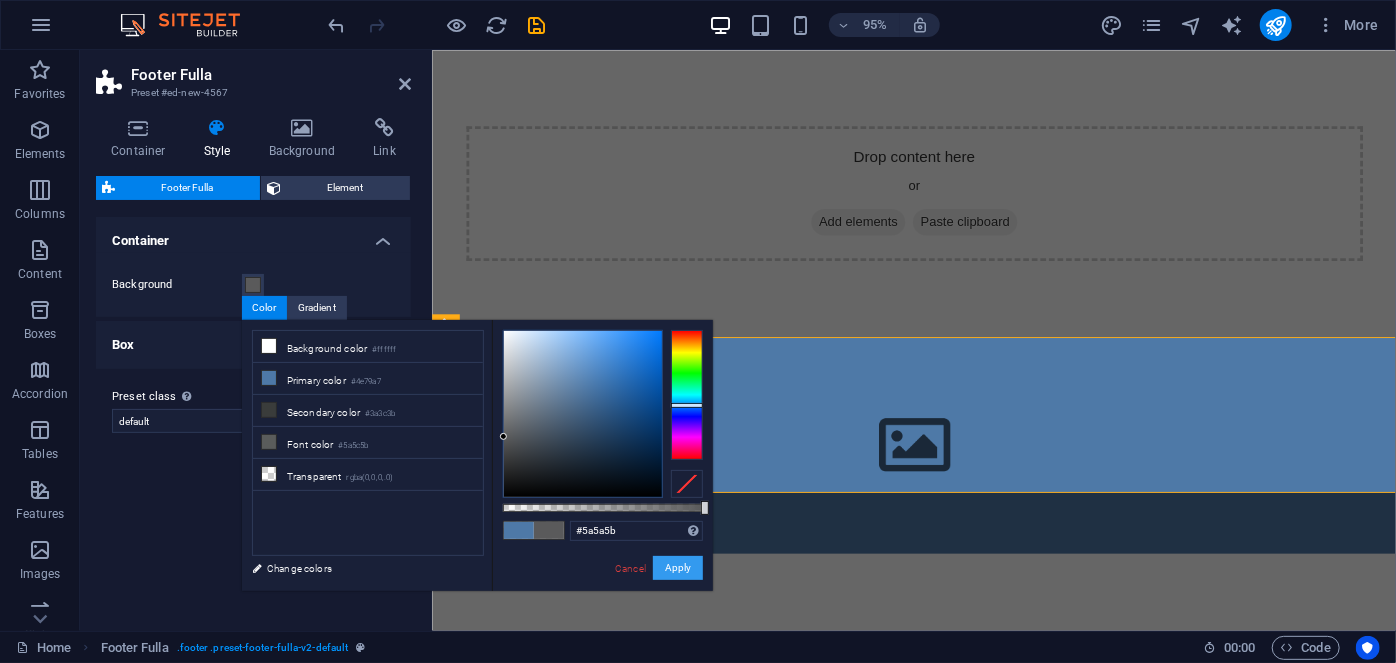 click on "Apply" at bounding box center (678, 568) 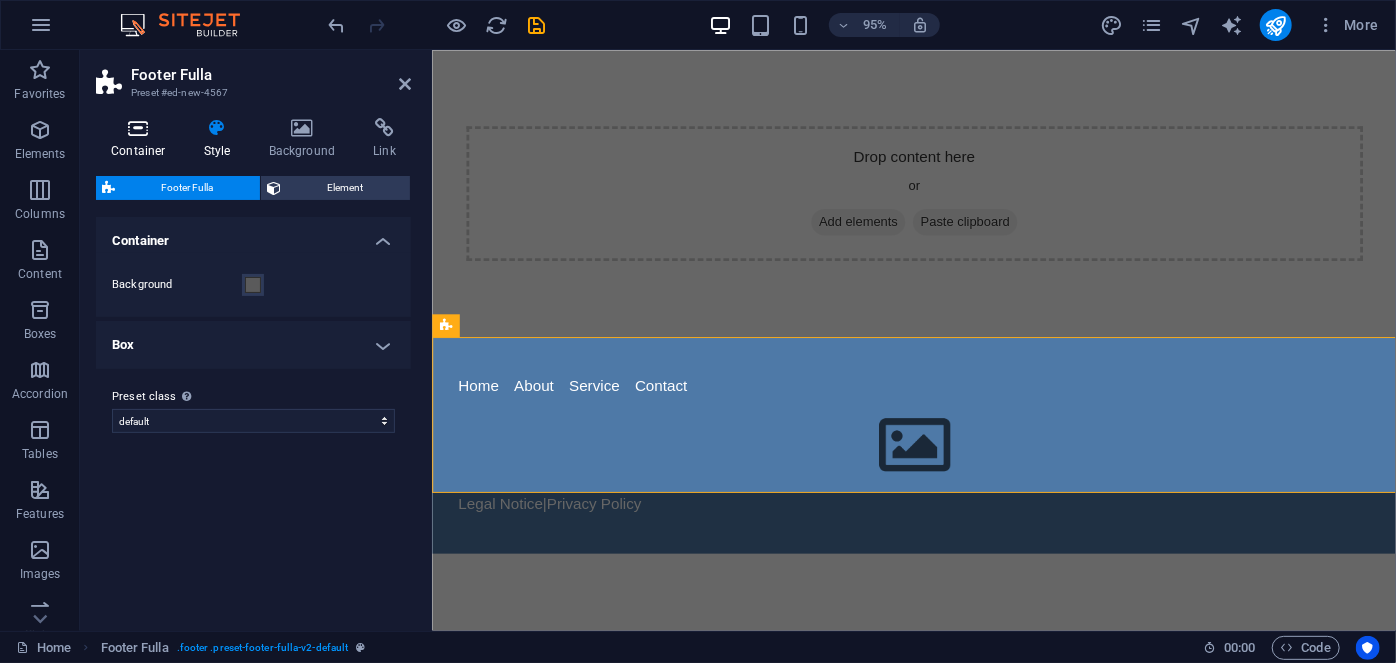 click at bounding box center [138, 128] 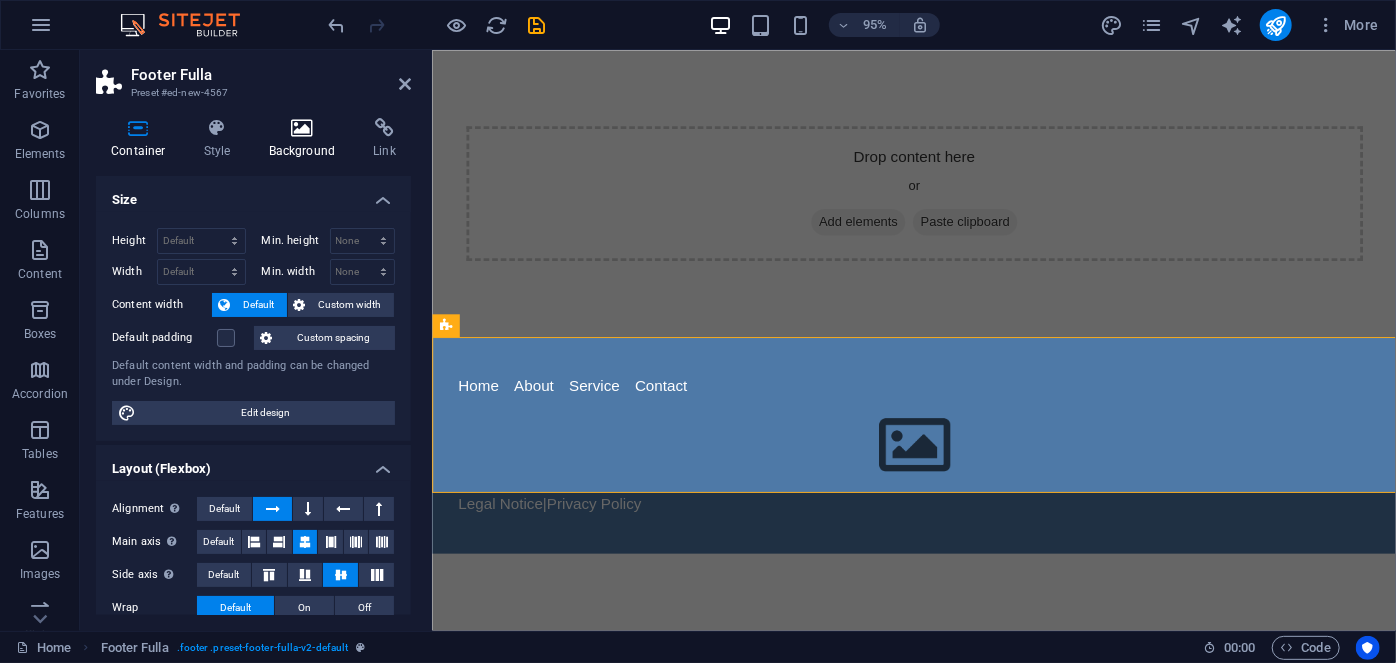 click on "Background" at bounding box center (306, 139) 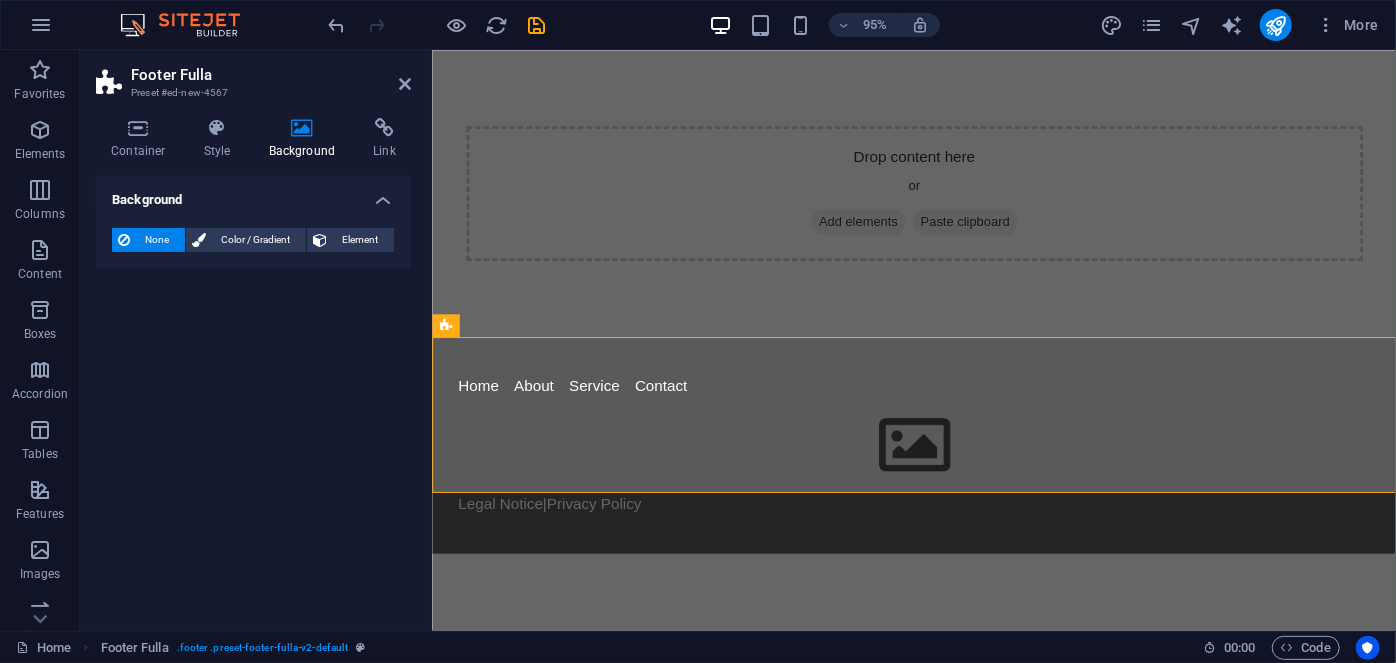 click on "Skip to main content
Drop content here or  Add elements  Paste clipboard Home About Service Contact Legal Notice  |  Privacy Policy" at bounding box center (938, 315) 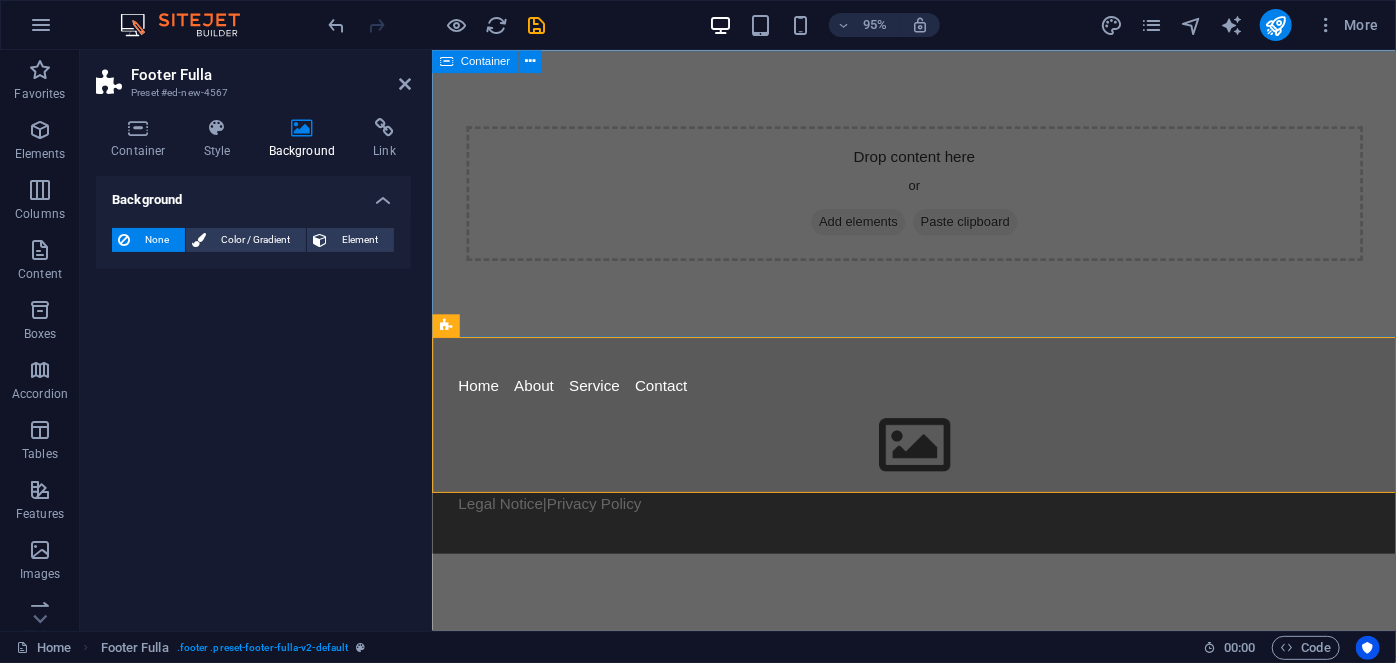 click on "Drop content here or  Add elements  Paste clipboard" at bounding box center (938, 201) 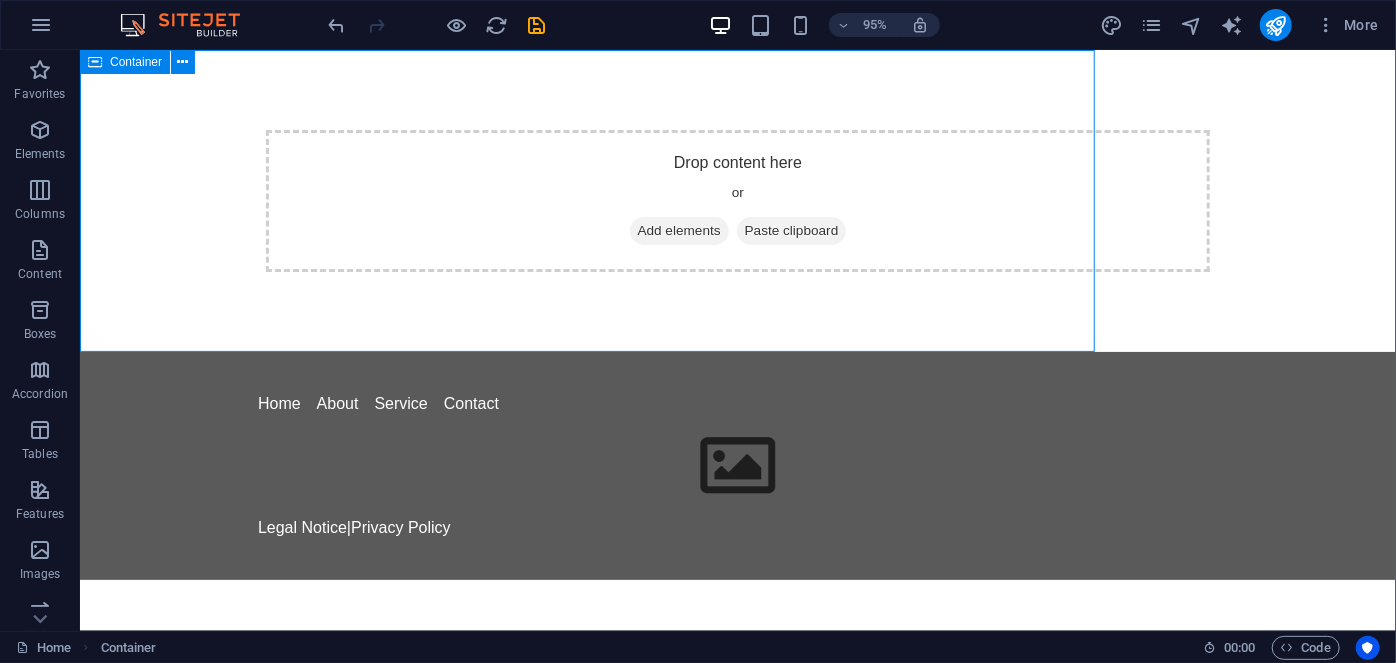 click on "Drop content here or  Add elements  Paste clipboard" at bounding box center [737, 200] 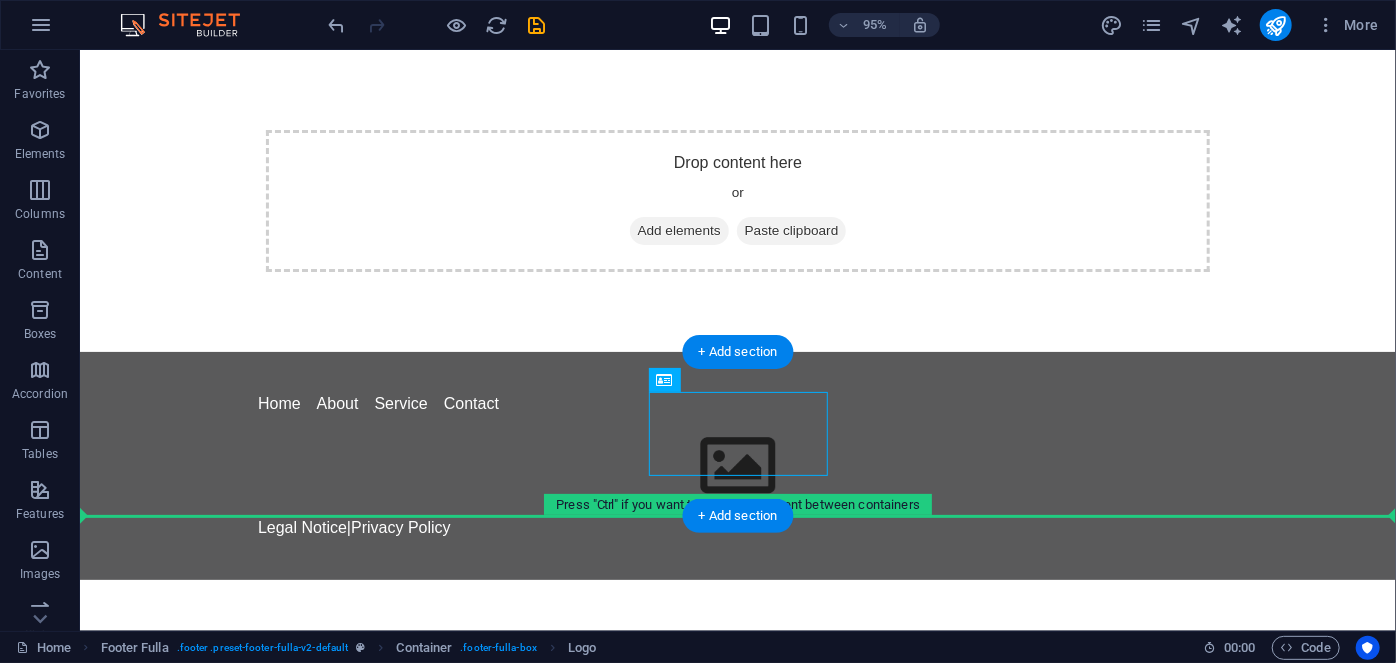 drag, startPoint x: 502, startPoint y: 422, endPoint x: 804, endPoint y: 502, distance: 312.41638 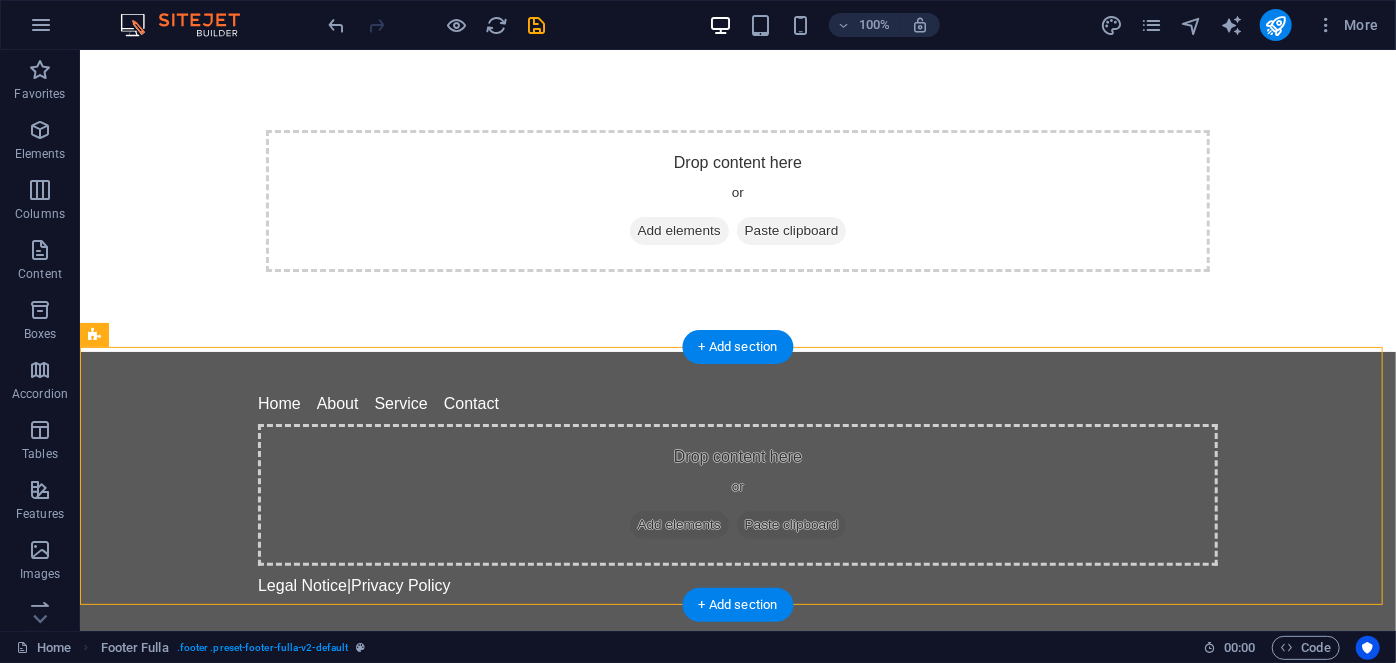 scroll, scrollTop: 4, scrollLeft: 0, axis: vertical 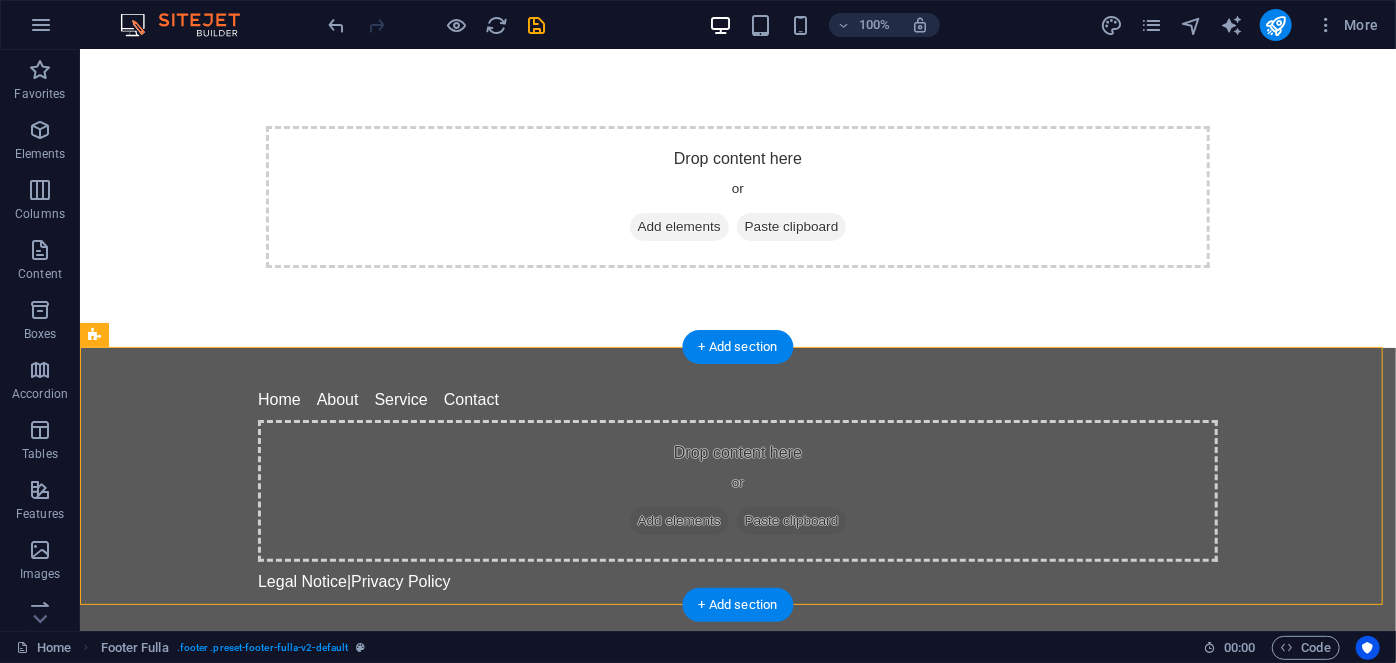 drag, startPoint x: 638, startPoint y: 598, endPoint x: 636, endPoint y: 482, distance: 116.01724 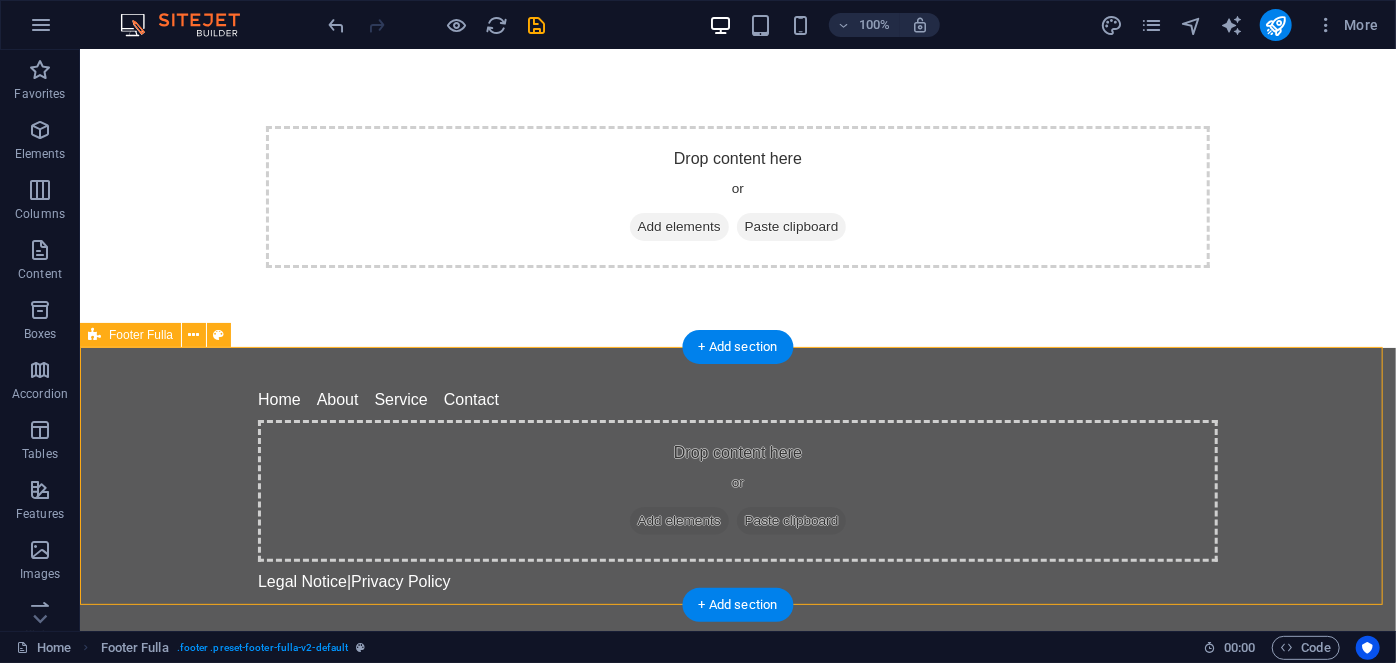 drag, startPoint x: 964, startPoint y: 480, endPoint x: 1012, endPoint y: 503, distance: 53.225933 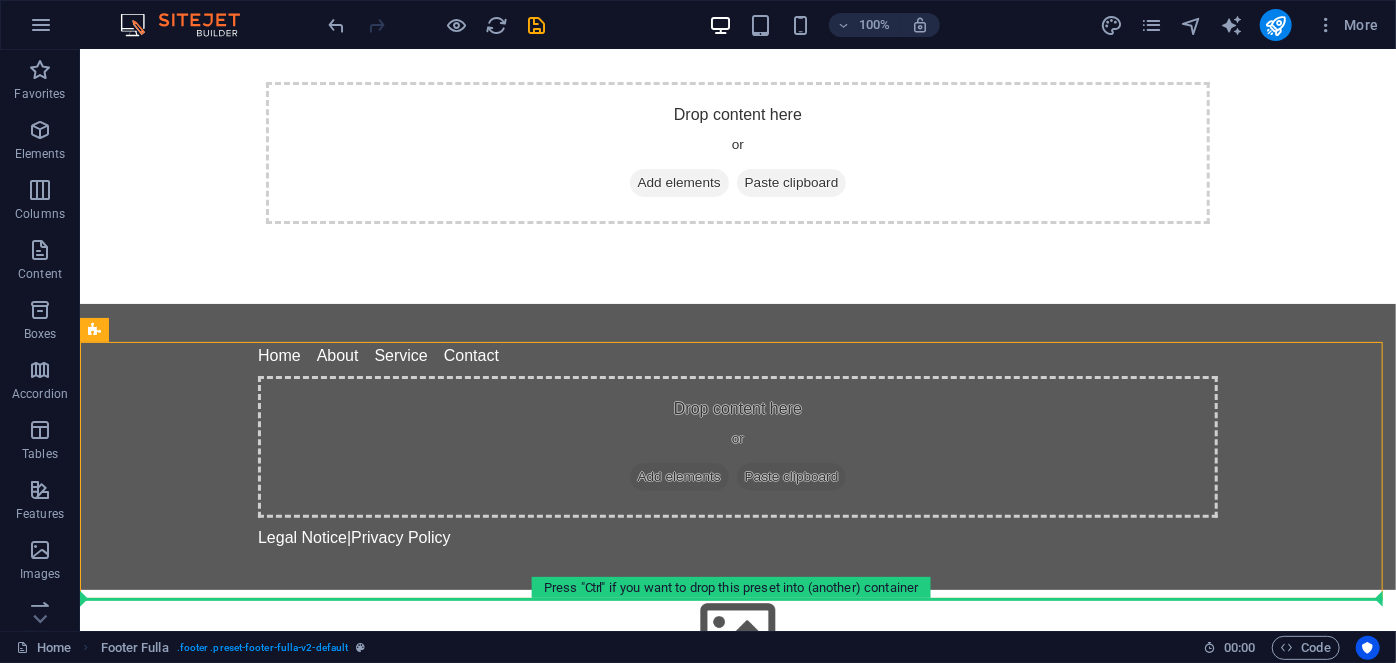 scroll, scrollTop: 63, scrollLeft: 0, axis: vertical 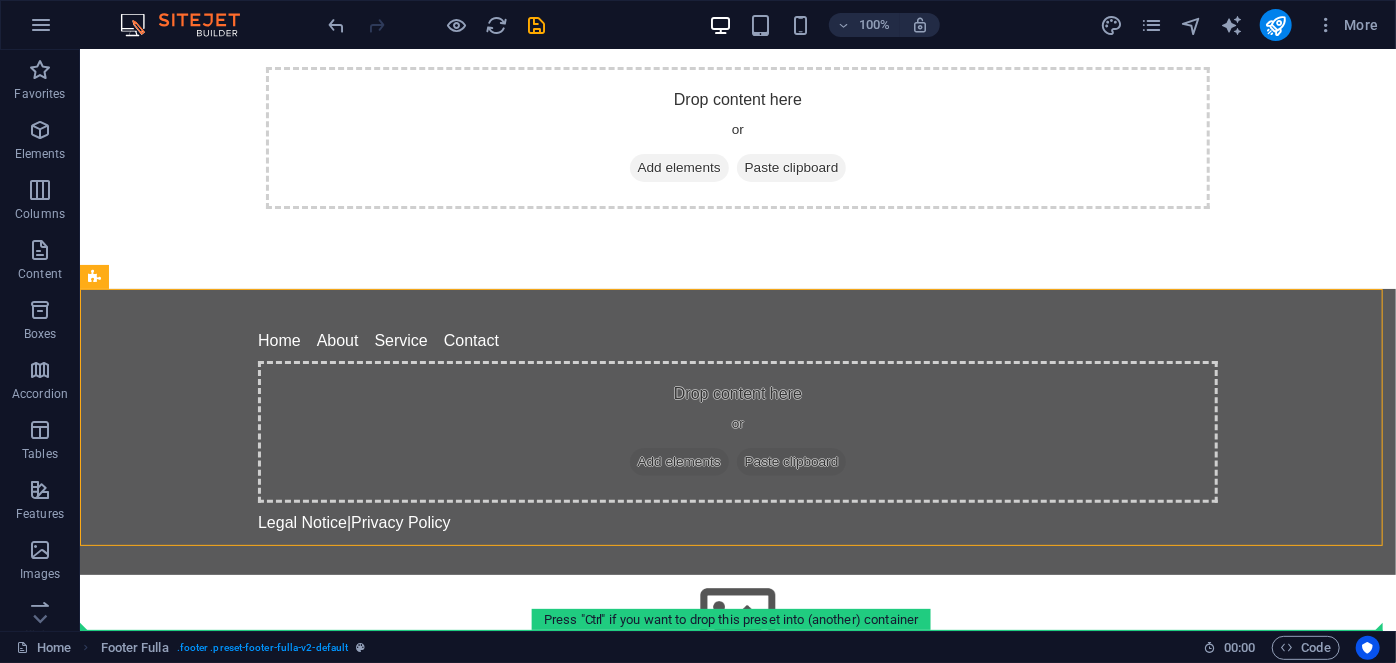 drag, startPoint x: 499, startPoint y: 351, endPoint x: 670, endPoint y: 602, distance: 303.71368 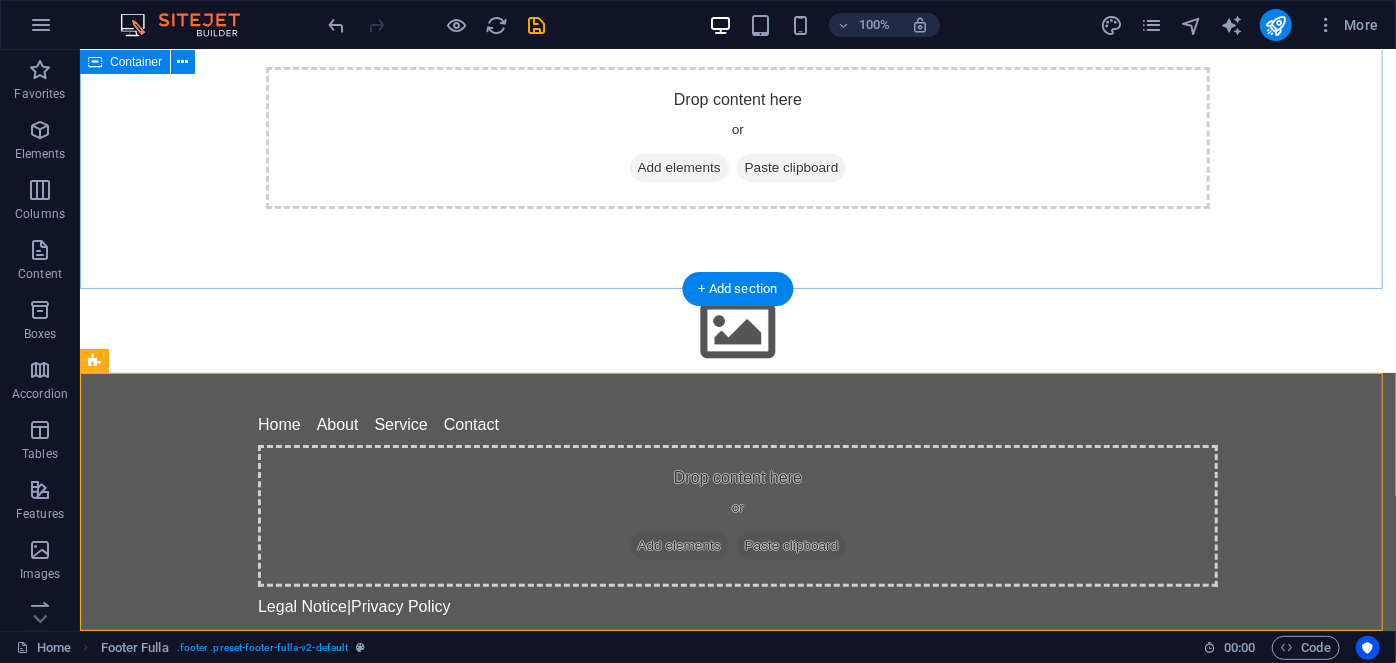 click on "Drop content here or  Add elements  Paste clipboard" at bounding box center (737, 137) 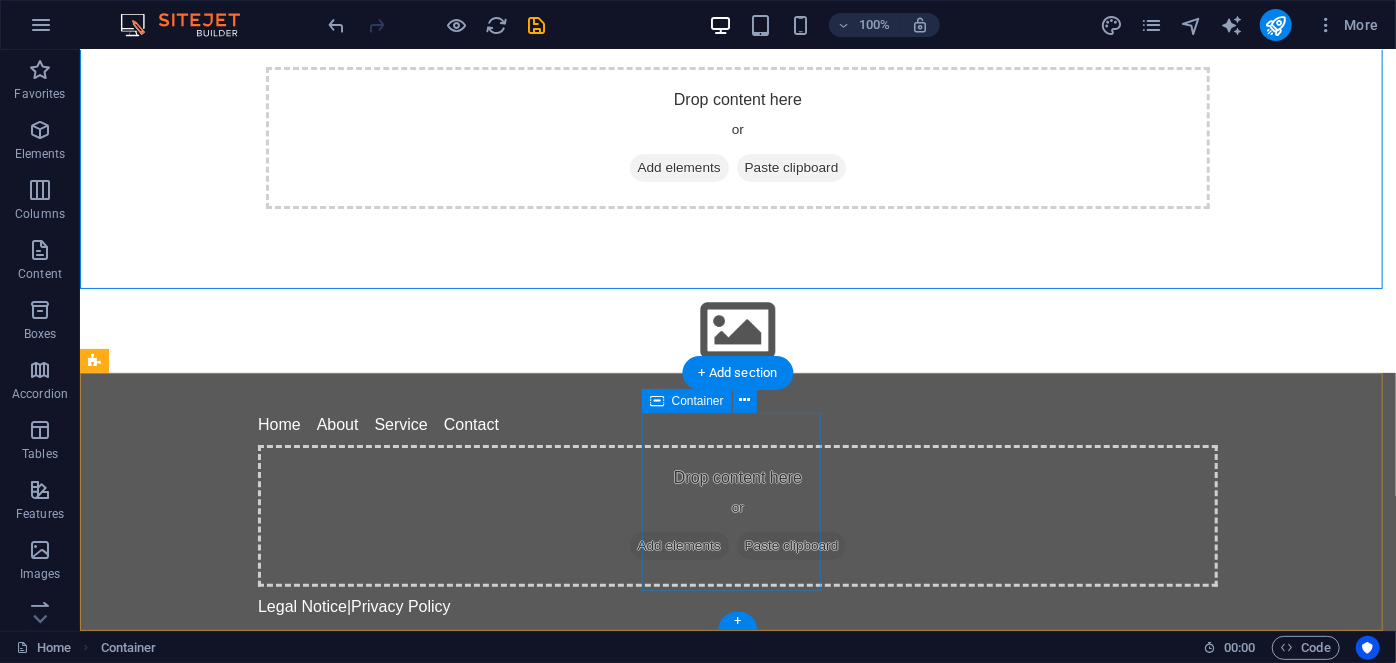 click on "Drop content here or  Add elements  Paste clipboard" at bounding box center (737, 515) 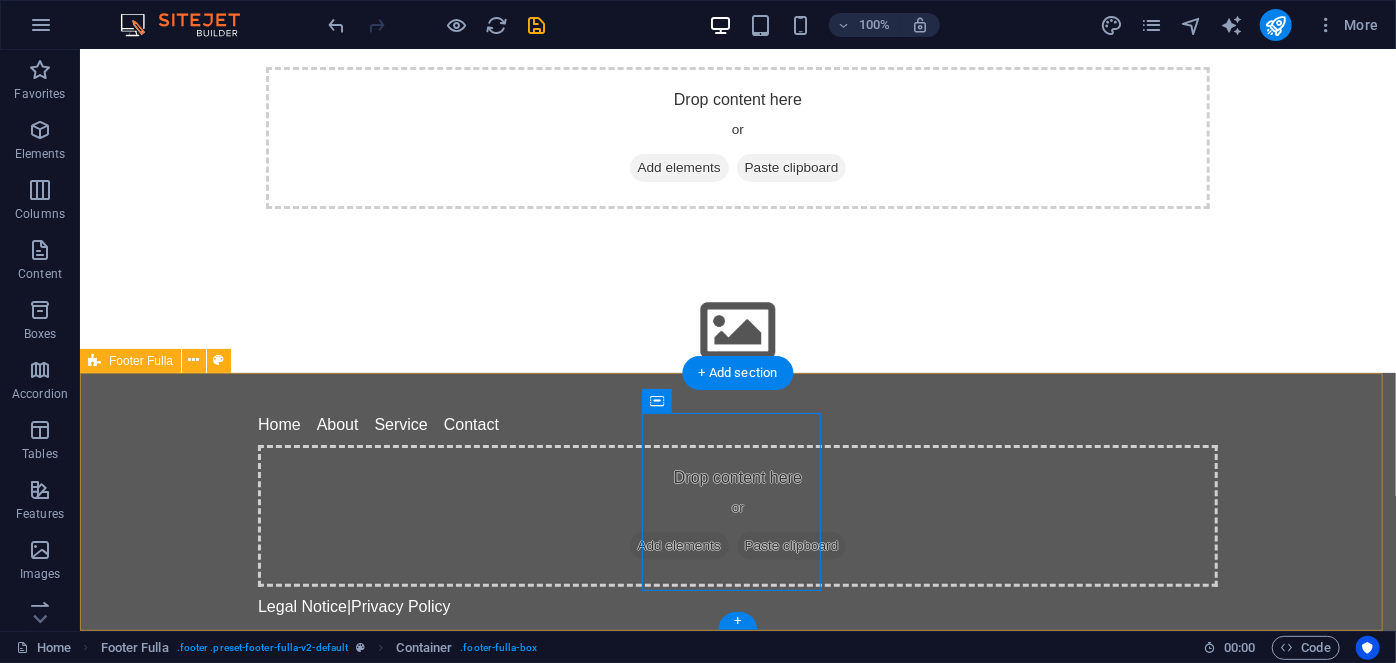 click on "Home About Service Contact Drop content here or  Add elements  Paste clipboard Legal Notice  |  Privacy Policy" at bounding box center [737, 515] 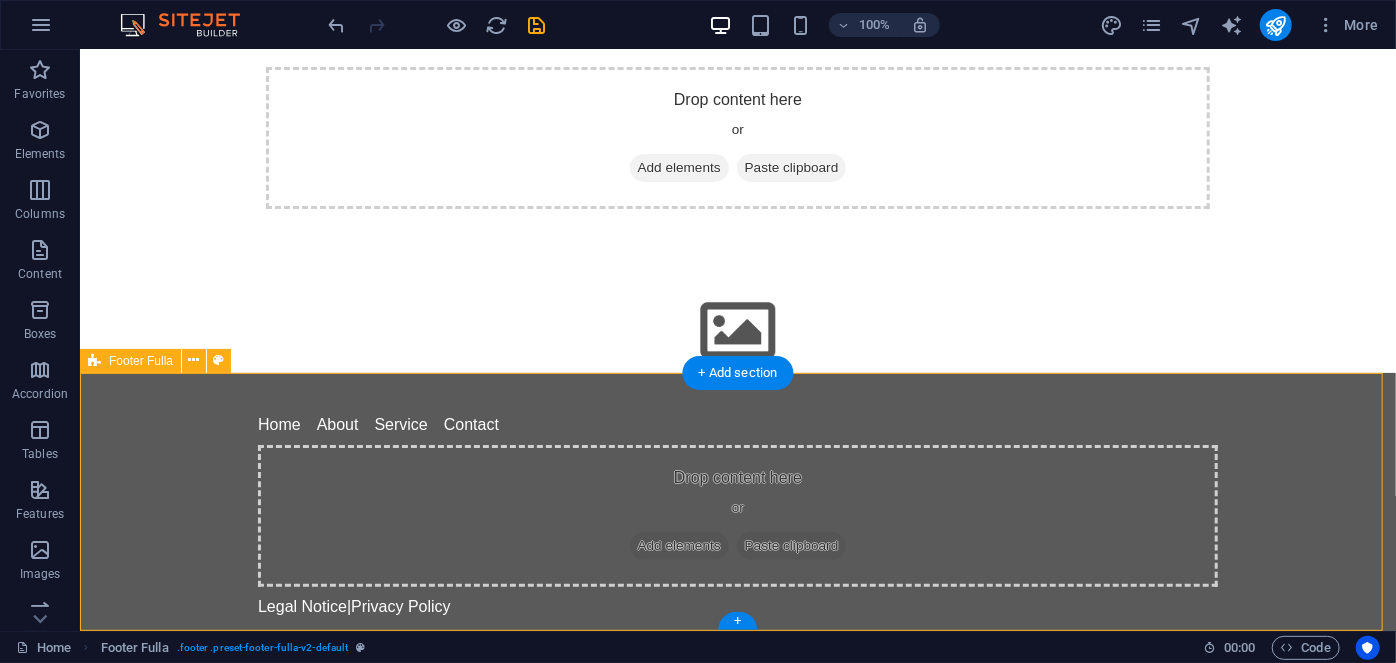 click on "Home About Service Contact Drop content here or  Add elements  Paste clipboard Legal Notice  |  Privacy Policy" at bounding box center [737, 515] 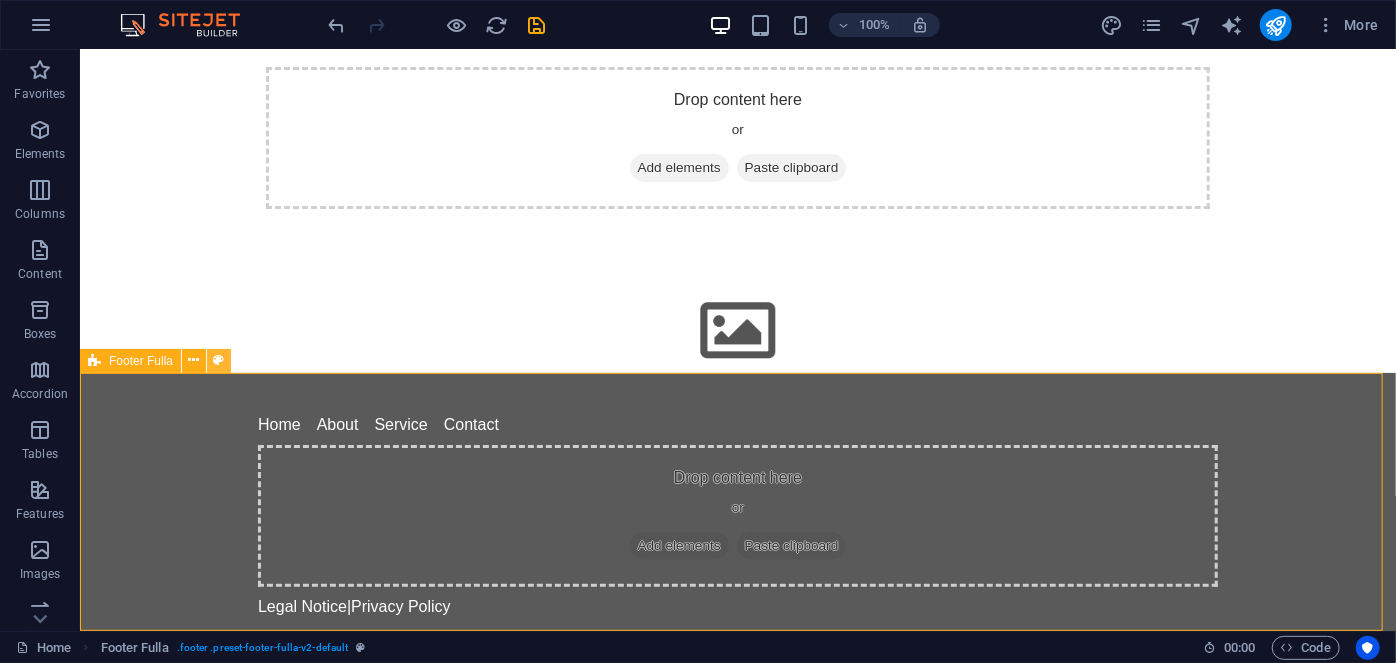 click at bounding box center (219, 361) 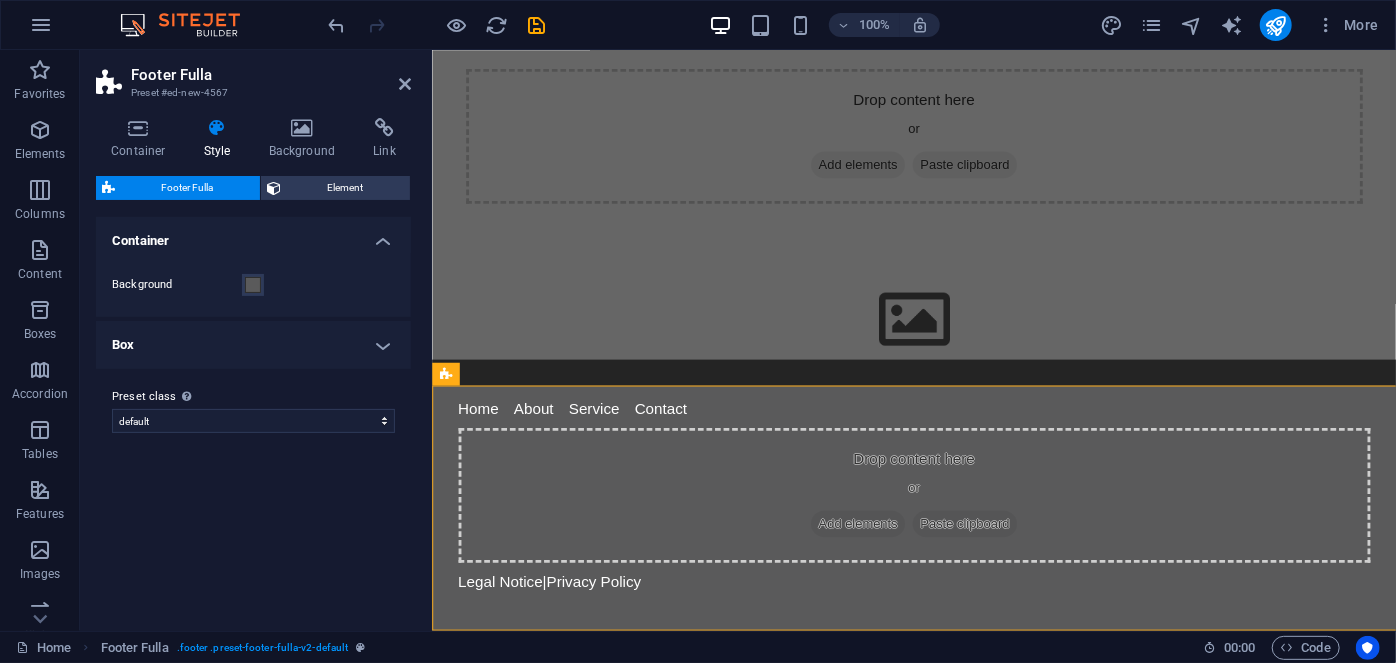 scroll, scrollTop: 32, scrollLeft: 0, axis: vertical 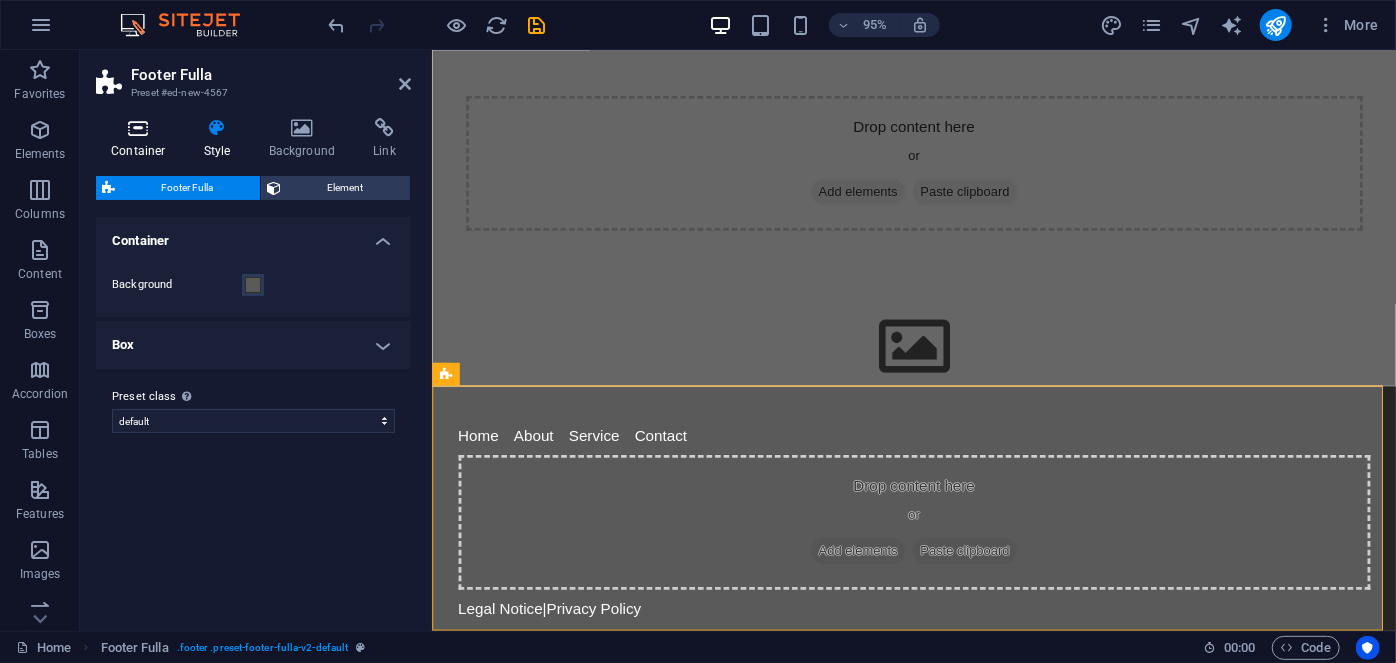 click at bounding box center [138, 128] 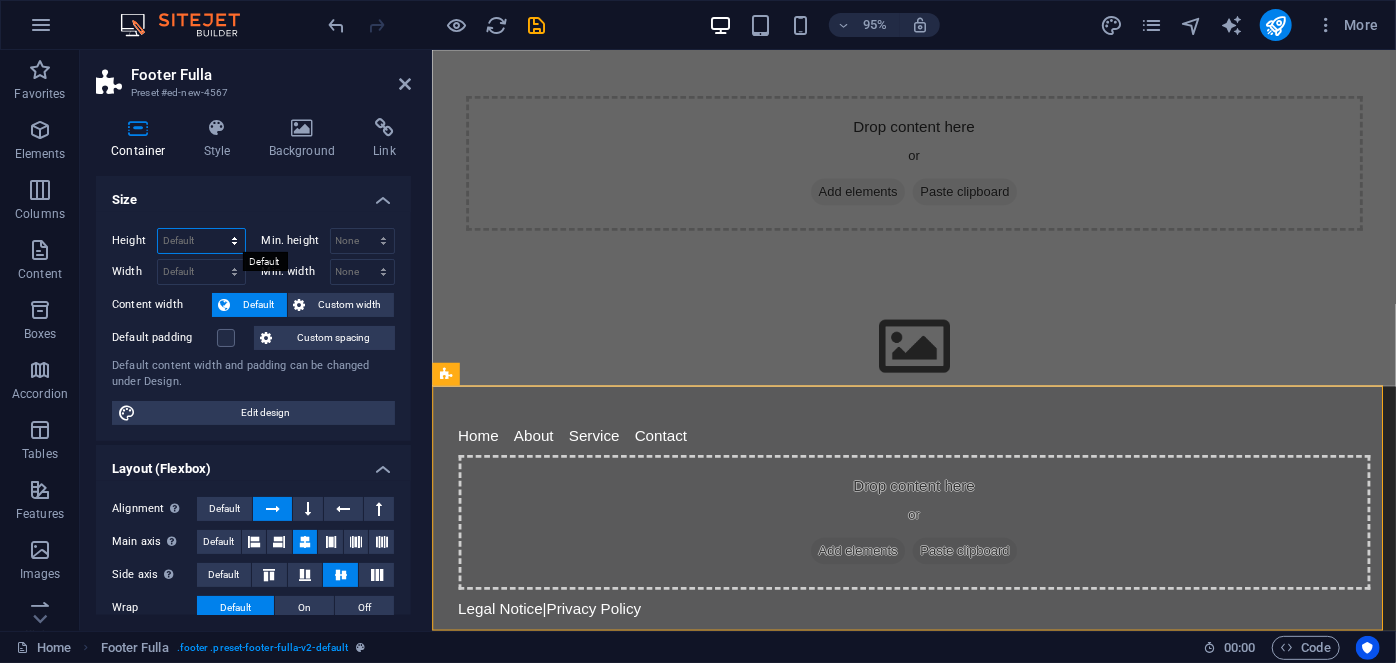 click on "Default px rem % vh vw" at bounding box center [201, 241] 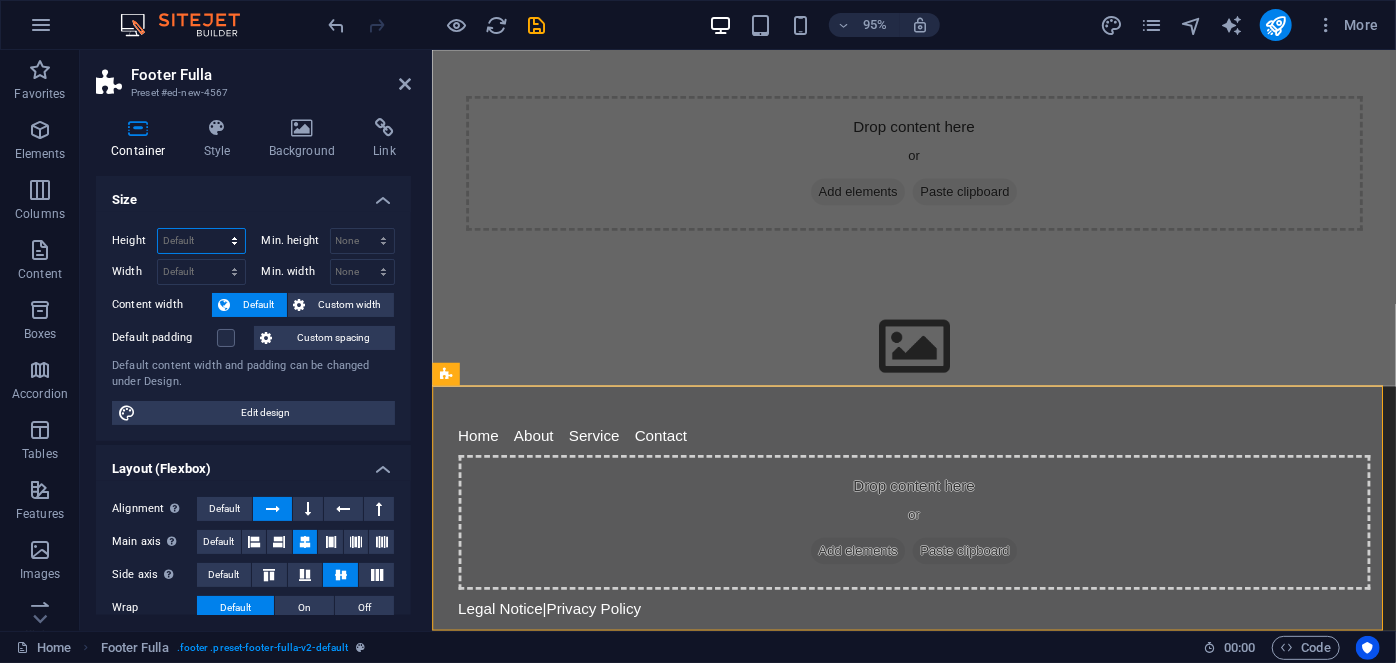 click on "Default px rem % vh vw" at bounding box center (201, 241) 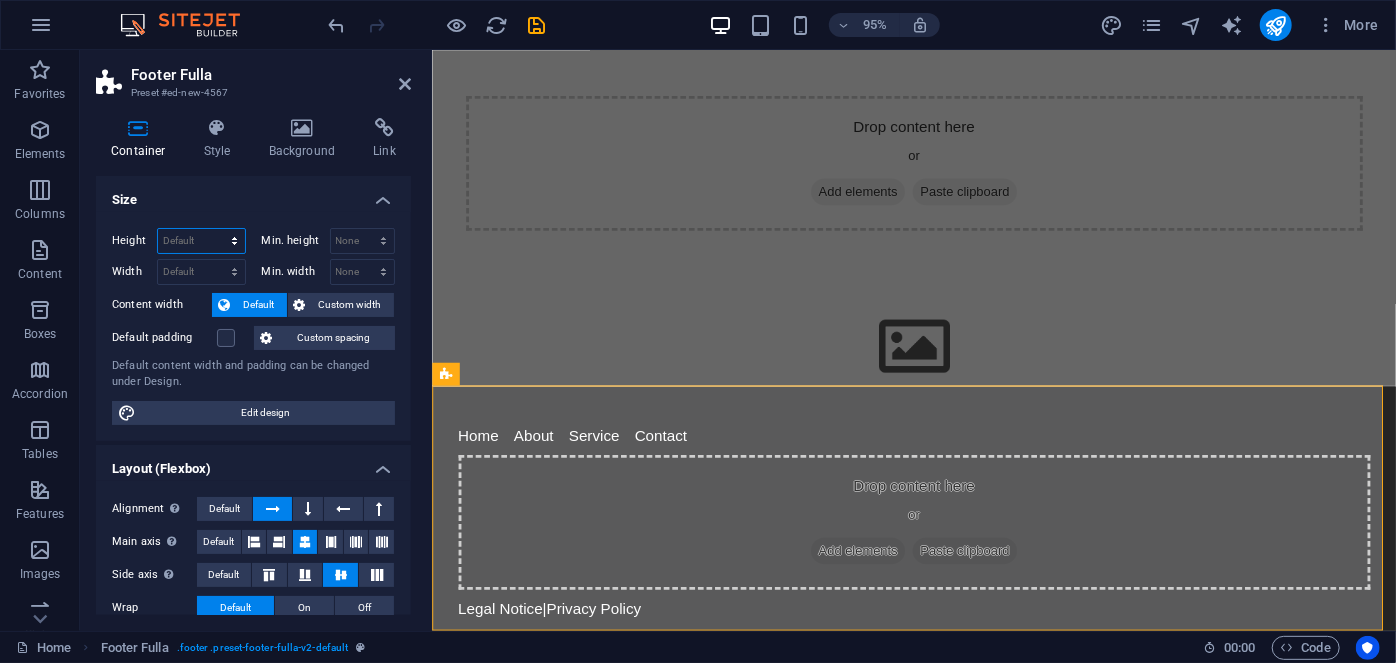 click on "Default px rem % vh vw" at bounding box center (201, 241) 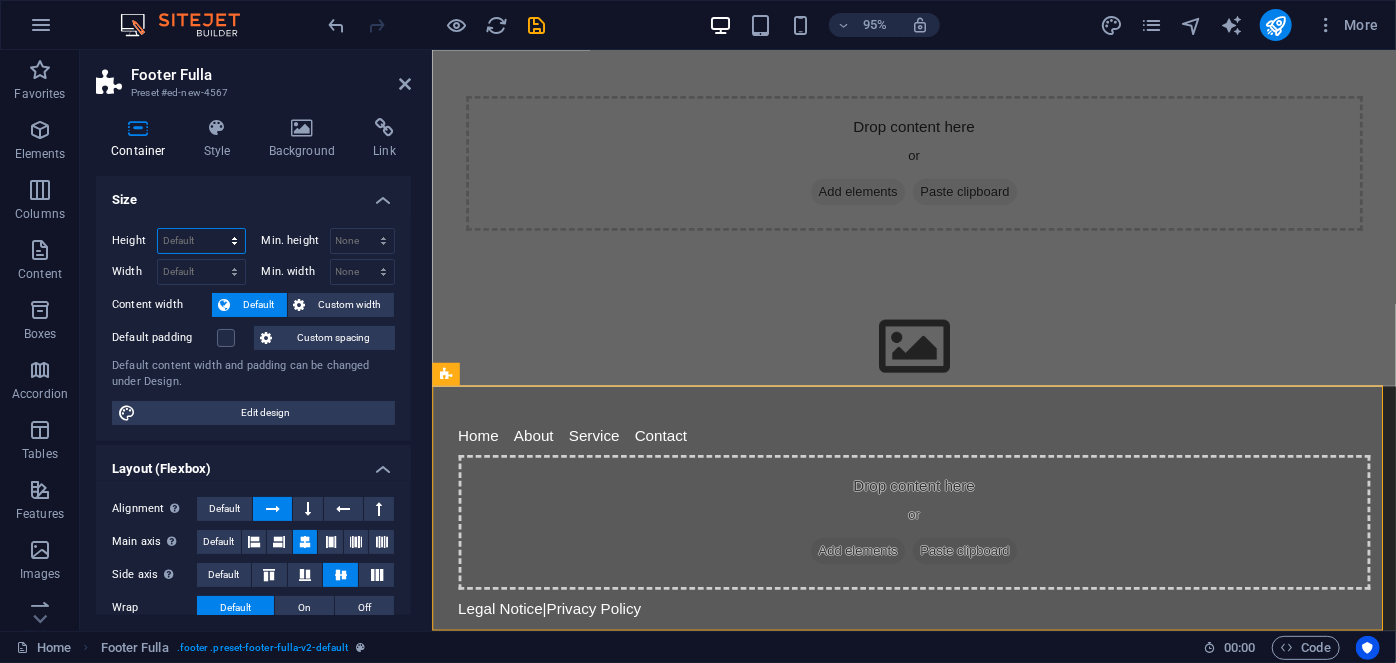 click on "Default px rem % vh vw" at bounding box center [201, 241] 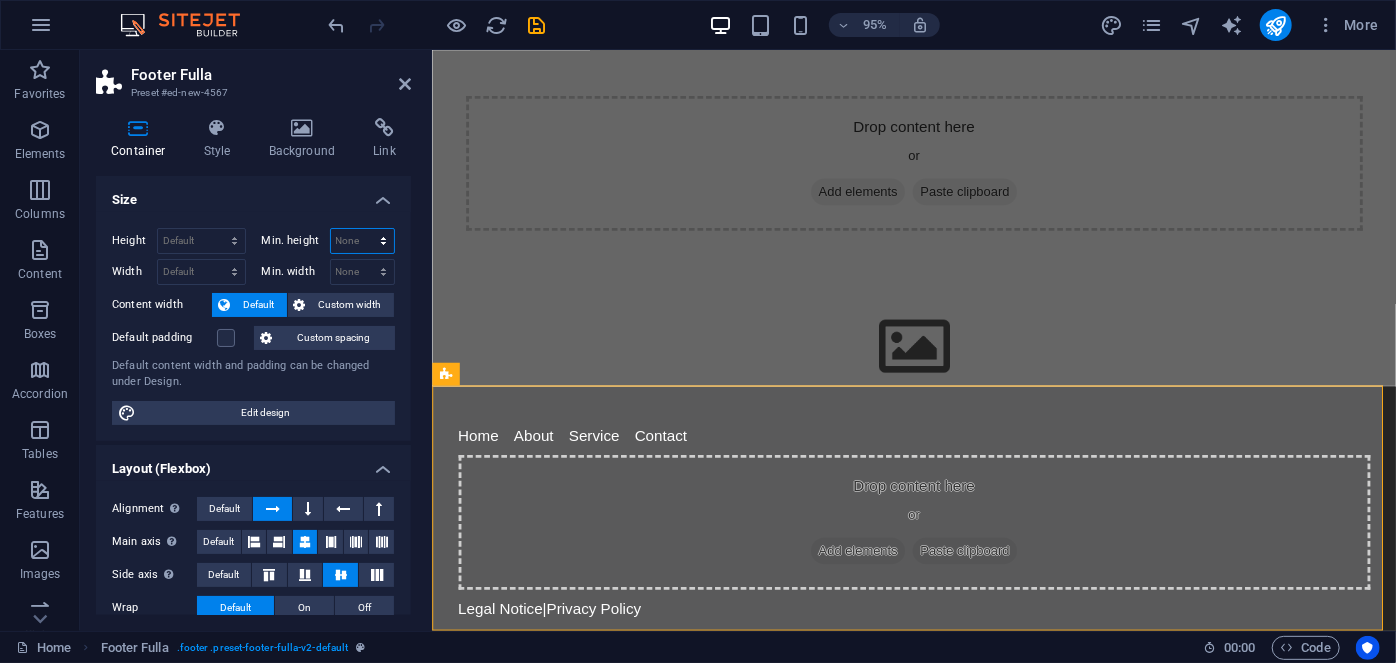 click on "None px rem % vh vw" at bounding box center (363, 241) 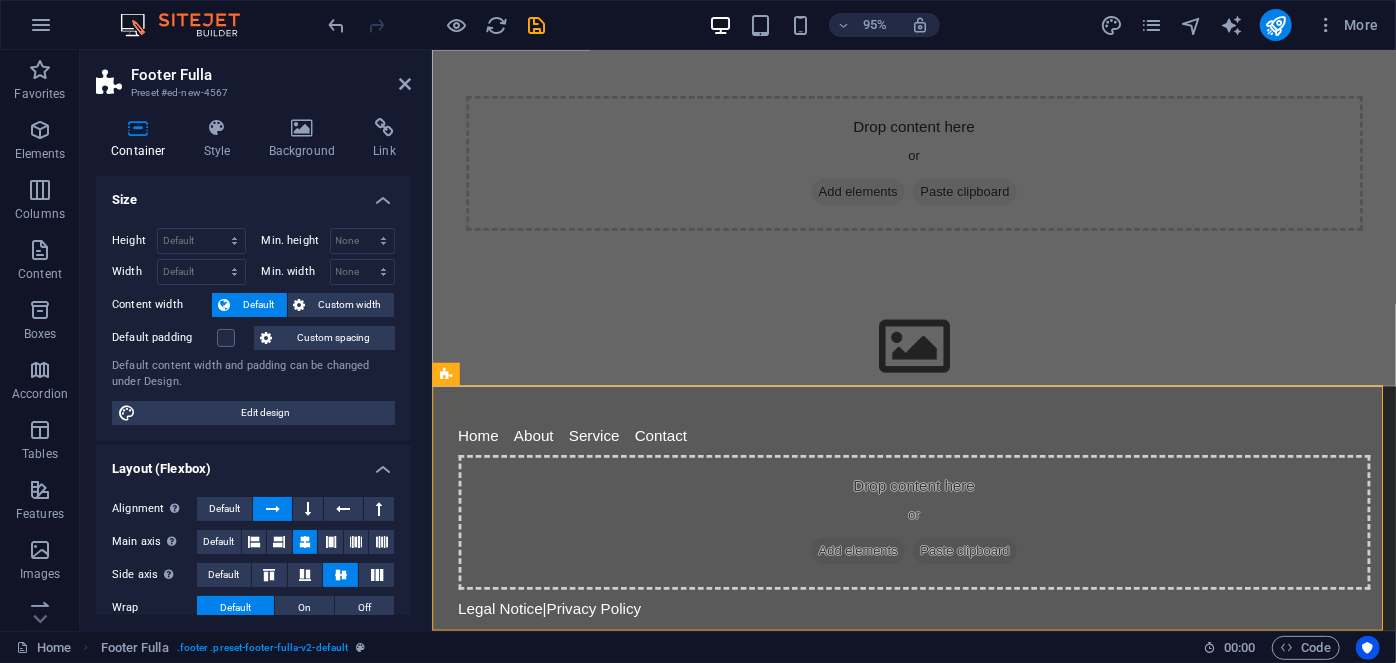 click on "Layout (Flexbox)" at bounding box center (253, 463) 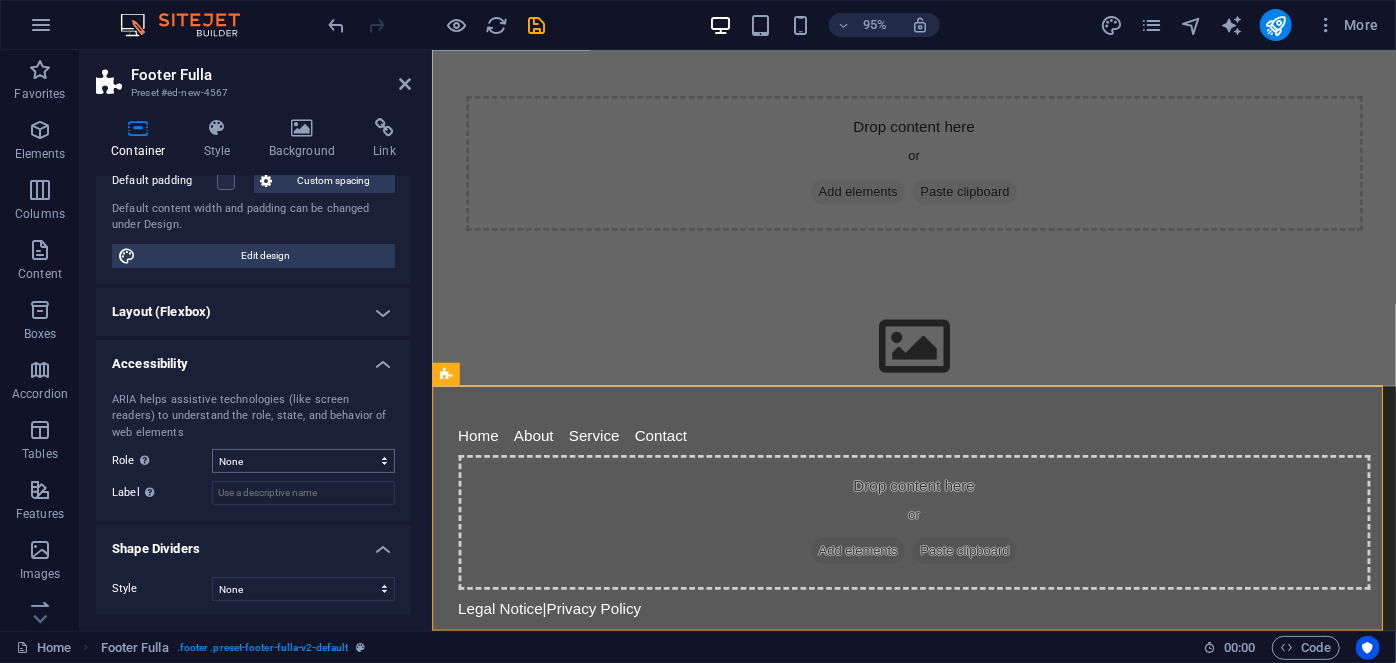scroll, scrollTop: 0, scrollLeft: 0, axis: both 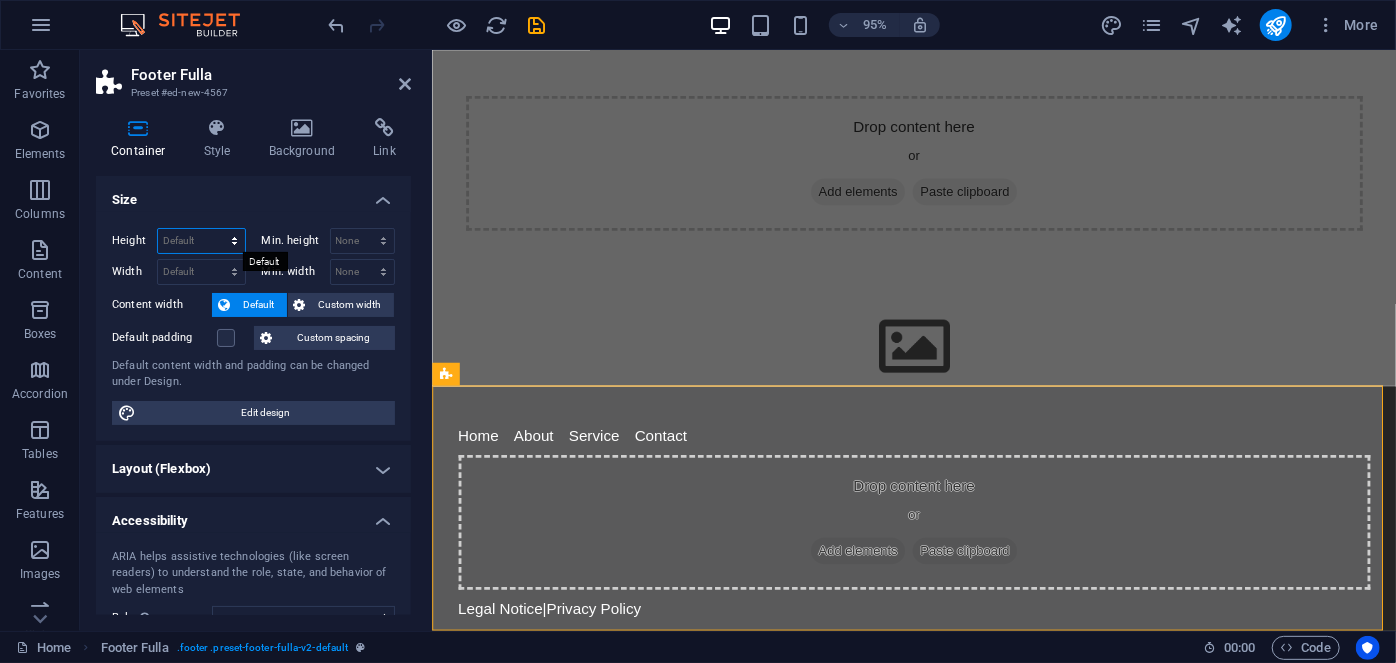 click on "Default px rem % vh vw" at bounding box center [201, 241] 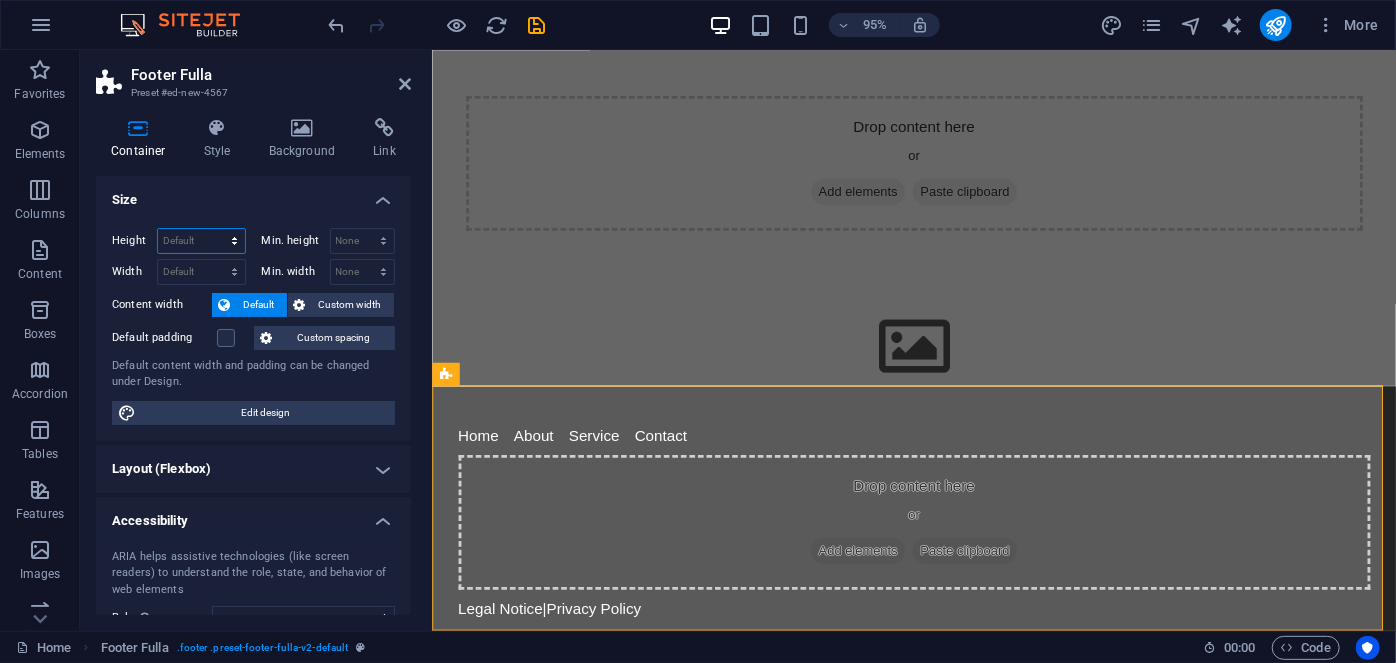 select on "%" 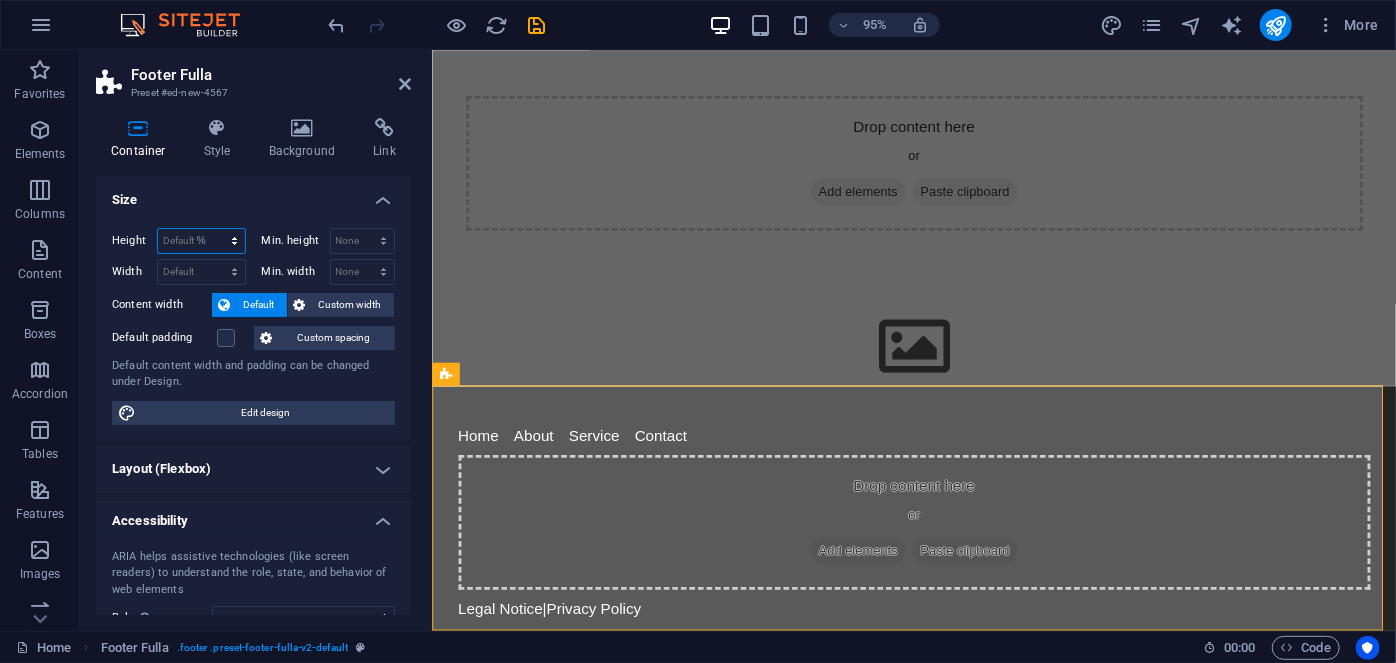 click on "Default px rem % vh vw" at bounding box center [201, 241] 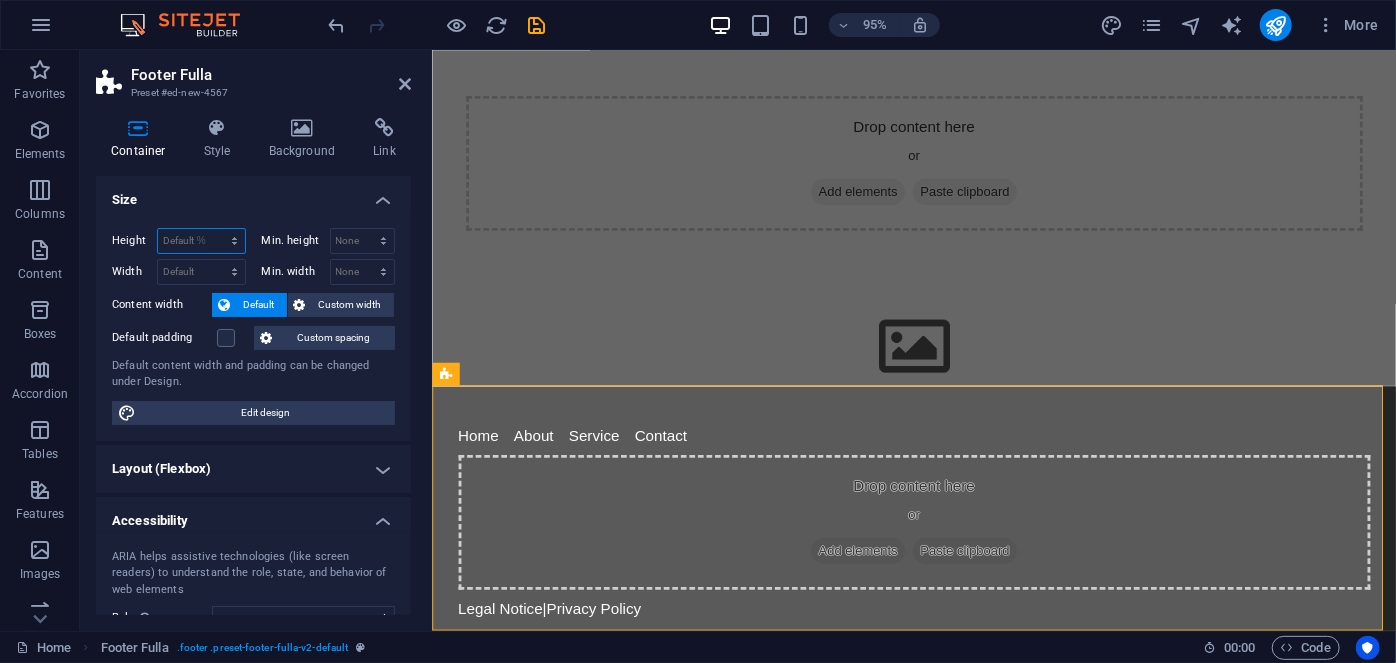 type on "100" 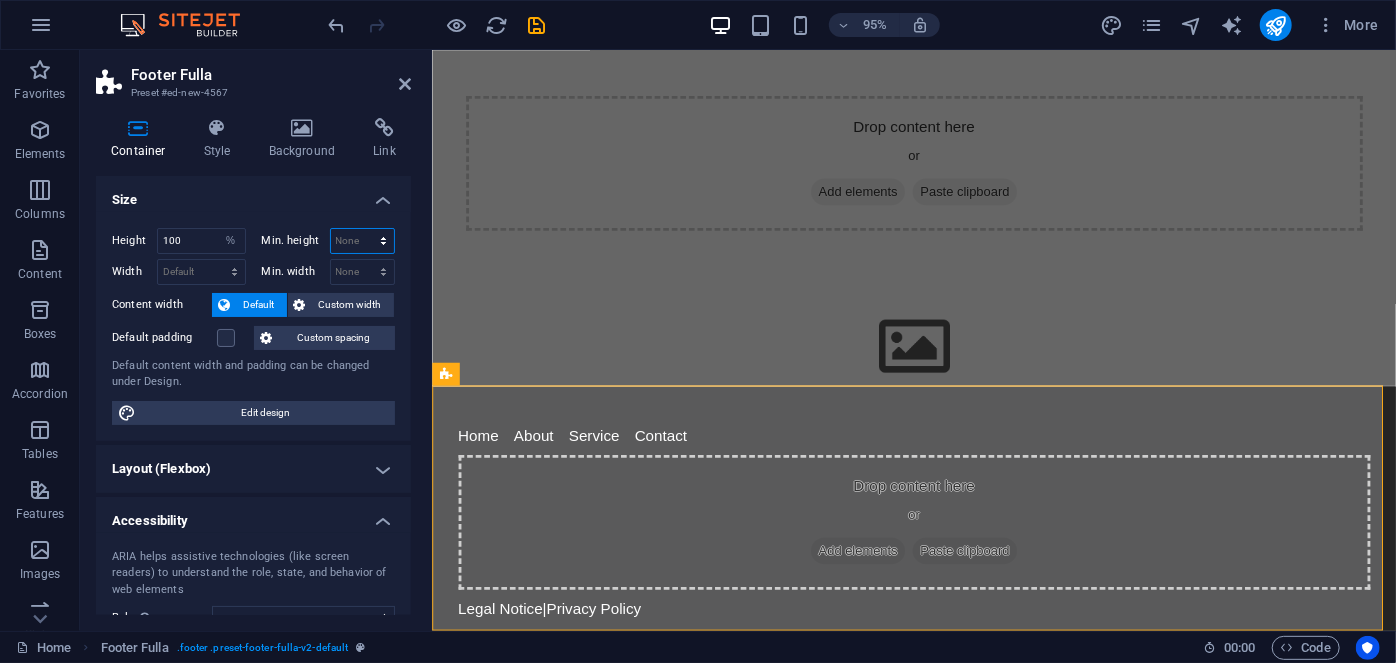 click on "None px rem % vh vw" at bounding box center [363, 241] 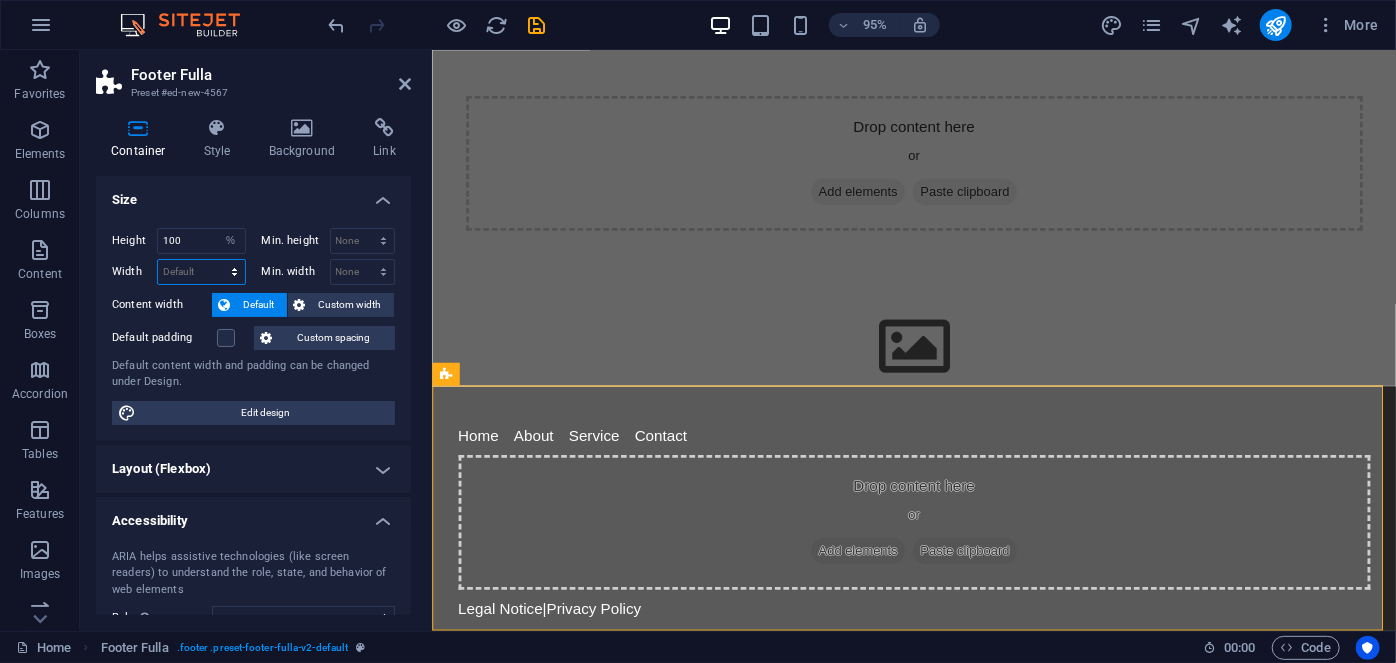 click on "Default px rem % em vh vw" at bounding box center (201, 272) 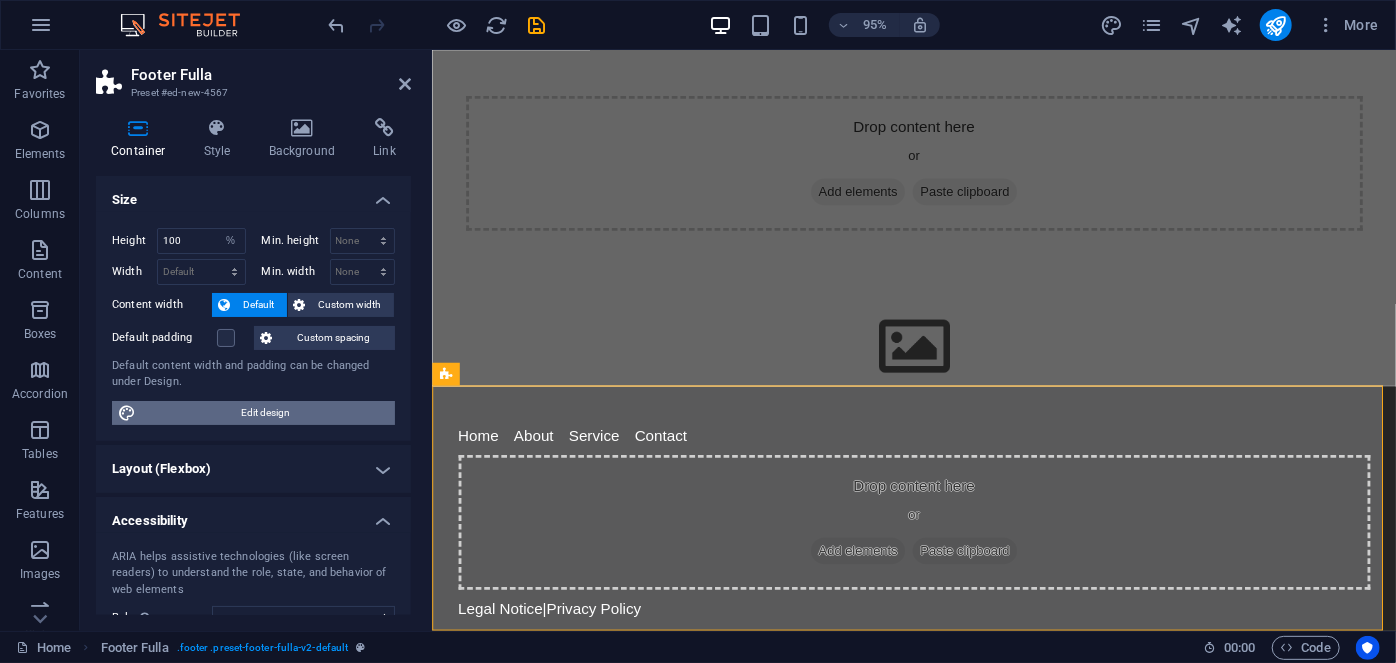 click on "Edit design" at bounding box center (265, 413) 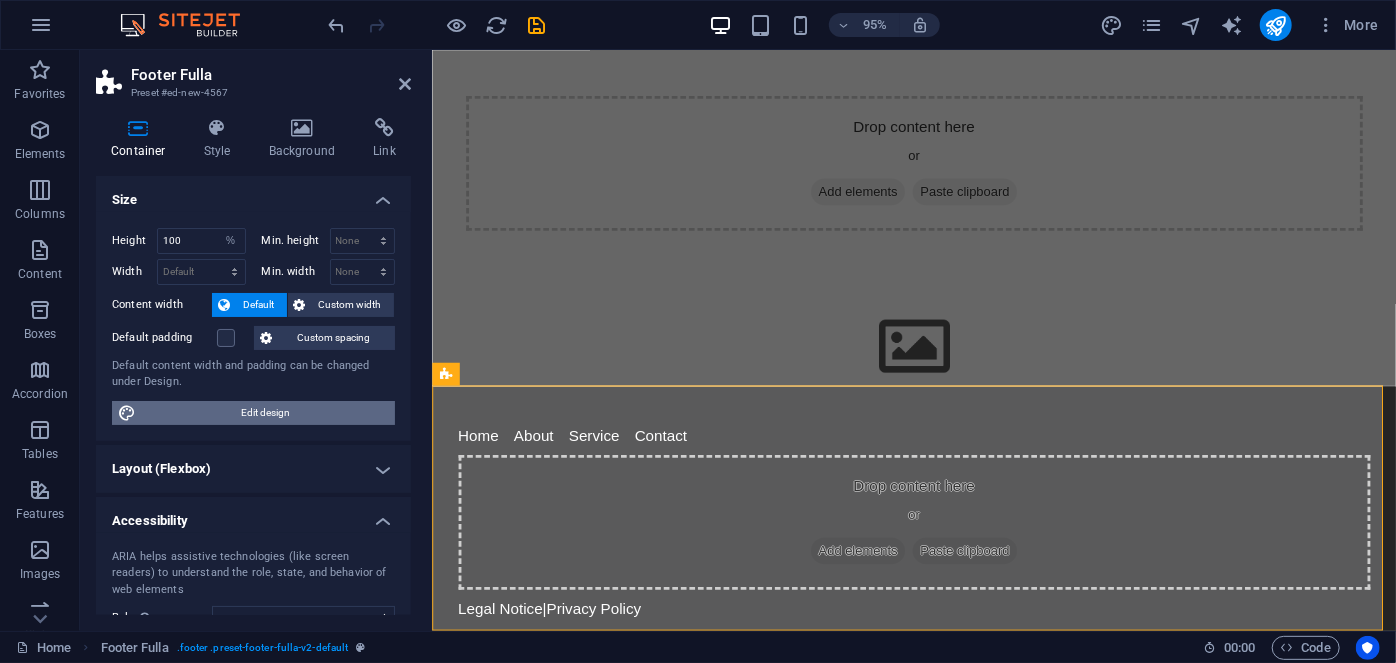 select on "px" 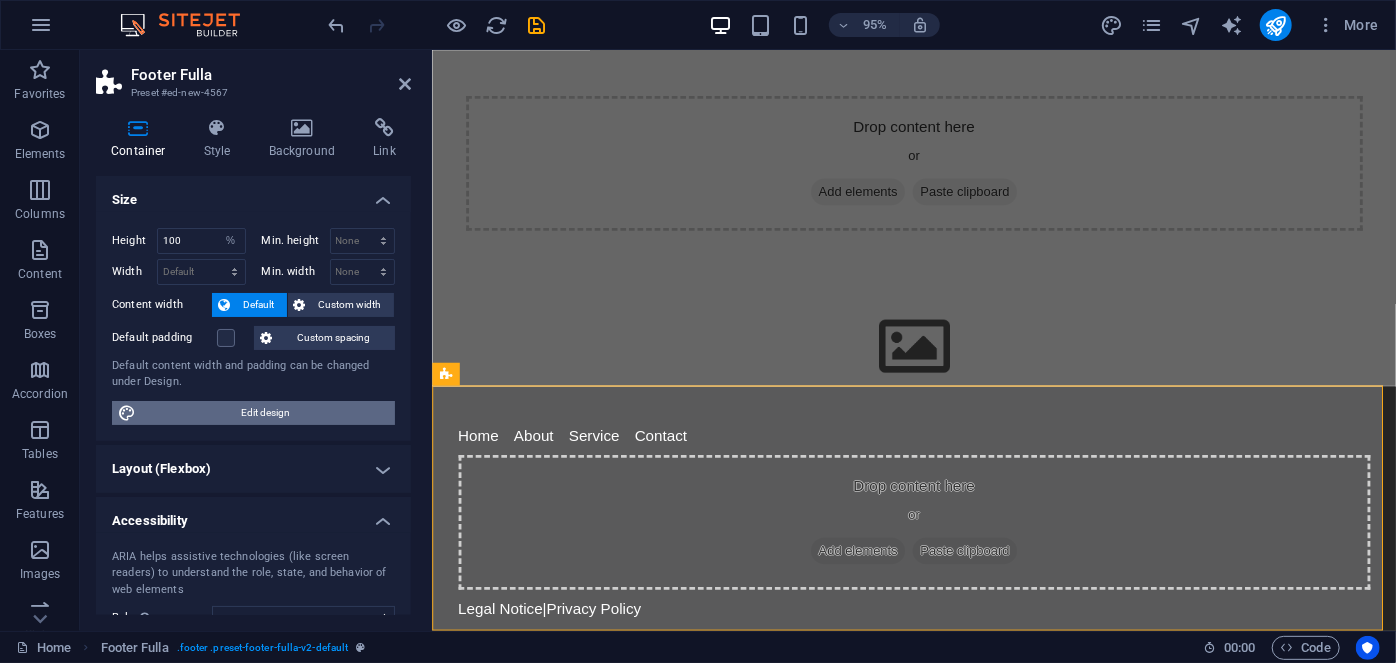 select on "400" 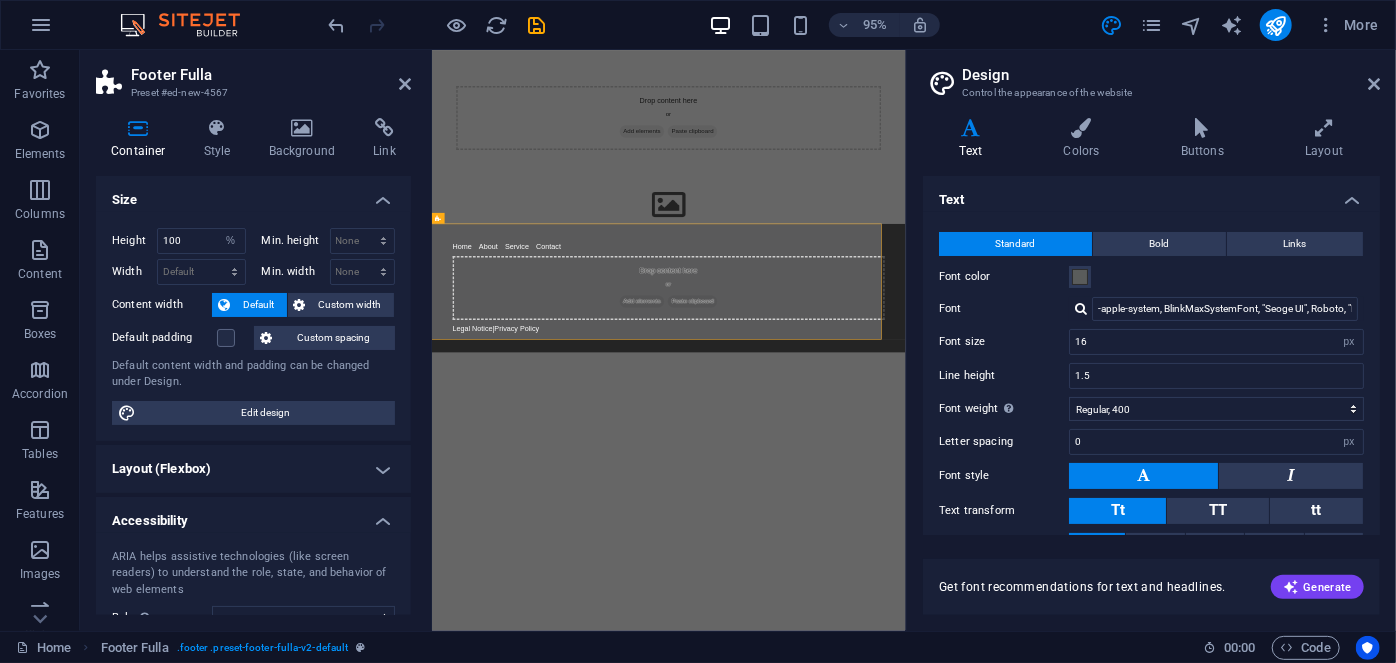 click on "Design Control the appearance of the website Variants  Text  Colors  Buttons  Layout Text Standard Bold Links Font color Font -apple-system, BlinkMaxSystemFont, "Seoge UI", Roboto, "Helvetica Neue", Arial, sans-serif Font size 16 rem px Line height 1.5 Font weight To display the font weight correctly, it may need to be enabled.  Manage Fonts Thin, 100 Extra-light, 200 Light, 300 Regular, 400 Medium, 500 Semi-bold, 600 Bold, 700 Extra-bold, 800 Black, 900 Letter spacing 0 rem px Font style Text transform Tt TT tt Text align Font weight To display the font weight correctly, it may need to be enabled.  Manage Fonts Thin, 100 Extra-light, 200 Light, 300 Regular, 400 Medium, 500 Semi-bold, 600 Bold, 700 Extra-bold, 800 Black, 900 Default Hover / Active Font color Font color Decoration None Decoration None Transition duration 0.3 s Transition function Ease Ease In Ease Out Ease In/Ease Out Linear Headlines All H1 / Textlogo H2 H3 H4 H5 H6 Font color Font Line height 1.5 Font weight Manage Fonts Thin, 100 Light, 300" at bounding box center [1151, 340] 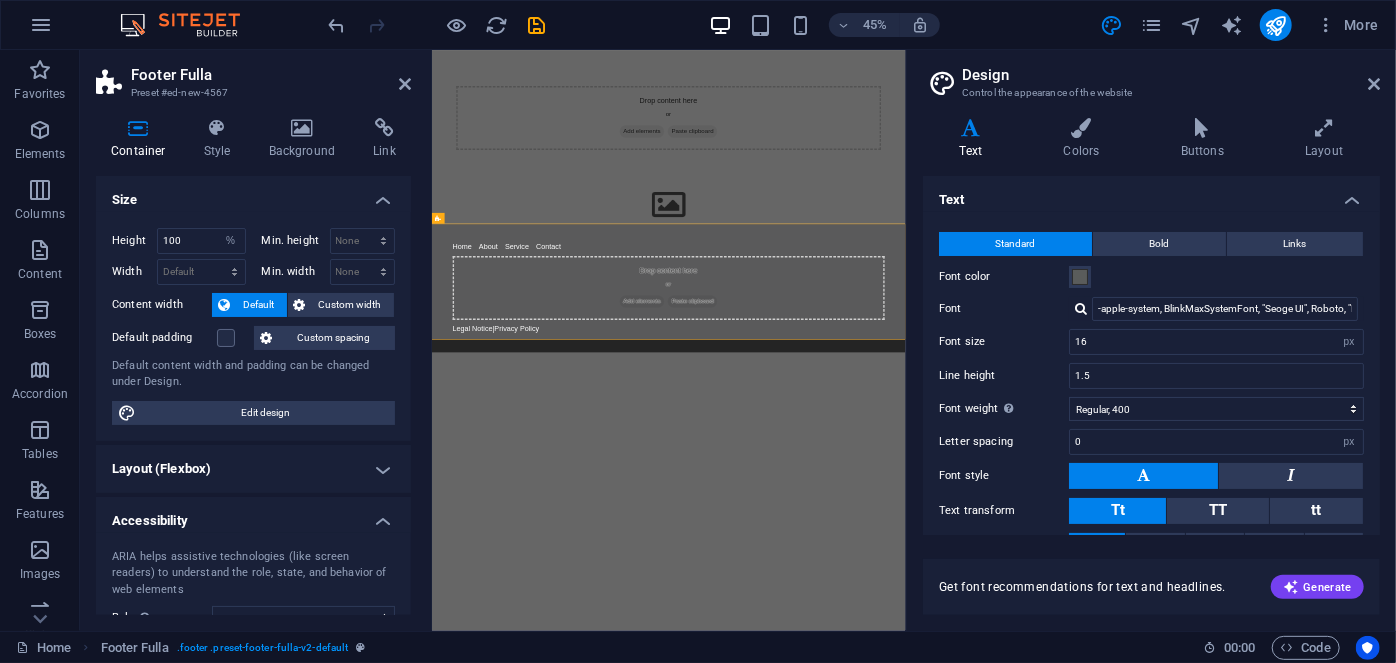 click on "Design" at bounding box center [1171, 75] 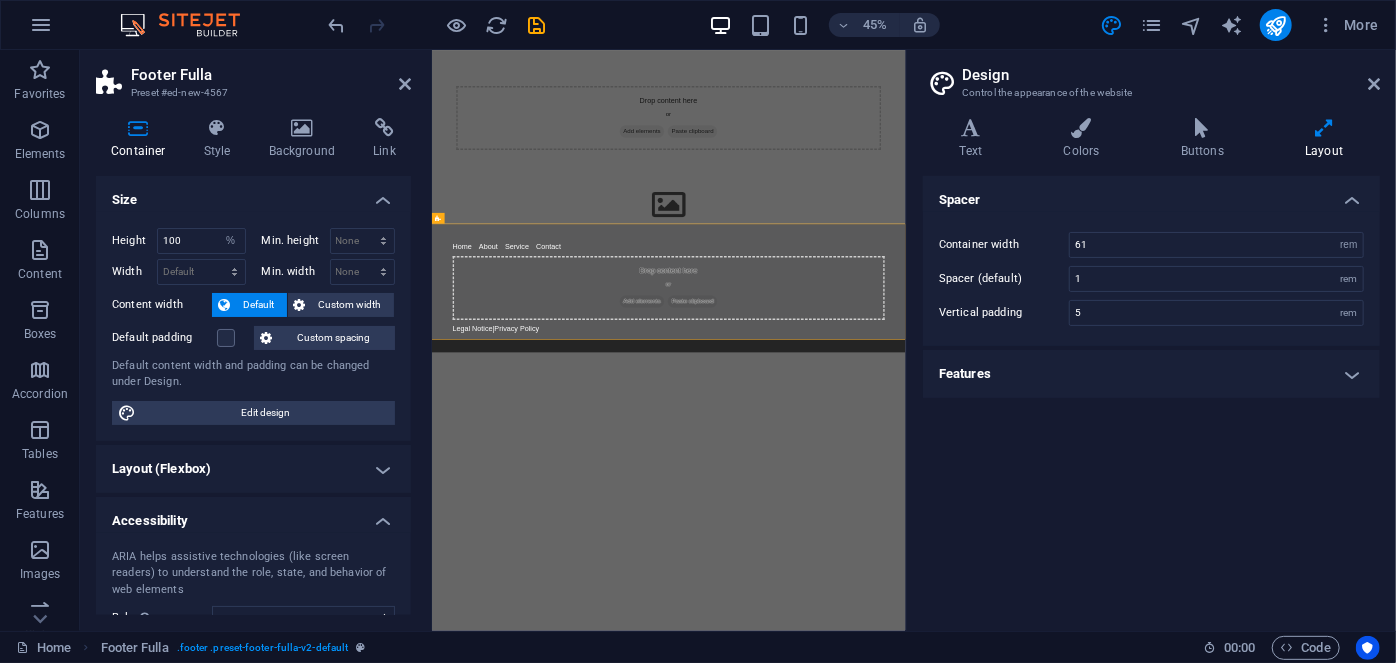 click on "Design" at bounding box center (1171, 75) 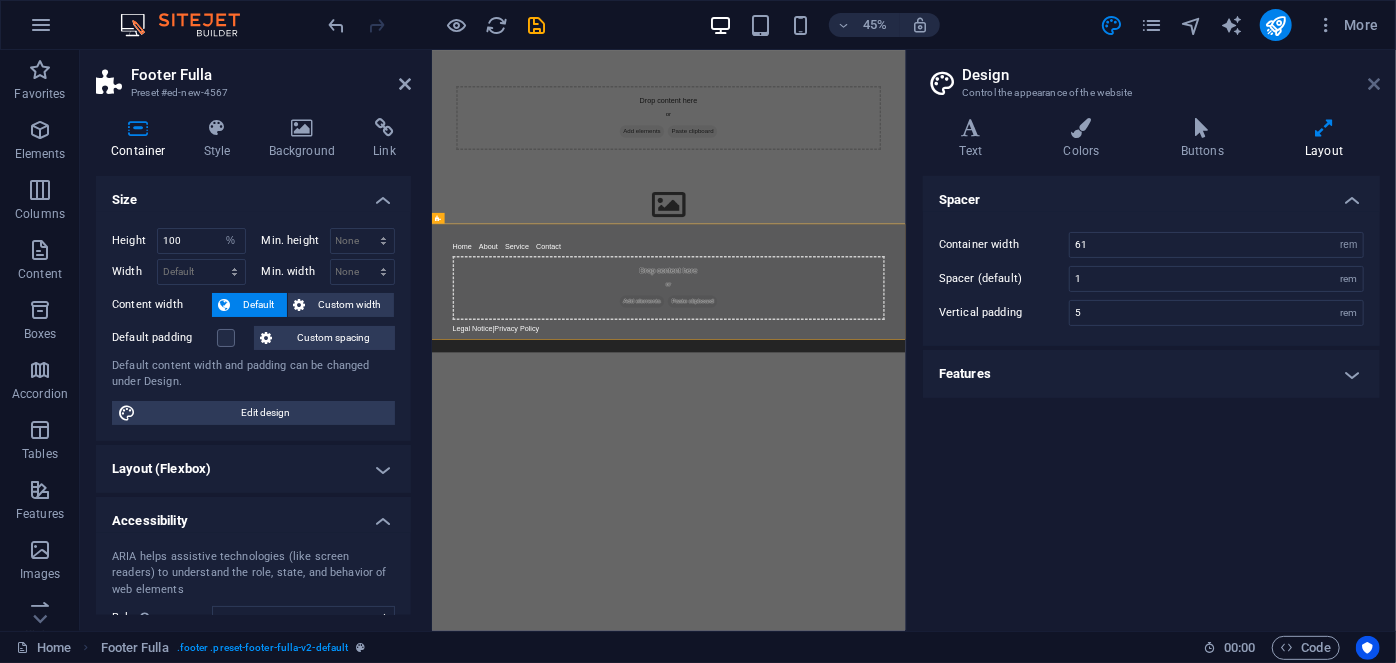 click at bounding box center [1374, 84] 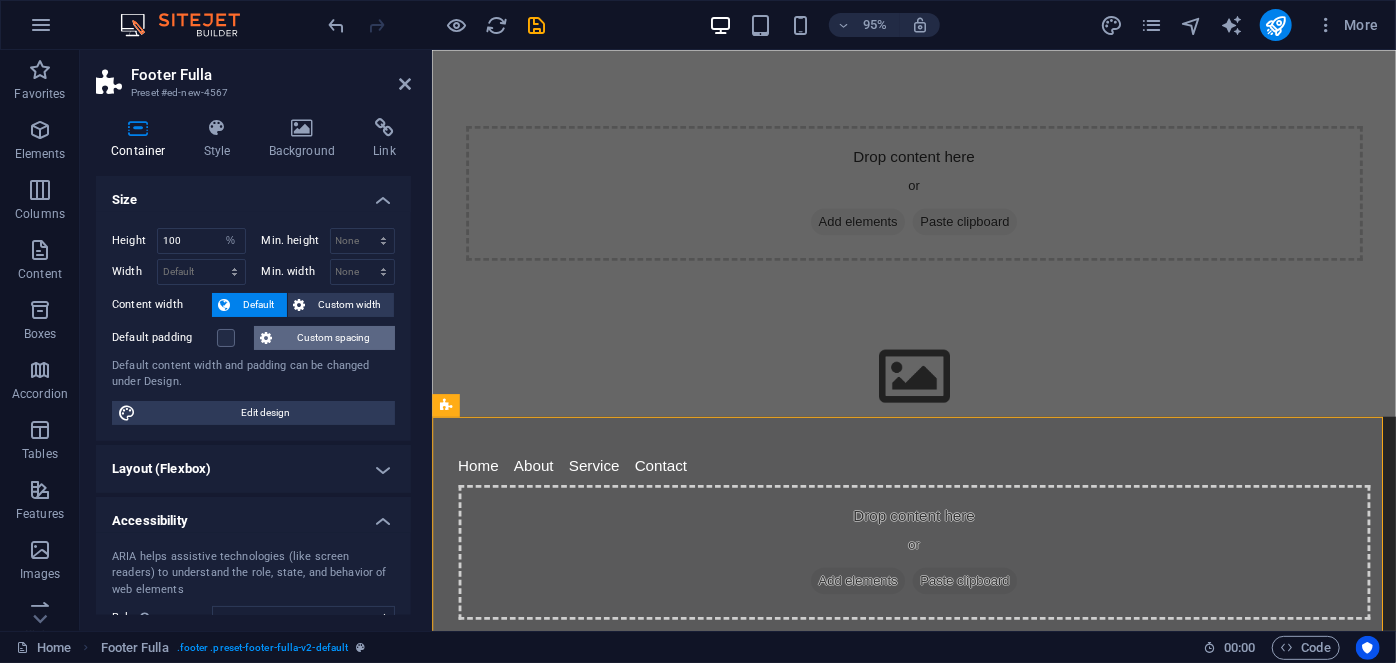 click on "Custom spacing" at bounding box center (333, 338) 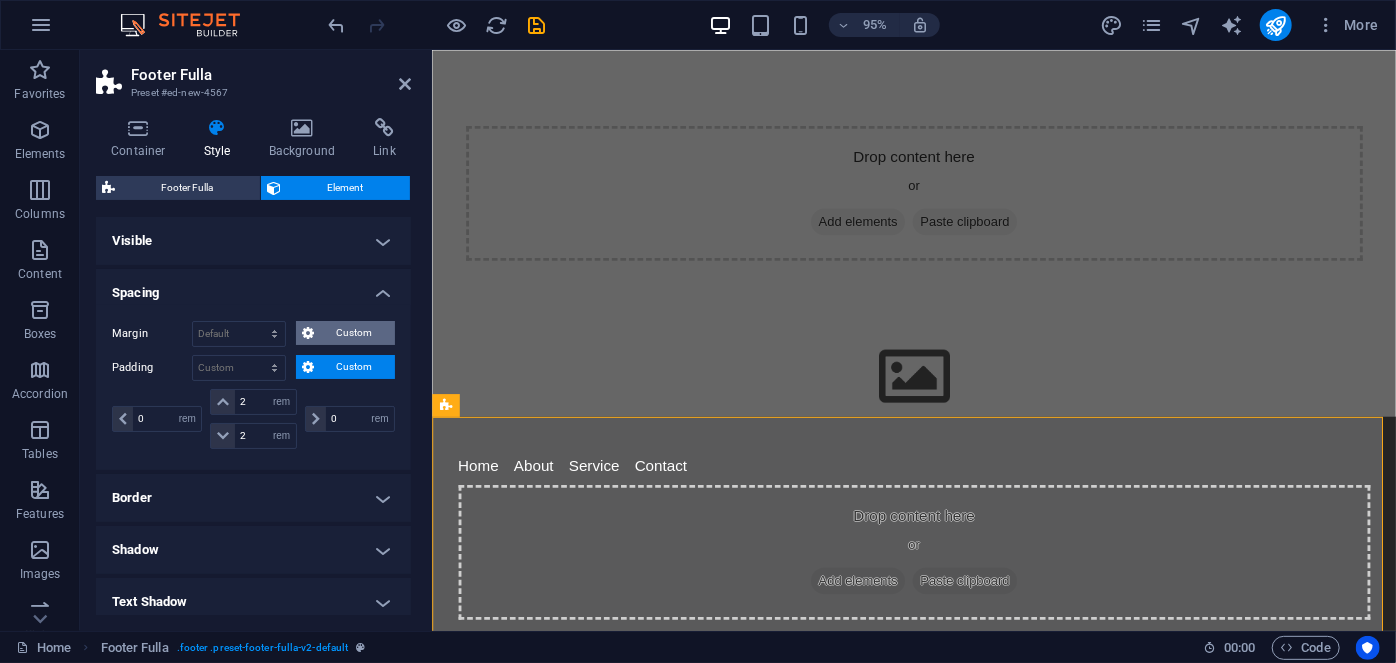 click on "Custom" at bounding box center (354, 333) 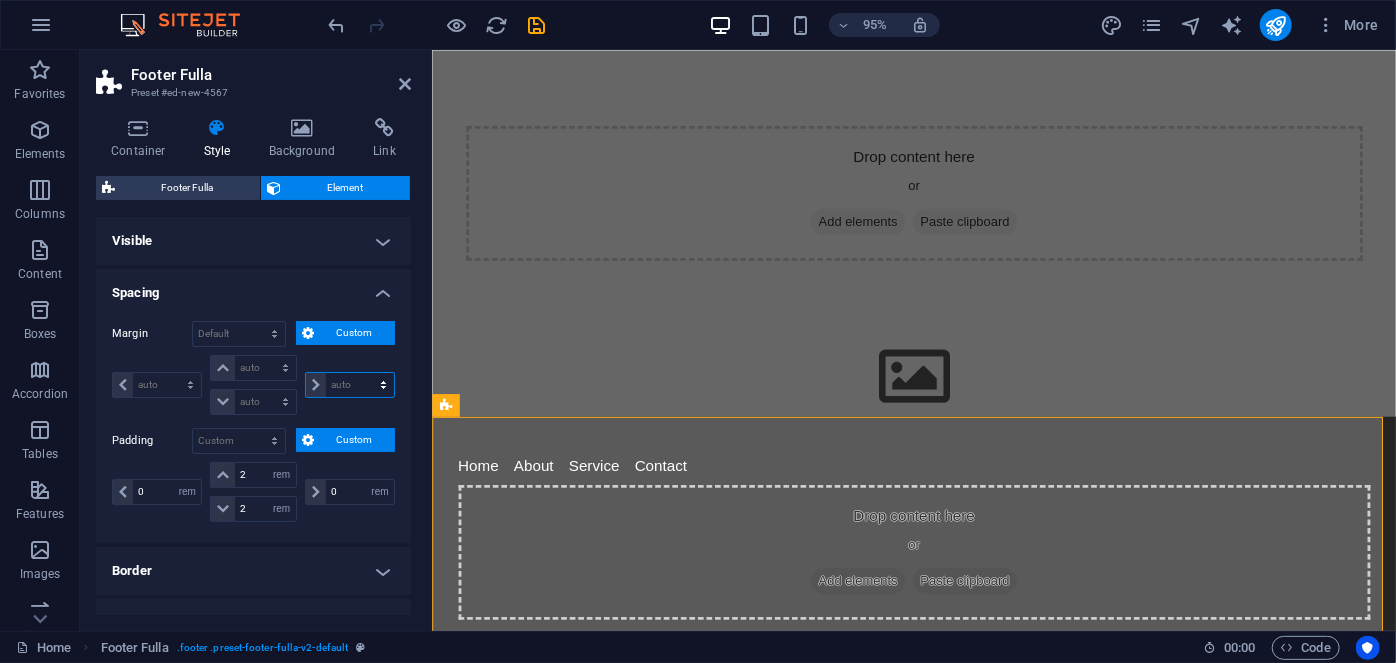 drag, startPoint x: 346, startPoint y: 382, endPoint x: 320, endPoint y: 382, distance: 26 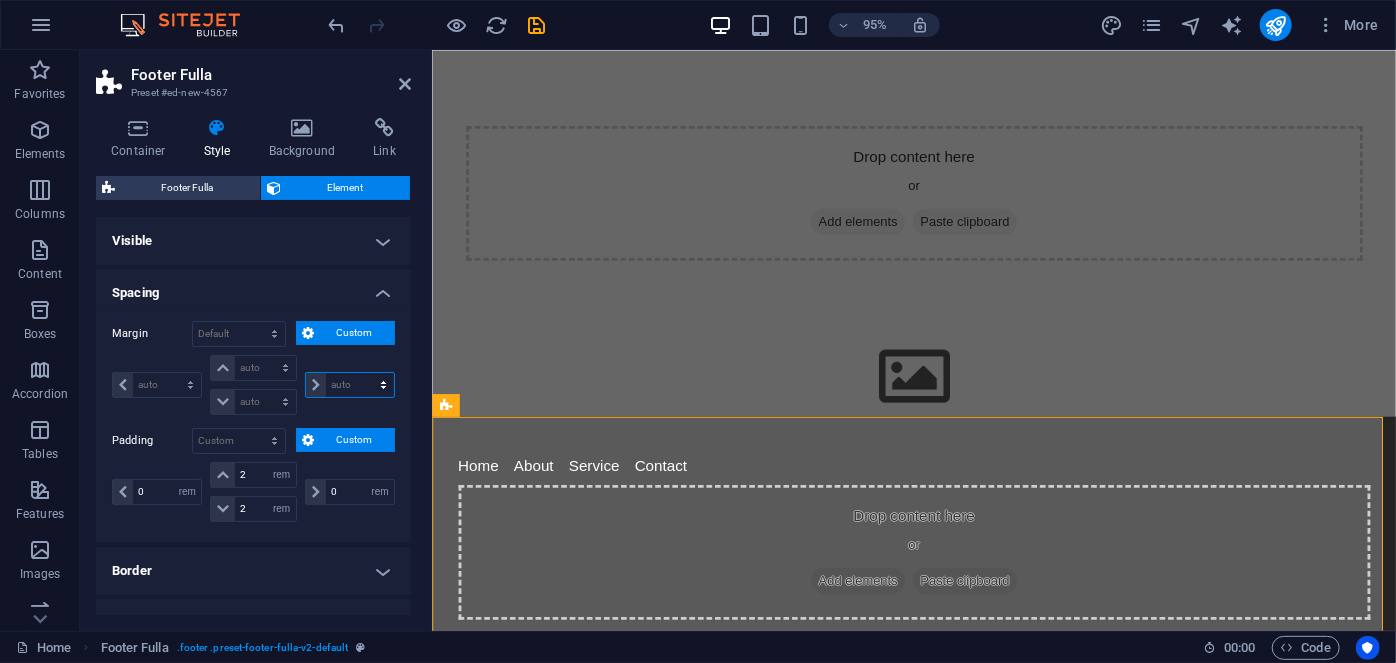click on "auto px % rem vw vh" at bounding box center [350, 385] 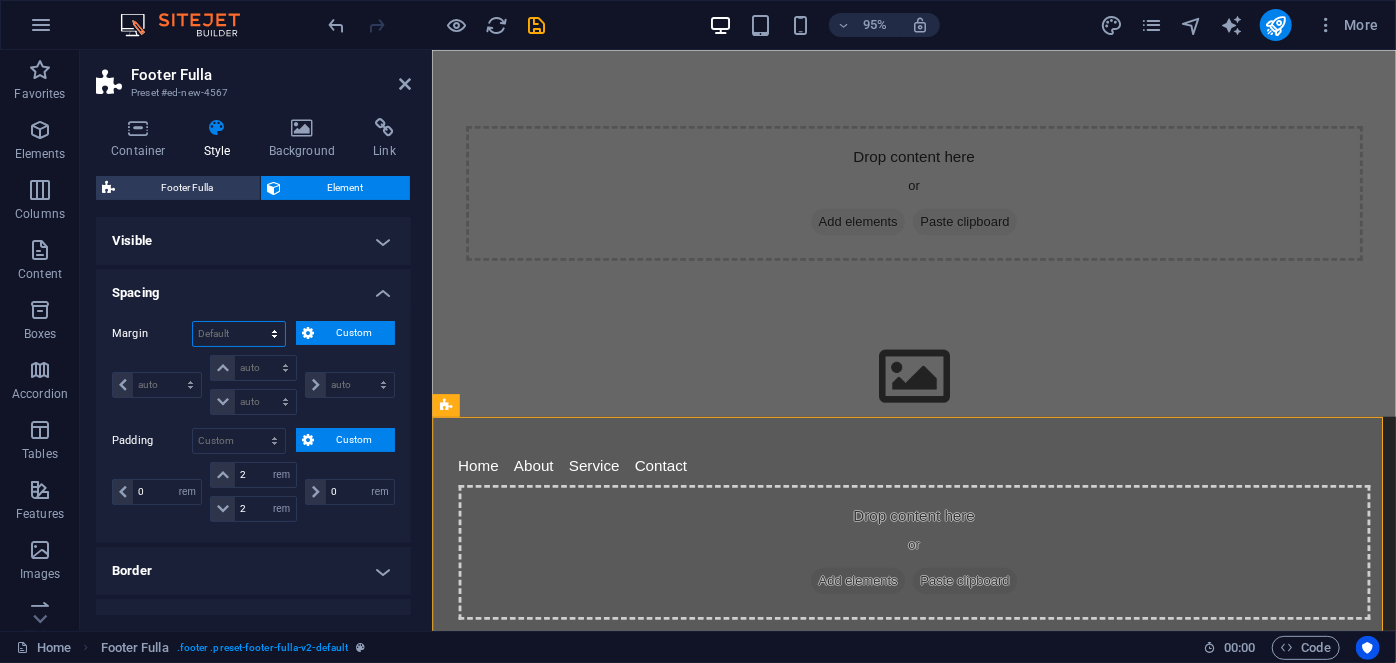 click on "Default auto px % rem vw vh Custom" at bounding box center [239, 334] 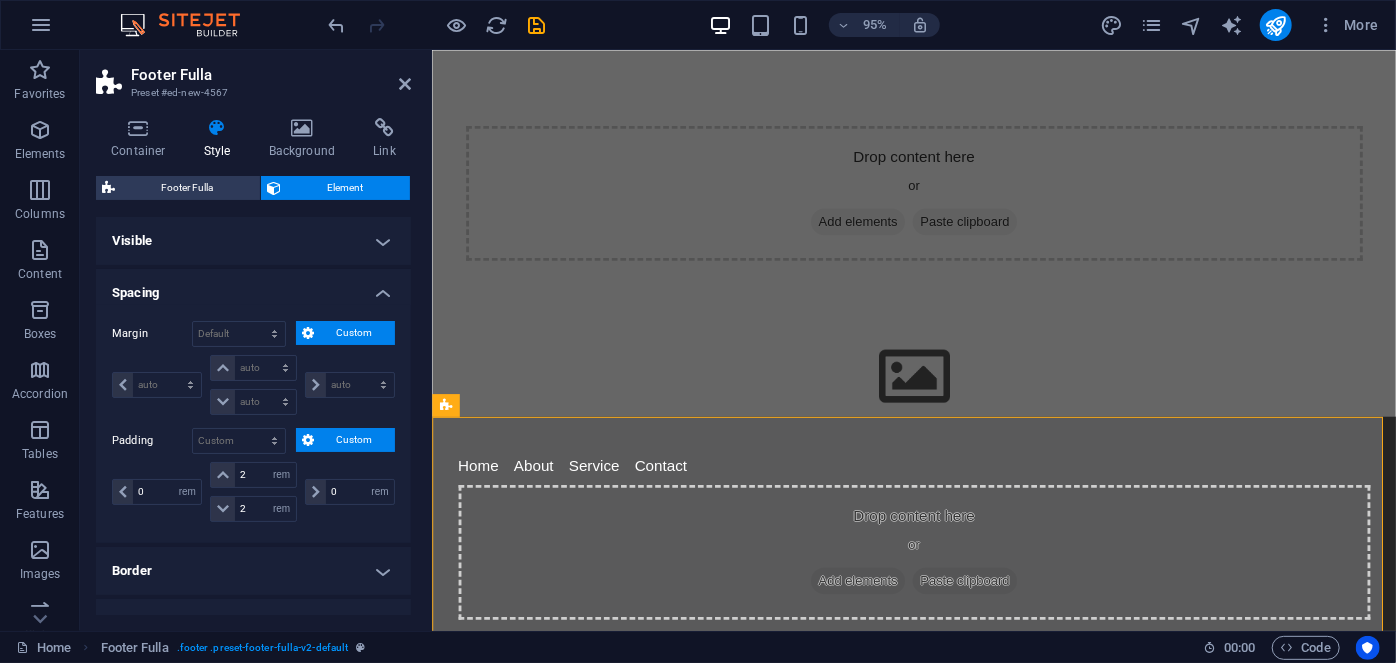 click on "Spacing" at bounding box center [253, 287] 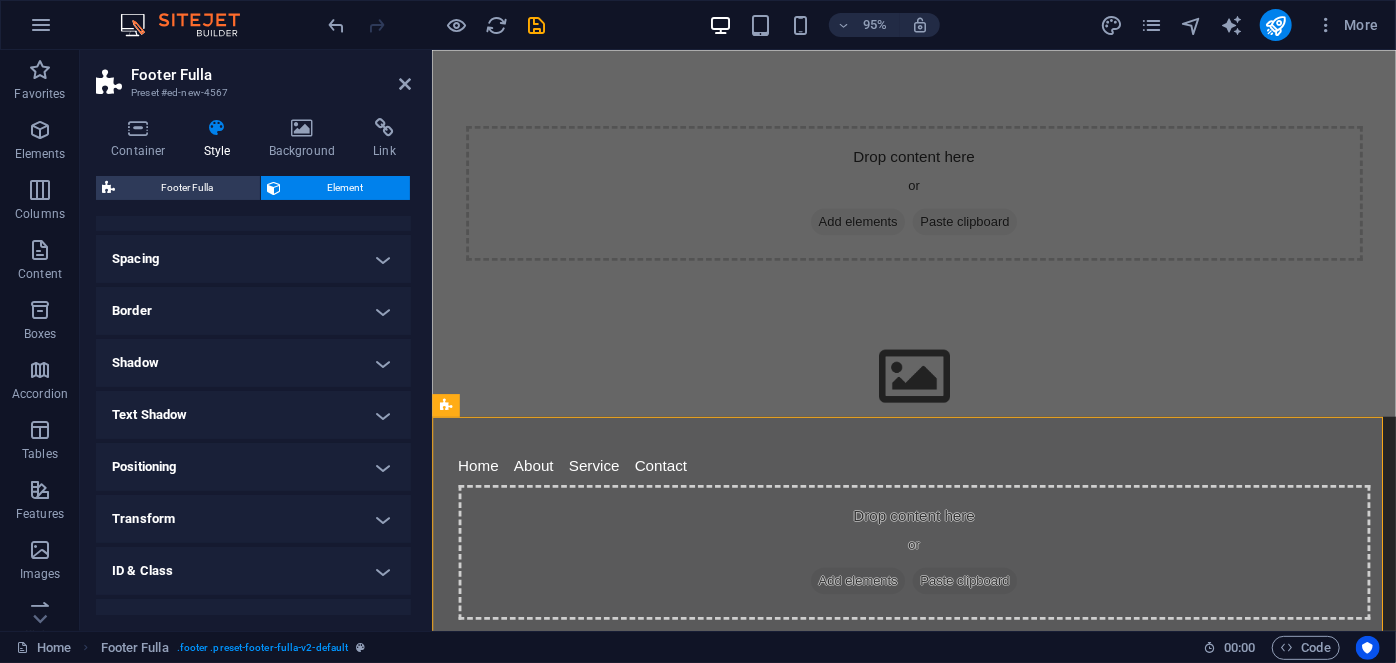 scroll, scrollTop: 0, scrollLeft: 0, axis: both 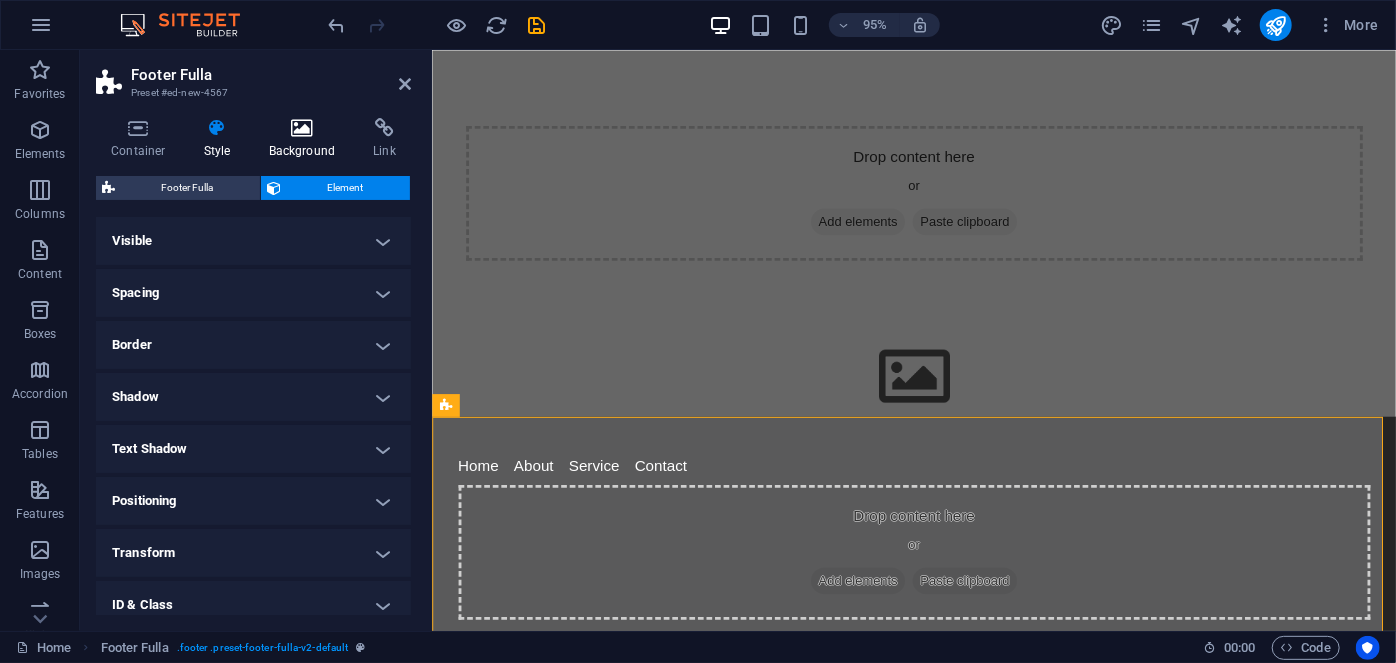 click at bounding box center (302, 128) 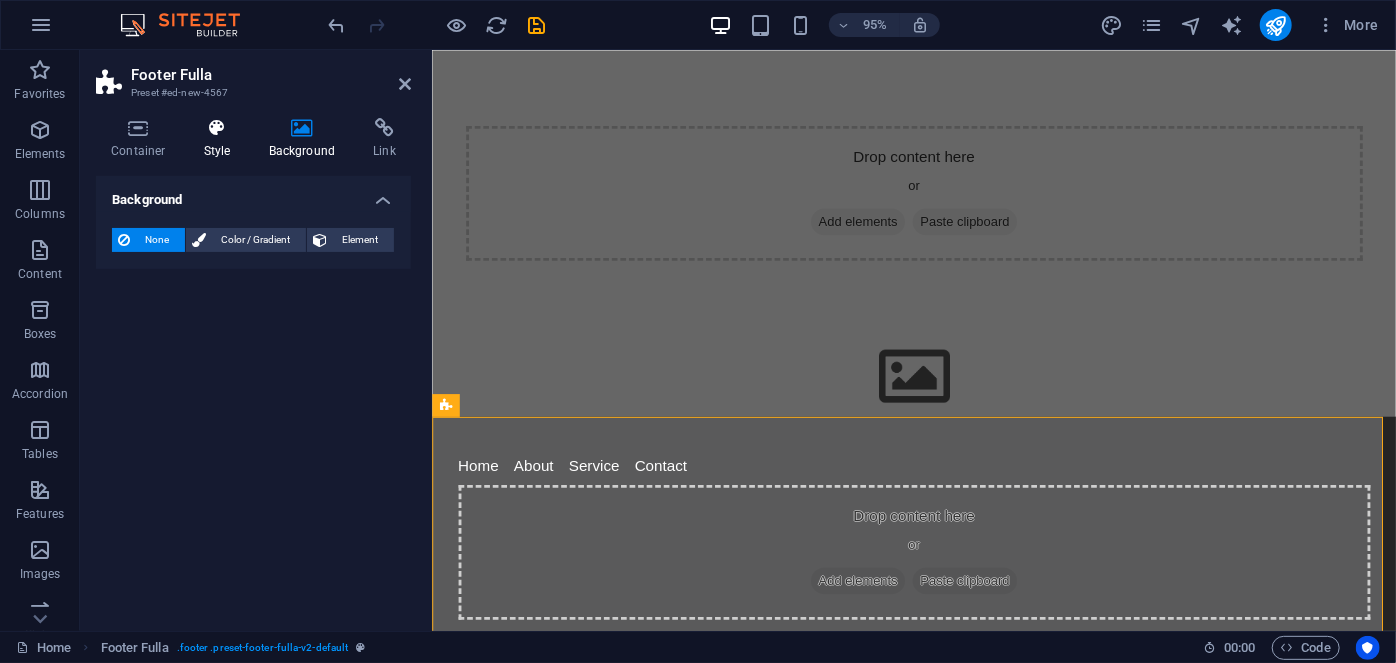 click at bounding box center [217, 128] 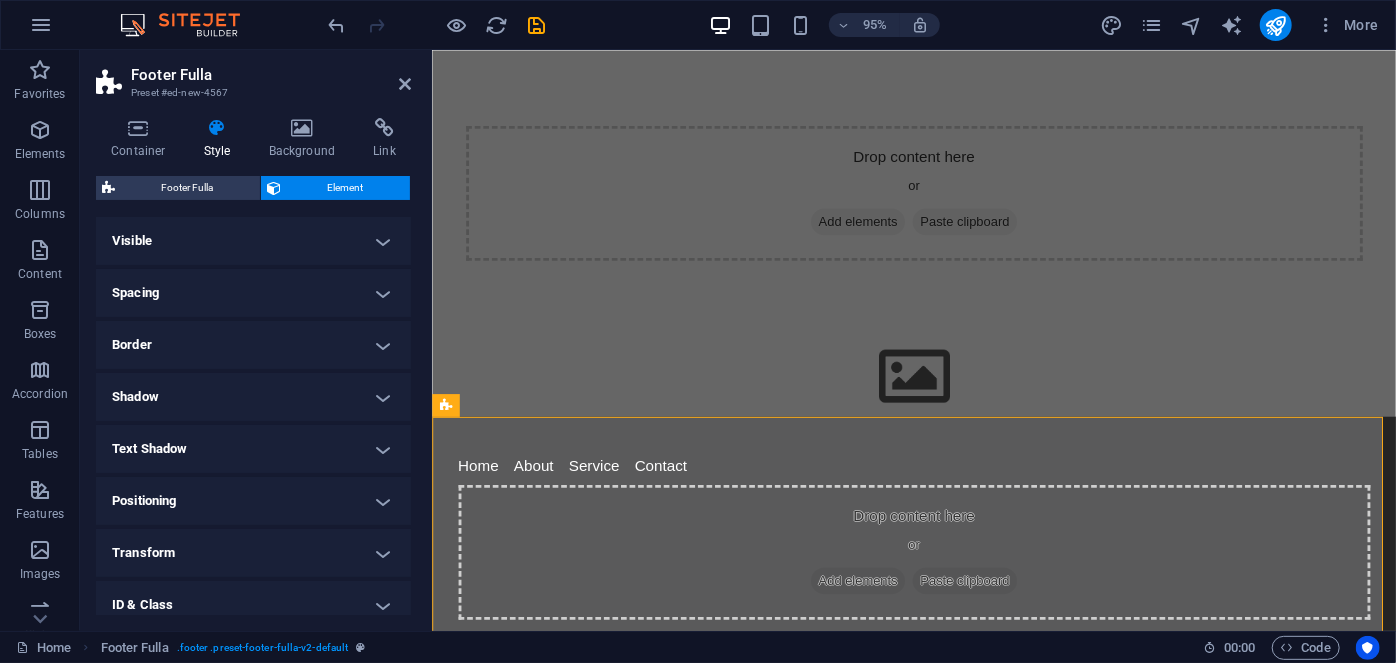 click on "Container Style Background Link Size Height 100 Default px rem % vh vw Min. height None px rem % vh vw Width Default px rem % em vh vw Min. width None px rem % vh vw Content width Default Custom width Width Default px rem % em vh vw Min. width None px rem % vh vw Default padding Custom spacing Default content width and padding can be changed under Design. Edit design Layout (Flexbox) Alignment Determines the flex direction. Default Main axis Determine how elements should behave along the main axis inside this container (justify content). Default Side axis Control the vertical direction of the element inside of the container (align items). Default Wrap Default On Off Fill Controls the distances and direction of elements on the y-axis across several lines (align content). Default Accessibility ARIA helps assistive technologies (like screen readers) to understand the role, state, and behavior of web elements Role The ARIA role defines the purpose of an element.  None Alert Article Banner Comment" at bounding box center (253, 366) 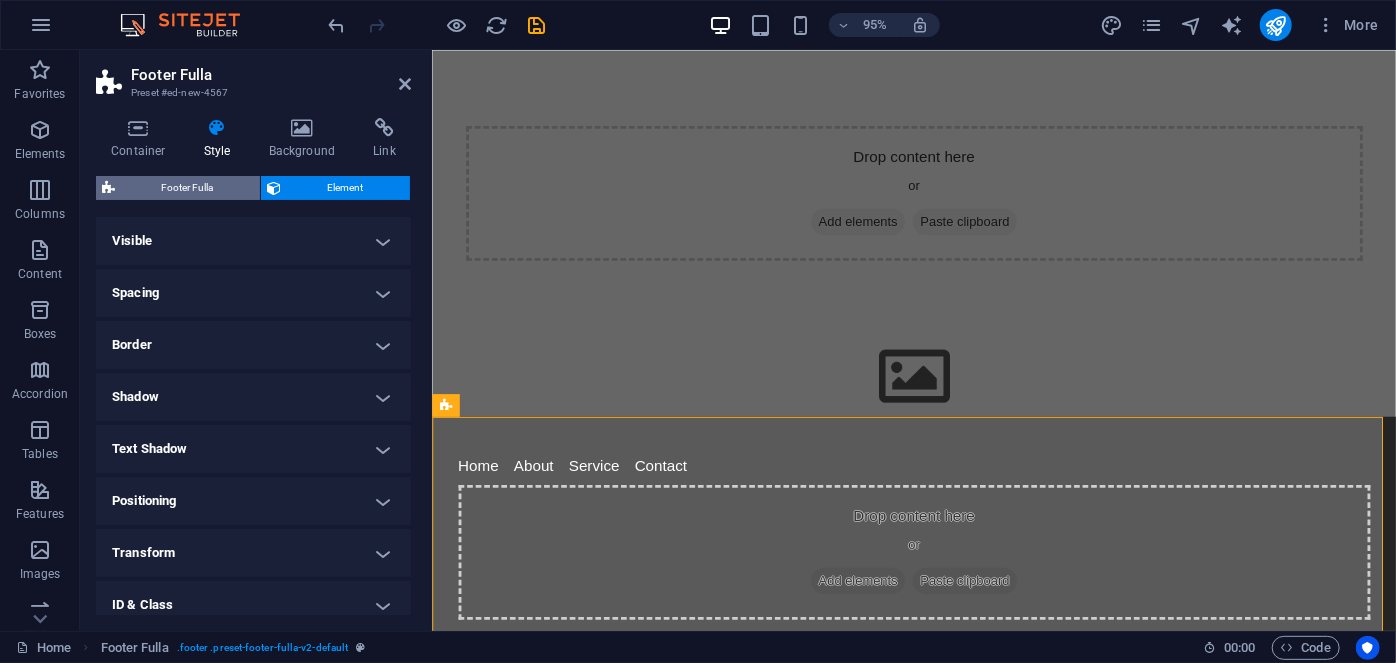 click on "Footer Fulla" at bounding box center [187, 188] 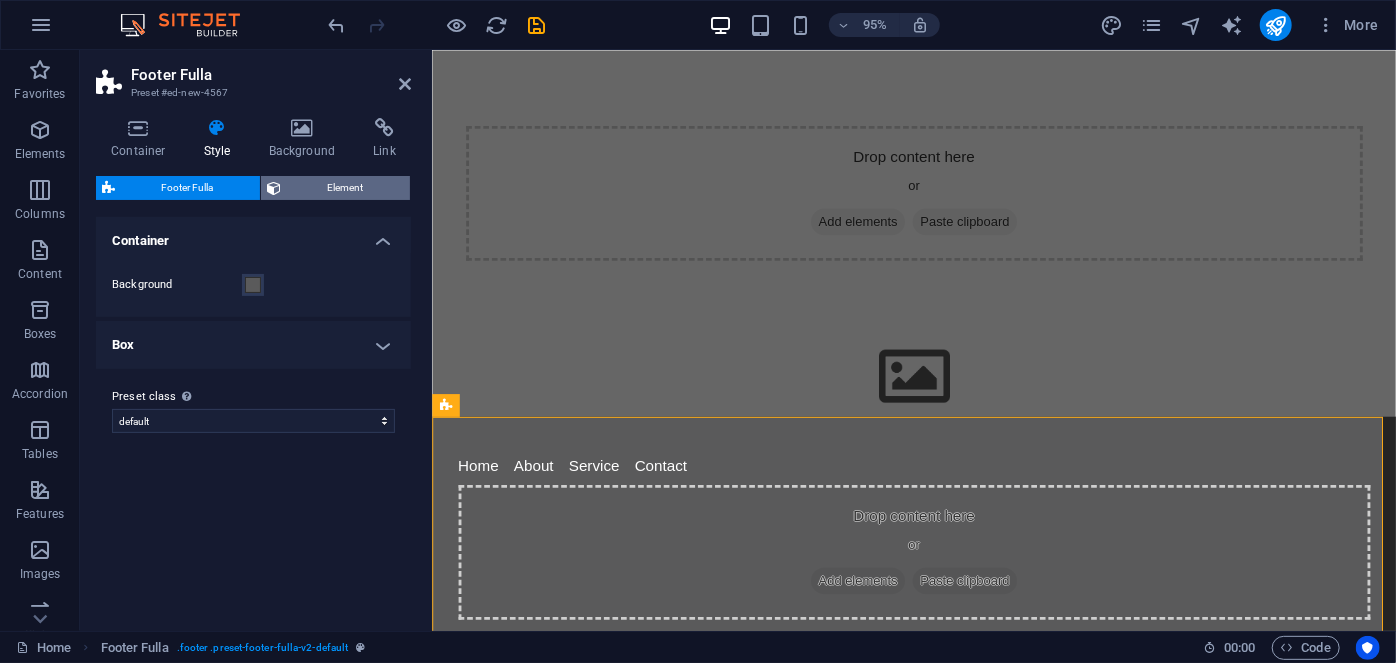 click on "Element" at bounding box center [345, 188] 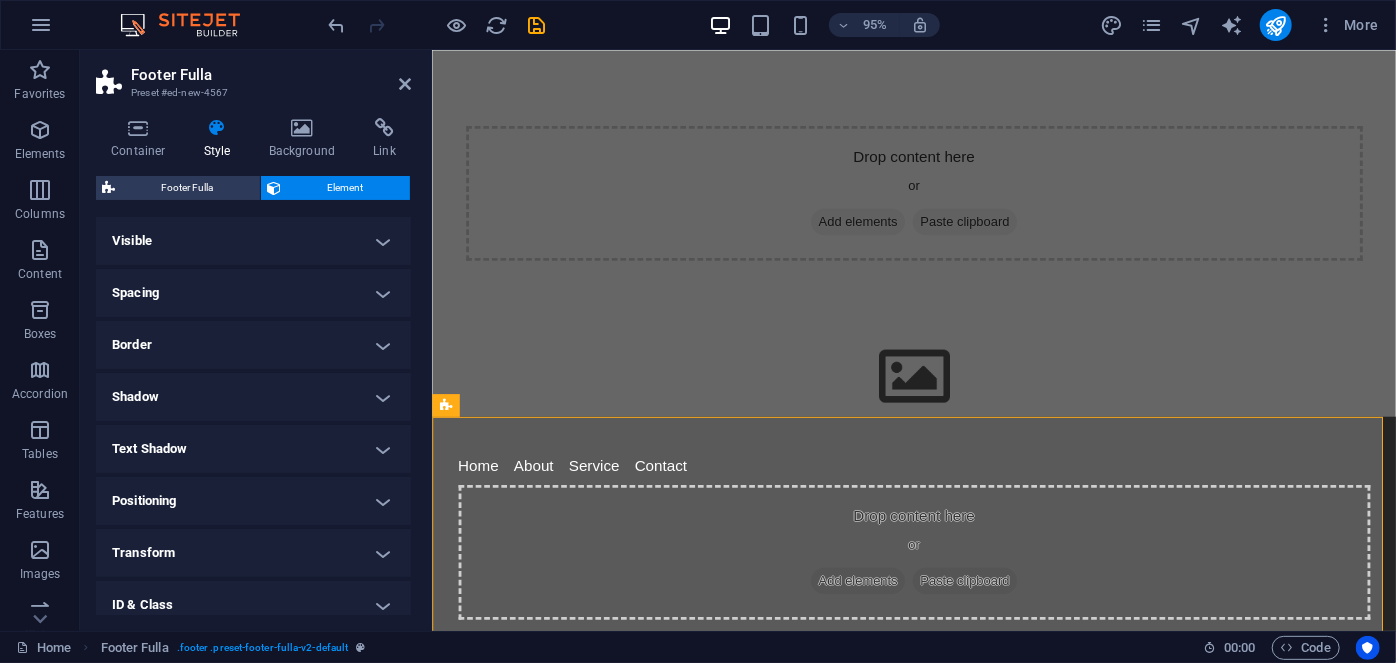 click on "Spacing" at bounding box center (253, 293) 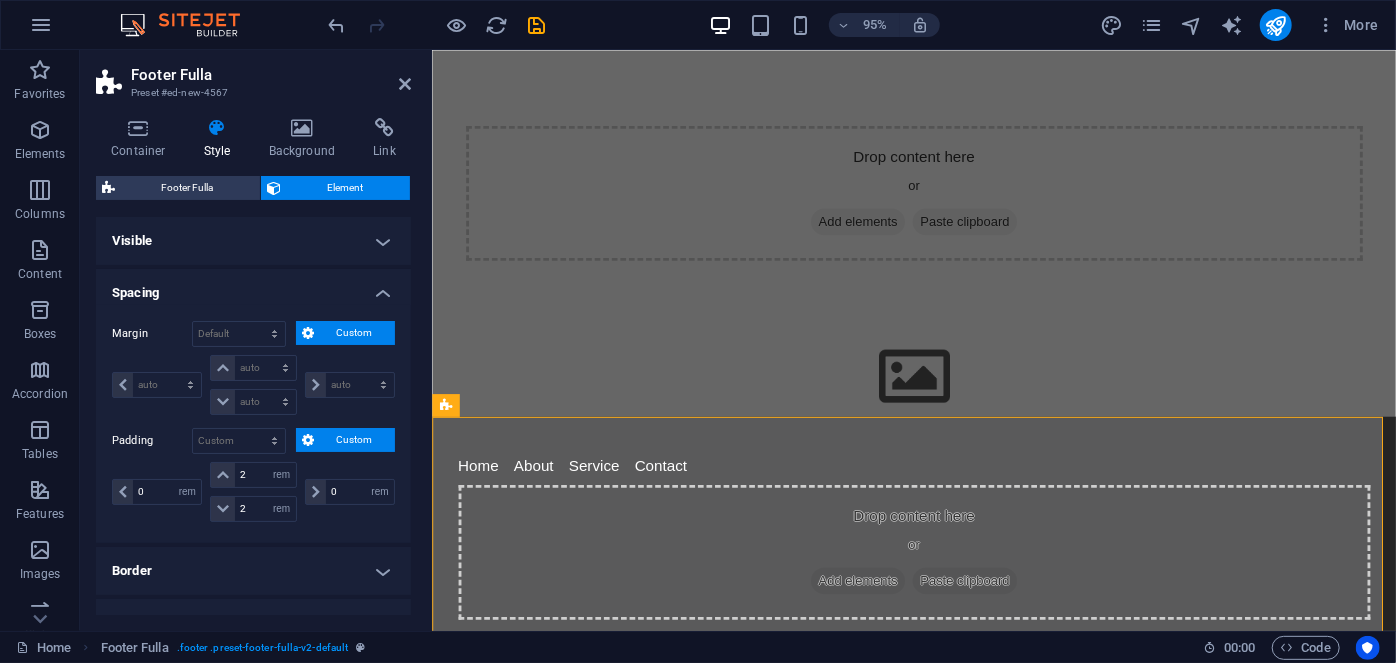 click on "Visible" at bounding box center [253, 241] 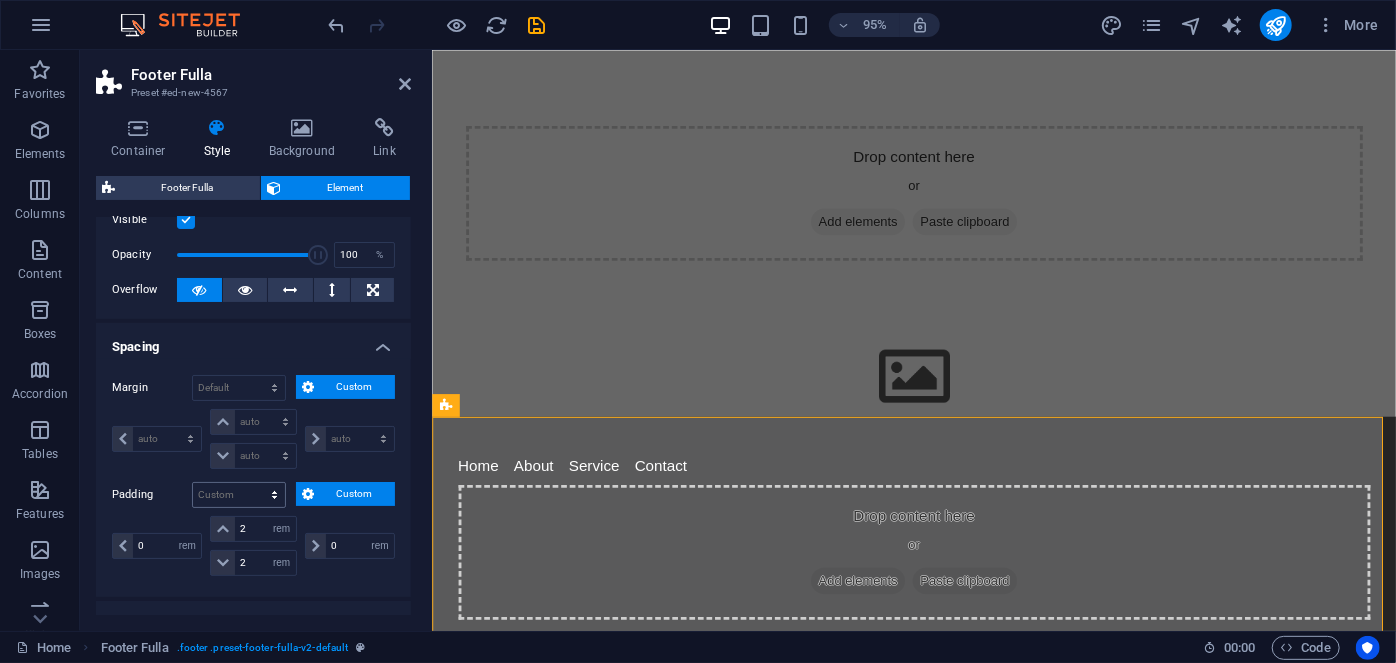 scroll, scrollTop: 91, scrollLeft: 0, axis: vertical 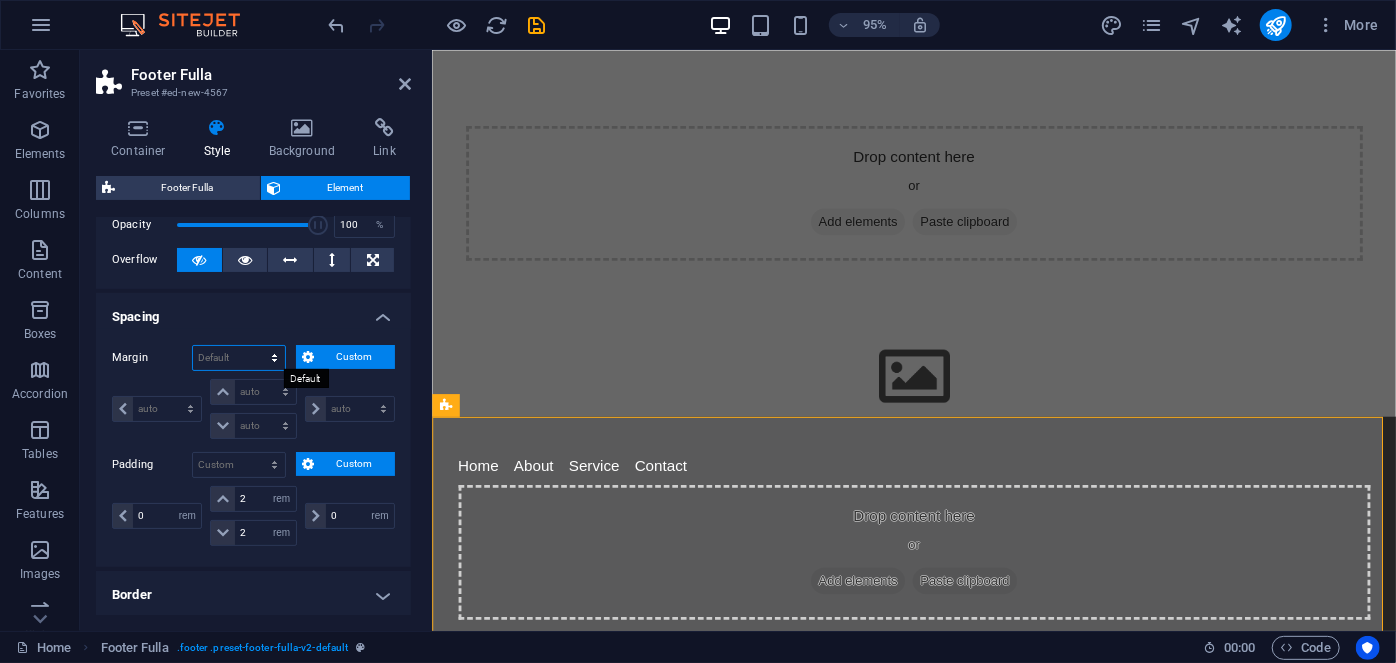 click on "Default auto px % rem vw vh Custom" at bounding box center [239, 358] 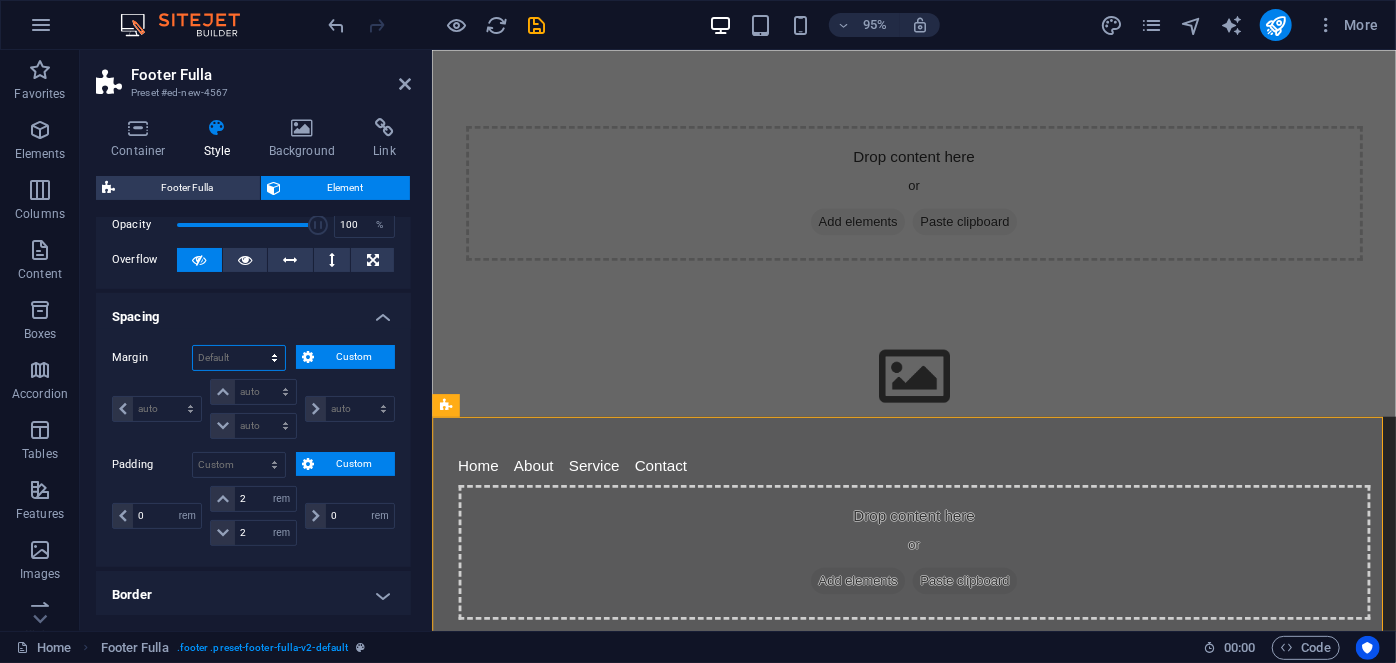 drag, startPoint x: 236, startPoint y: 360, endPoint x: 263, endPoint y: 363, distance: 27.166155 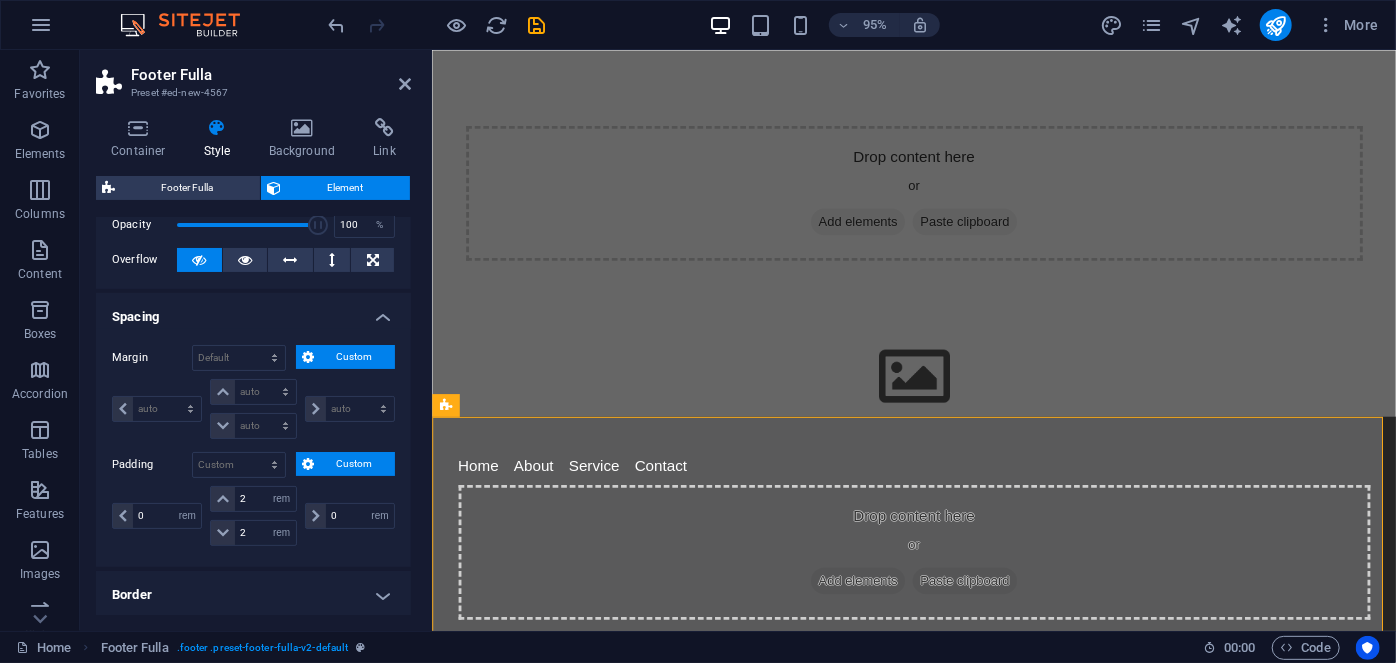 click on "Custom" at bounding box center (354, 357) 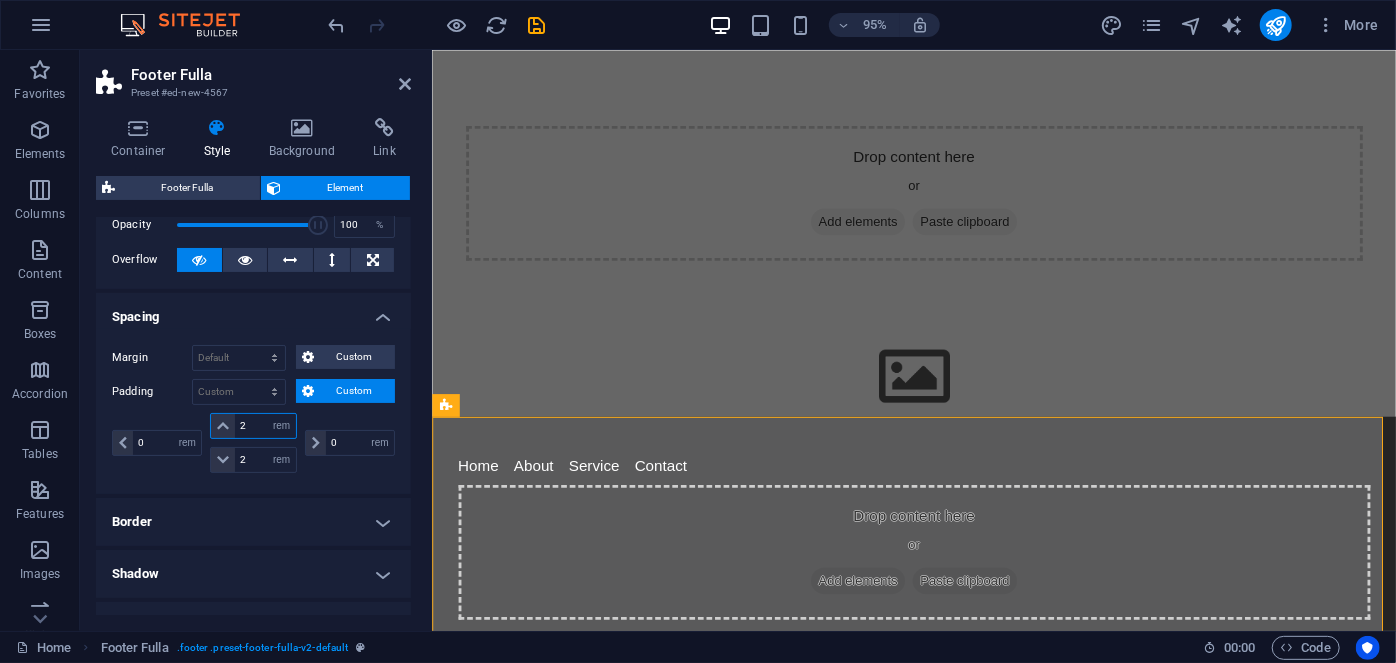 drag, startPoint x: 248, startPoint y: 429, endPoint x: 213, endPoint y: 427, distance: 35.057095 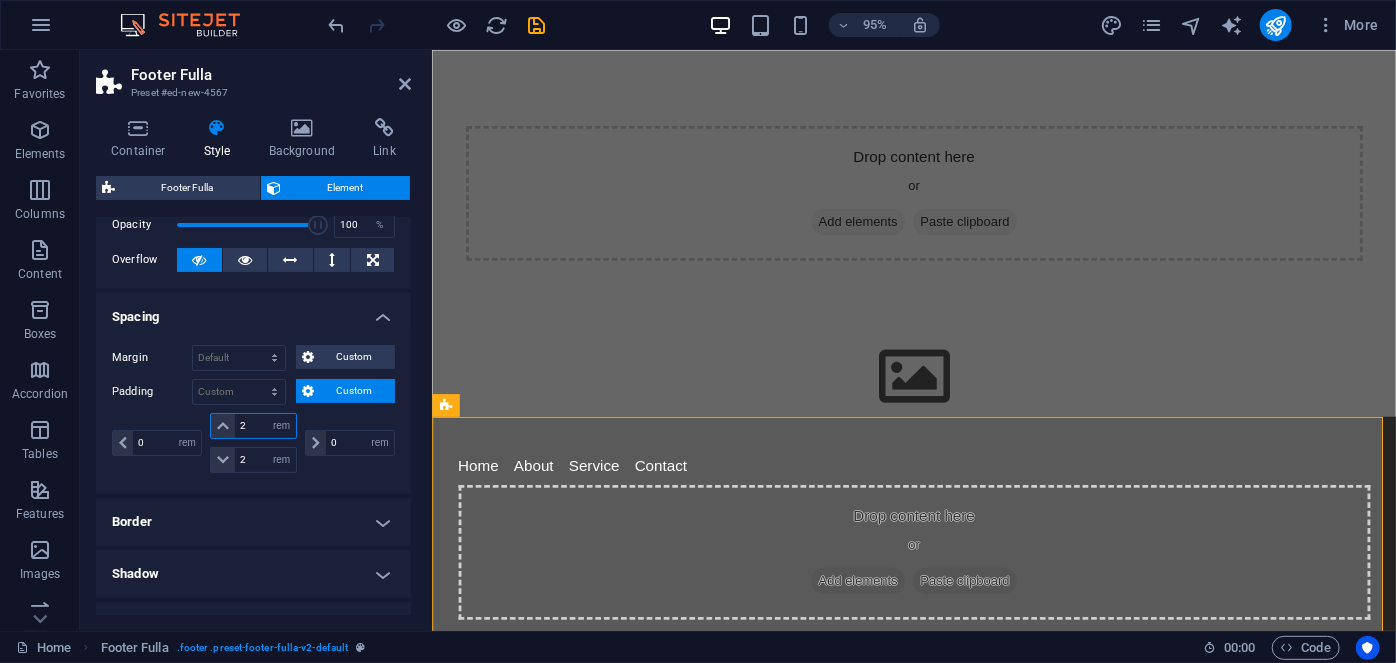 click on "2 px rem % vh vw" at bounding box center [253, 426] 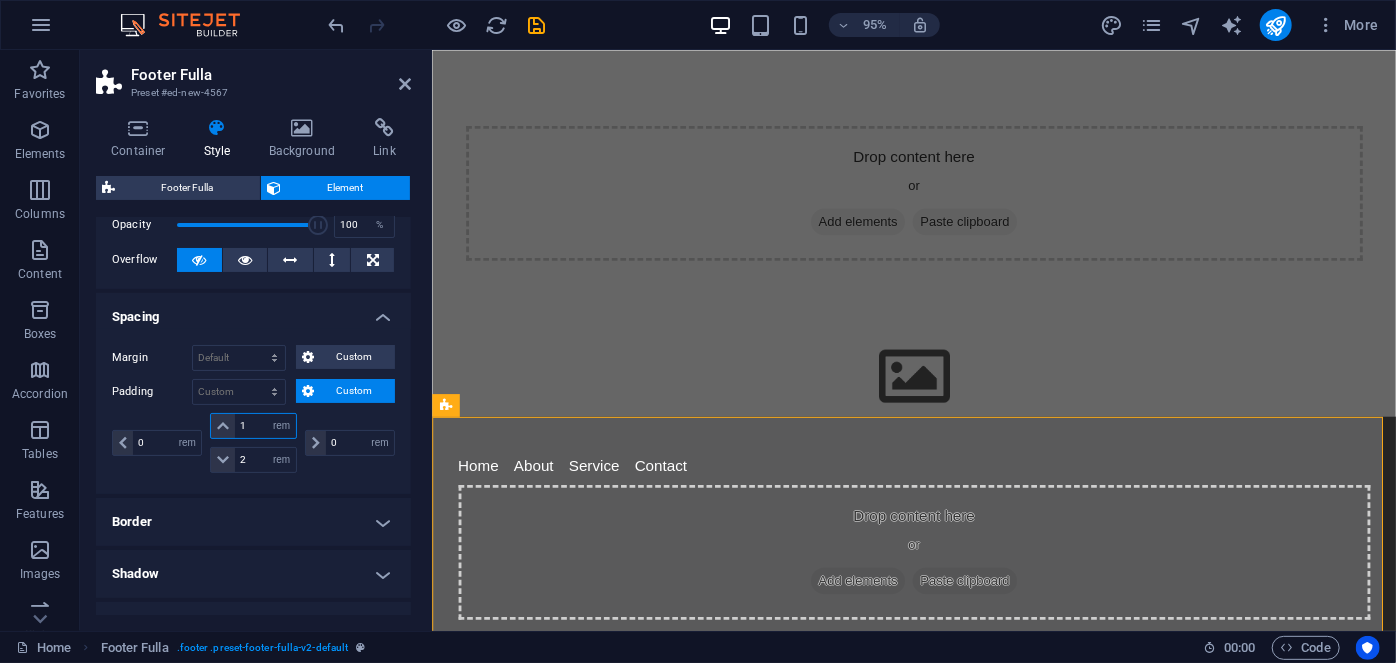 type on "1" 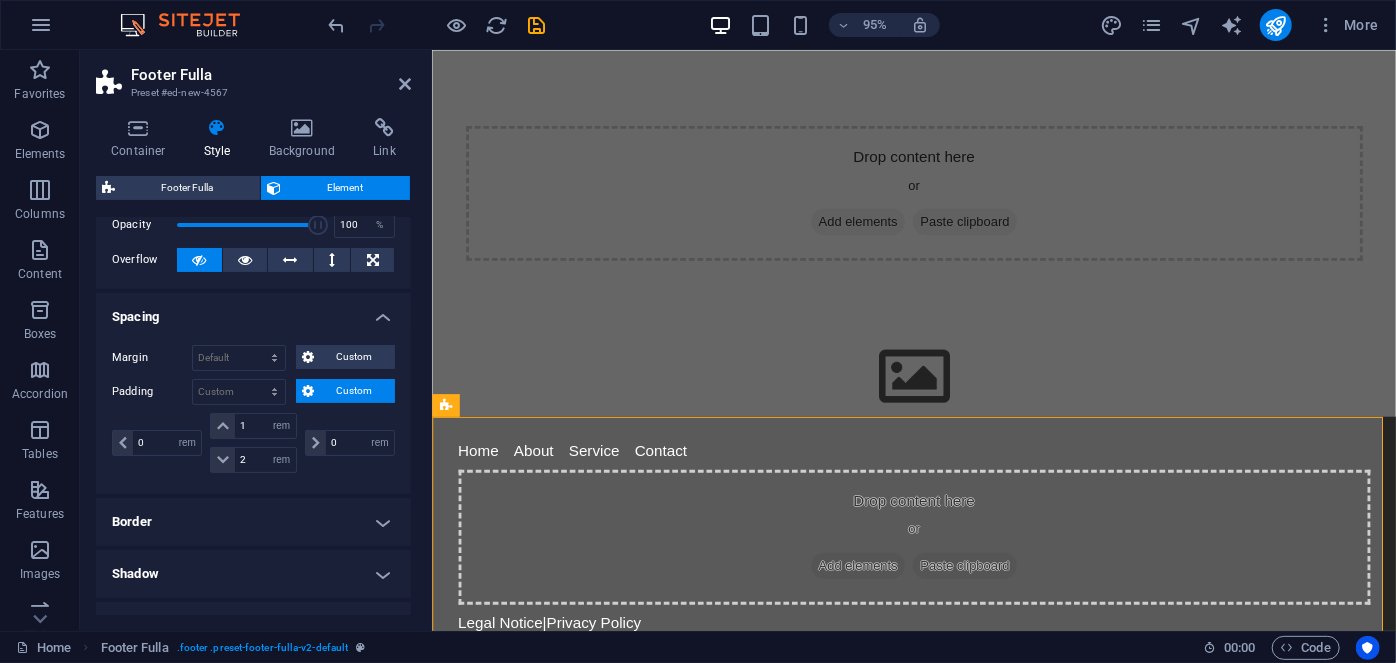 click on "Border" at bounding box center (253, 522) 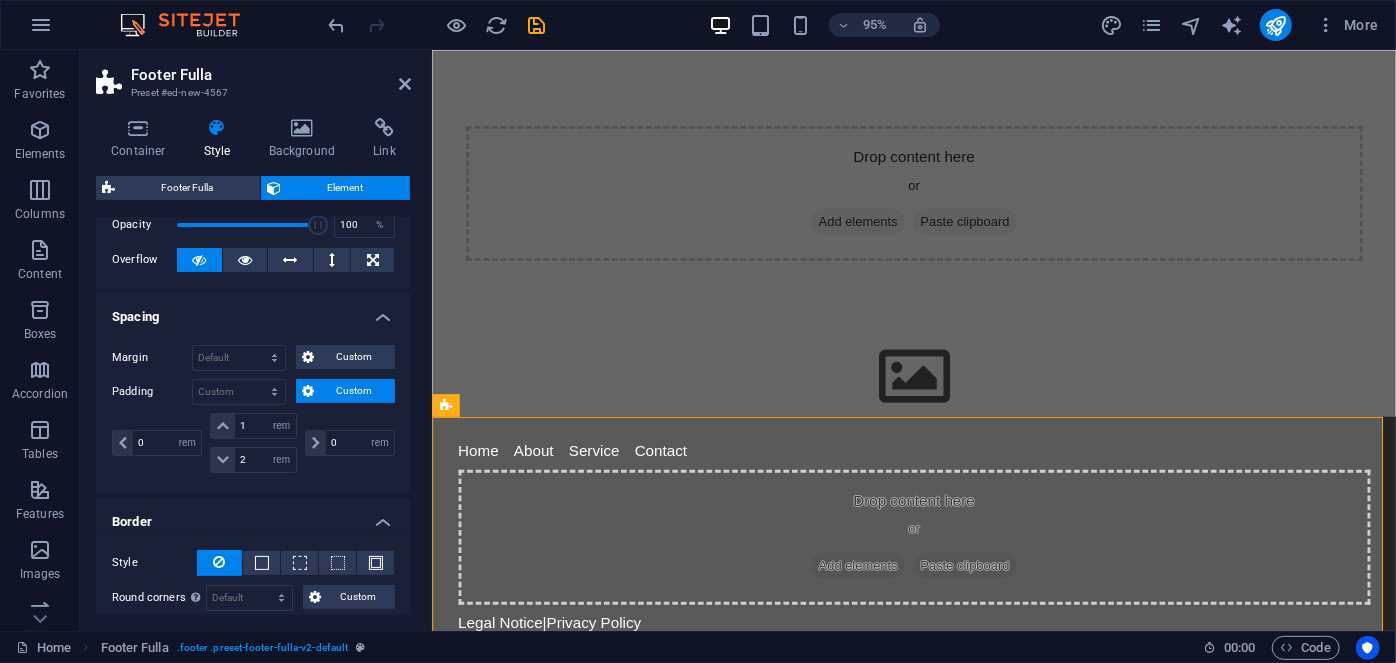 click on "Margin Default auto px % rem vw vh Custom Custom auto px % rem vw vh auto px % rem vw vh auto px % rem vw vh auto px % rem vw vh Padding Default px rem % vh vw Custom Custom 0 px rem % vh vw 1 px rem % vh vw 2 px rem % vh vw 0 px rem % vh vw" at bounding box center [253, 411] 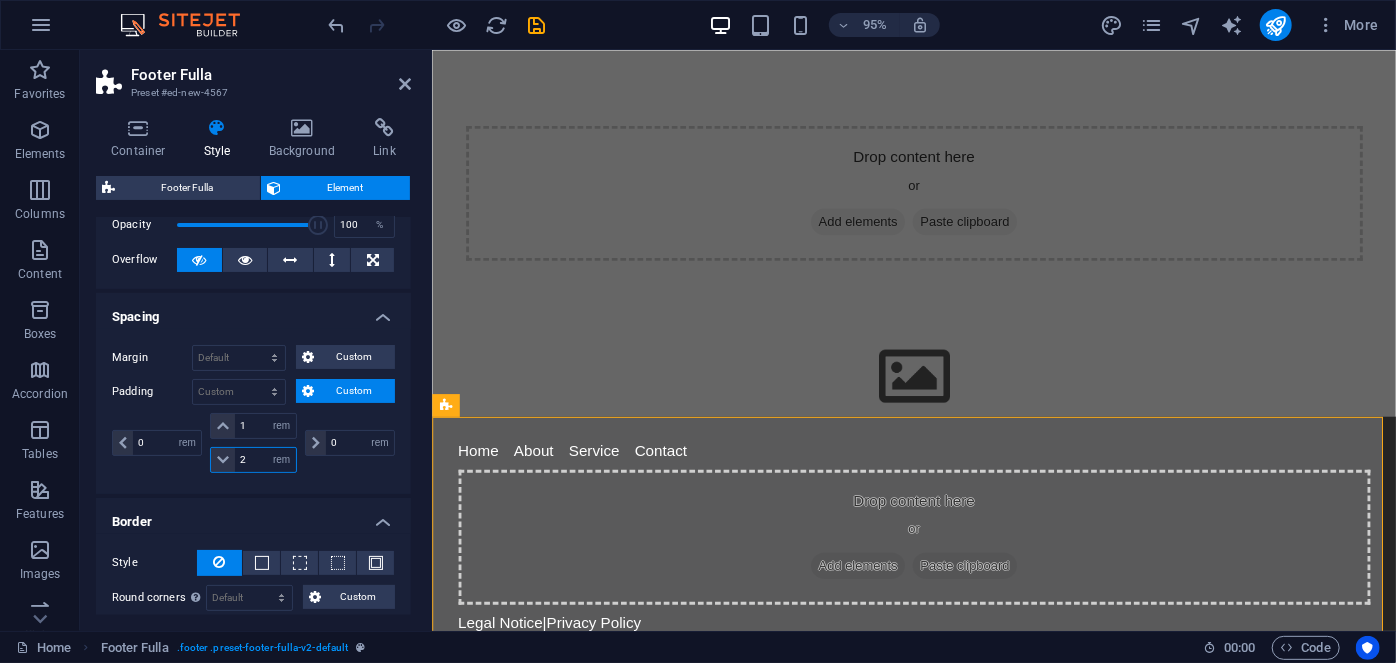 click on "2" at bounding box center [265, 460] 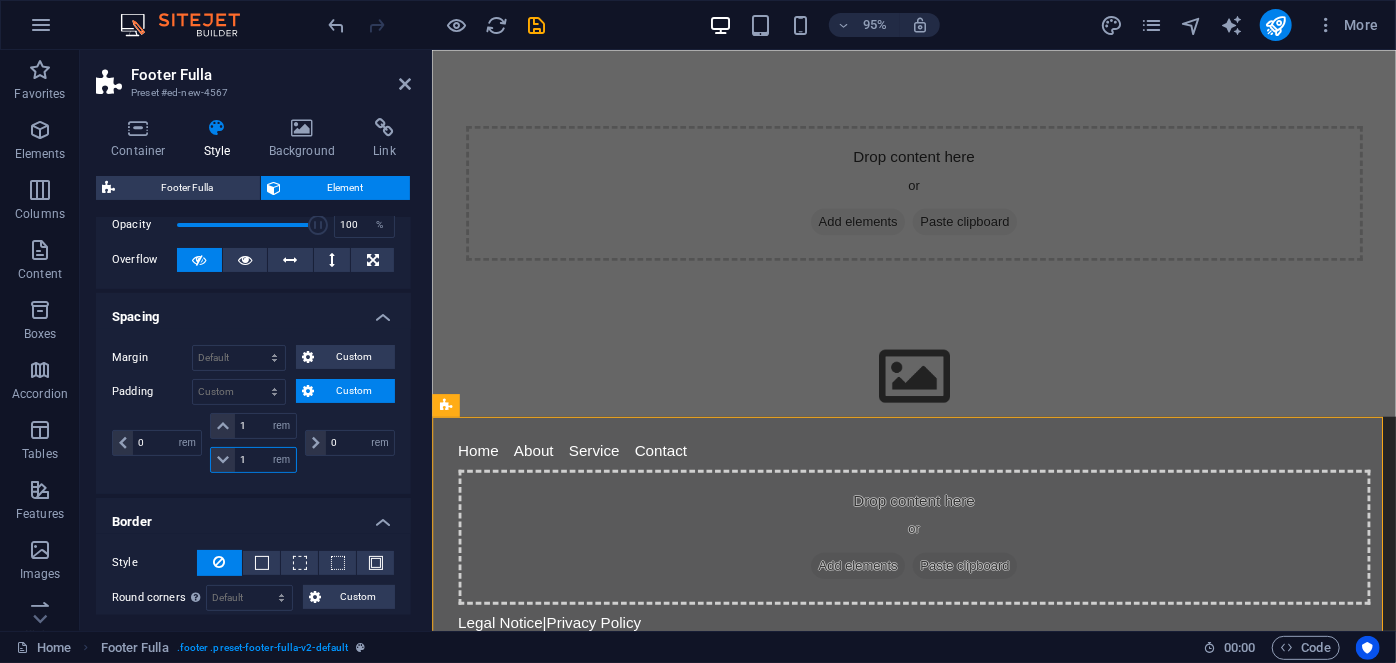 type on "1" 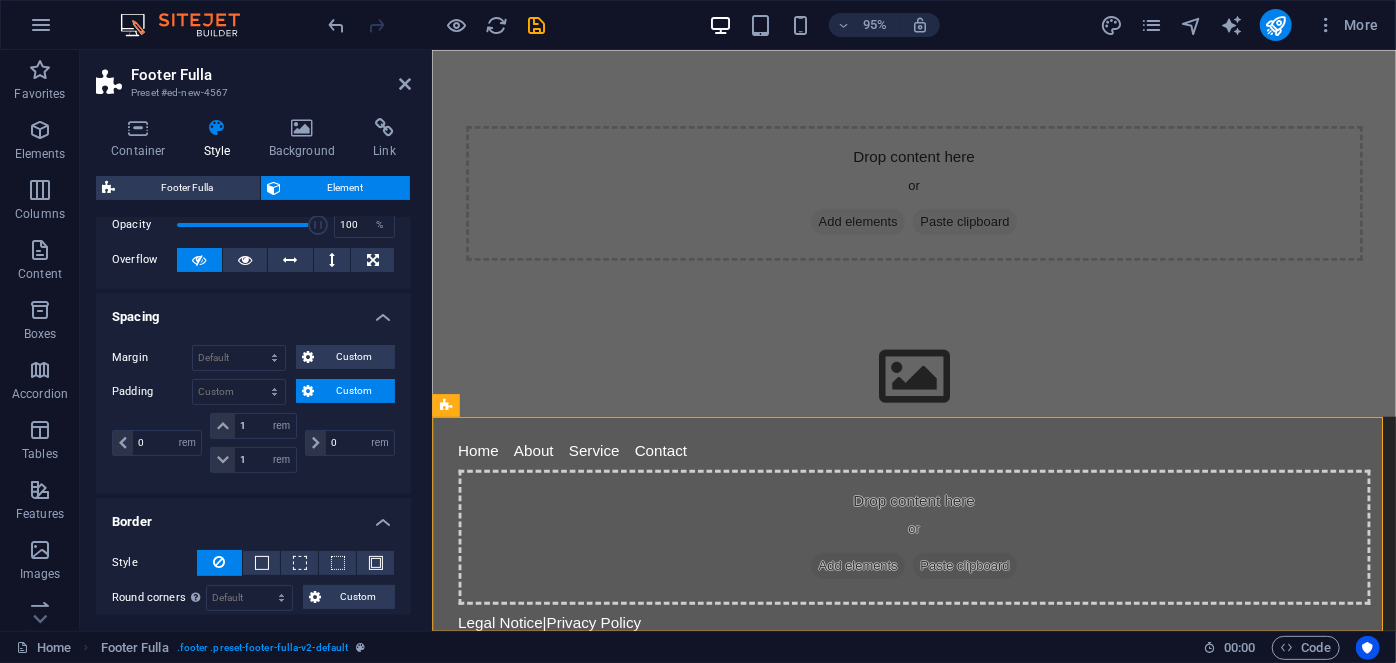 click on "Border" at bounding box center [253, 516] 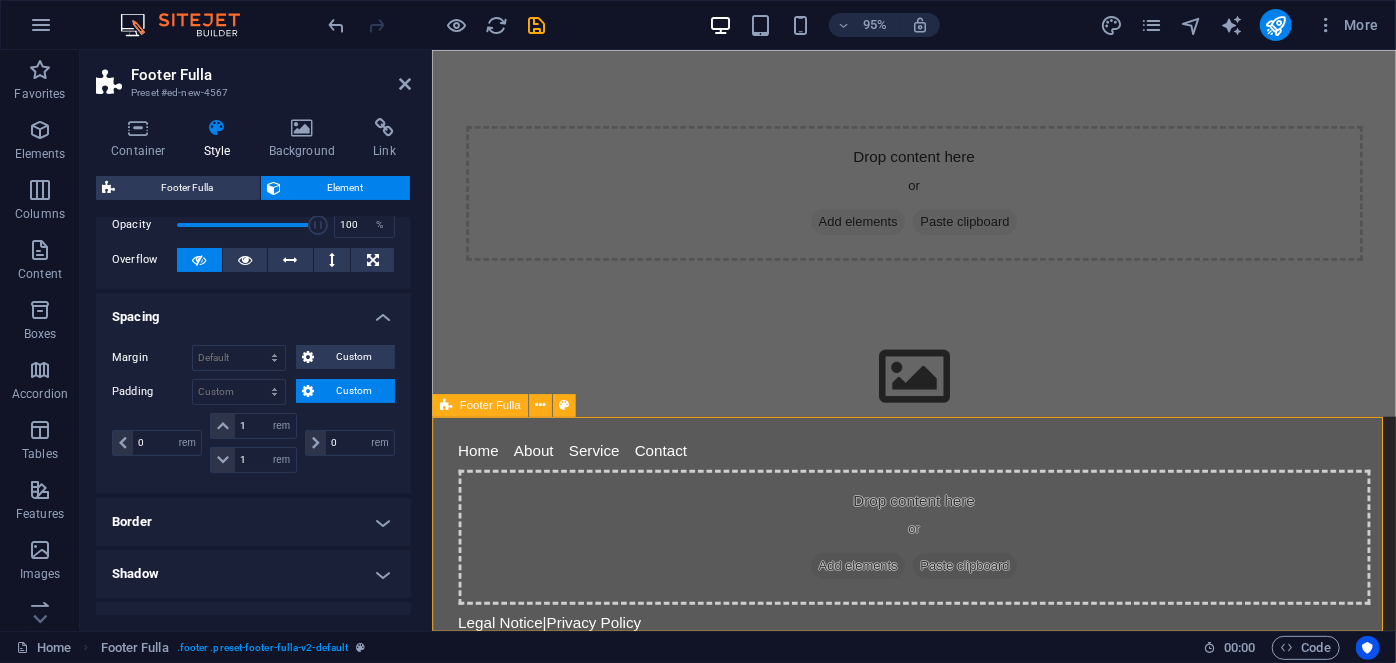 click on "Home About Service Contact Drop content here or  Add elements  Paste clipboard Legal Notice  |  Privacy Policy" at bounding box center (938, 563) 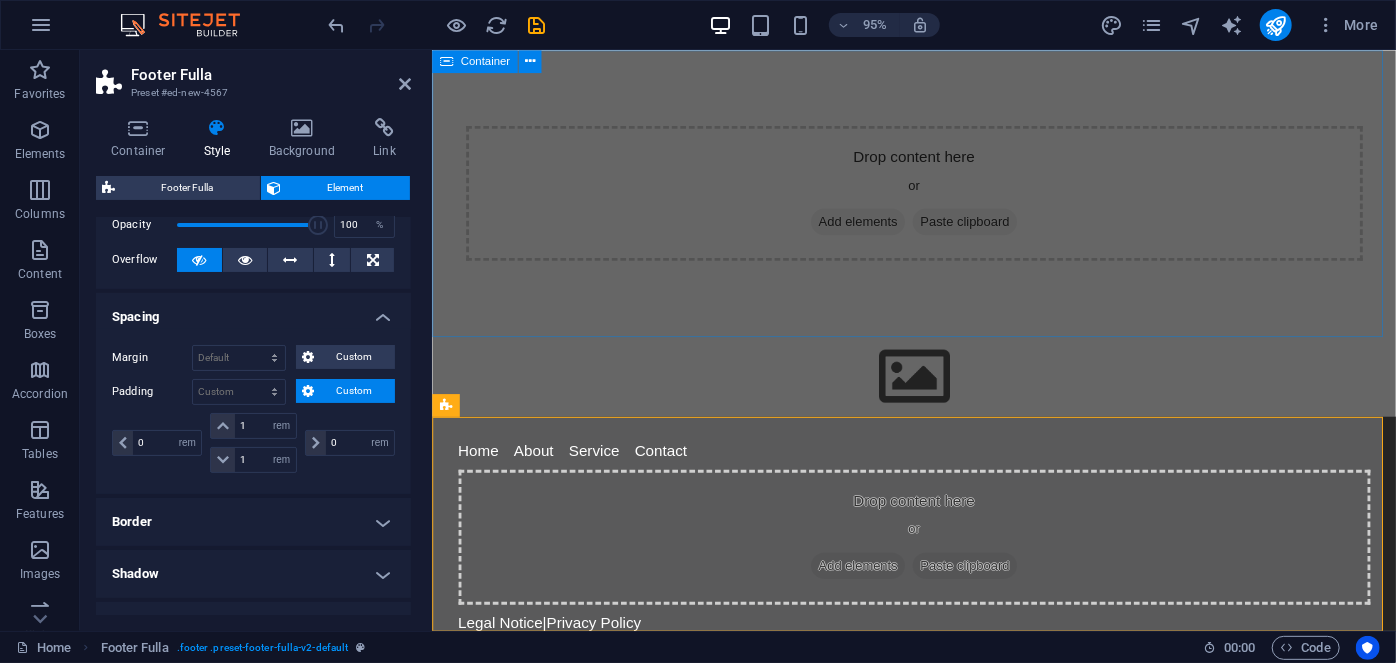 click on "Drop content here or  Add elements  Paste clipboard" at bounding box center [939, 201] 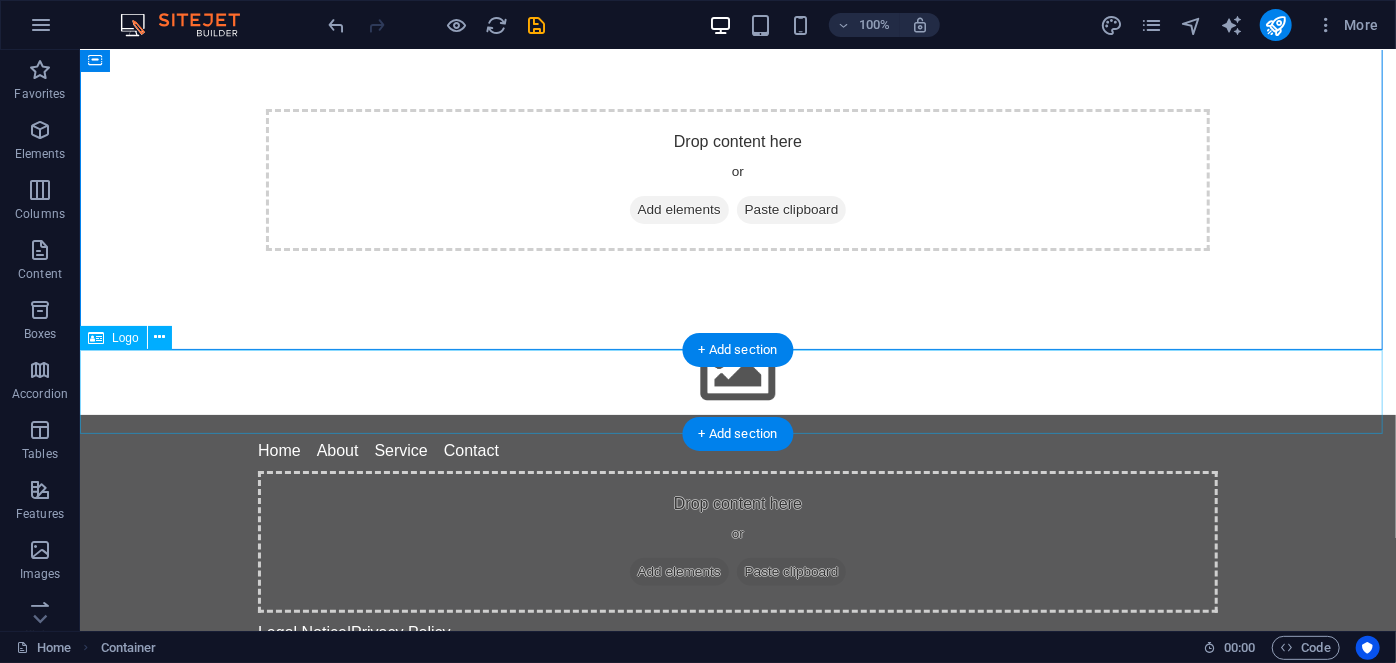 scroll, scrollTop: 31, scrollLeft: 0, axis: vertical 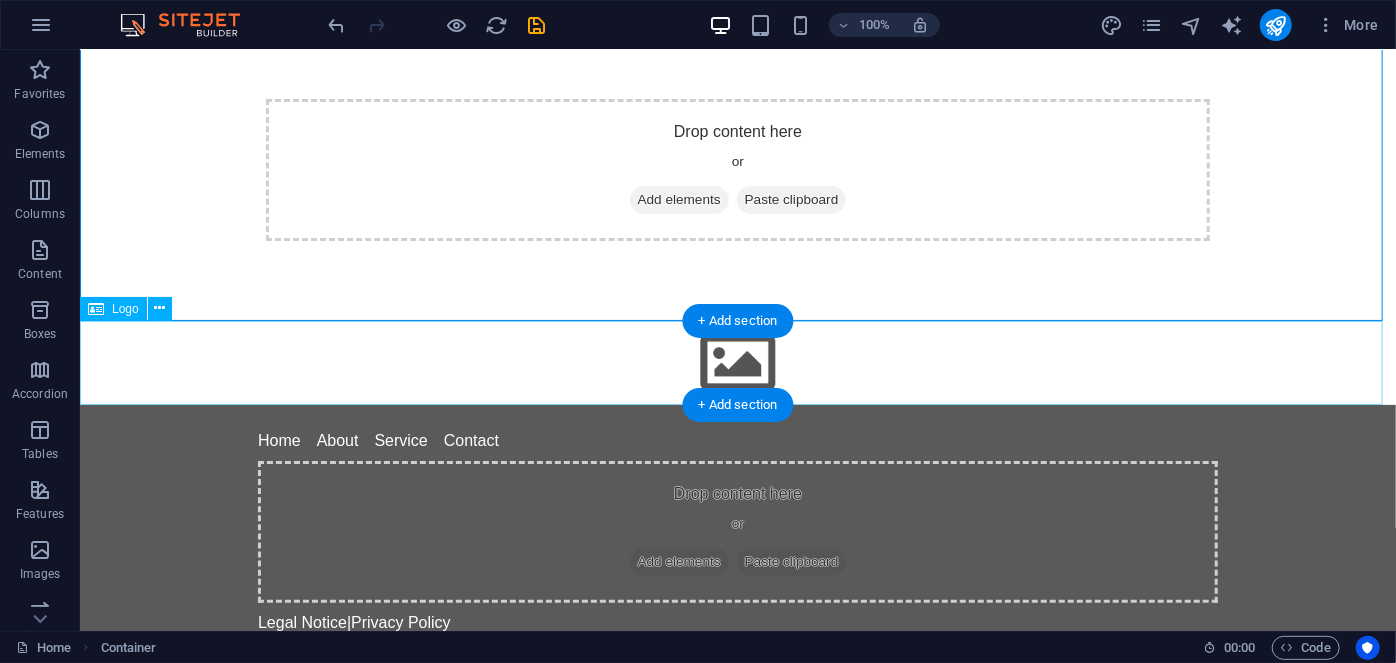 click at bounding box center [737, 362] 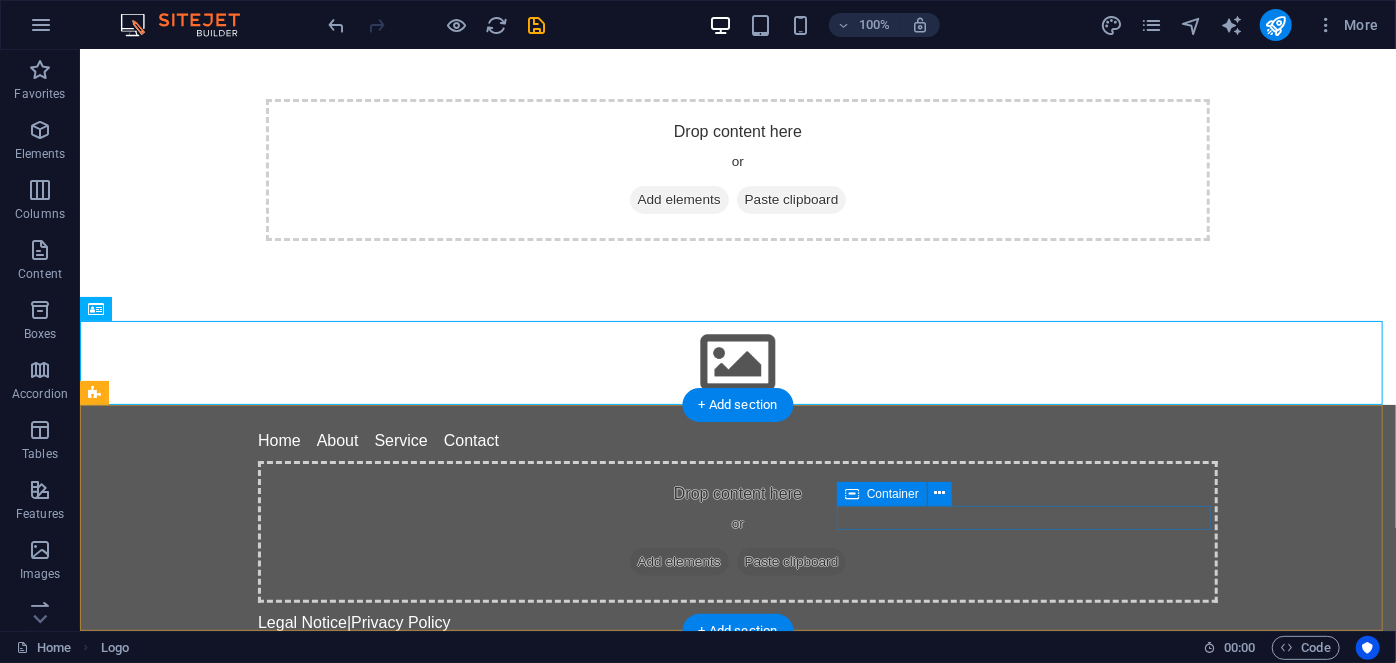 click on "Legal Notice  |  Privacy Policy" at bounding box center [737, 622] 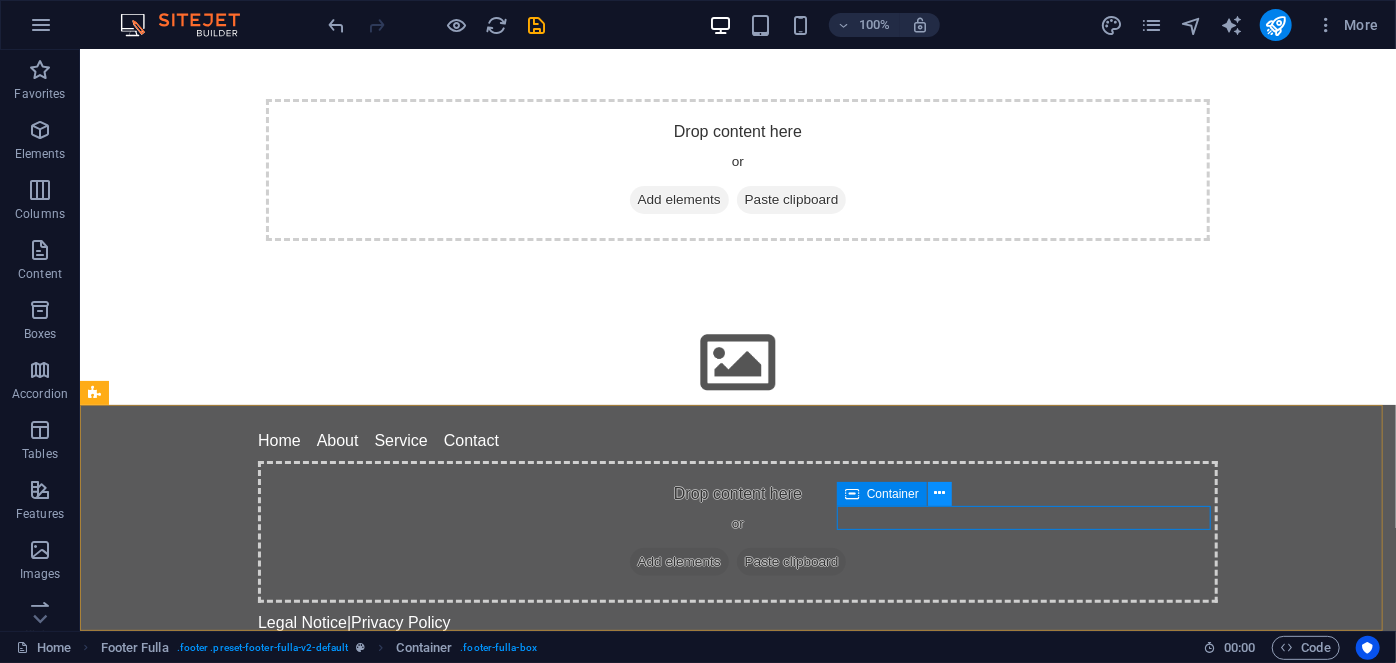 click at bounding box center [939, 493] 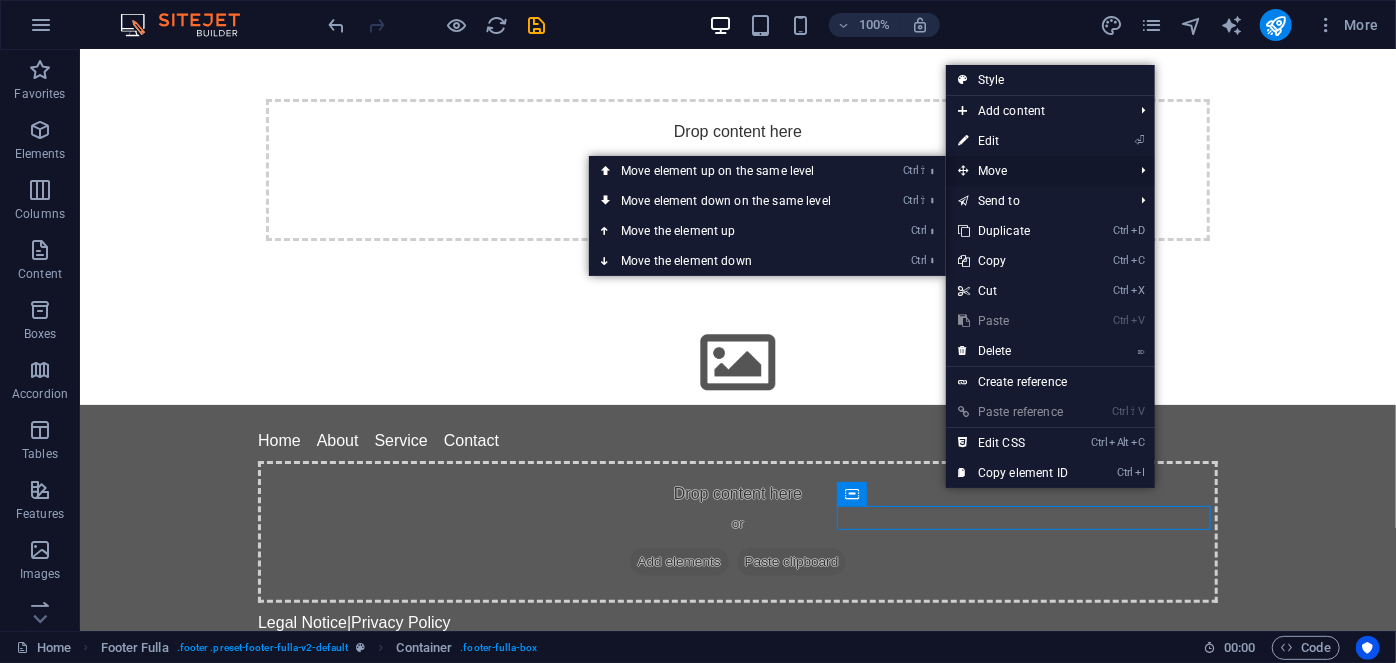 click on "Move" at bounding box center [1035, 171] 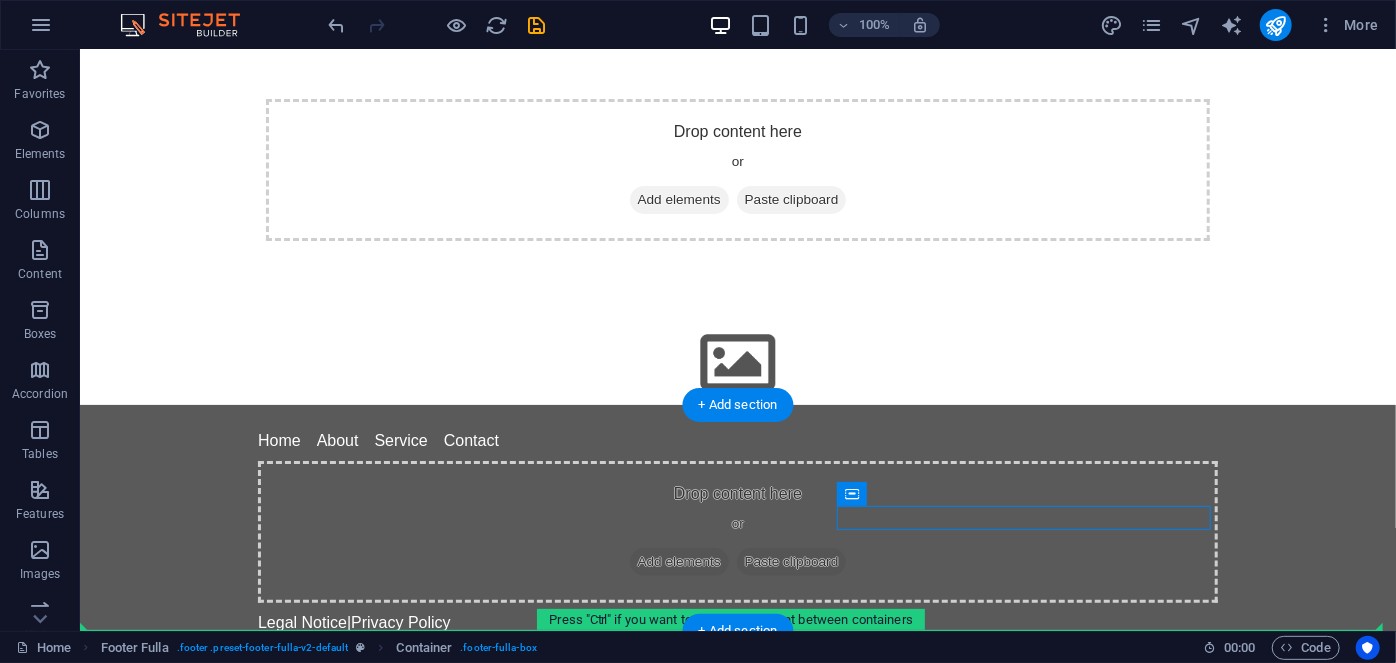 drag, startPoint x: 905, startPoint y: 513, endPoint x: 895, endPoint y: 536, distance: 25.079872 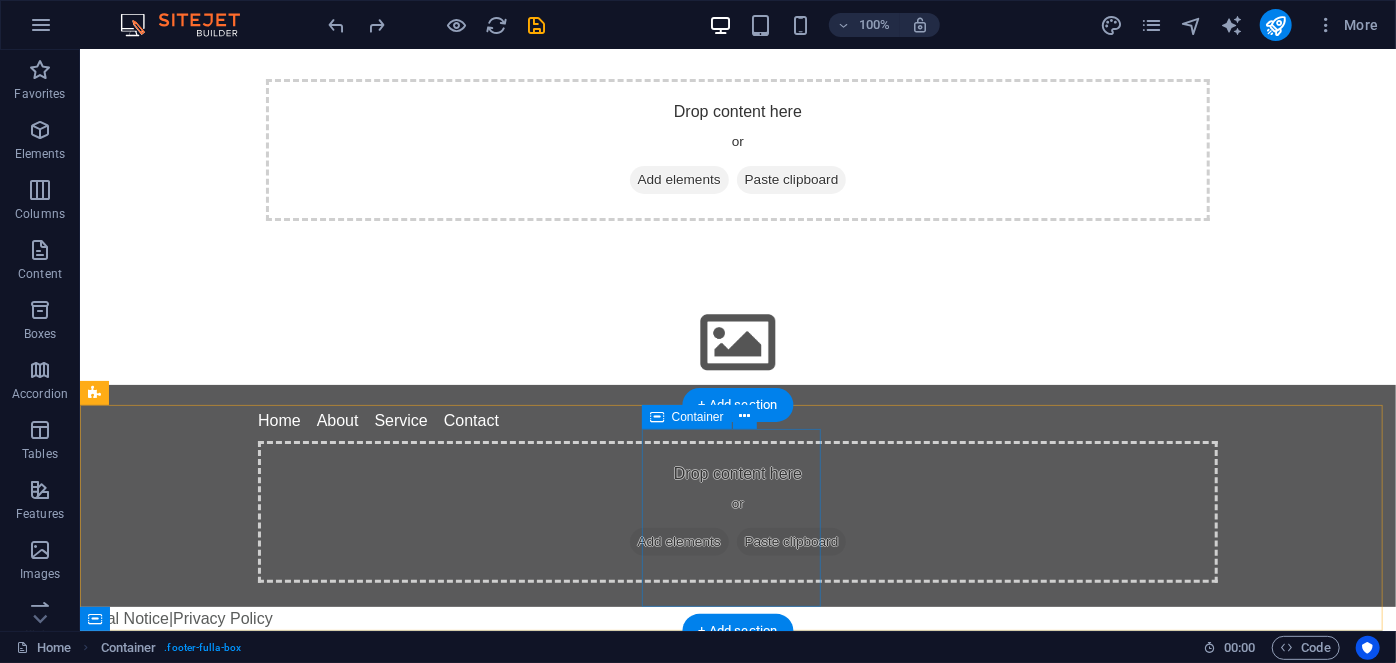 scroll, scrollTop: 31, scrollLeft: 0, axis: vertical 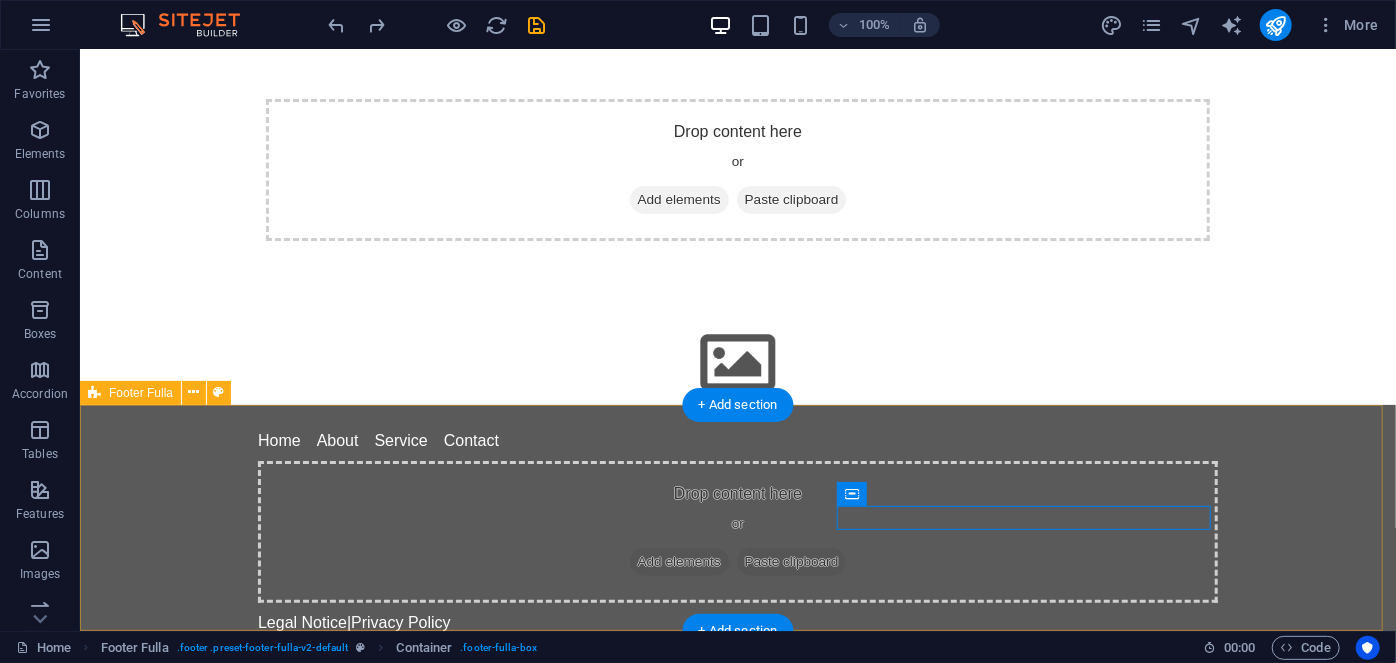 click on "Home About Service Contact Drop content here or  Add elements  Paste clipboard Legal Notice  |  Privacy Policy" at bounding box center (737, 531) 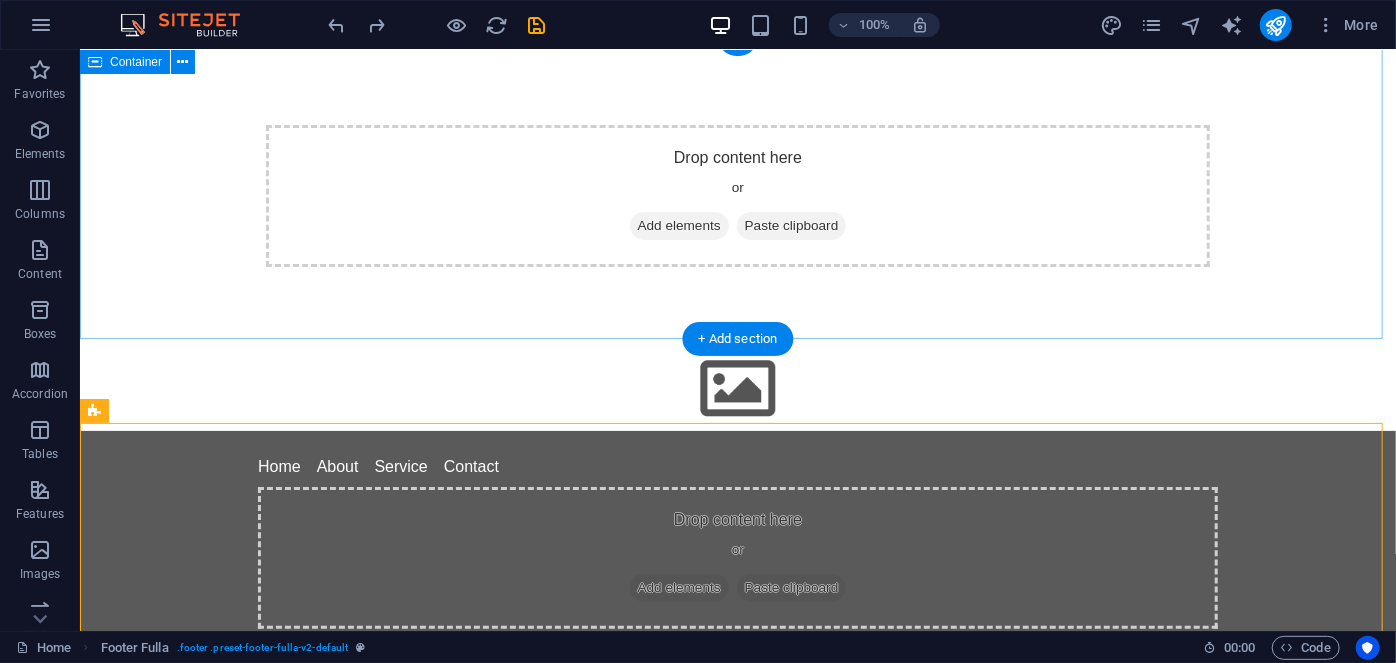 scroll, scrollTop: 0, scrollLeft: 0, axis: both 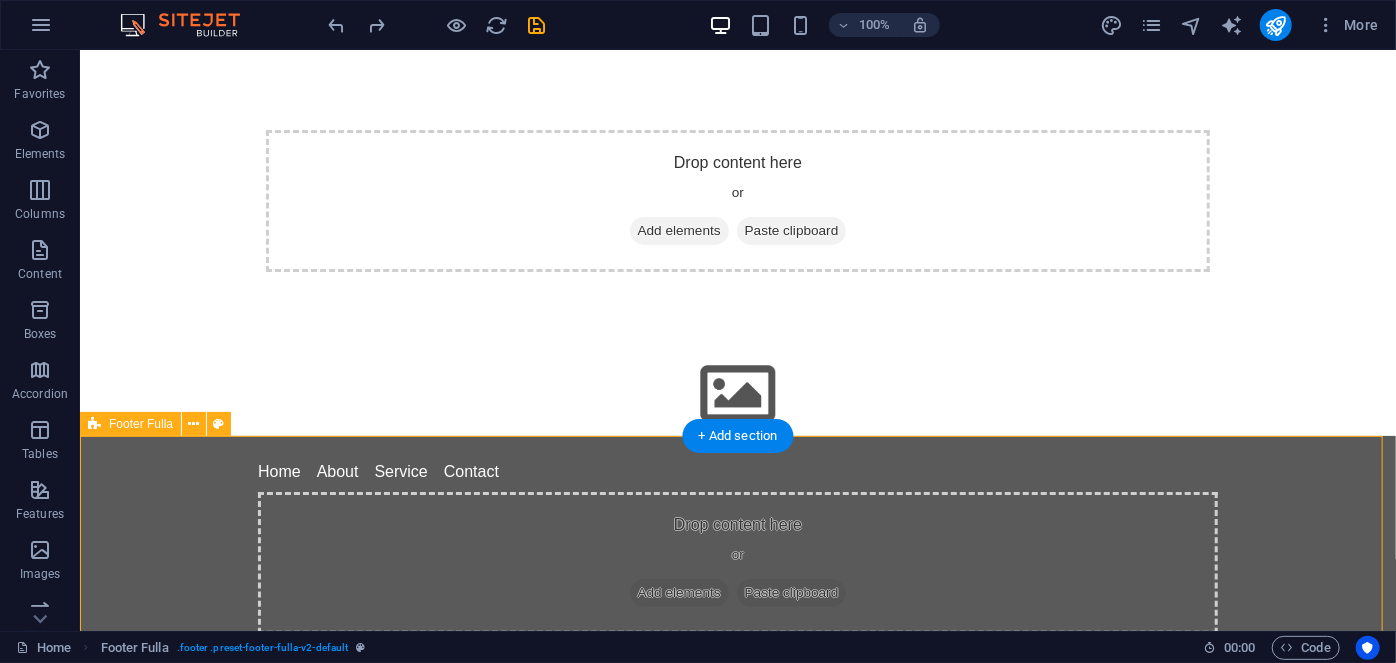 click on "Home About Service Contact Drop content here or  Add elements  Paste clipboard Legal Notice  |  Privacy Policy" at bounding box center (737, 562) 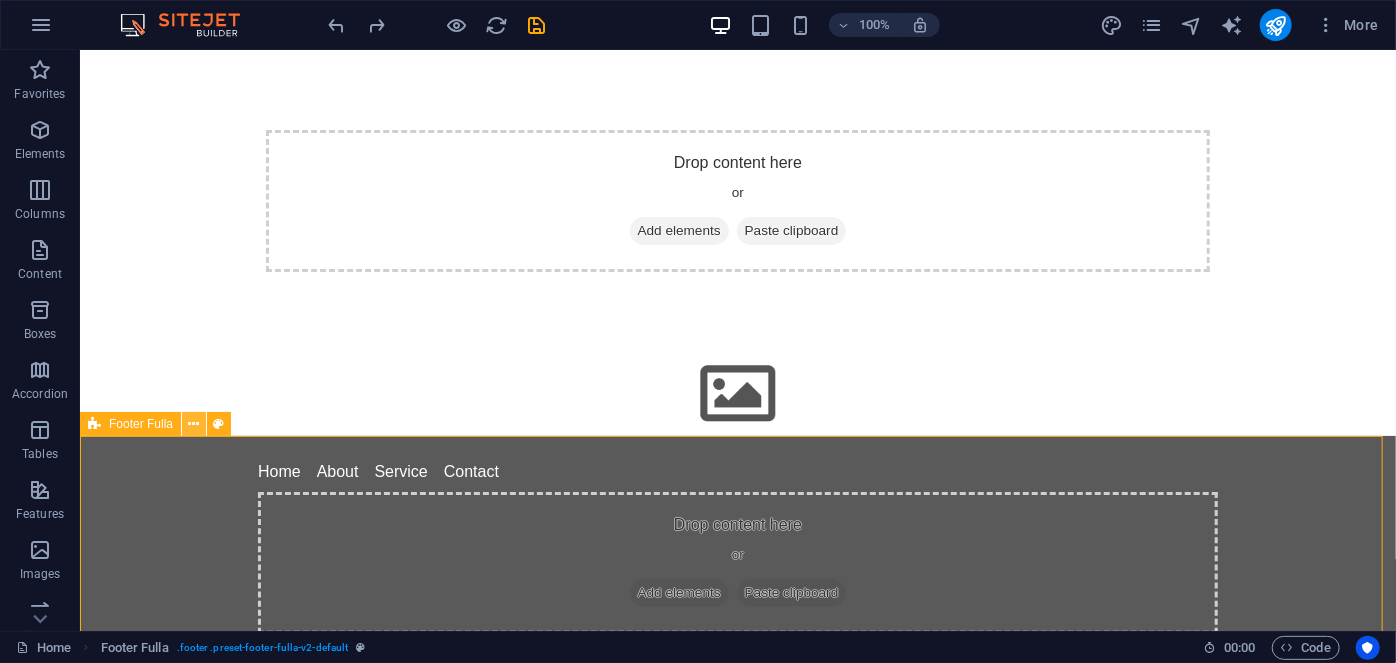 click at bounding box center [194, 424] 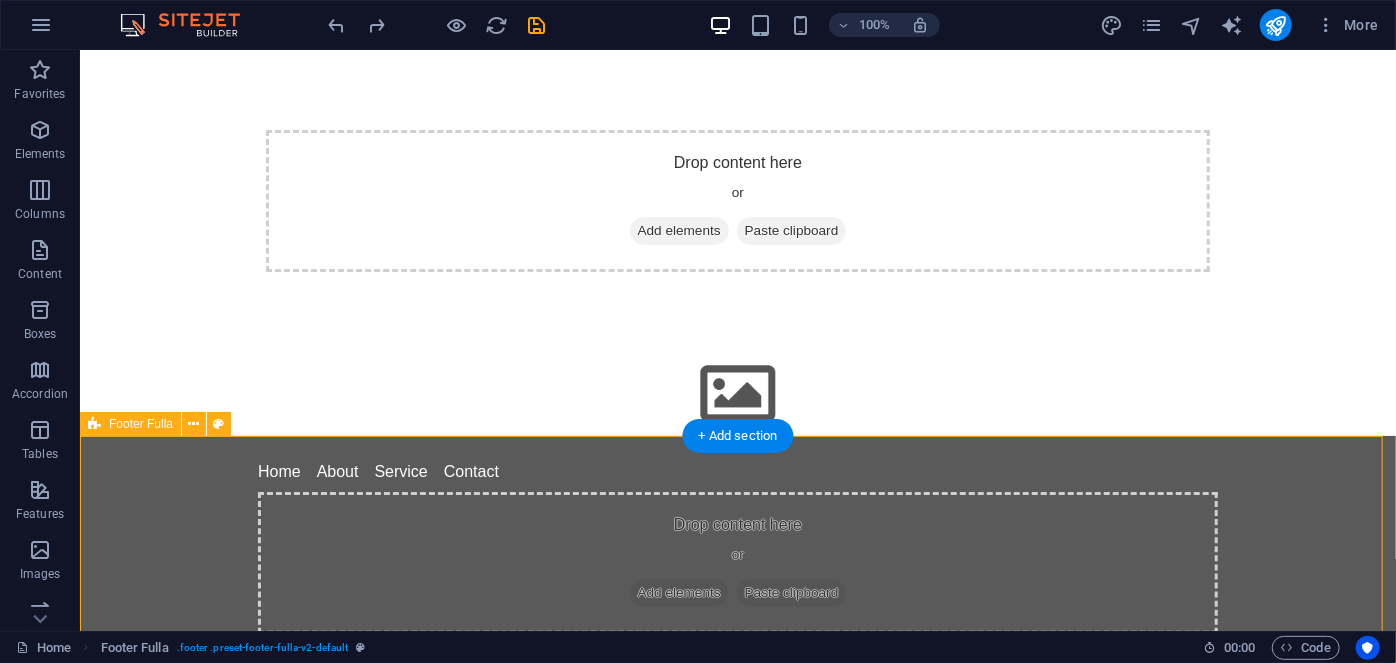 click on "Home About Service Contact Drop content here or  Add elements  Paste clipboard Legal Notice  |  Privacy Policy" at bounding box center [737, 562] 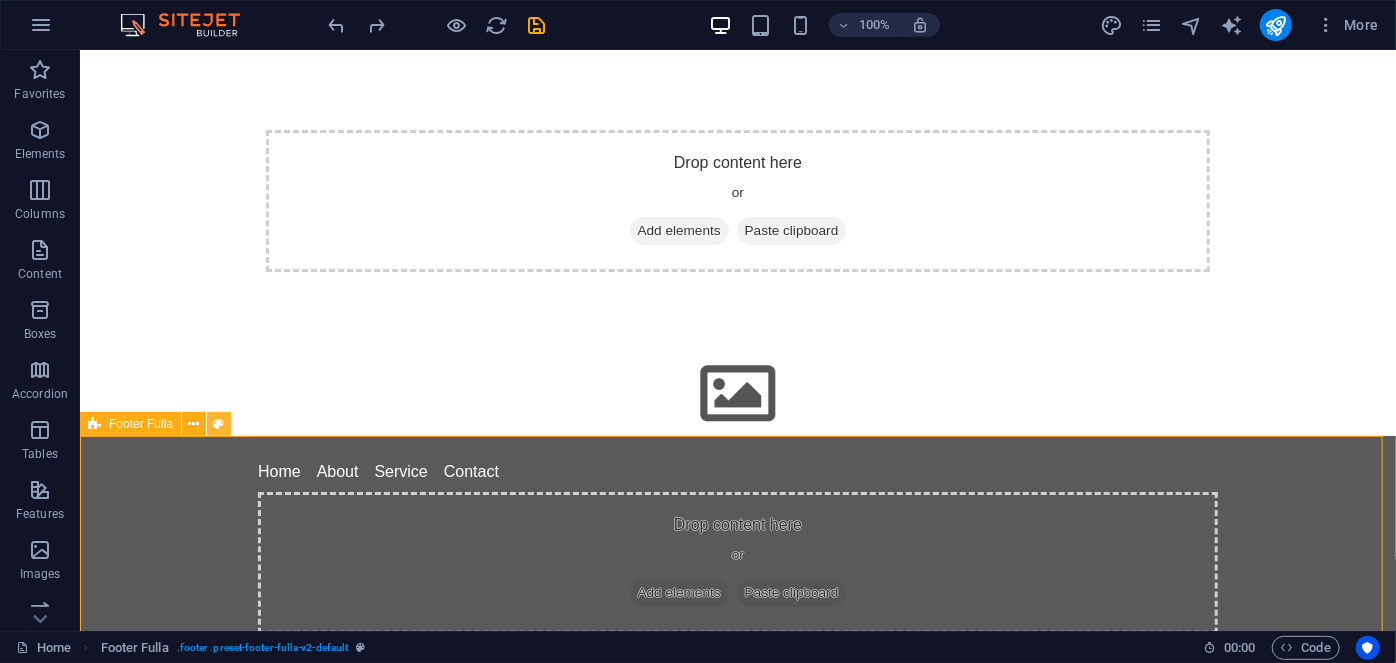 click at bounding box center (219, 424) 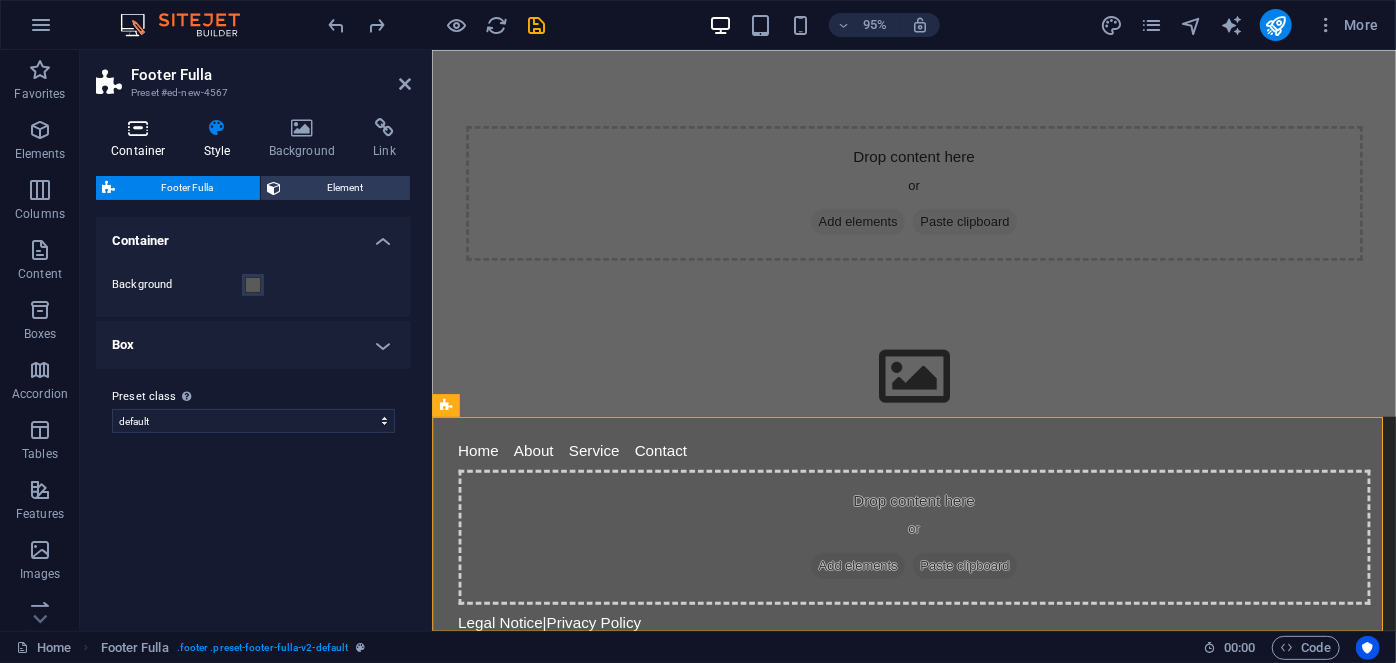 click at bounding box center [138, 128] 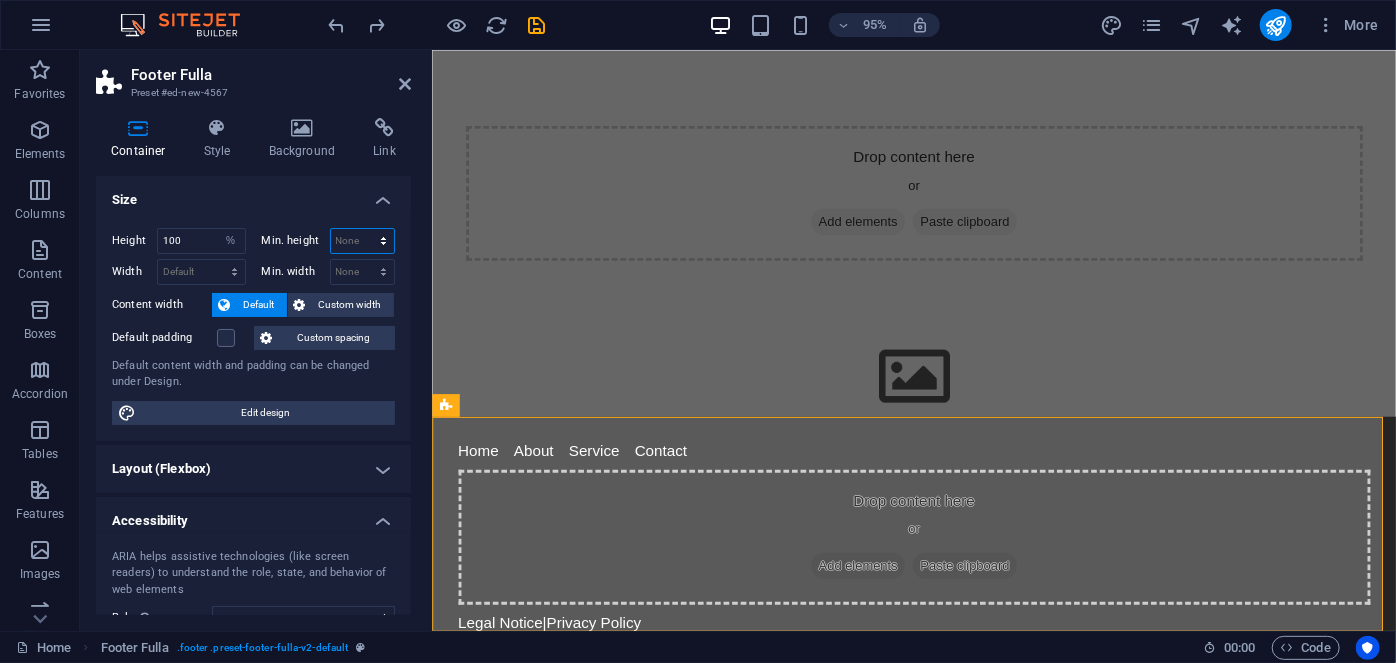 click on "None px rem % vh vw" at bounding box center (363, 241) 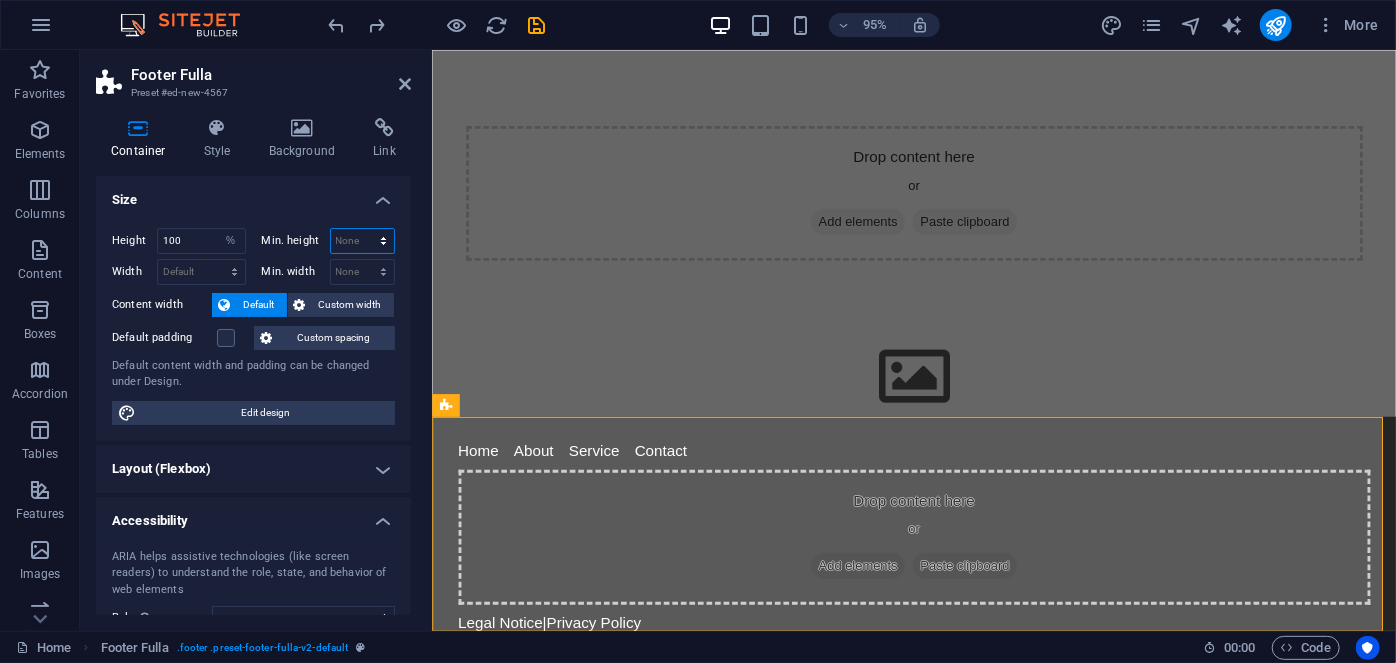 click on "None px rem % vh vw" at bounding box center (363, 241) 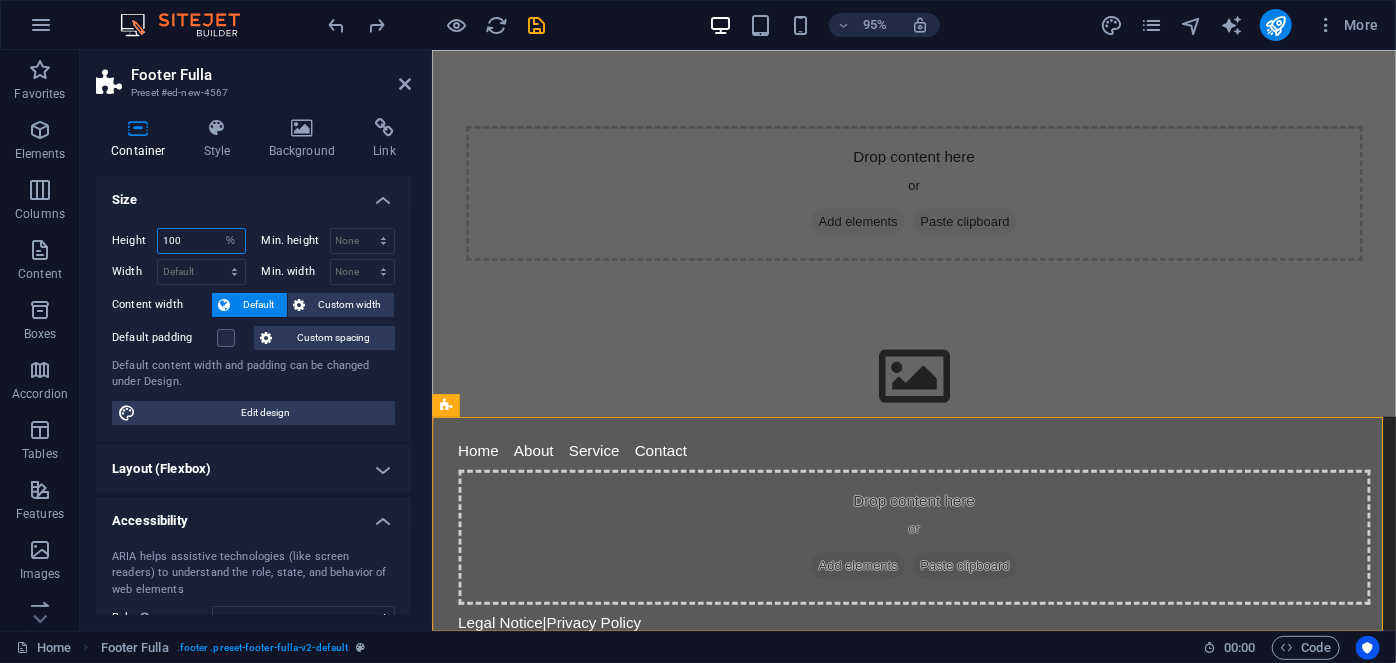 click on "100" at bounding box center [201, 241] 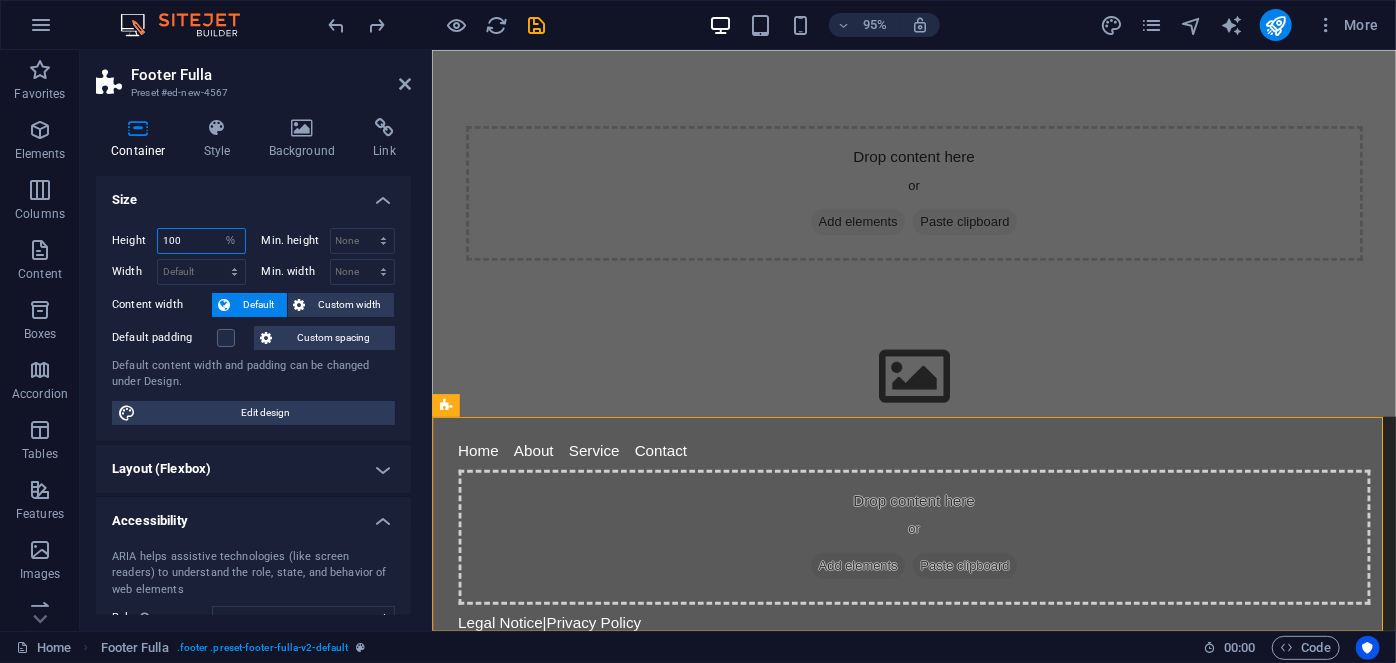 drag, startPoint x: 188, startPoint y: 238, endPoint x: 139, endPoint y: 240, distance: 49.0408 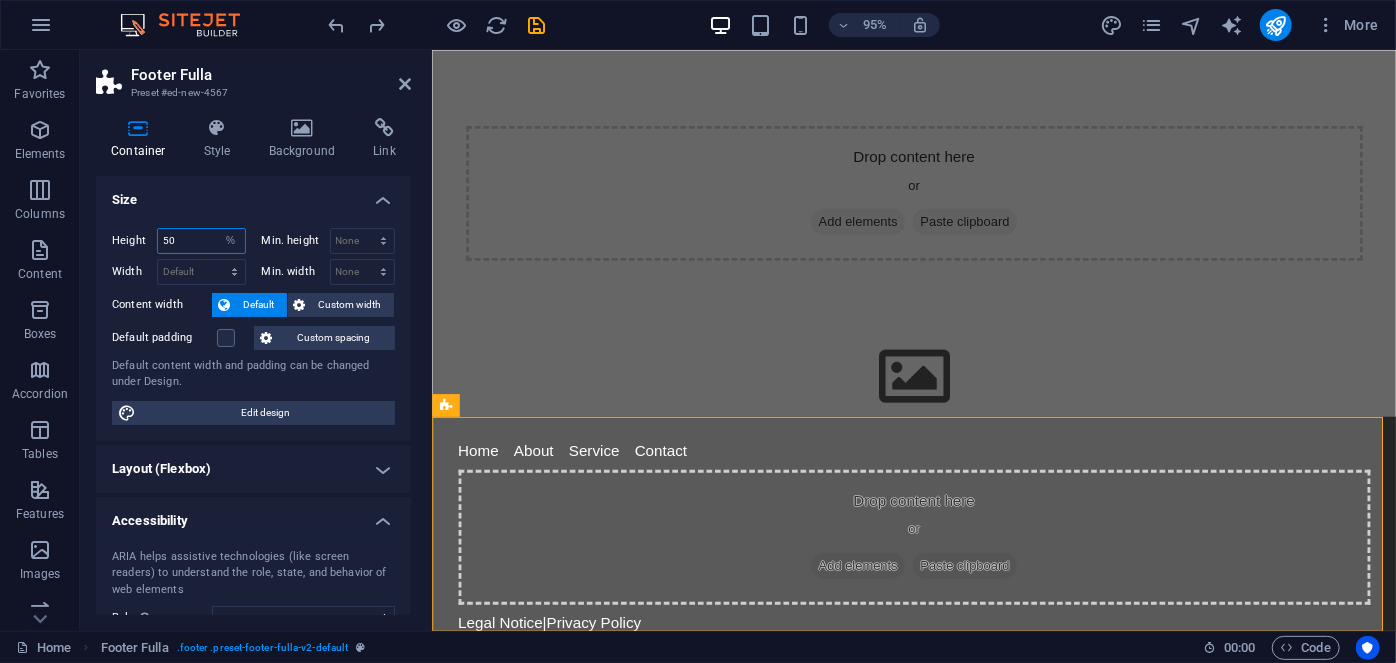 type on "50" 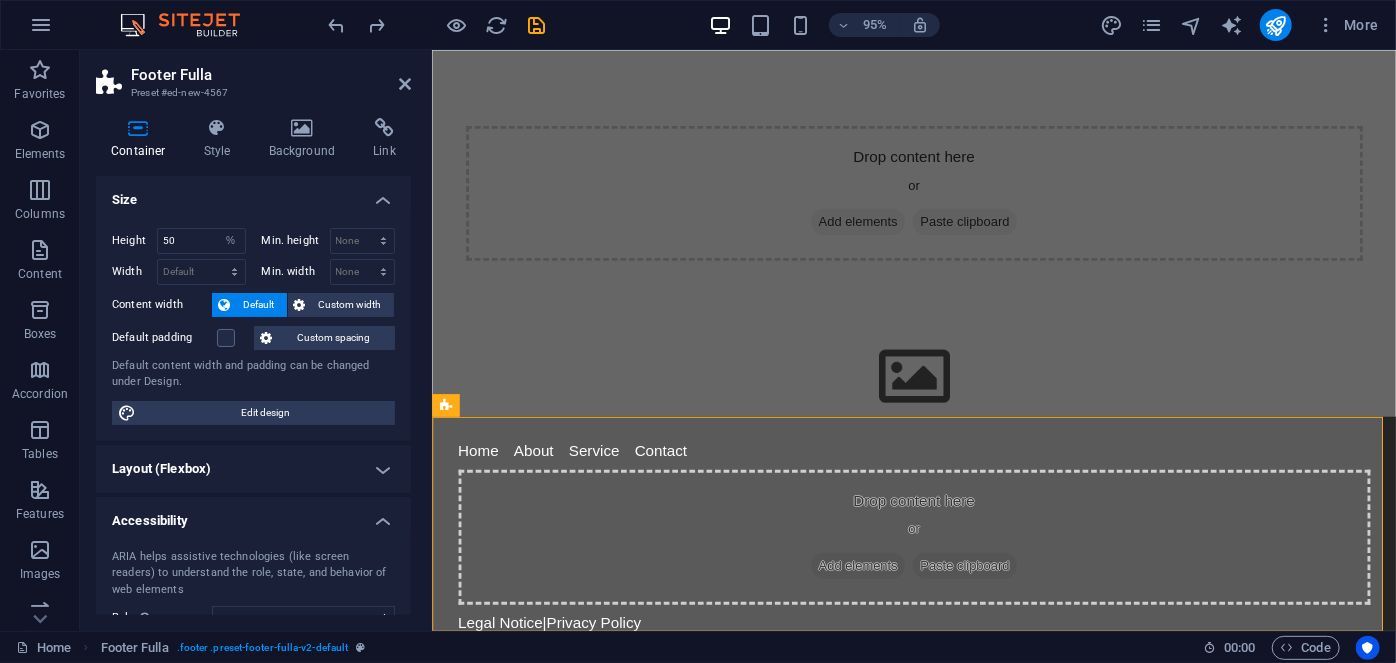 click on "Size" at bounding box center (253, 194) 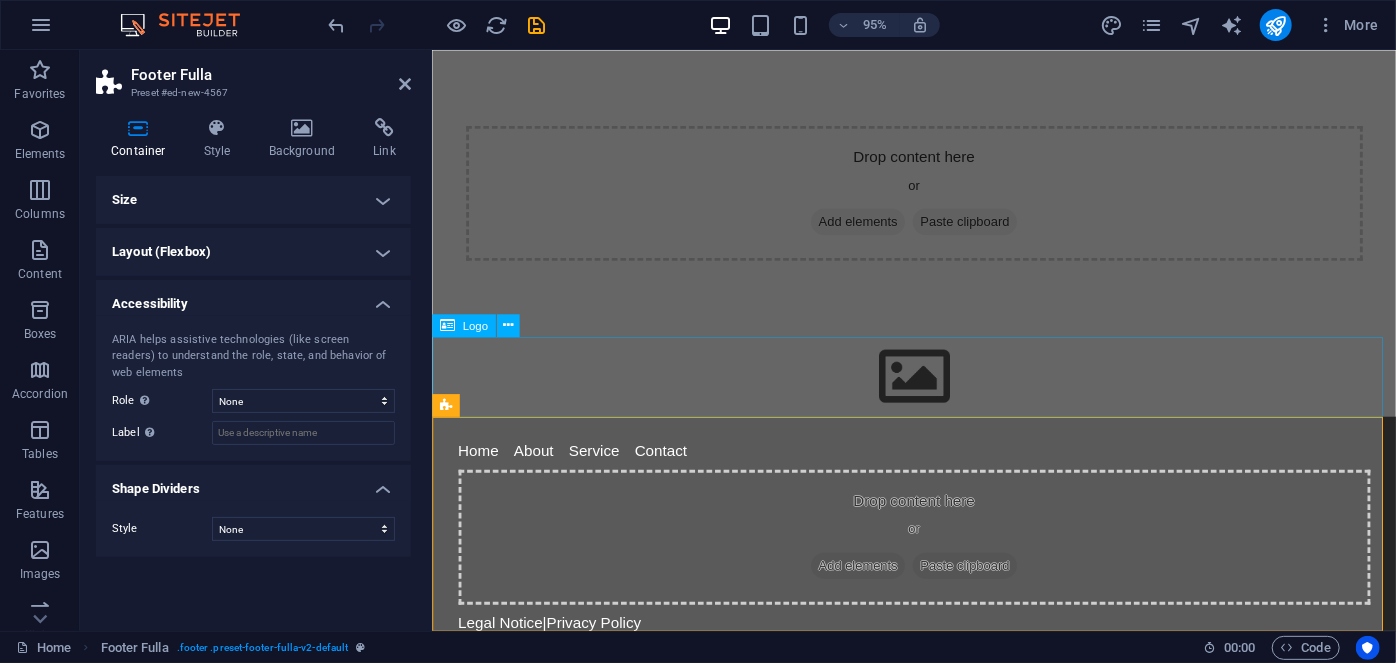click at bounding box center (938, 394) 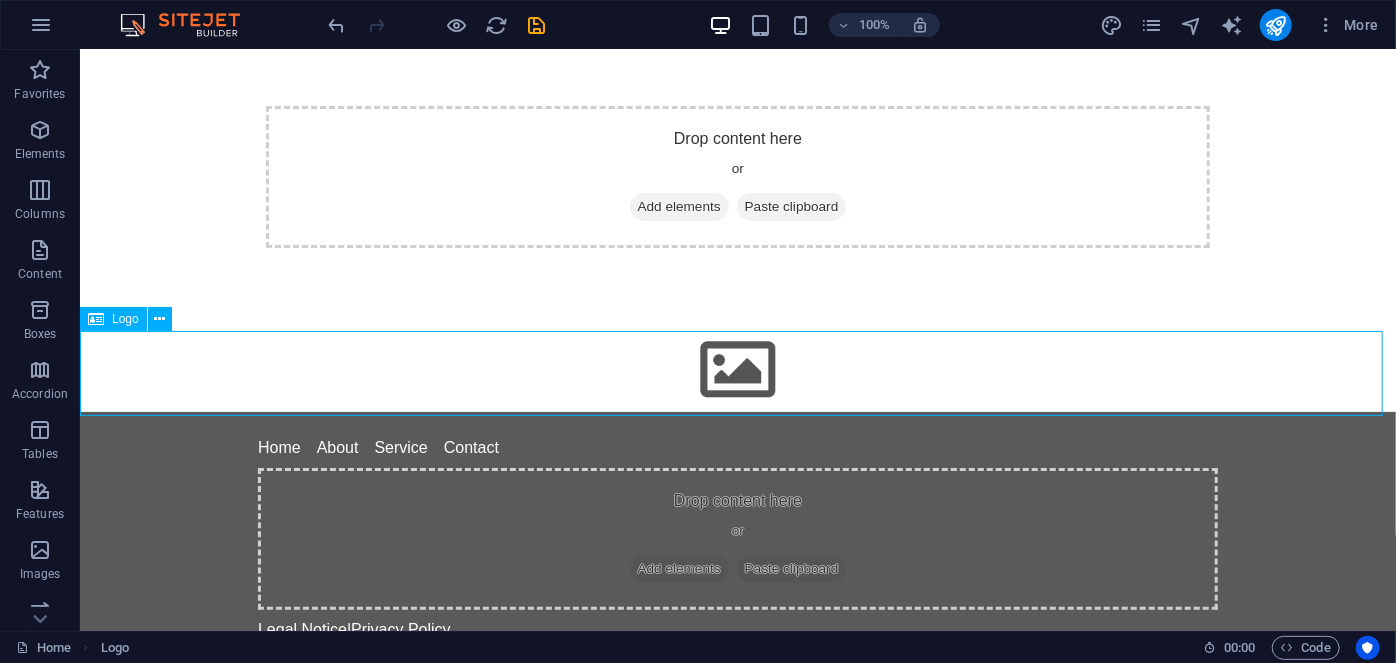 scroll, scrollTop: 31, scrollLeft: 0, axis: vertical 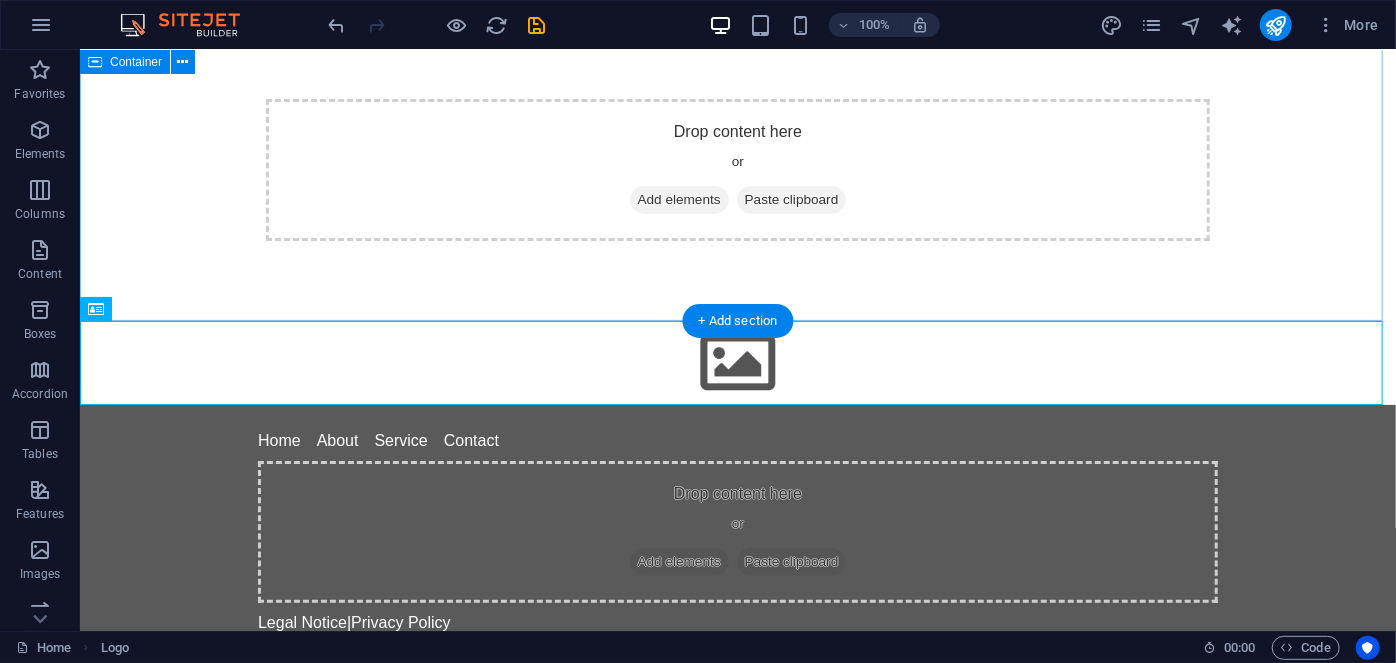 click on "Drop content here or  Add elements  Paste clipboard" at bounding box center (737, 169) 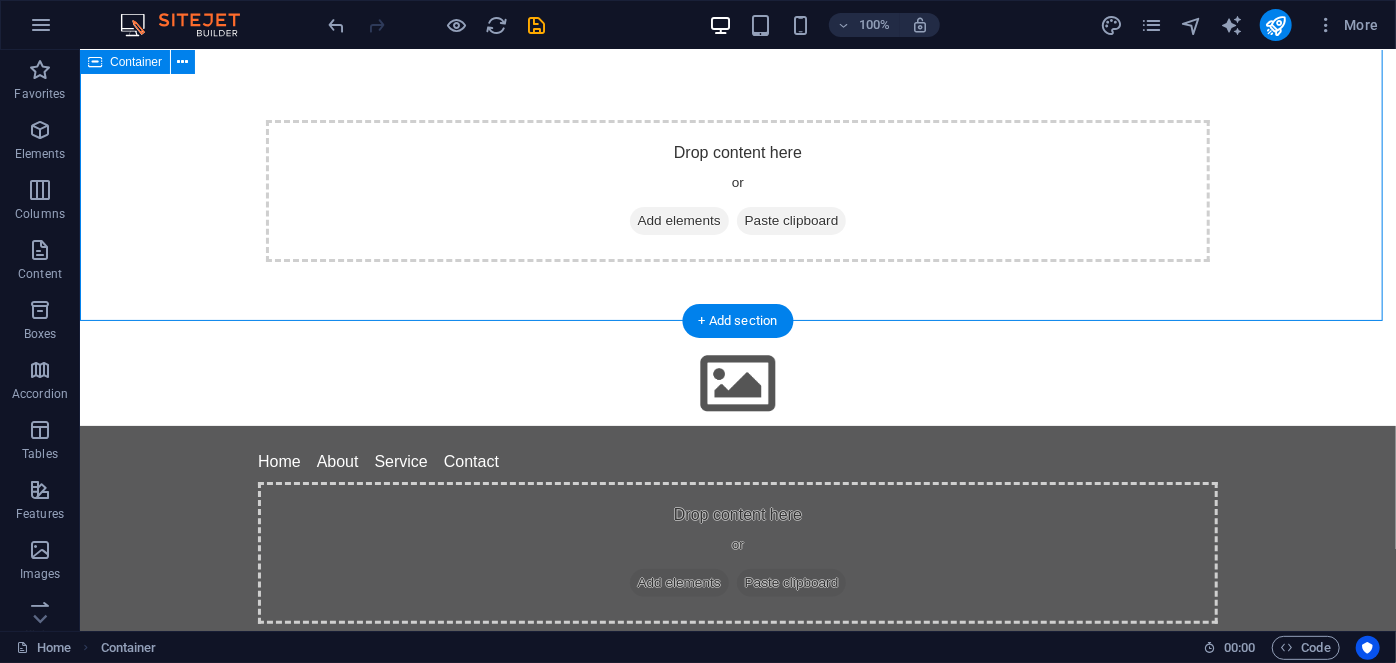 scroll, scrollTop: 0, scrollLeft: 0, axis: both 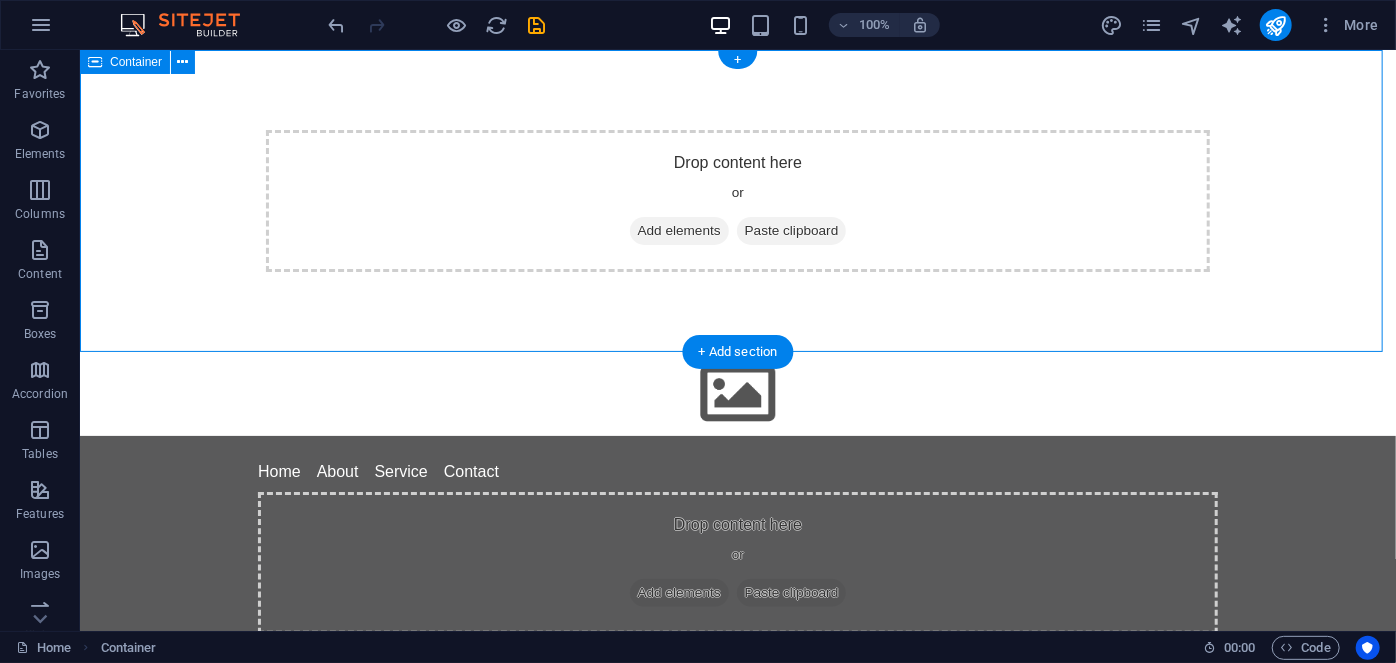 click on "Drop content here or  Add elements  Paste clipboard" at bounding box center [737, 200] 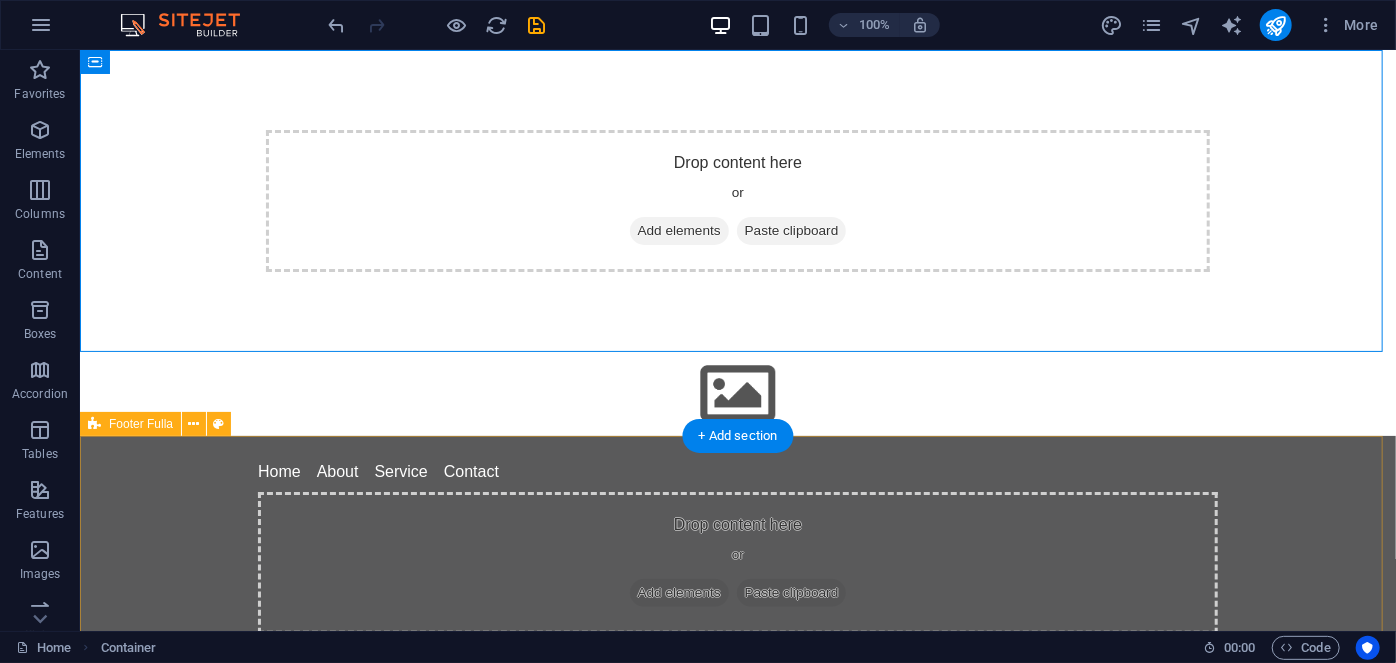 click on "Home About Service Contact Drop content here or  Add elements  Paste clipboard Legal Notice  |  Privacy Policy" at bounding box center [737, 562] 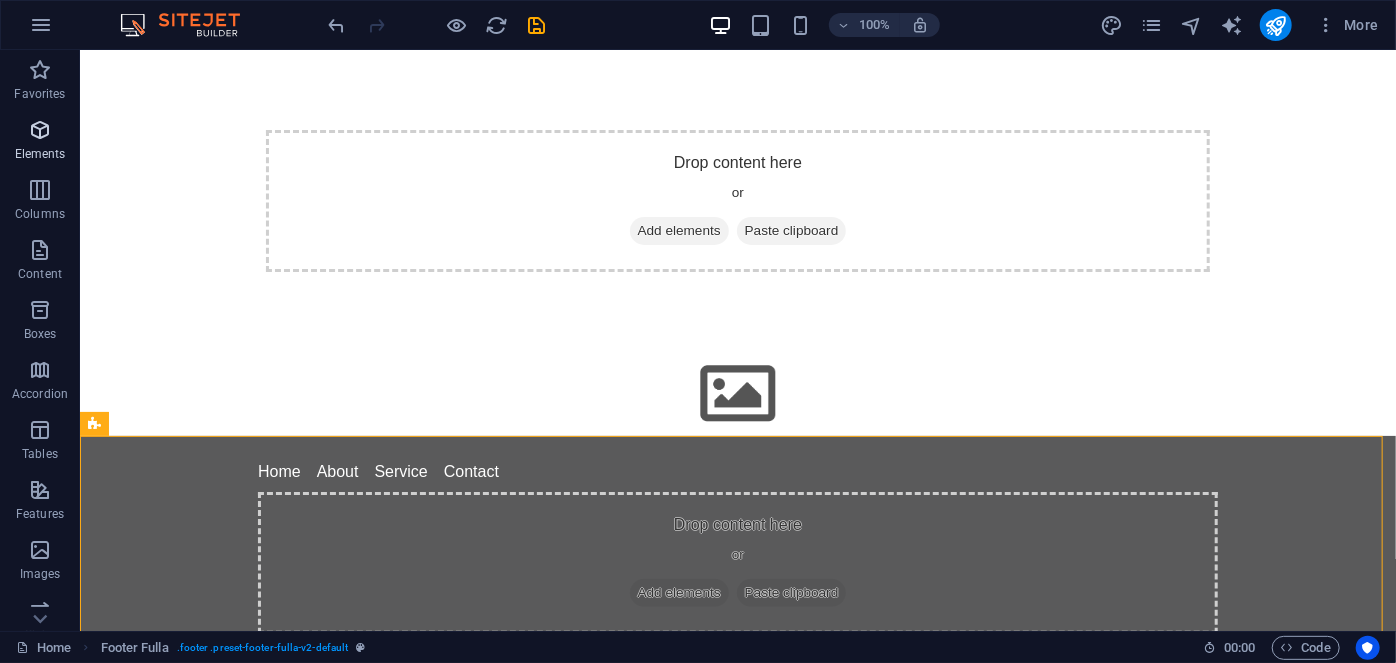 click on "Elements" at bounding box center (40, 142) 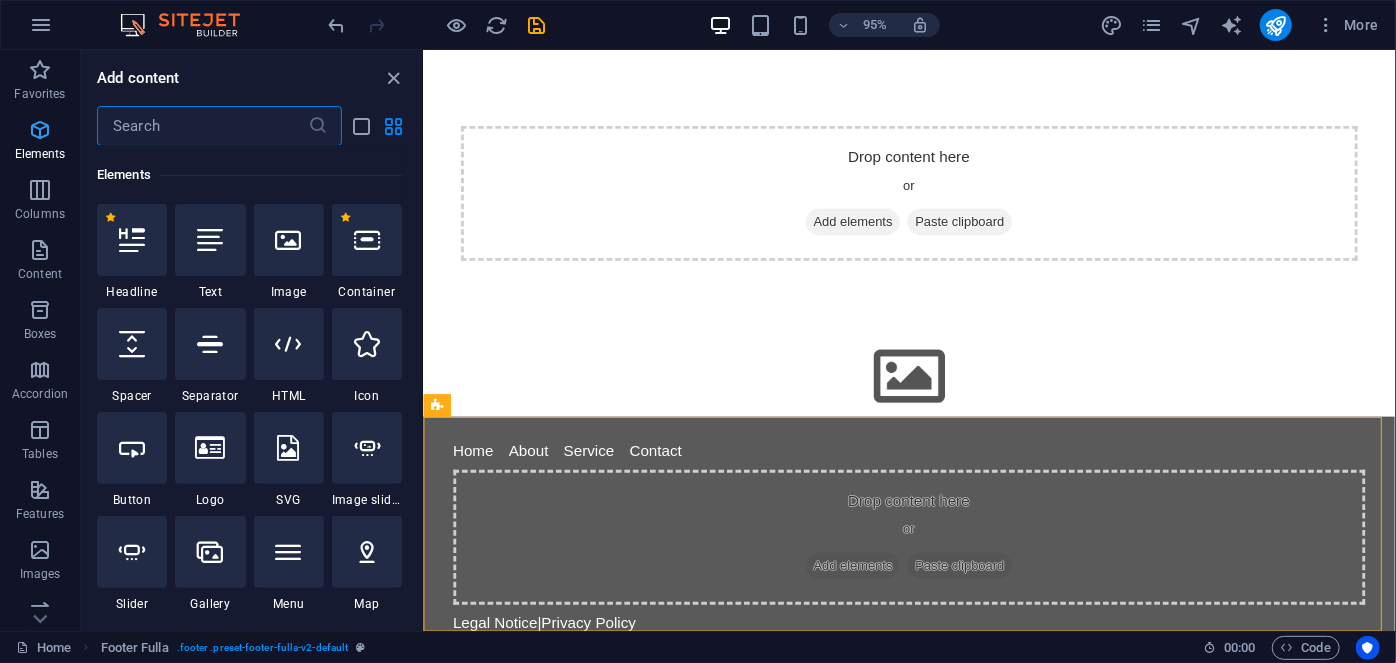 scroll, scrollTop: 213, scrollLeft: 0, axis: vertical 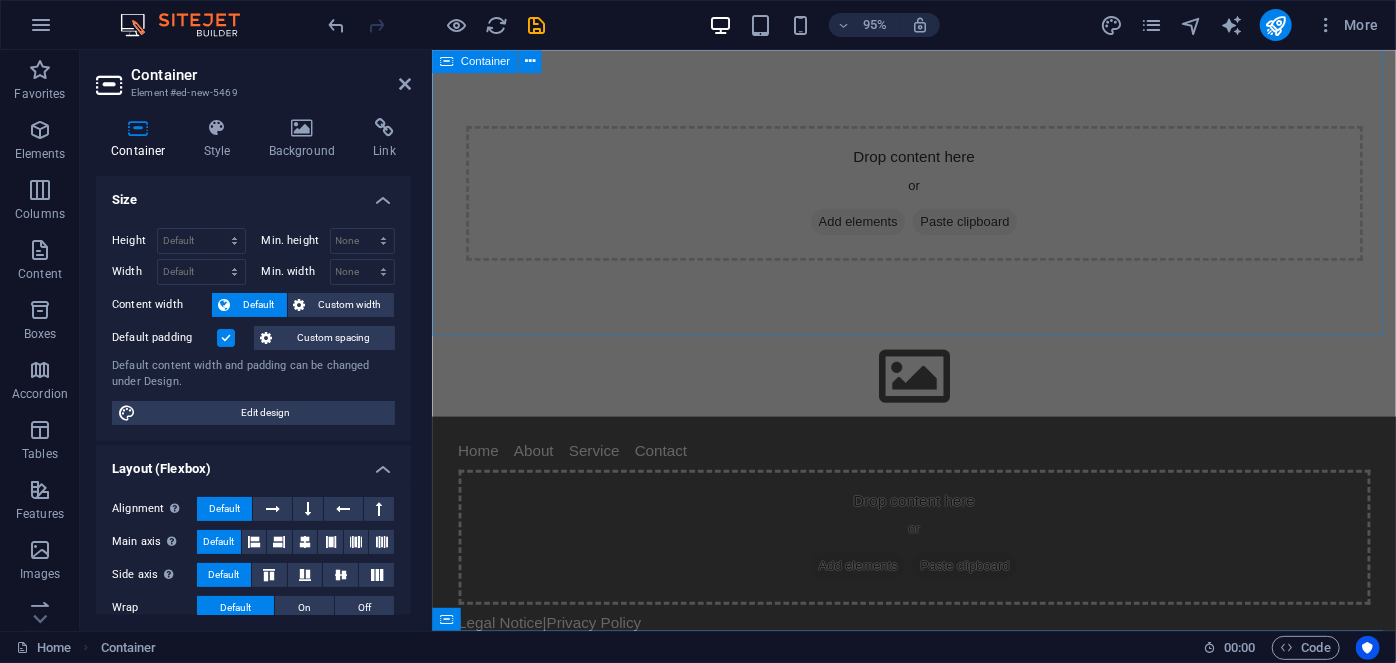 click on "Drop content here or  Add elements  Paste clipboard" at bounding box center (938, 201) 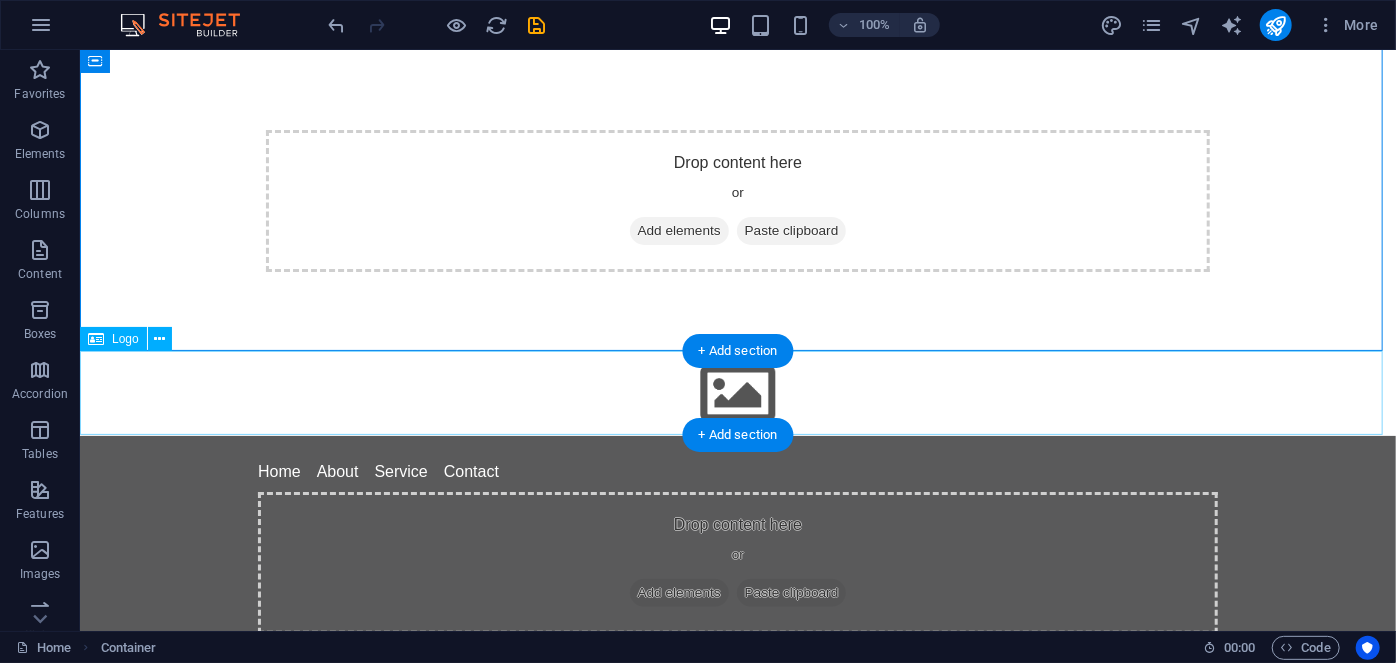 scroll, scrollTop: 0, scrollLeft: 0, axis: both 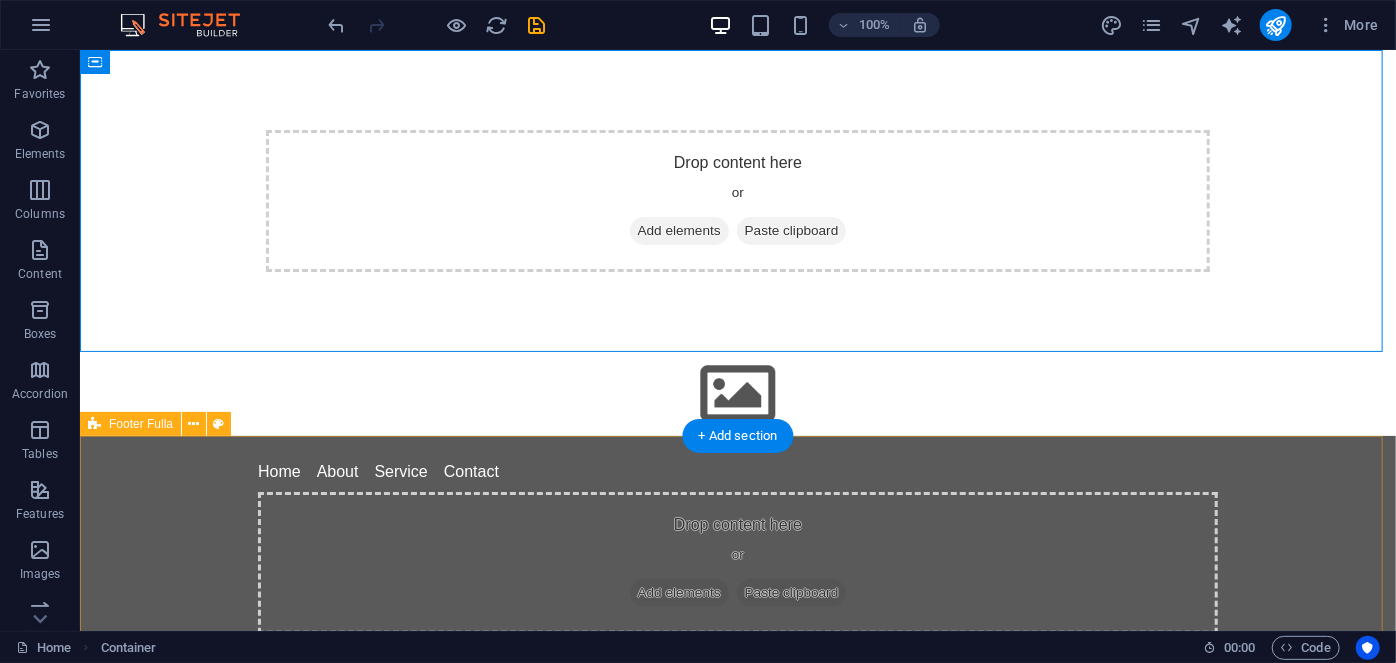 click on "Home About Service Contact Drop content here or  Add elements  Paste clipboard Legal Notice  |  Privacy Policy" at bounding box center [737, 562] 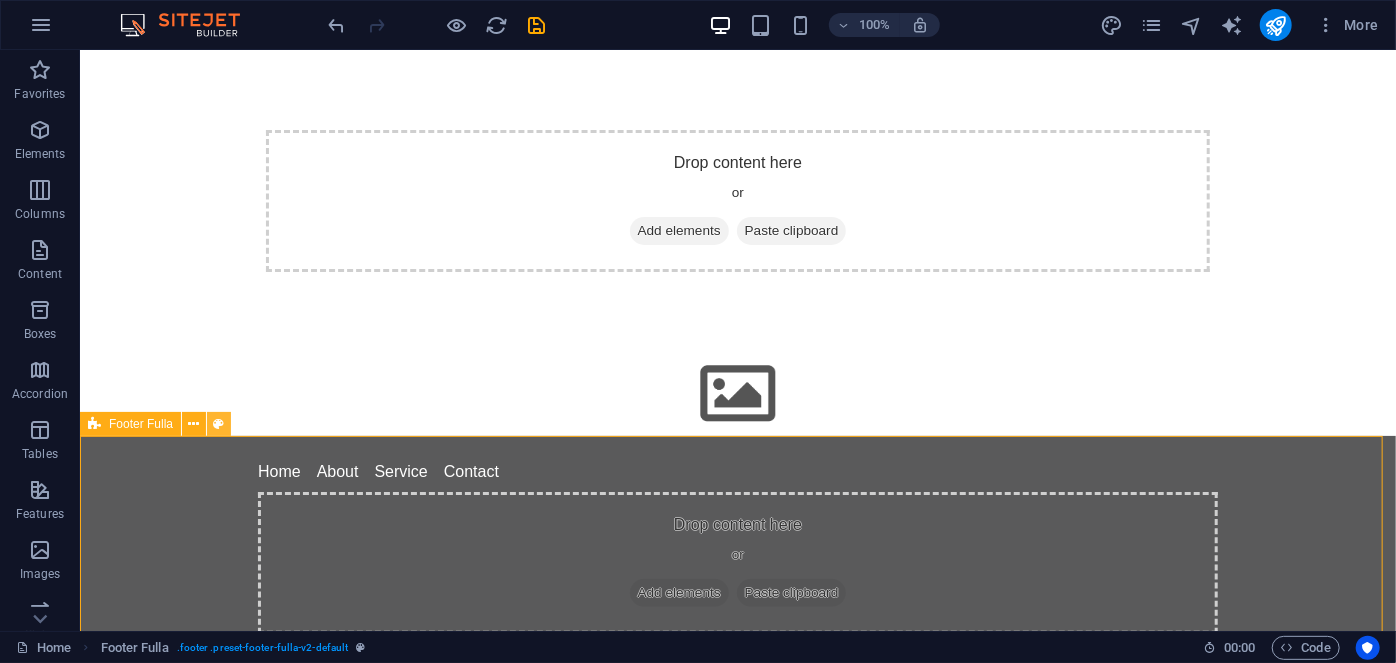 click at bounding box center (219, 424) 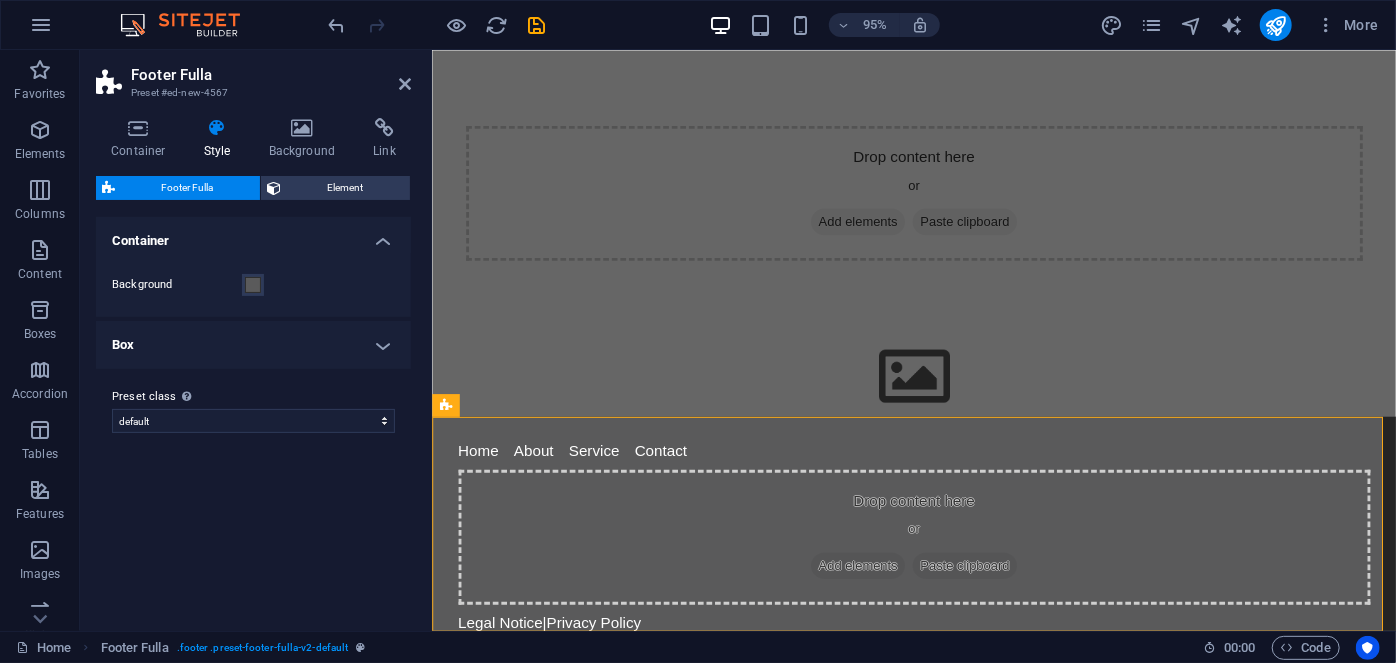 click on "Box" at bounding box center [253, 345] 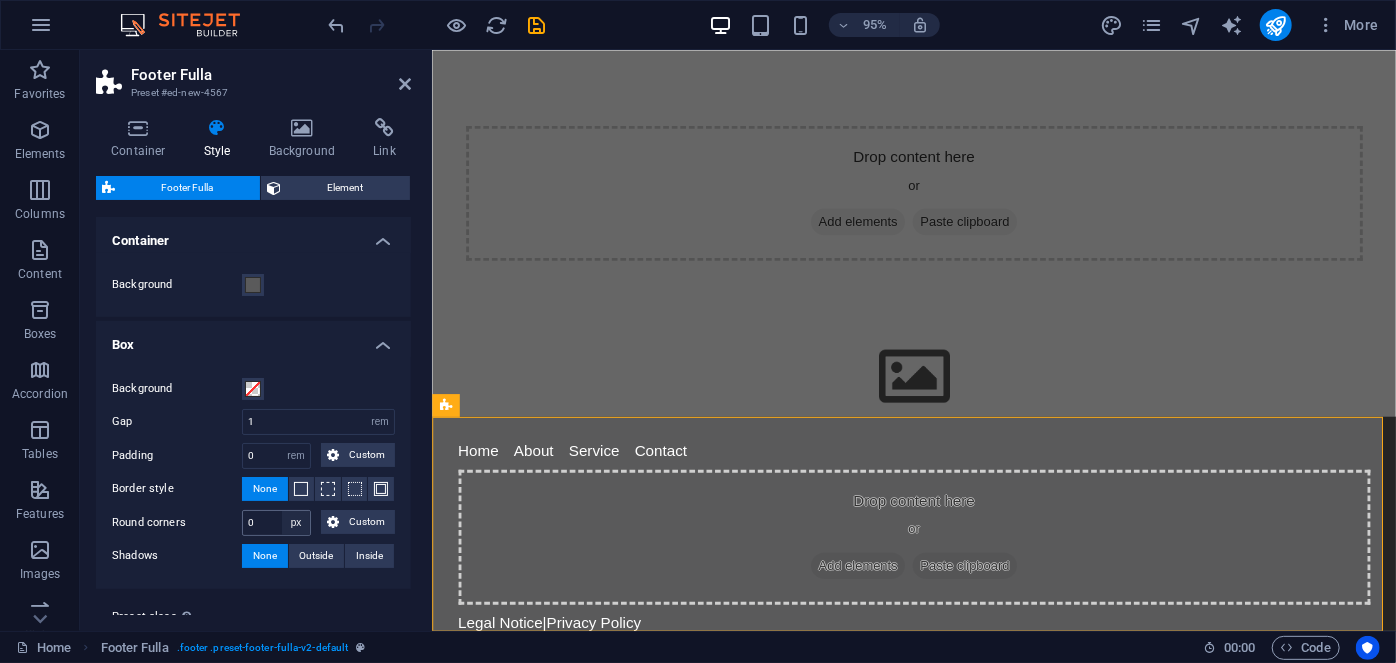 scroll, scrollTop: 51, scrollLeft: 0, axis: vertical 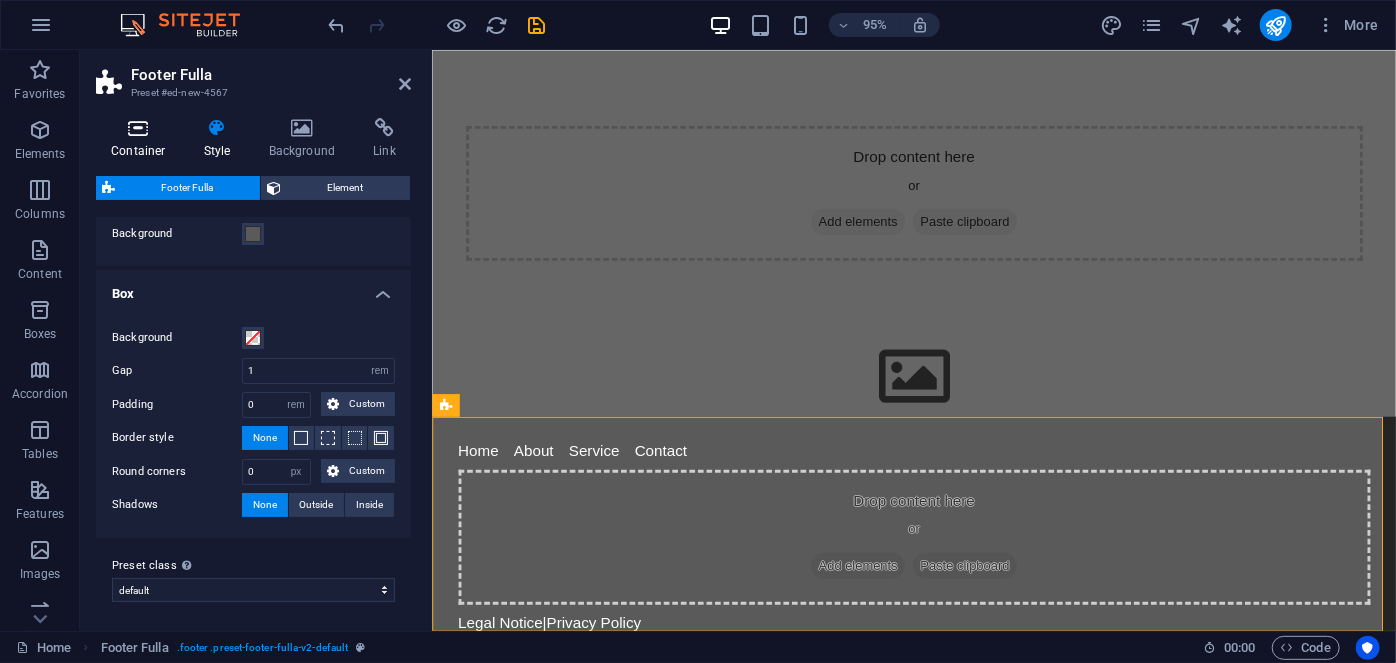 click at bounding box center (138, 128) 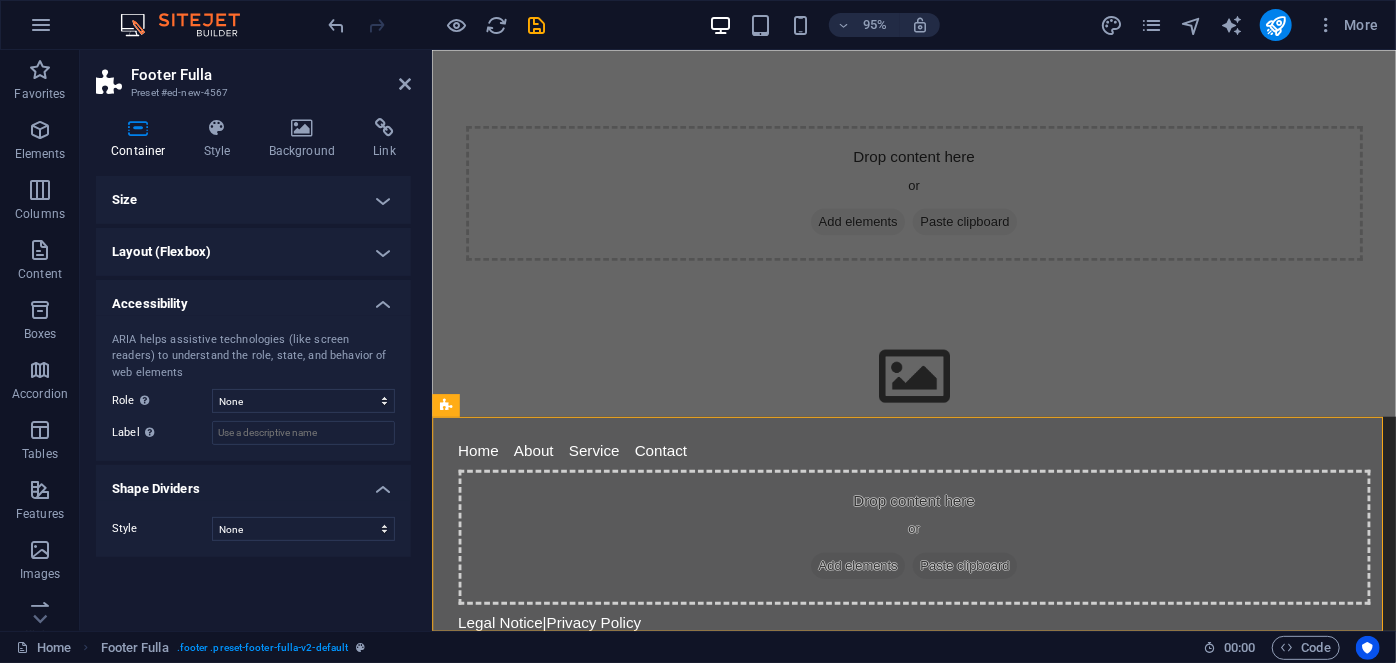 click on "Size" at bounding box center (253, 200) 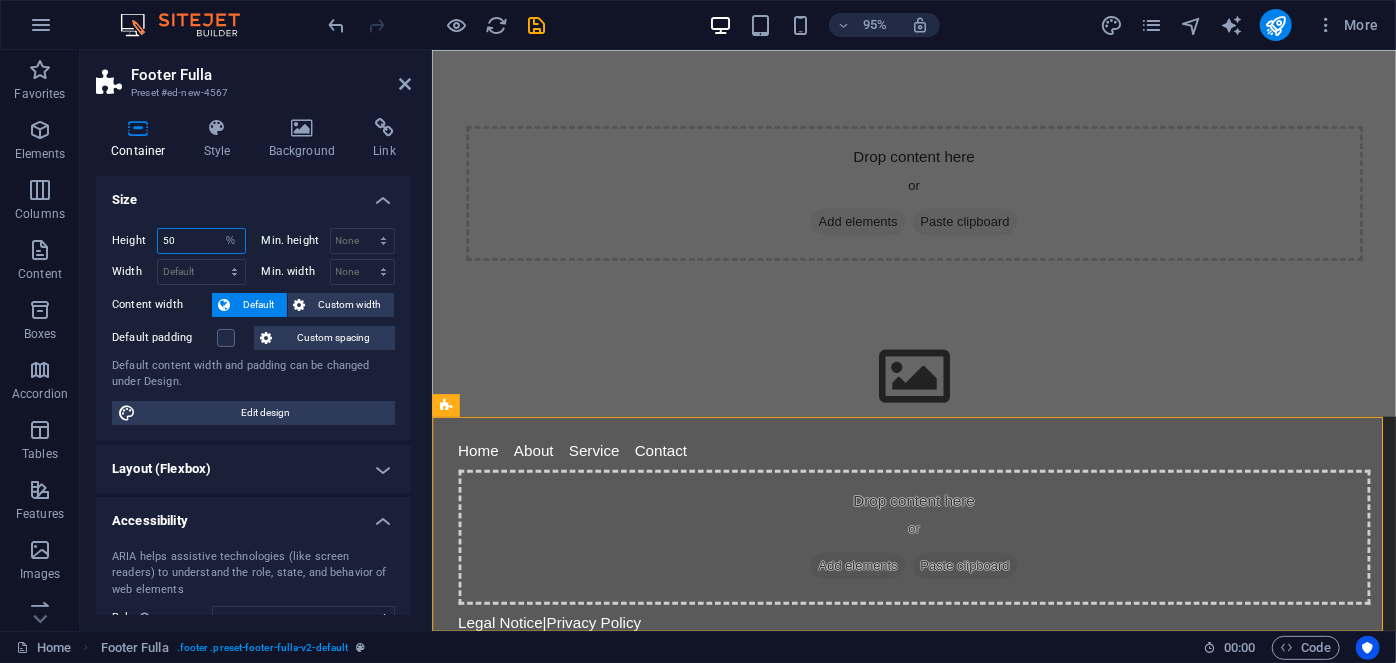 click on "50" at bounding box center (201, 241) 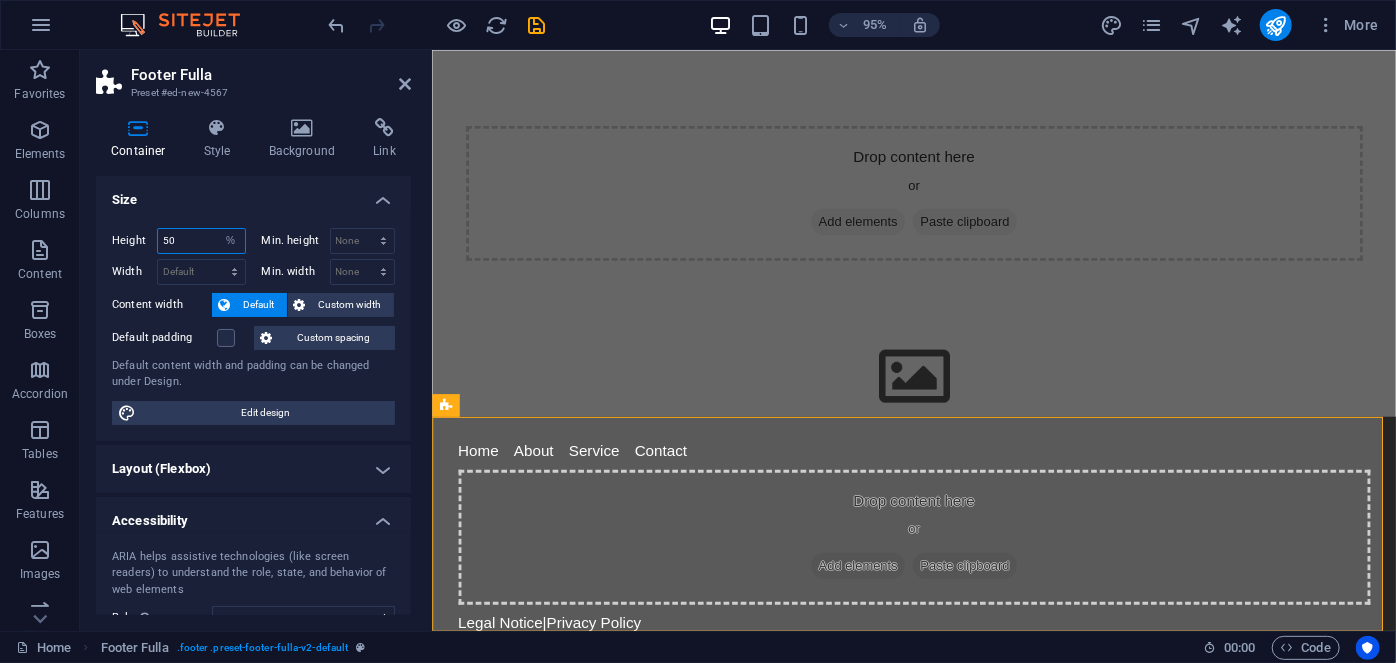drag, startPoint x: 202, startPoint y: 246, endPoint x: 121, endPoint y: 242, distance: 81.09871 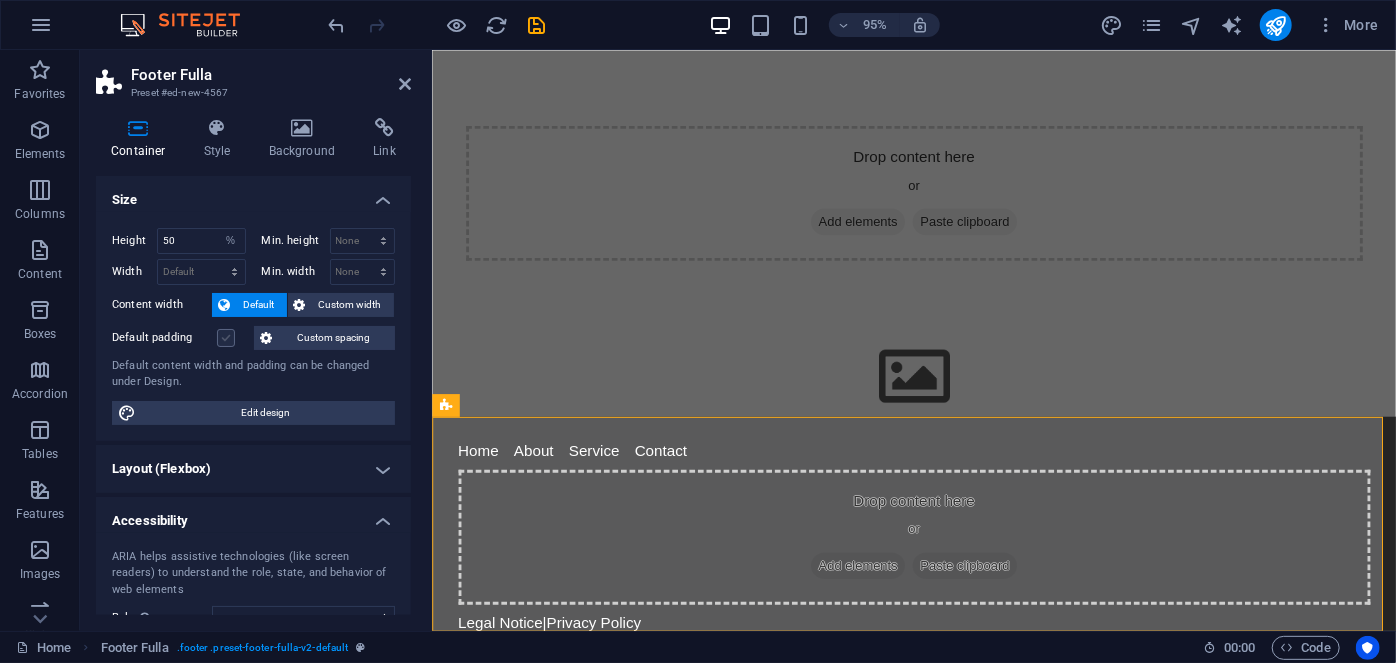 click at bounding box center (226, 338) 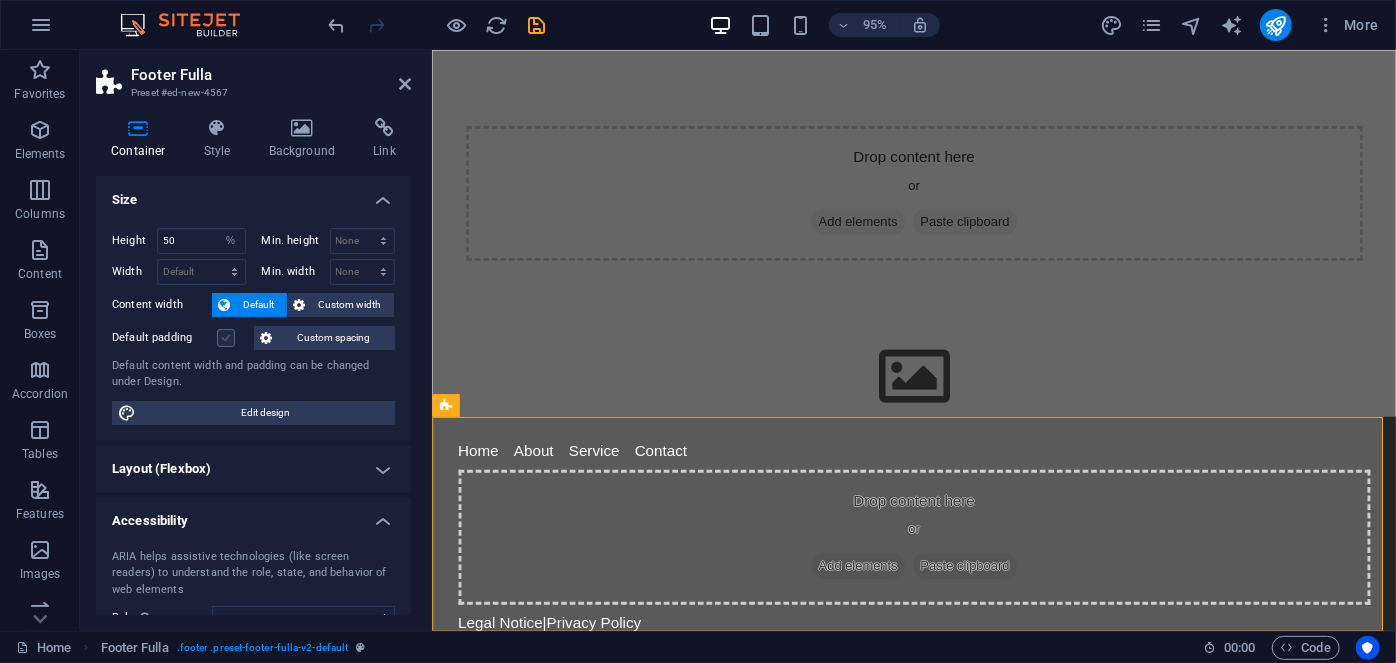 click on "Default padding" at bounding box center (0, 0) 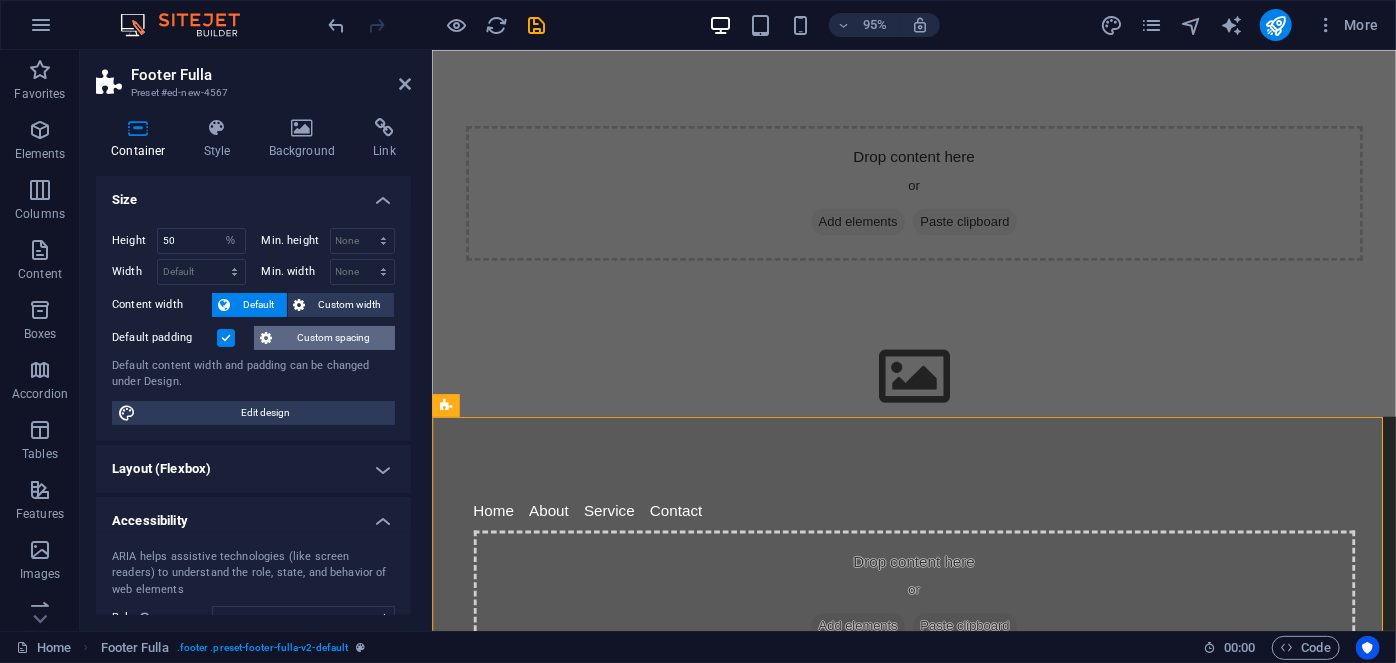 click on "Custom spacing" at bounding box center (333, 338) 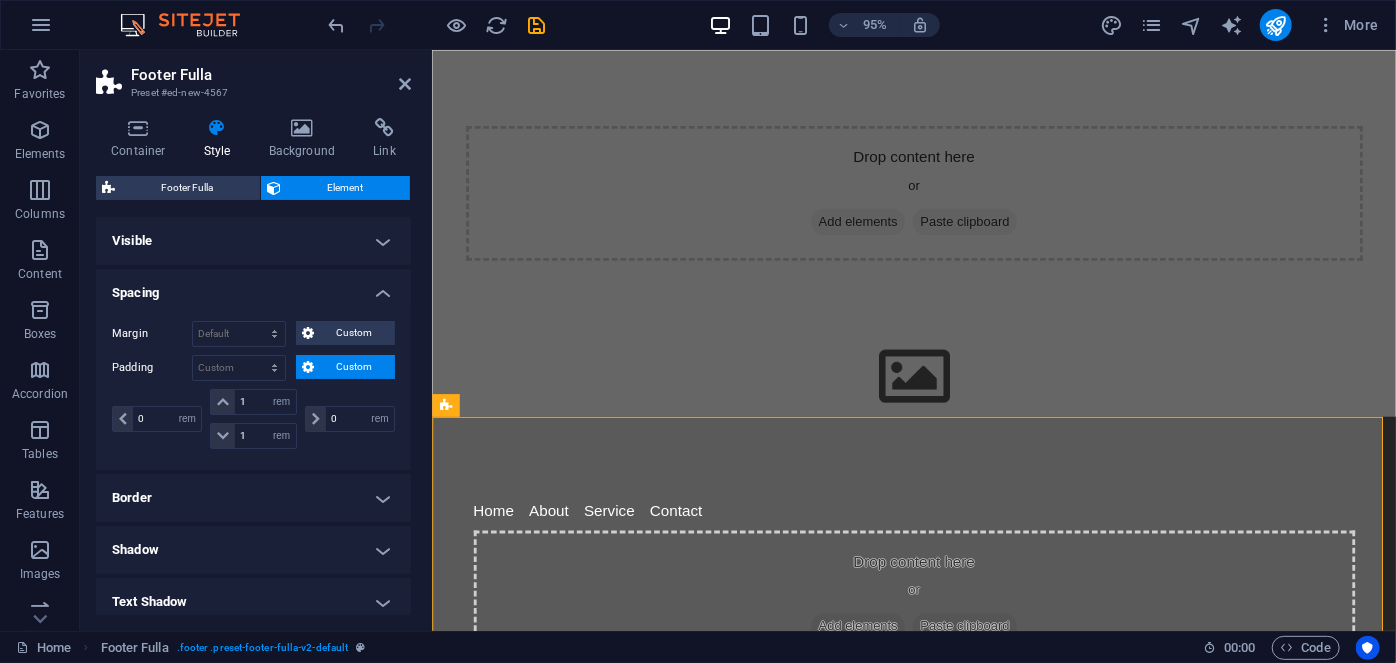 click on "Spacing" at bounding box center [253, 287] 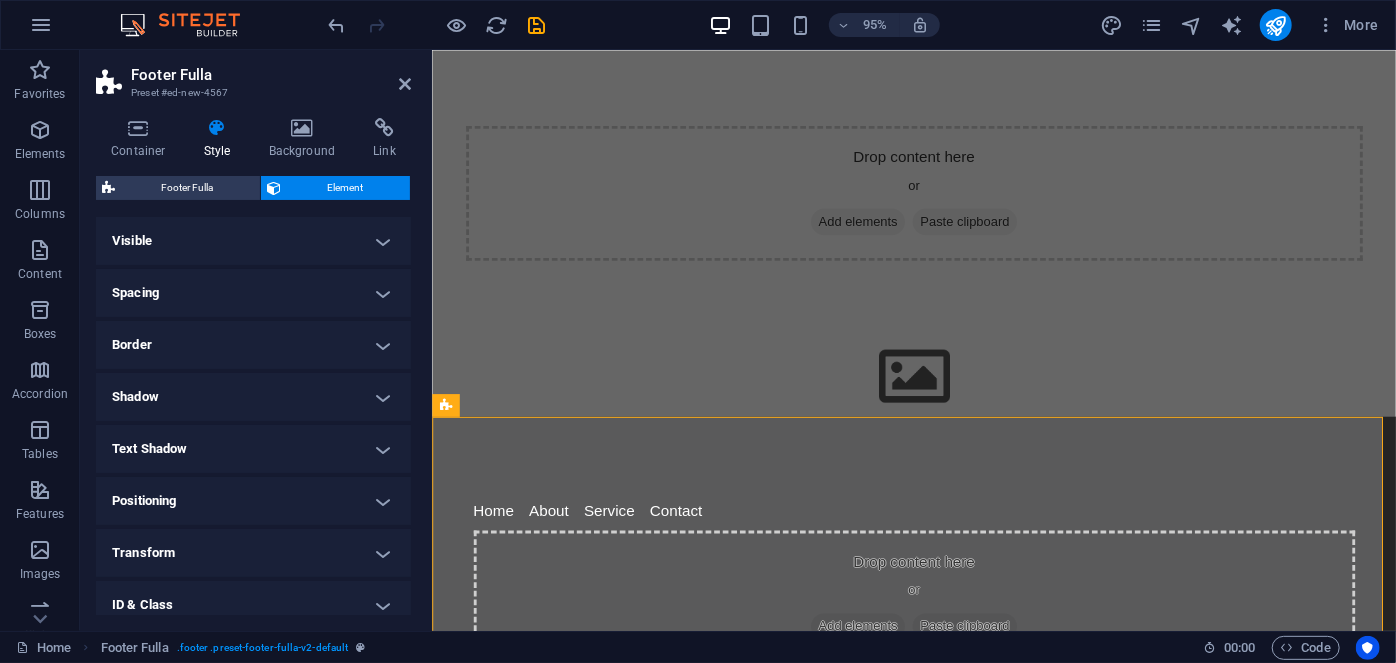 click on "Spacing" at bounding box center (253, 293) 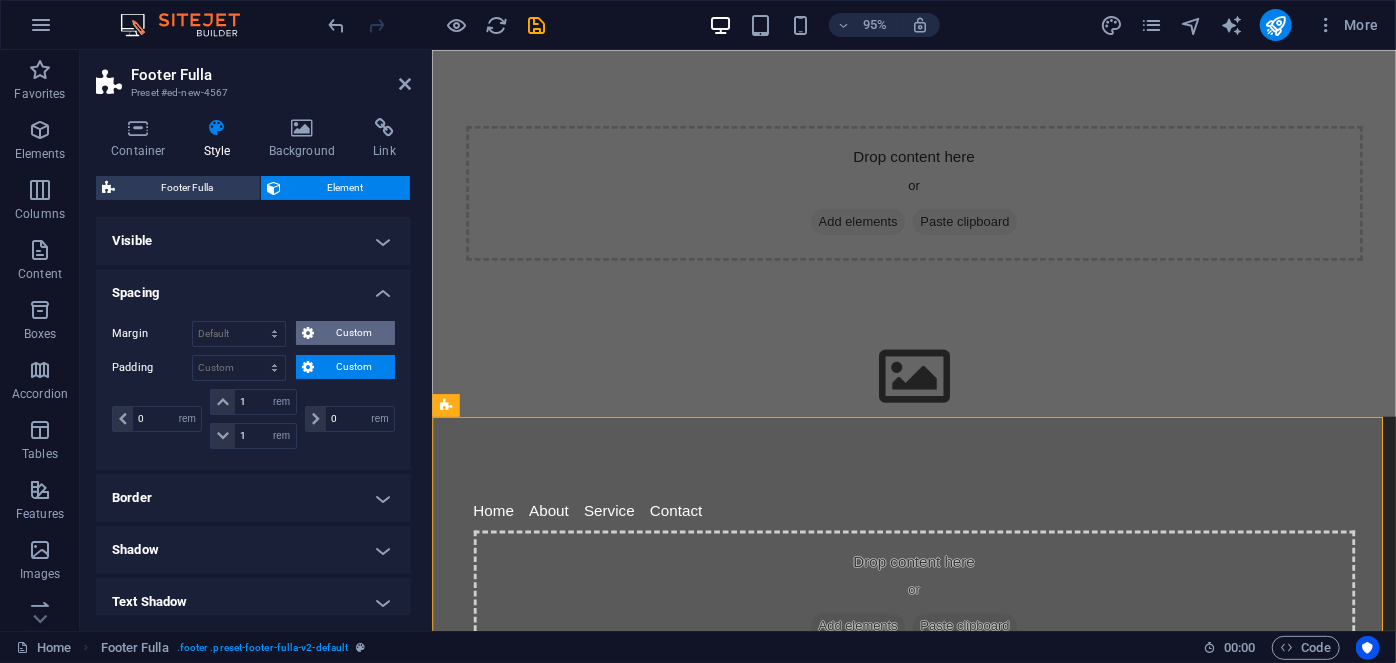 click on "Custom" at bounding box center (354, 333) 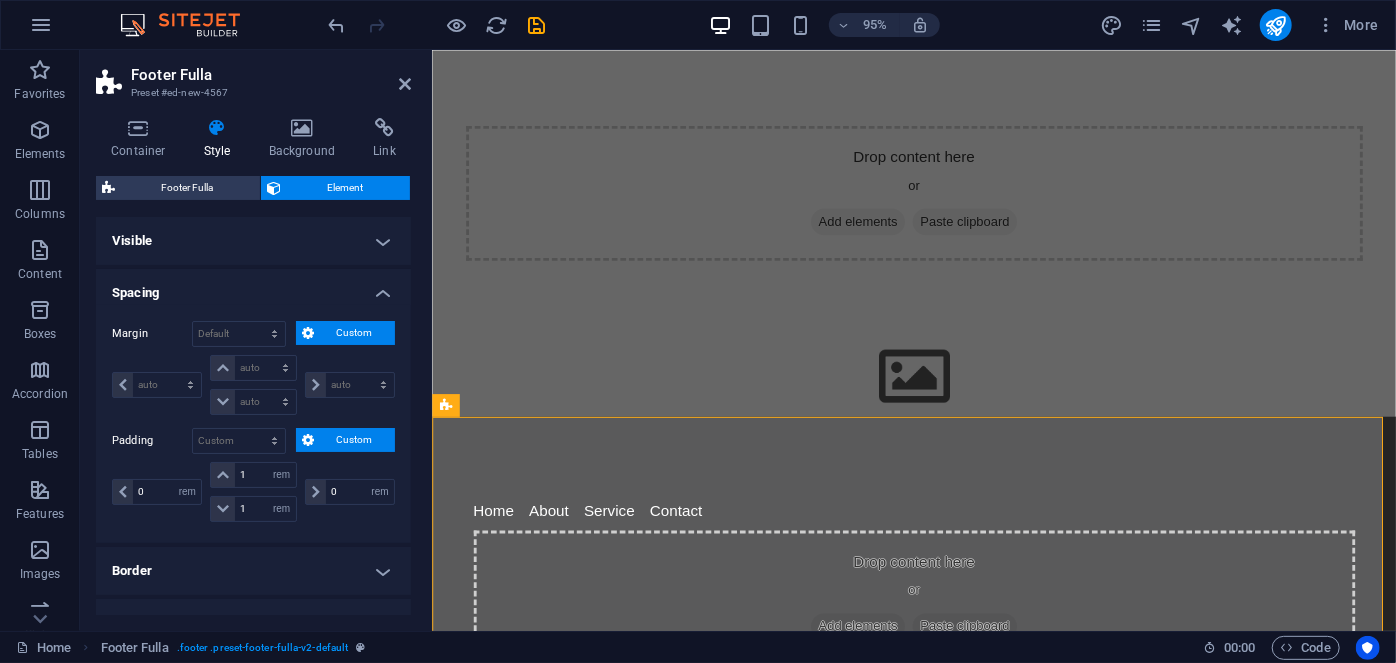 click on "Margin Default auto px % rem vw vh Custom Custom auto px % rem vw vh auto px % rem vw vh auto px % rem vw vh auto px % rem vw vh Padding Default px rem % vh vw Custom Custom 0 px rem % vh vw 1 px rem % vh vw 1 px rem % vh vw 0 px rem % vh vw" at bounding box center [253, 424] 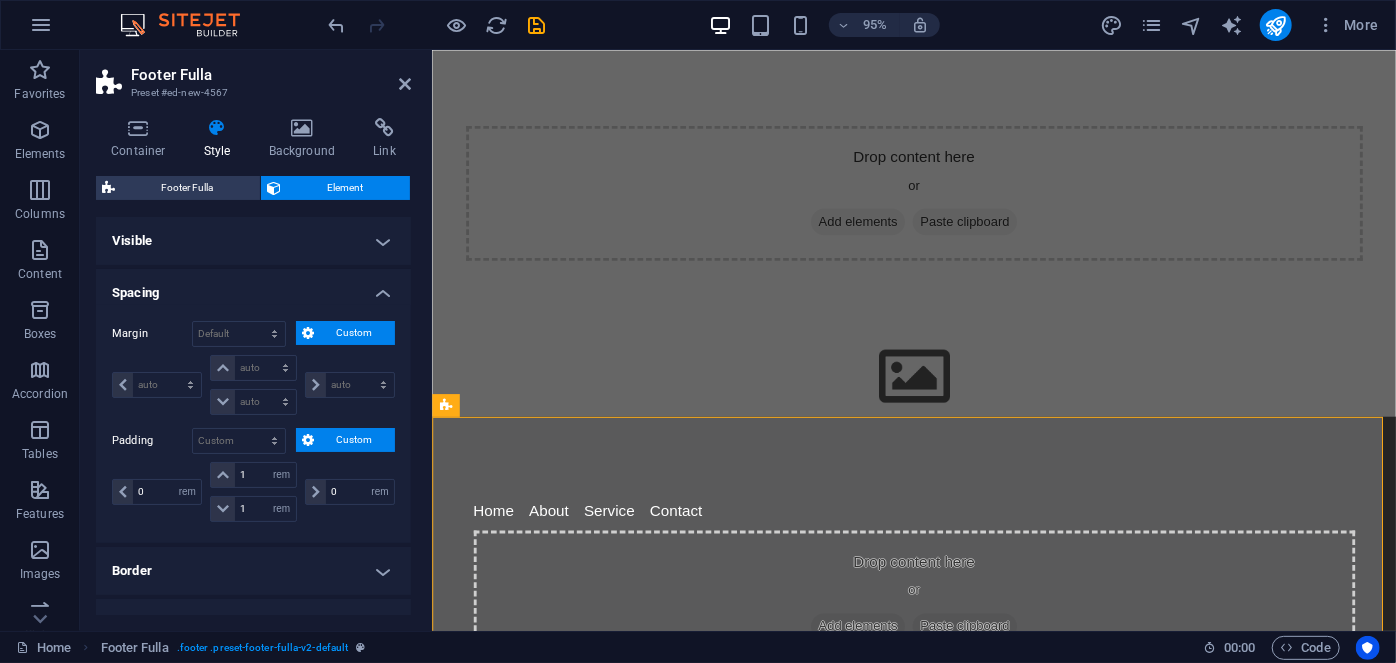 click on "Custom" at bounding box center (354, 333) 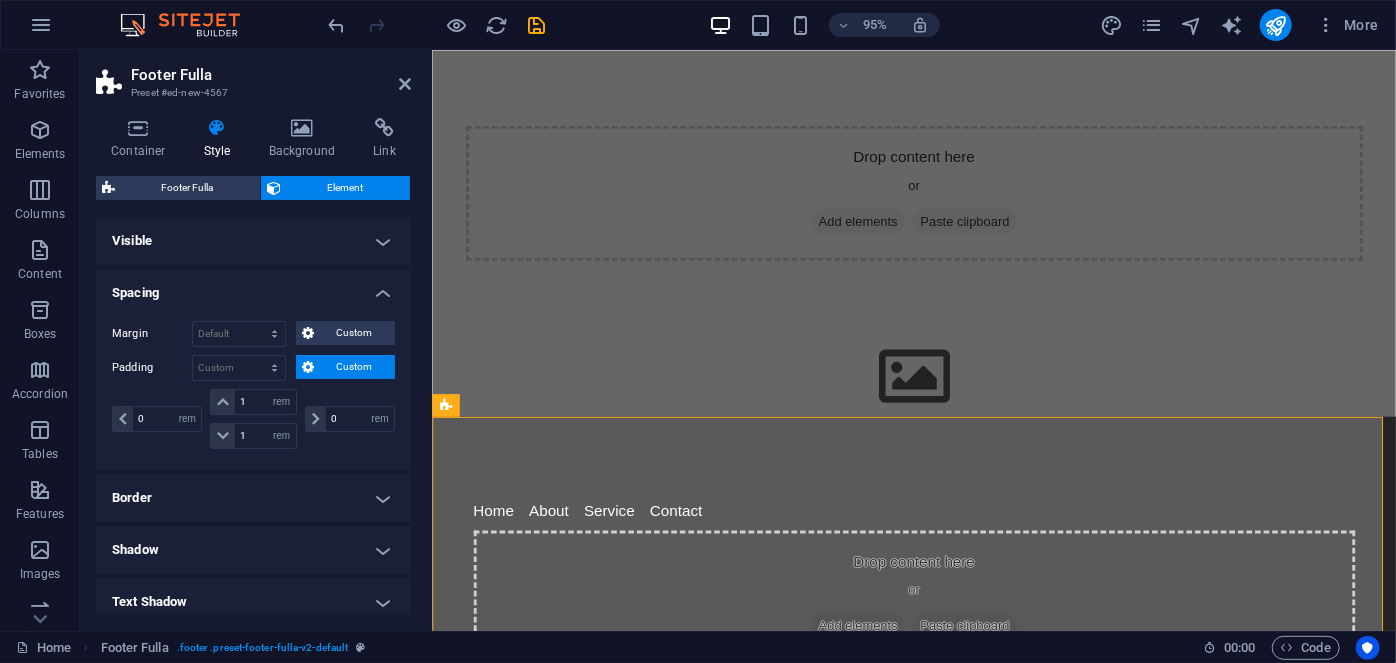 click on "Custom" at bounding box center [354, 367] 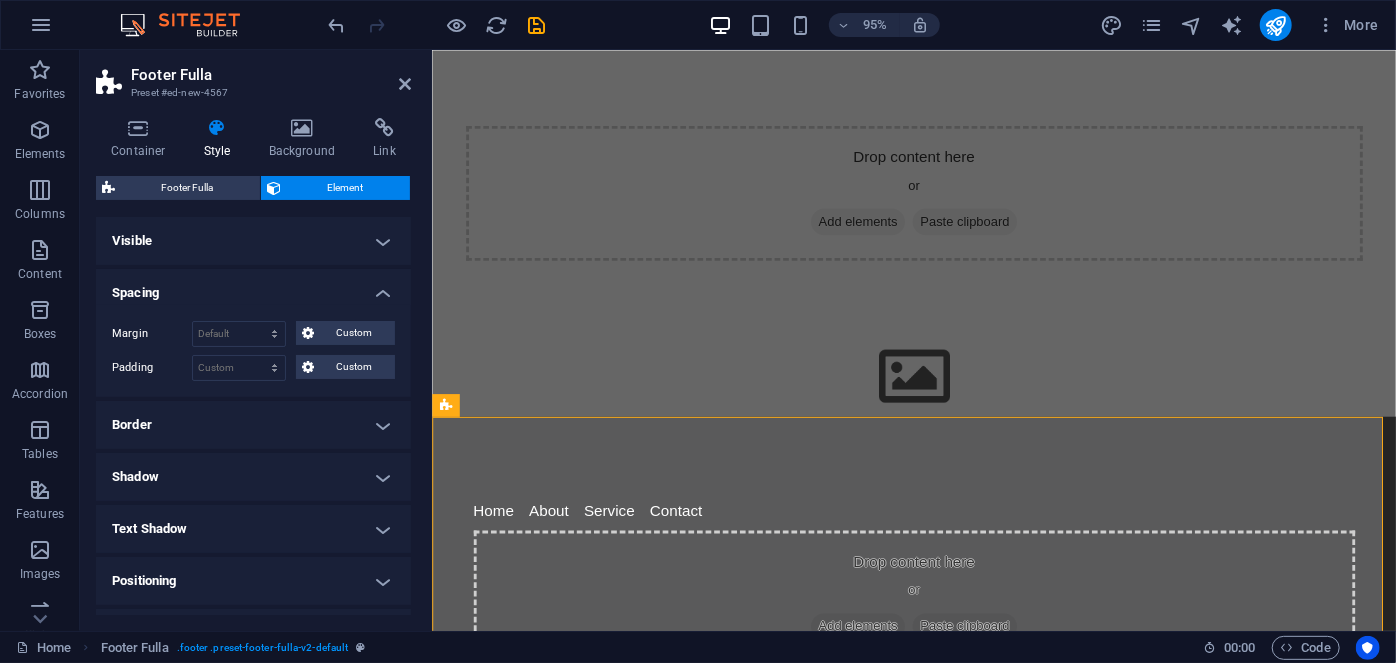 click on "Margin Default auto px % rem vw vh Custom Custom auto px % rem vw vh auto px % rem vw vh auto px % rem vw vh auto px % rem vw vh Padding Default px rem % vh vw Custom Custom 0 px rem % vh vw 1 px rem % vh vw 1 px rem % vh vw 0 px rem % vh vw" at bounding box center (253, 351) 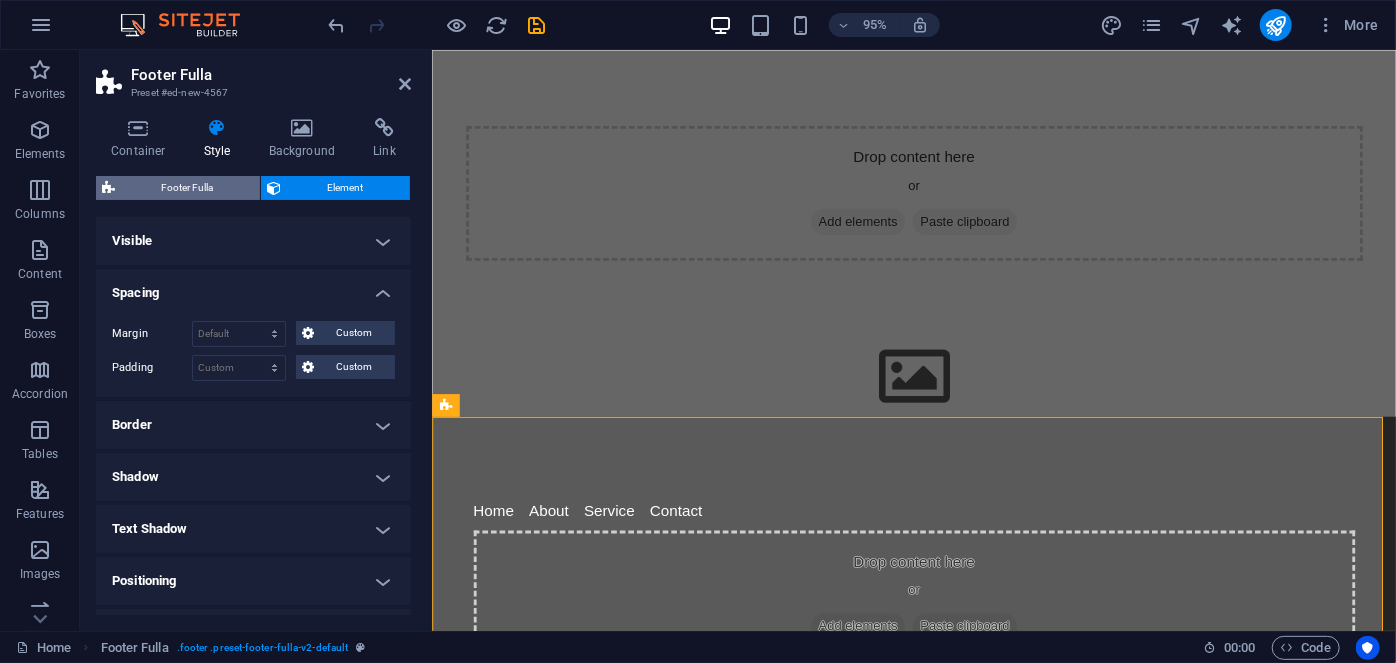 click on "Footer Fulla" at bounding box center (187, 188) 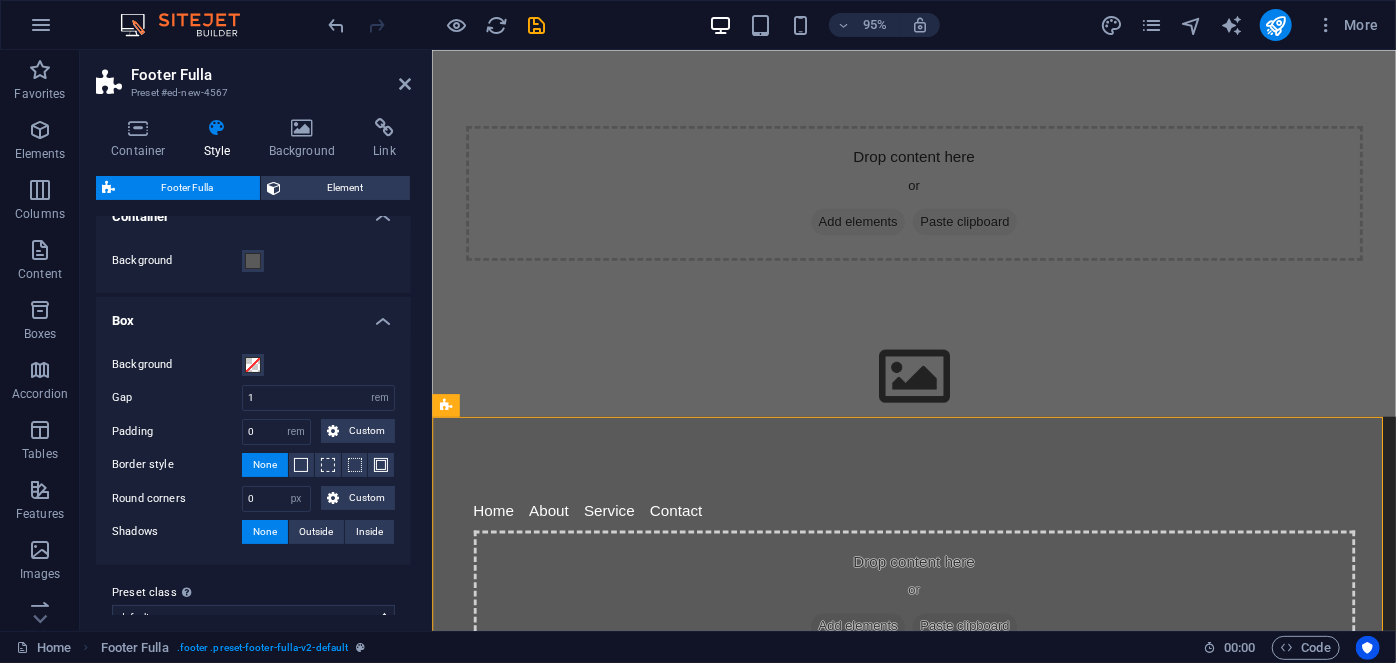 scroll, scrollTop: 0, scrollLeft: 0, axis: both 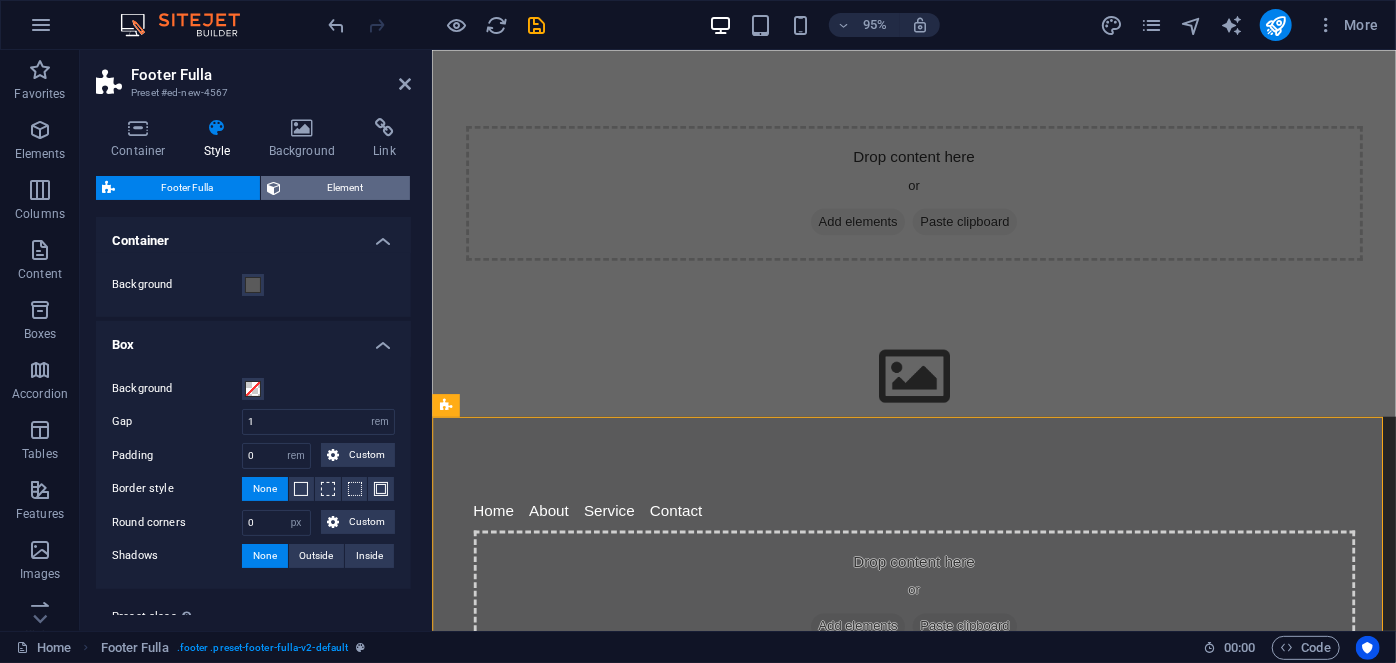 click on "Element" at bounding box center (345, 188) 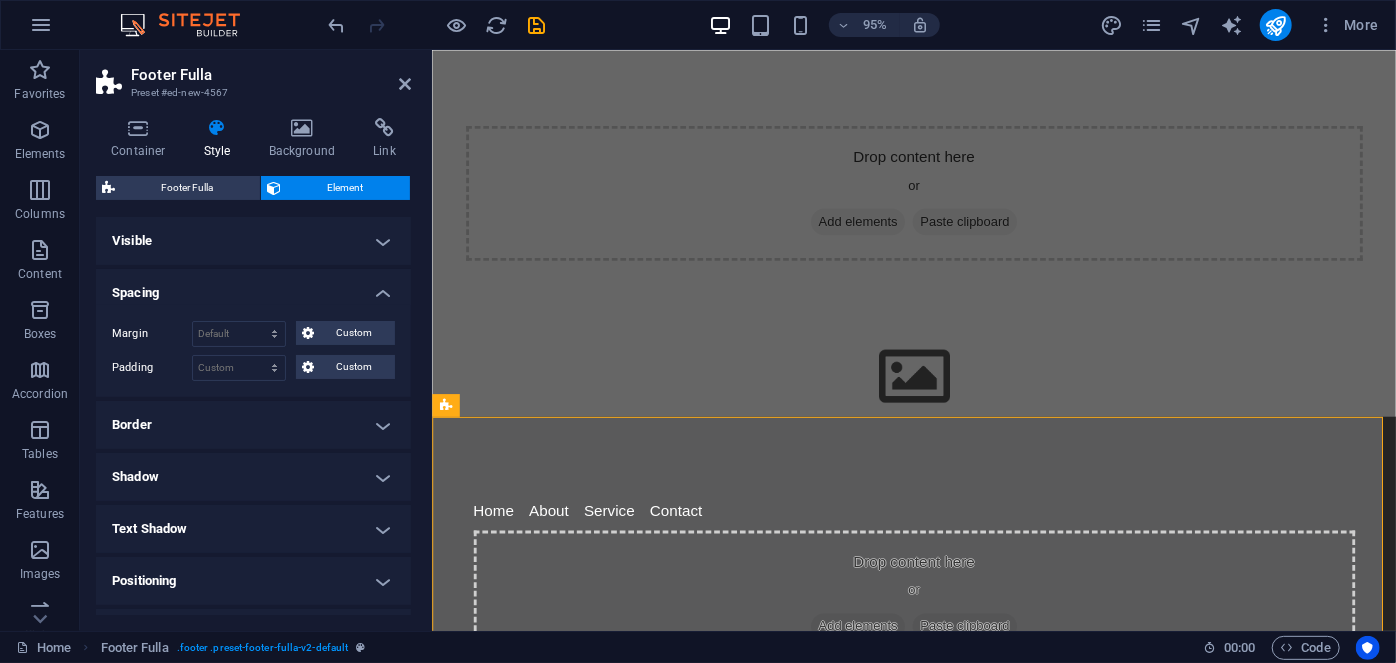 click on "Border" at bounding box center [253, 425] 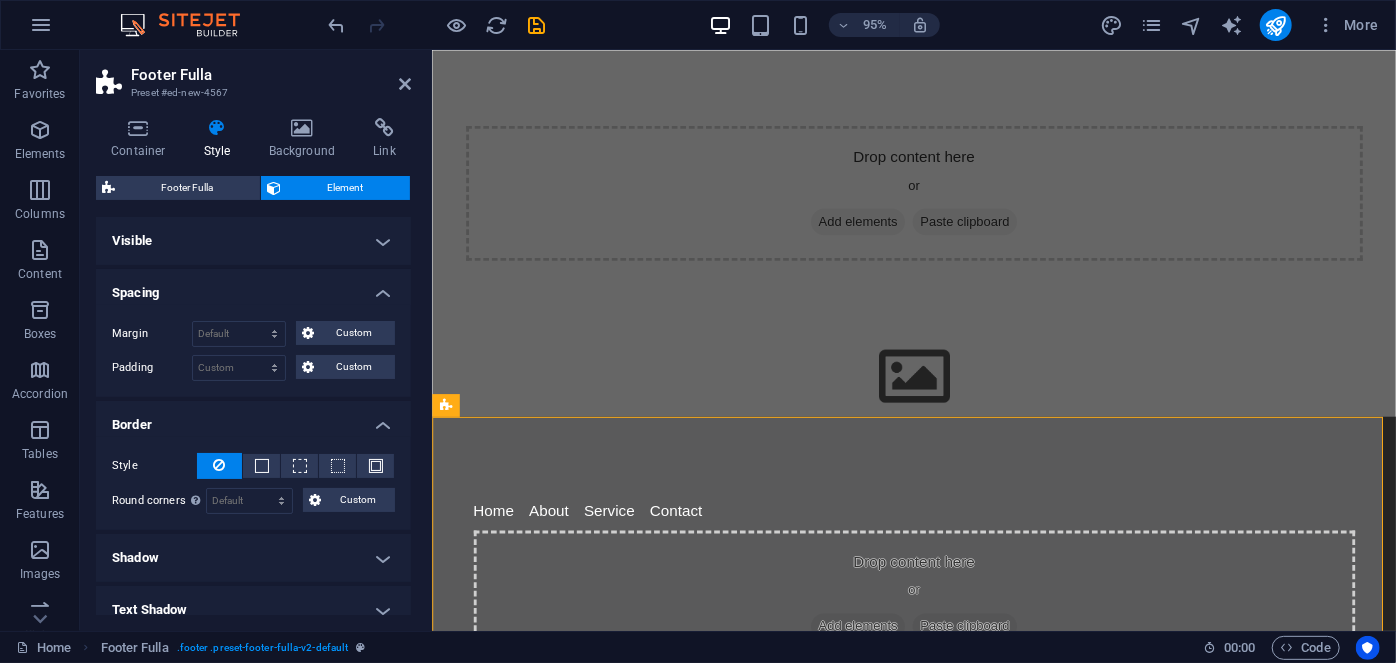 click on "Border" at bounding box center (253, 419) 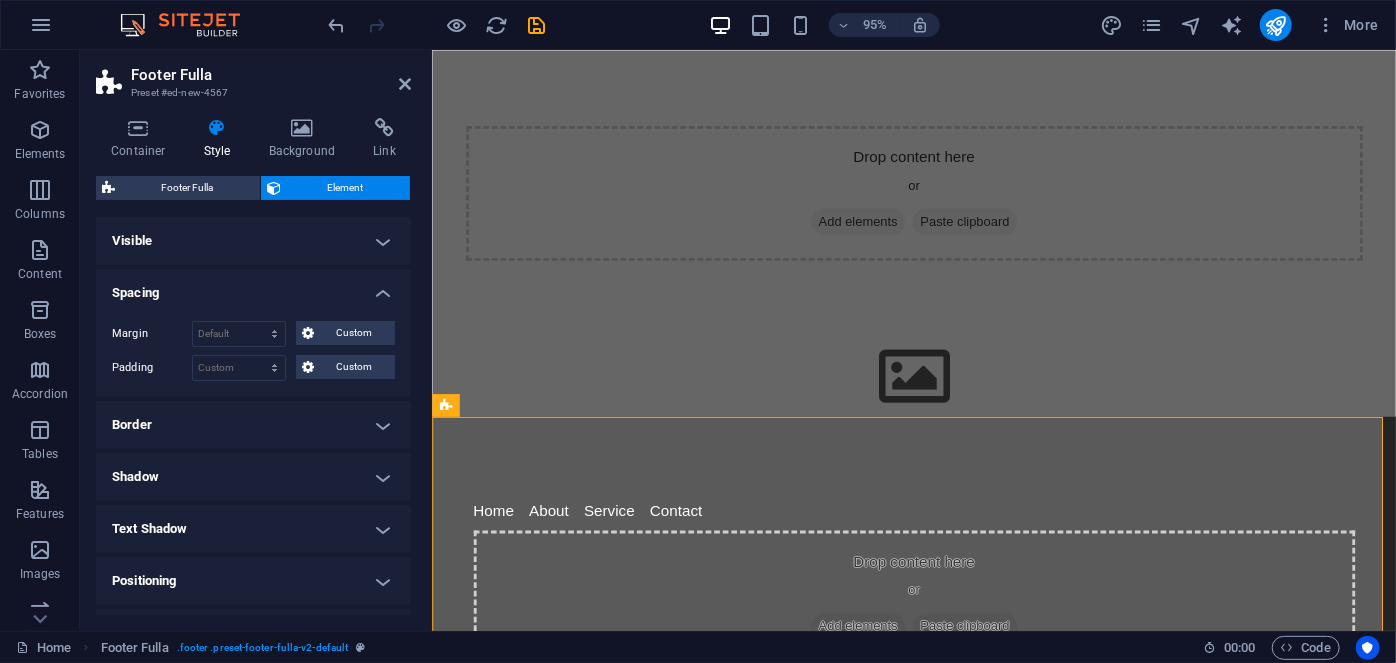click on "Visible" at bounding box center (253, 241) 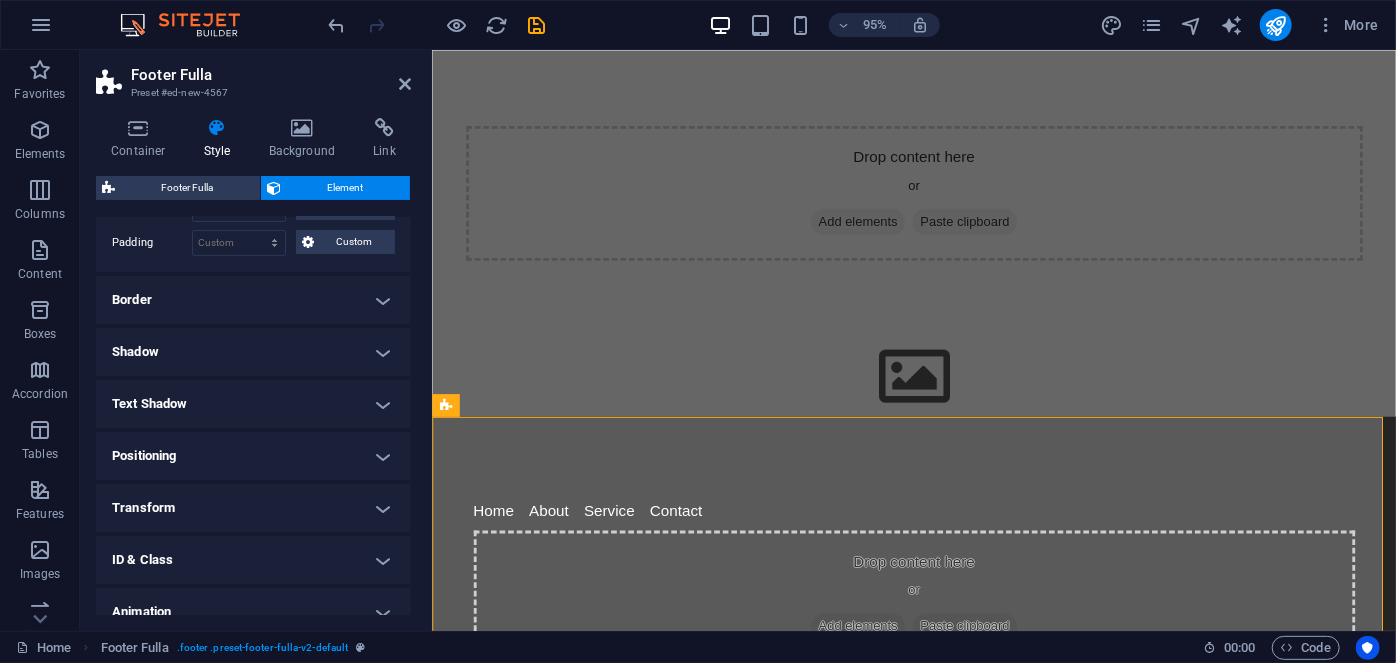 scroll, scrollTop: 311, scrollLeft: 0, axis: vertical 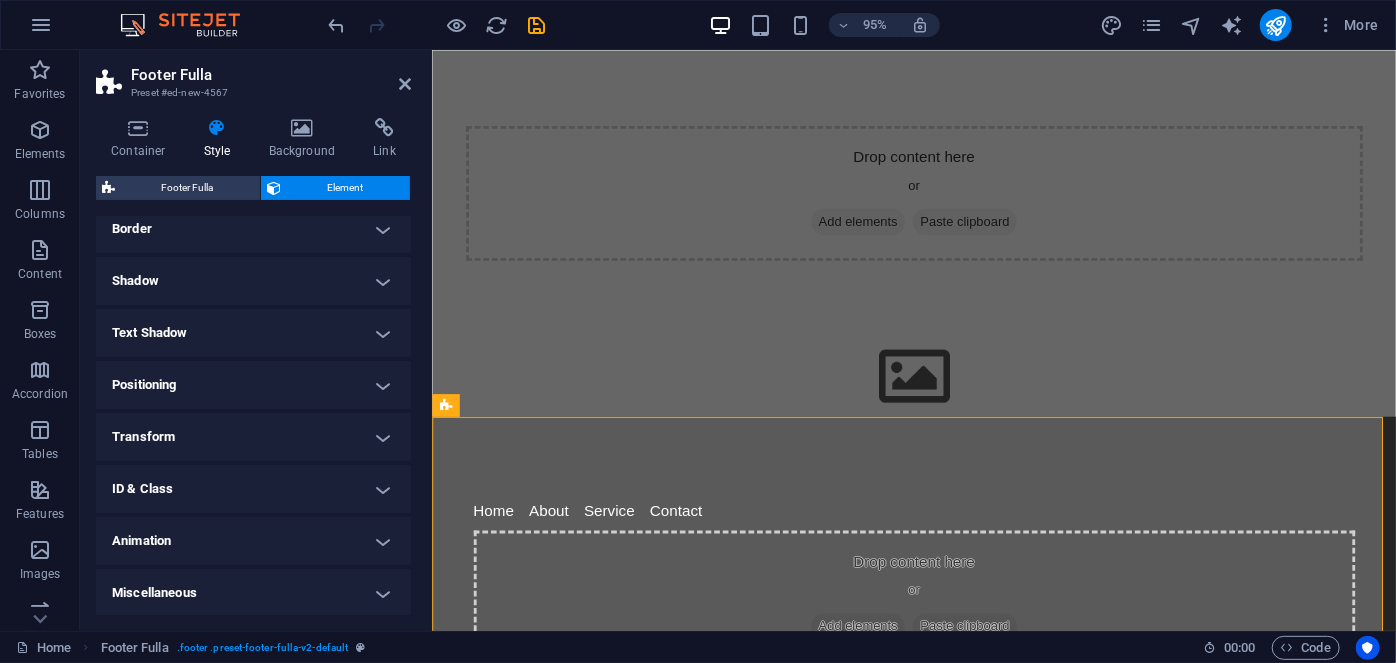 click on "Footer Fulla Preset #ed-new-4567
Container Style Background Link Size Height 50 Default px rem % vh vw Min. height None px rem % vh vw Width Default px rem % em vh vw Min. width None px rem % vh vw Content width Default Custom width Width Default px rem % em vh vw Min. width None px rem % vh vw Default padding Custom spacing Default content width and padding can be changed under Design. Edit design Layout (Flexbox) Alignment Determines the flex direction. Default Main axis Determine how elements should behave along the main axis inside this container (justify content). Default Side axis Control the vertical direction of the element inside of the container (align items). Default Wrap Default On Off Fill Controls the distances and direction of elements on the y-axis across several lines (align content). Default Accessibility ARIA helps assistive technologies (like screen readers) to understand the role, state, and behavior of web elements Role The ARIA role defines the purpose of an element.  %" at bounding box center [256, 340] 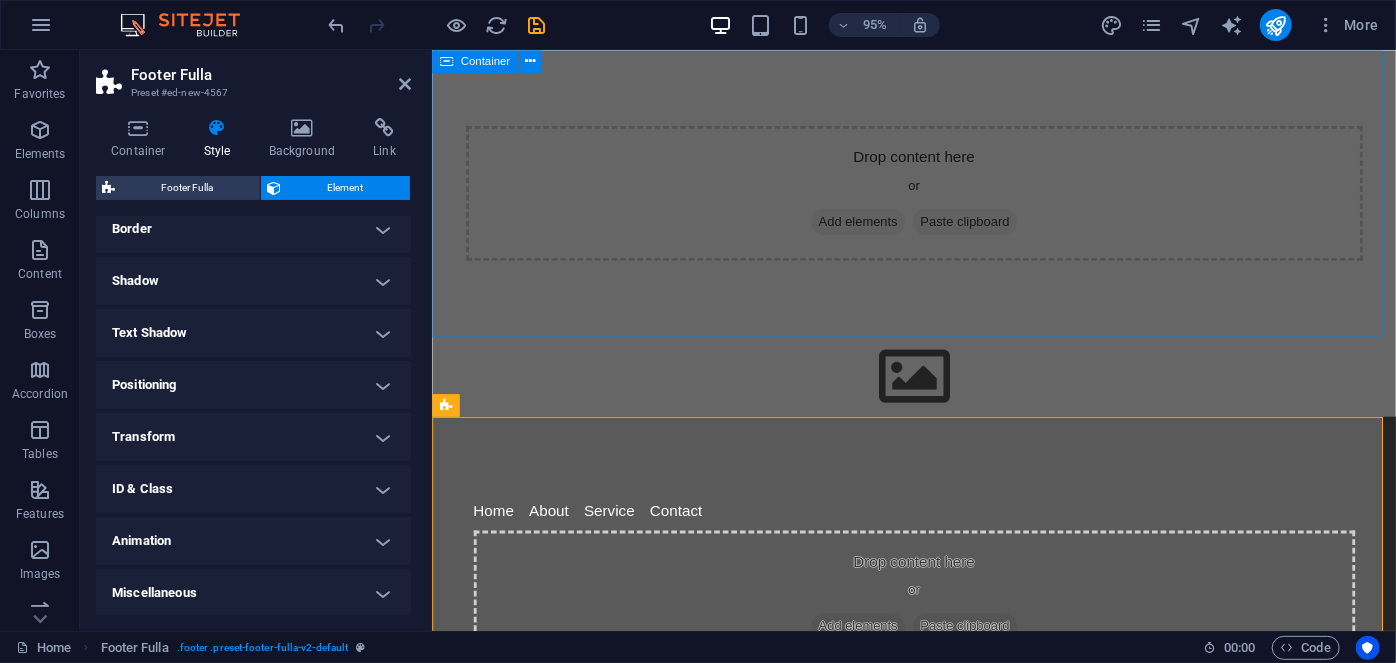 click on "Drop content here or  Add elements  Paste clipboard" at bounding box center [938, 201] 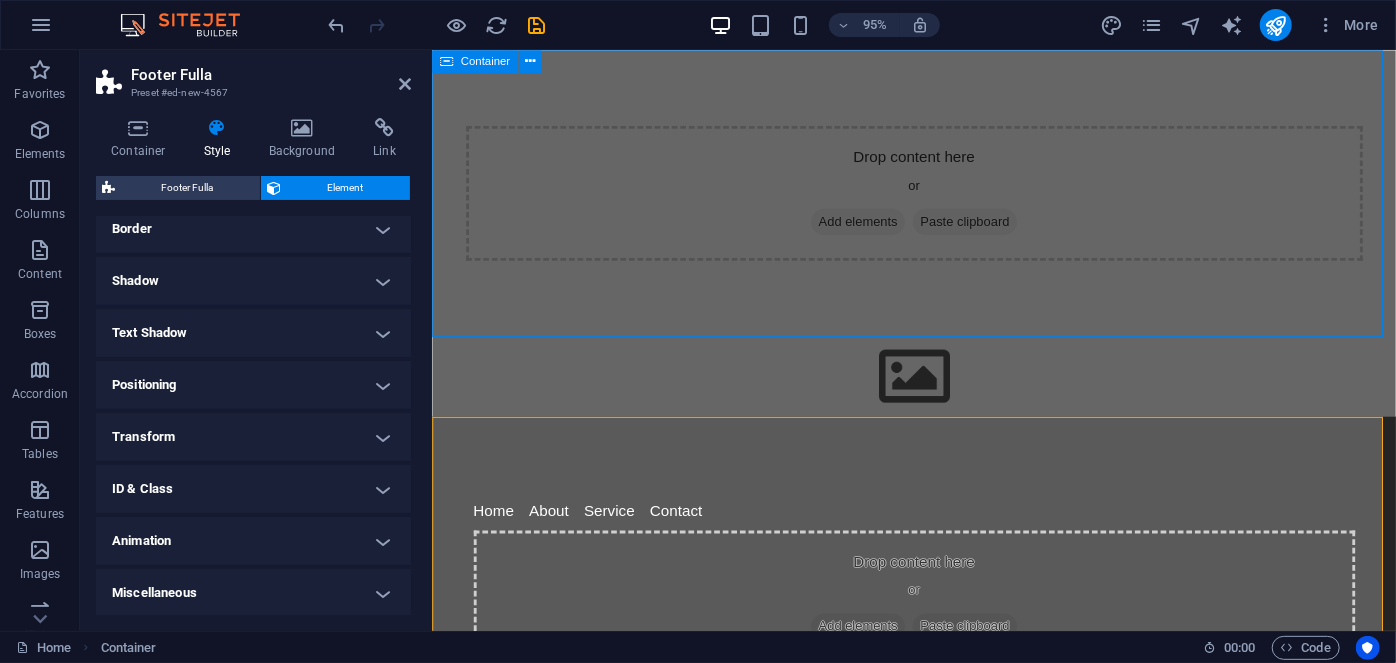 click on "Drop content here or  Add elements  Paste clipboard" at bounding box center (938, 201) 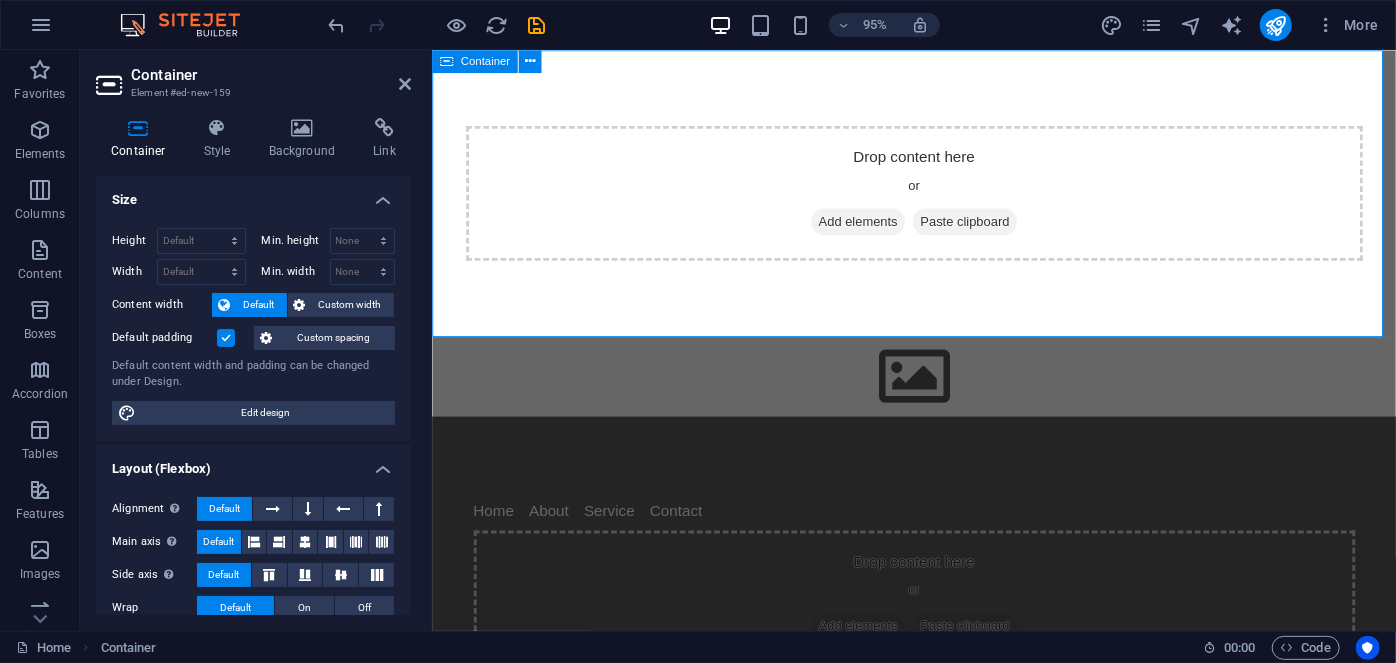 click on "Drop content here or  Add elements  Paste clipboard" at bounding box center [938, 201] 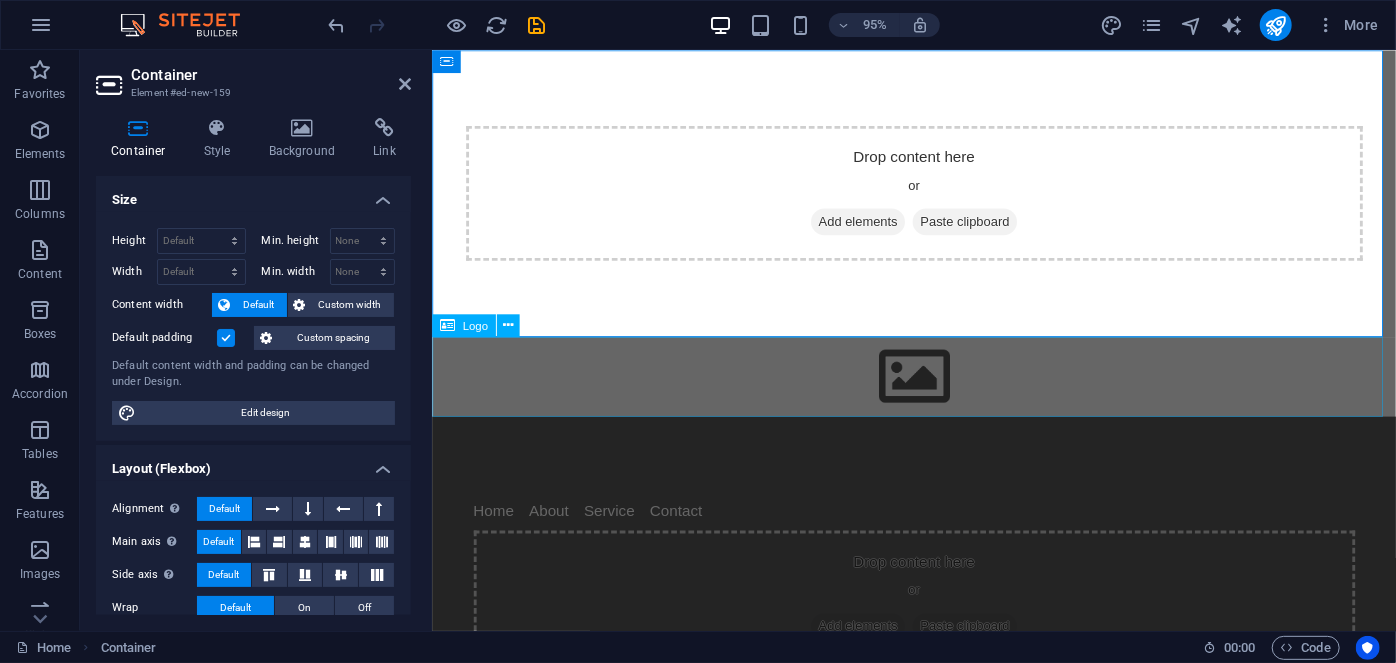 drag, startPoint x: 802, startPoint y: 402, endPoint x: 828, endPoint y: 402, distance: 26 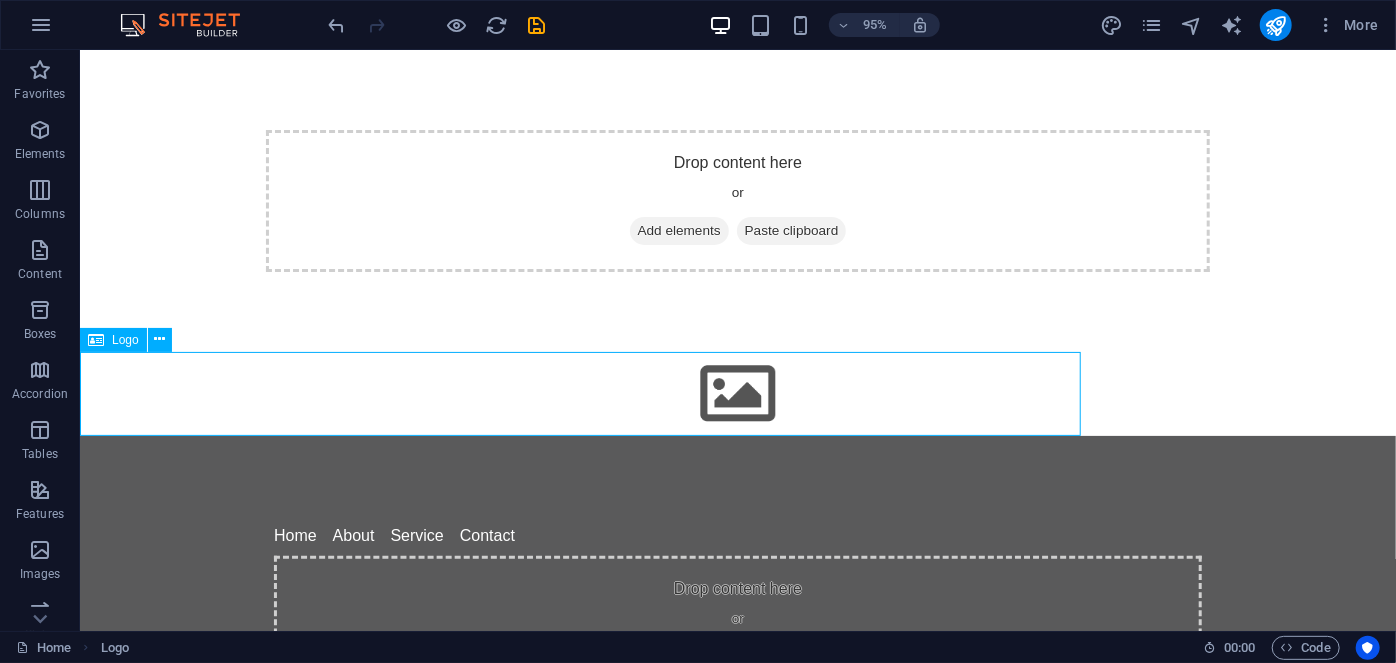click at bounding box center (737, 393) 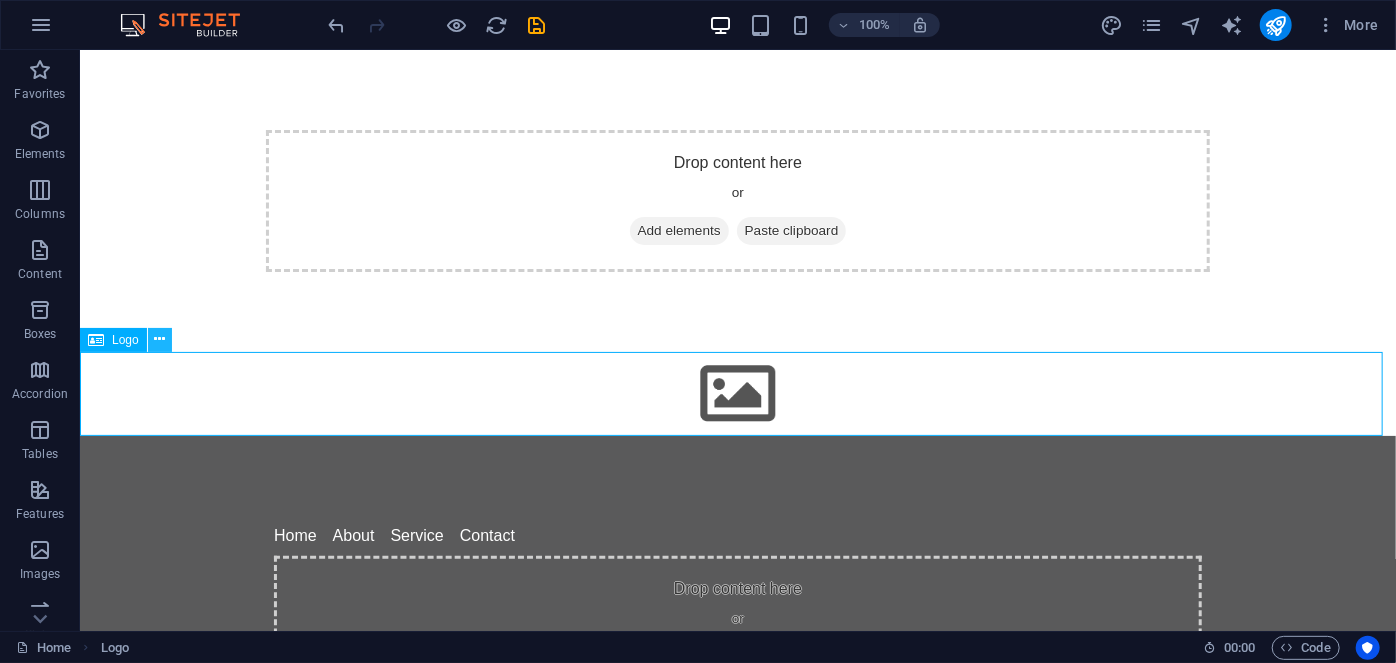 click at bounding box center [159, 339] 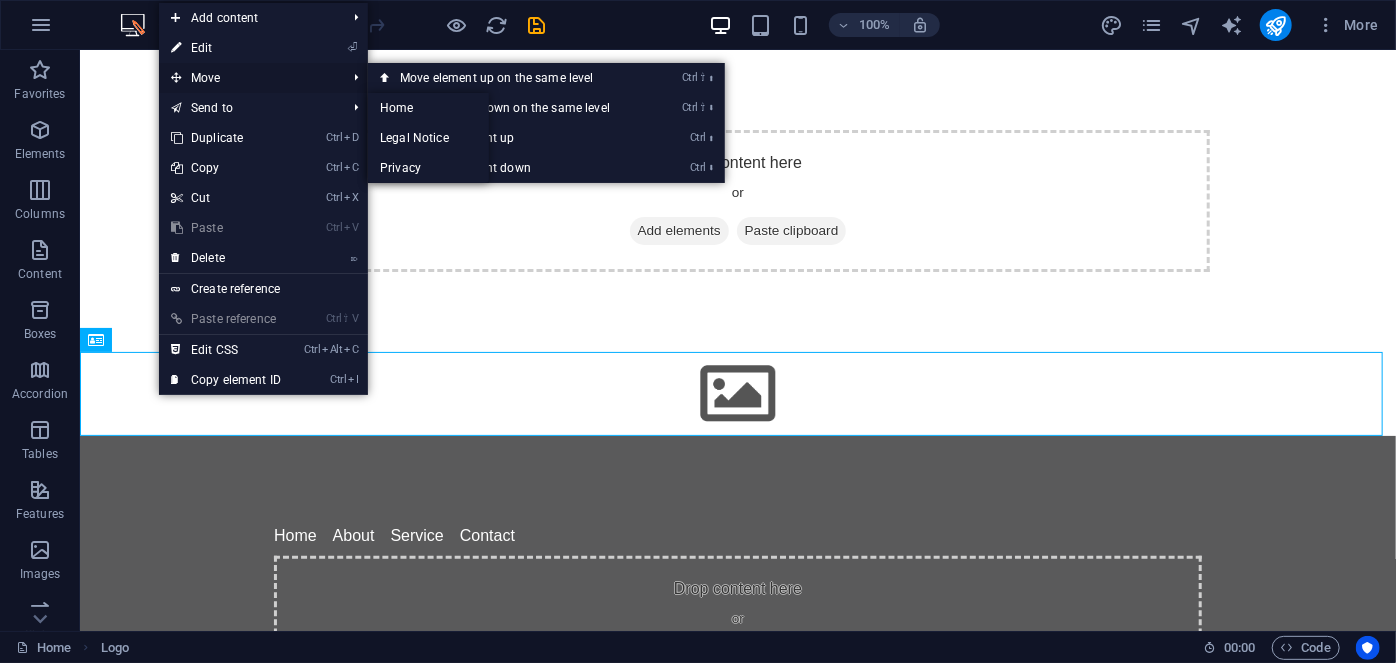 click on "Move" at bounding box center [248, 78] 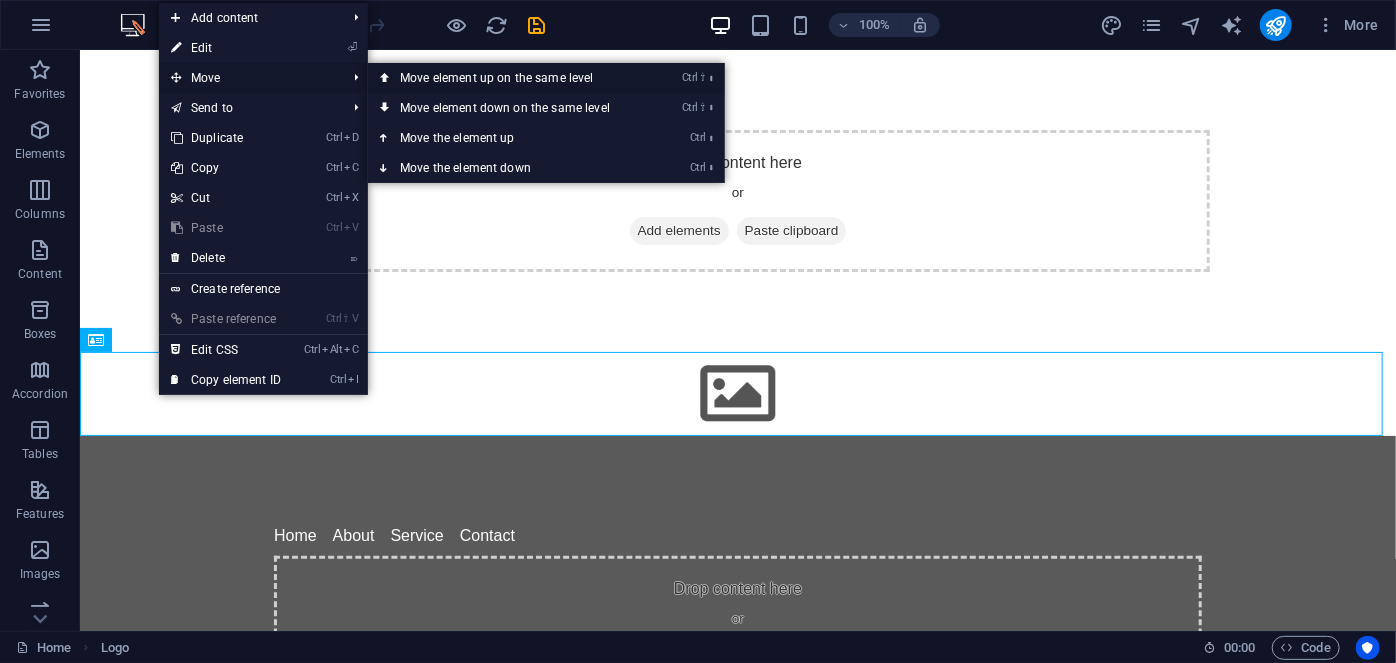 click on "Ctrl ⇧ ⬆  Move element up on the same level" at bounding box center [509, 78] 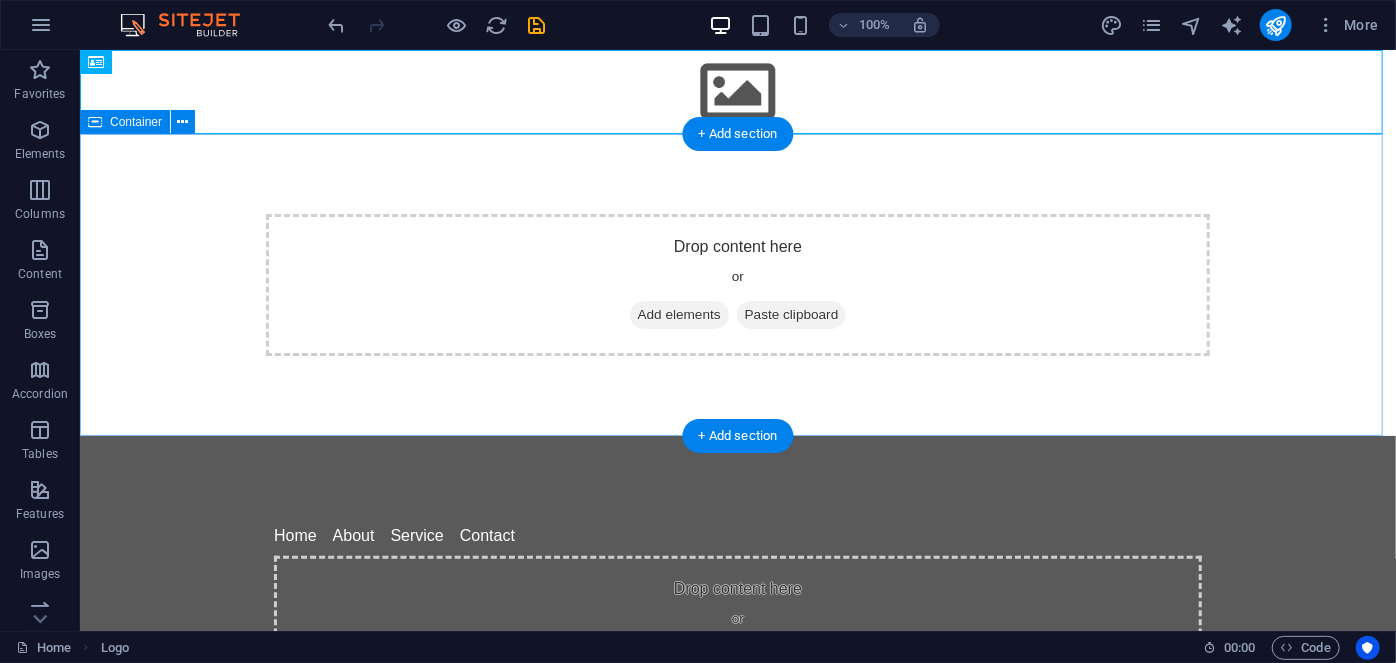 click on "Drop content here or  Add elements  Paste clipboard" at bounding box center [737, 284] 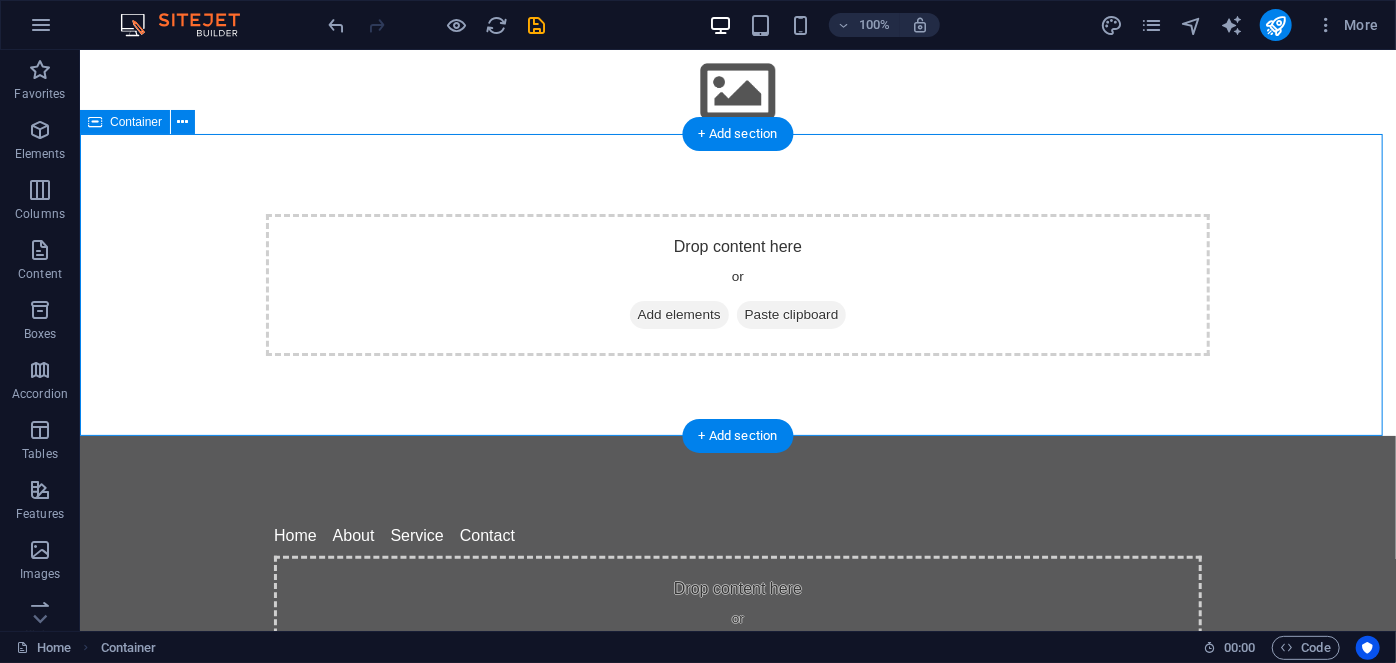 click on "Drop content here or  Add elements  Paste clipboard" at bounding box center [737, 284] 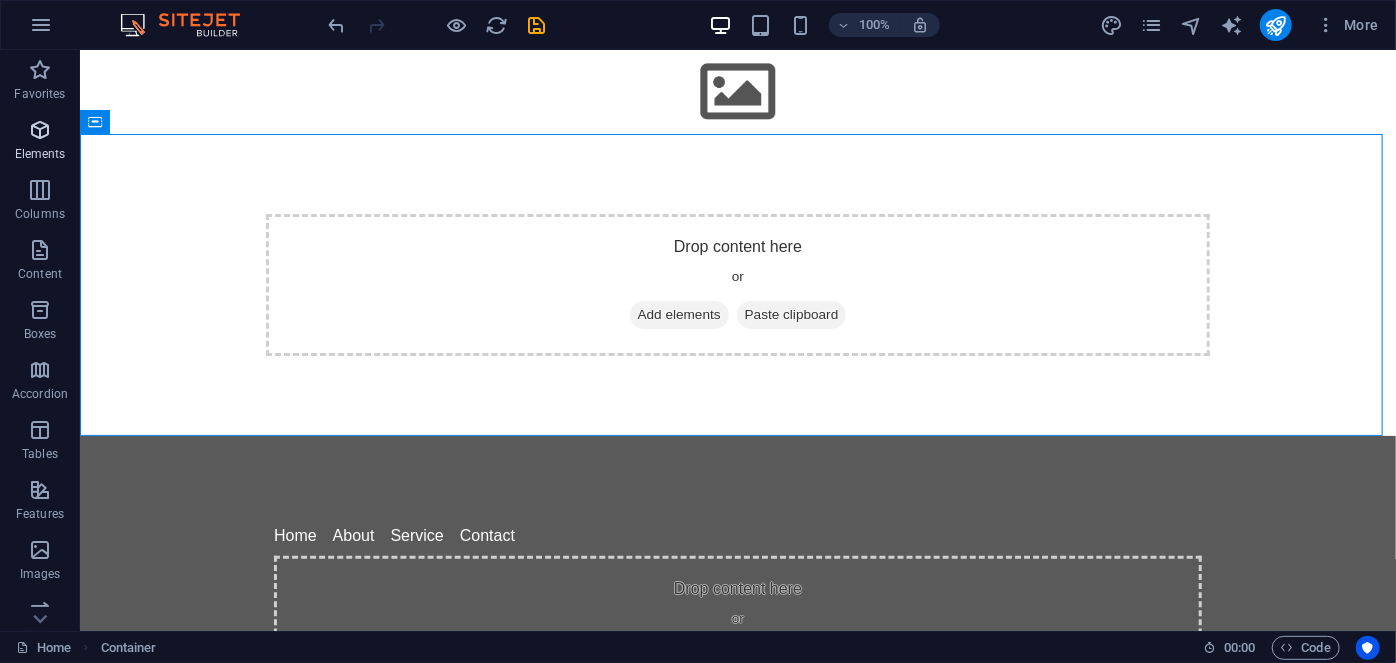 click at bounding box center (40, 130) 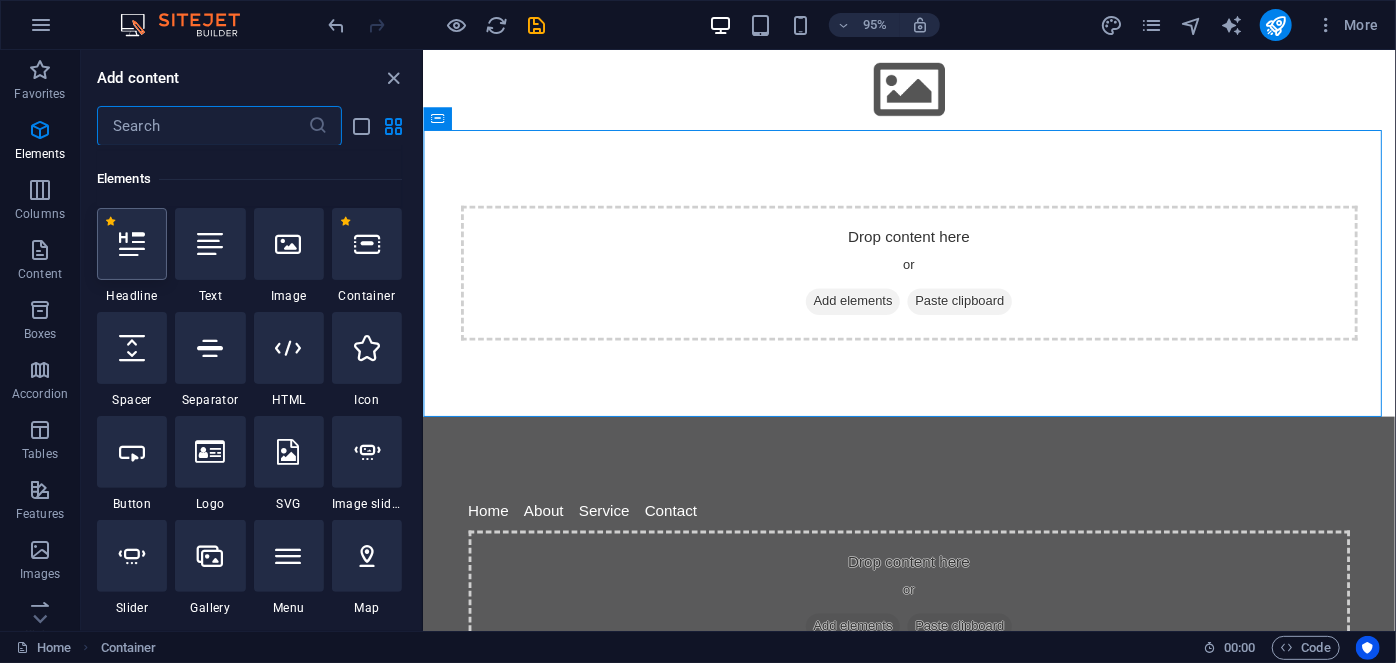 scroll, scrollTop: 213, scrollLeft: 0, axis: vertical 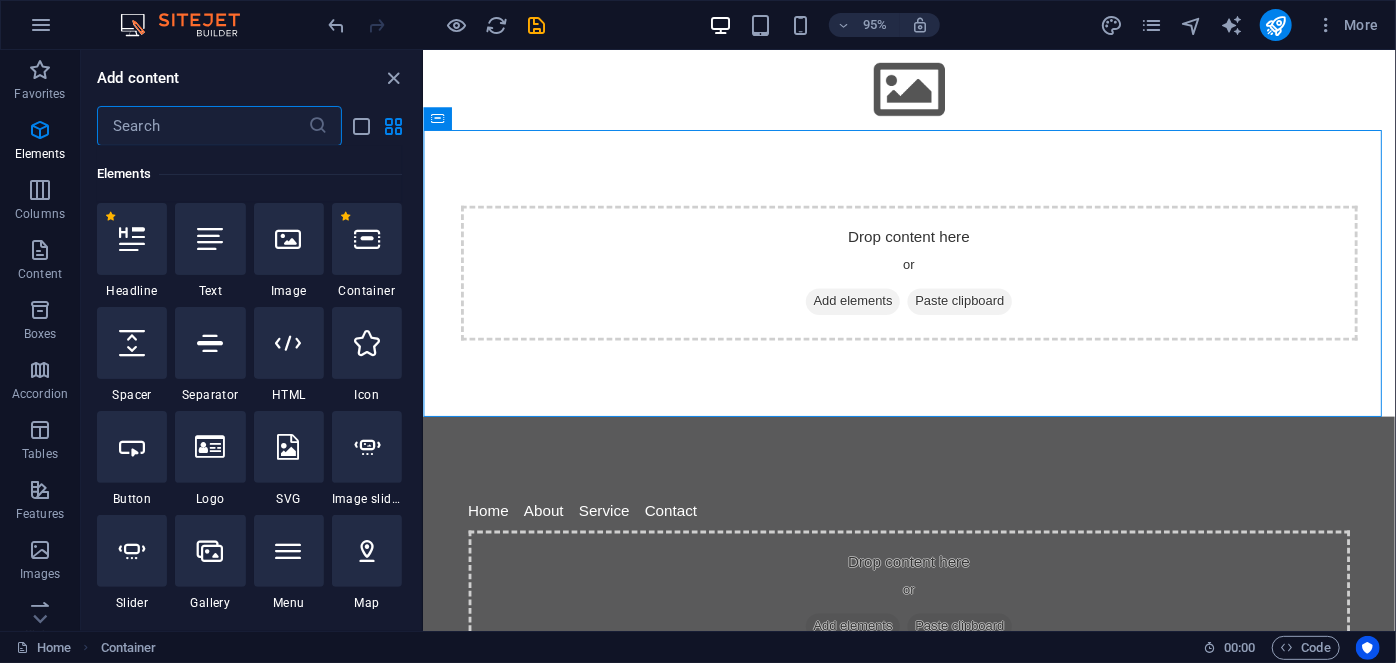 click at bounding box center (202, 126) 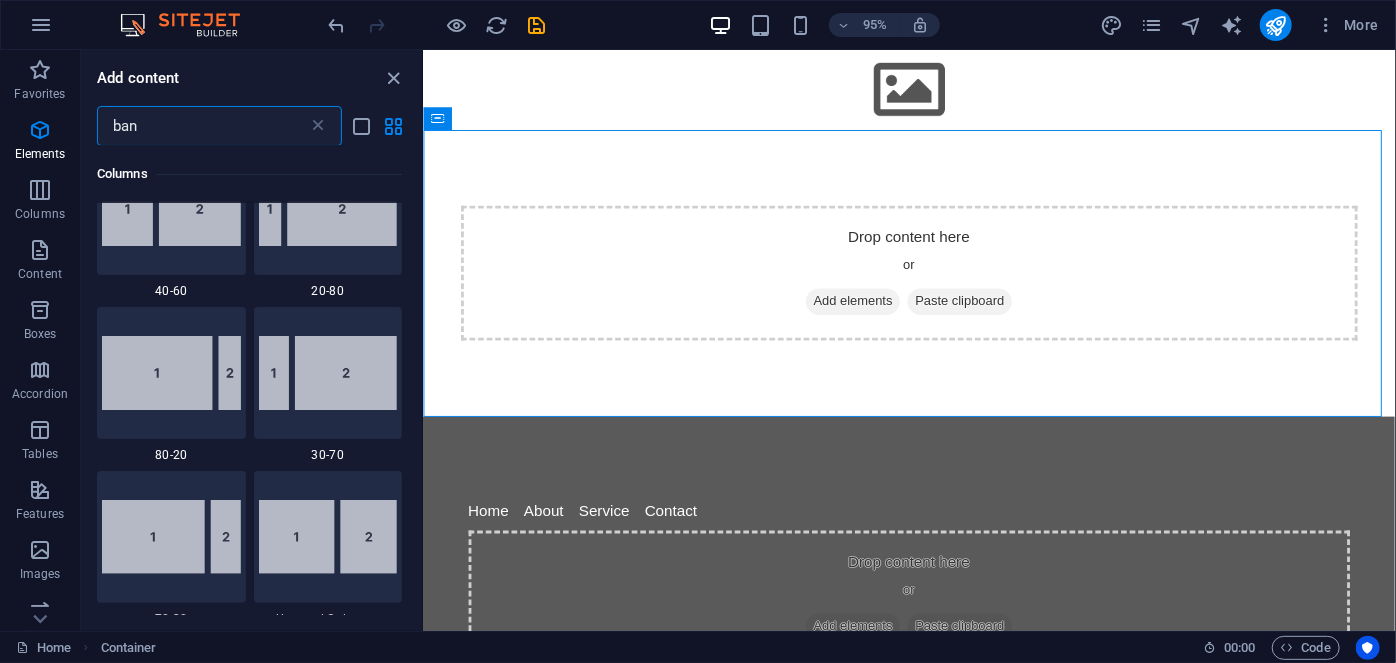 scroll, scrollTop: 0, scrollLeft: 0, axis: both 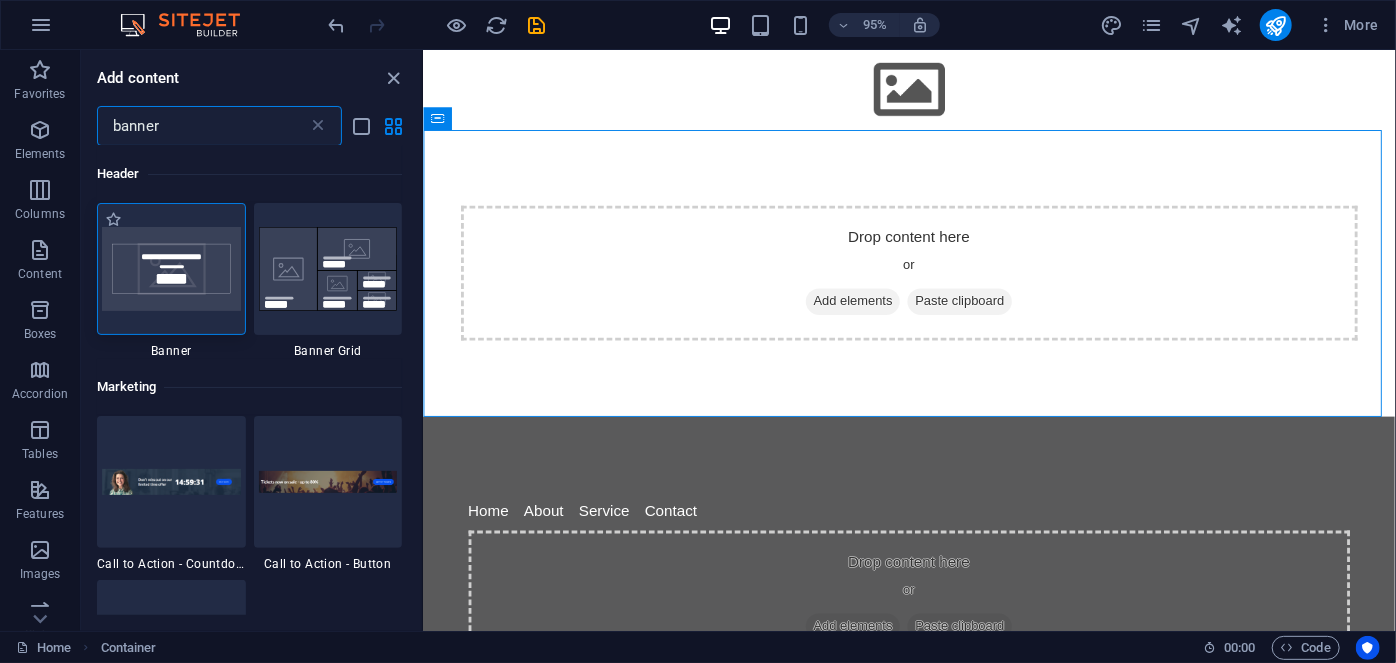 type on "banner" 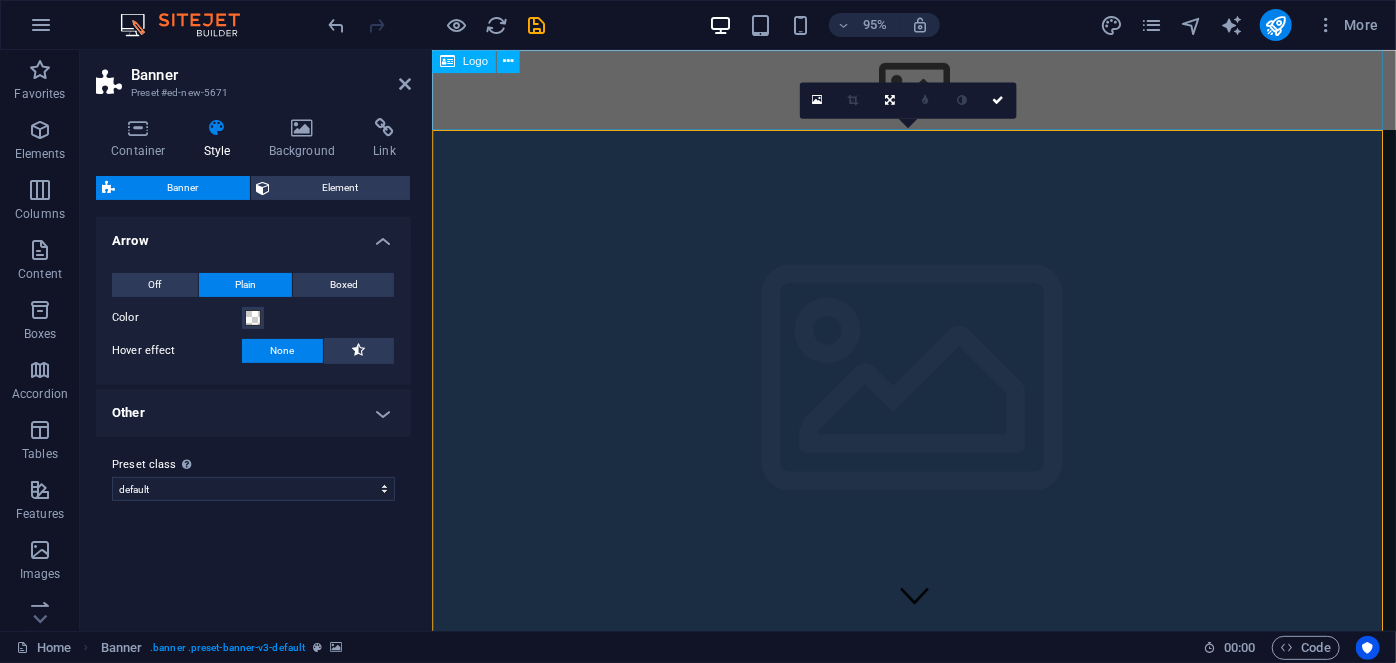 click at bounding box center [938, 92] 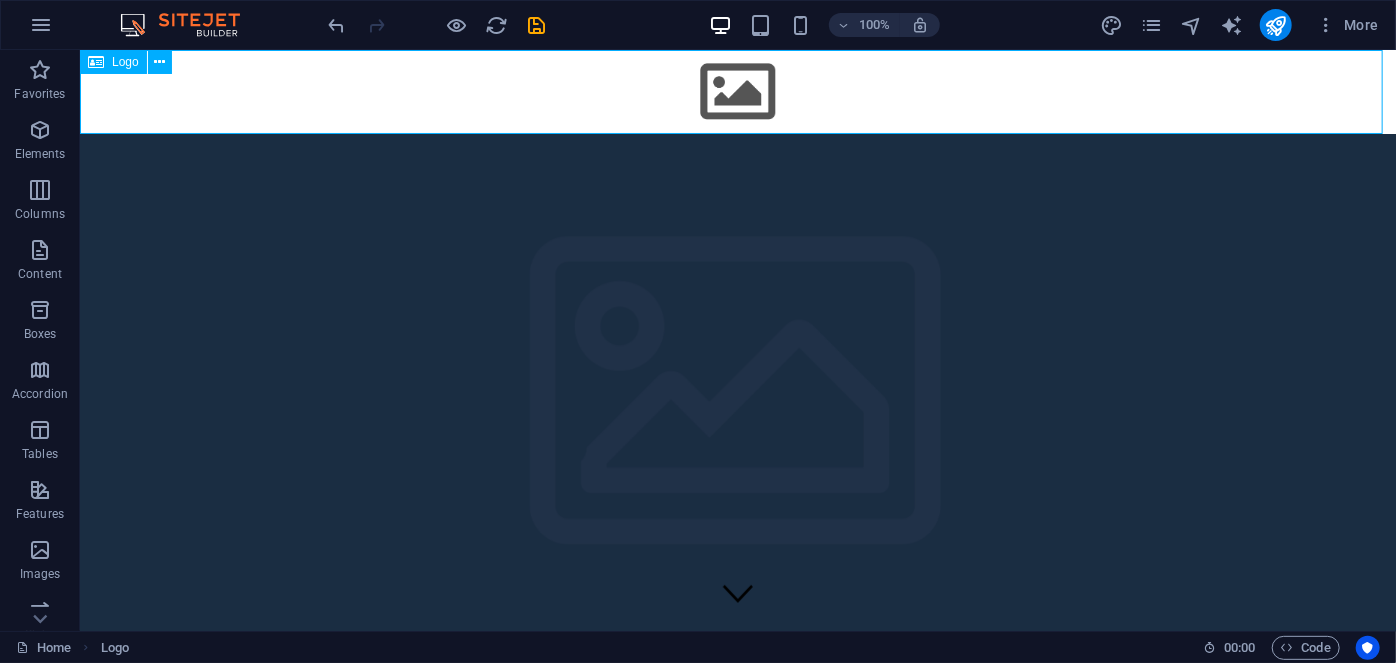 click at bounding box center [737, 91] 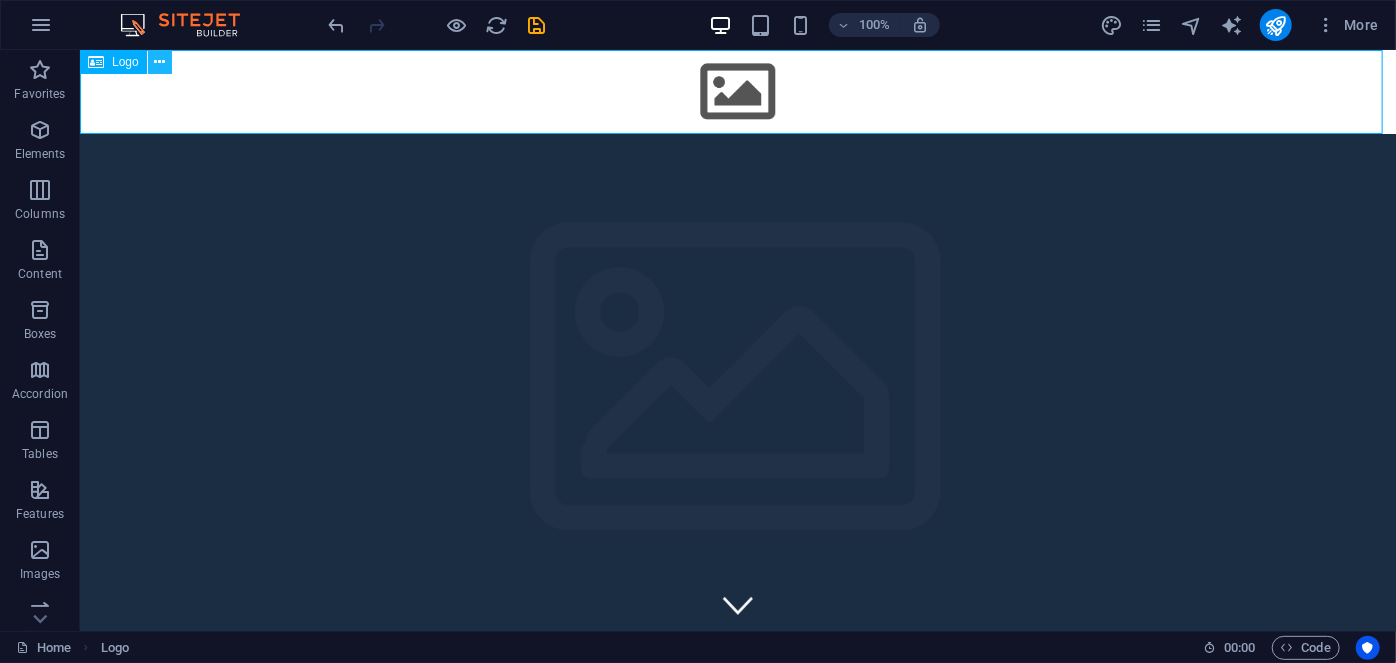 click at bounding box center (159, 62) 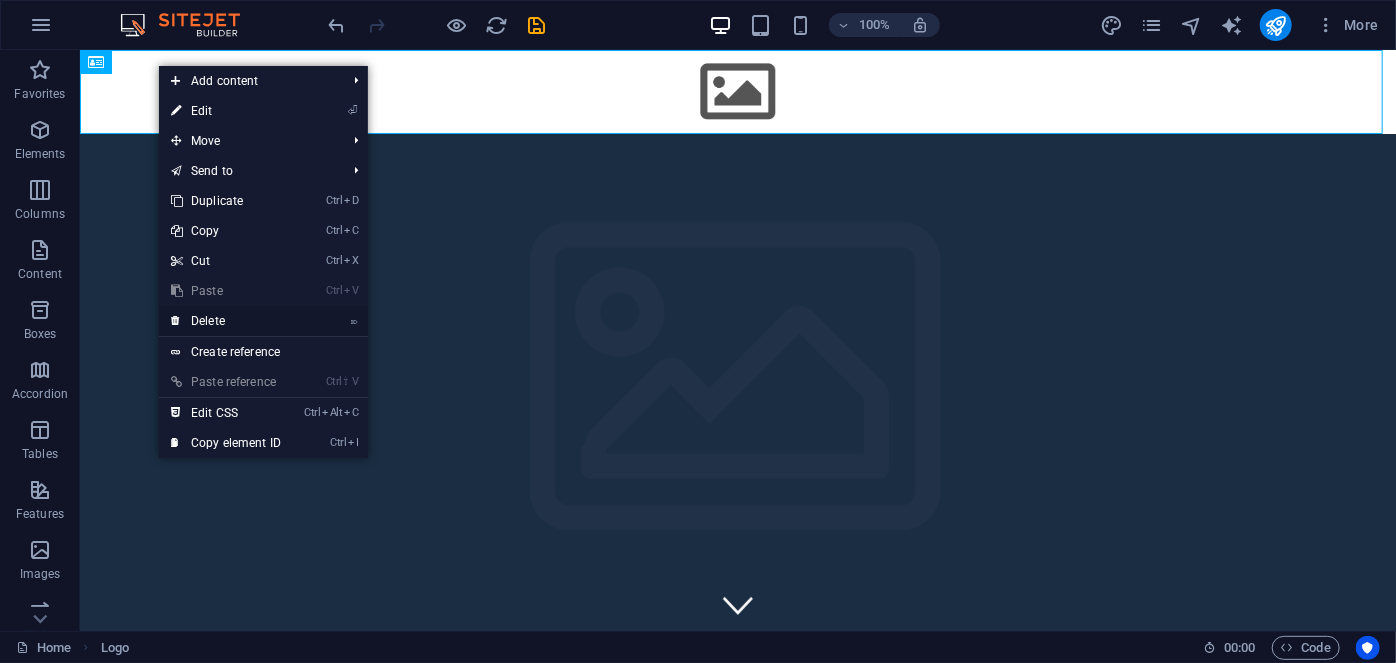 click on "⌦  Delete" at bounding box center [226, 321] 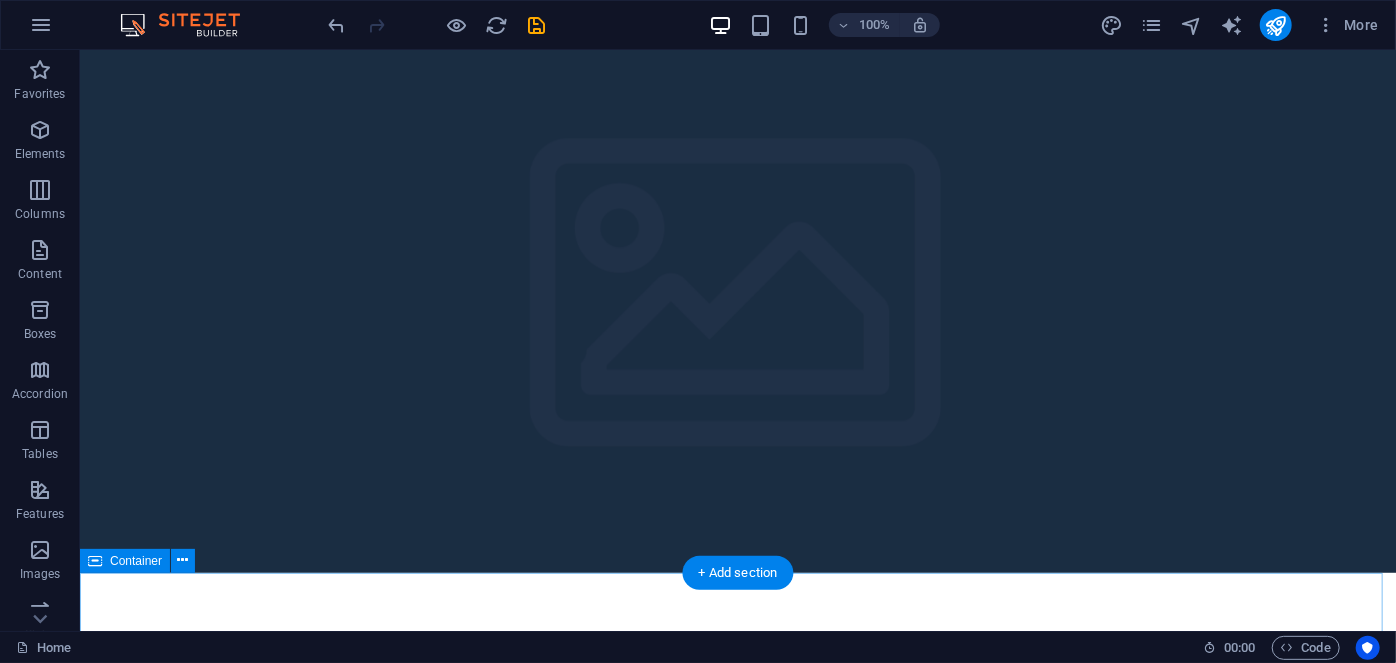 click on "Drop content here or  Add elements  Paste clipboard" at bounding box center [737, 1161] 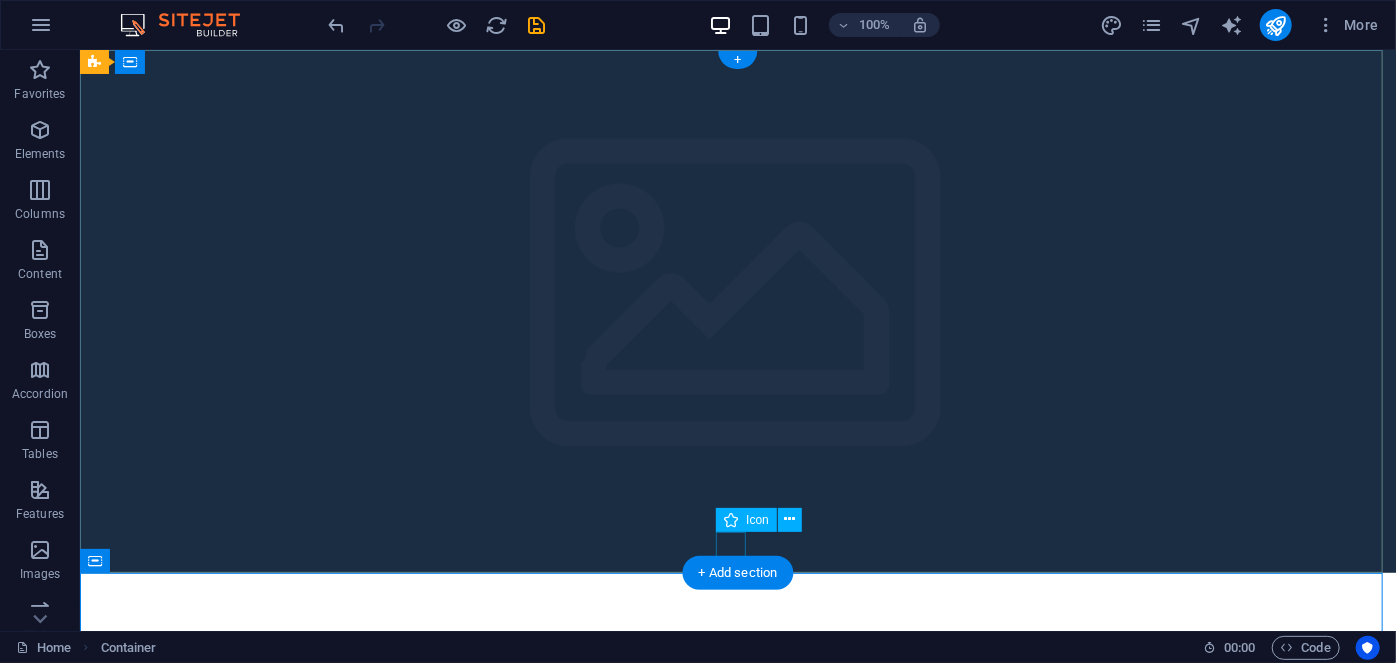 click at bounding box center (737, 604) 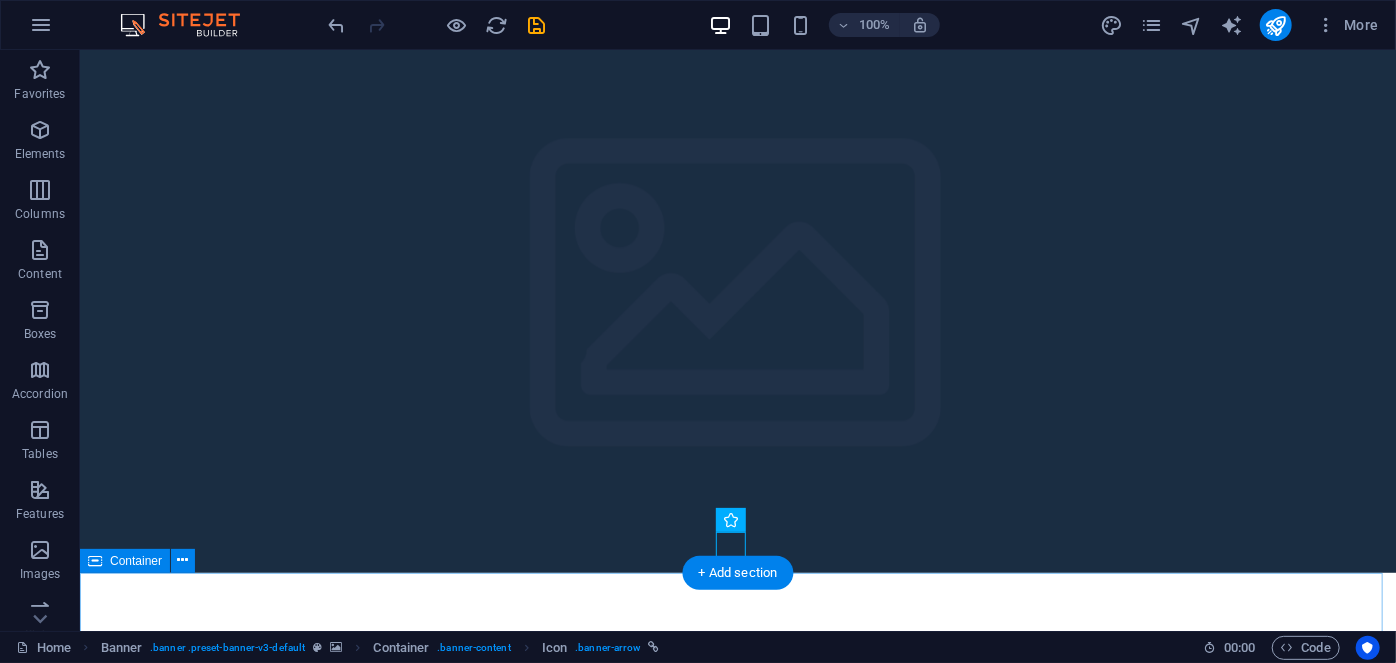 click on "Drop content here or  Add elements  Paste clipboard" at bounding box center [737, 1161] 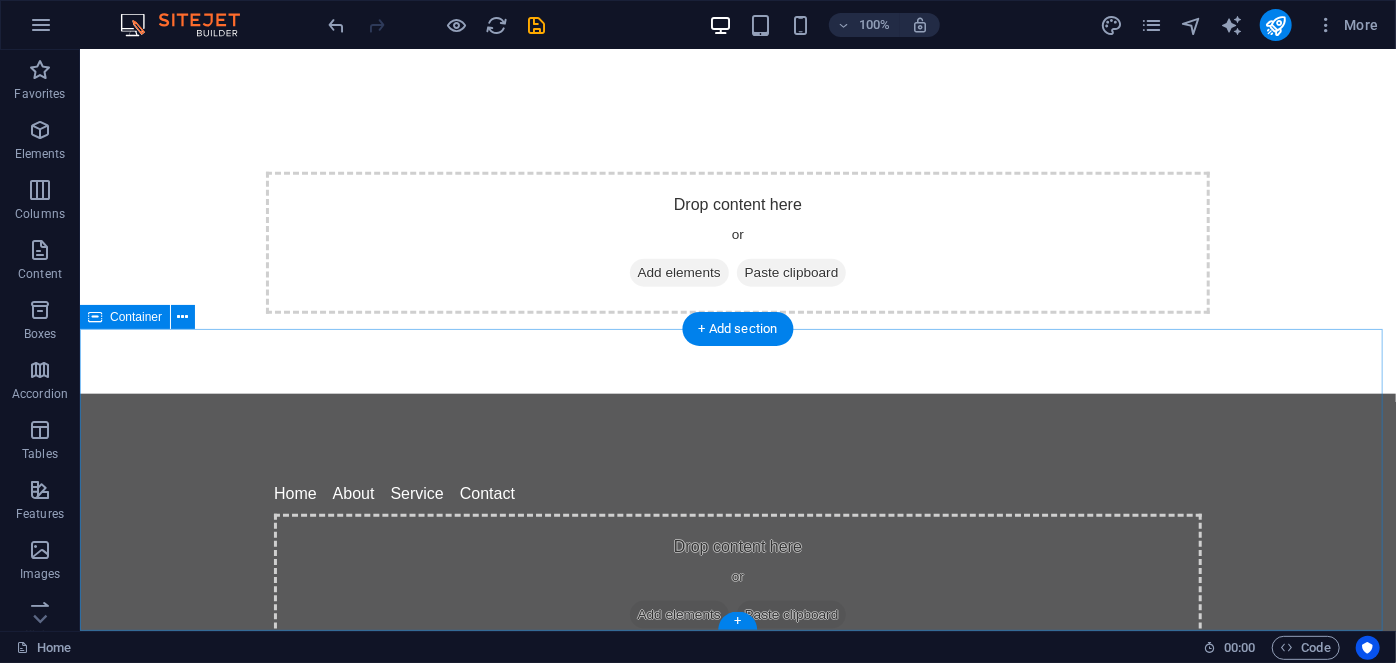 scroll, scrollTop: 646, scrollLeft: 0, axis: vertical 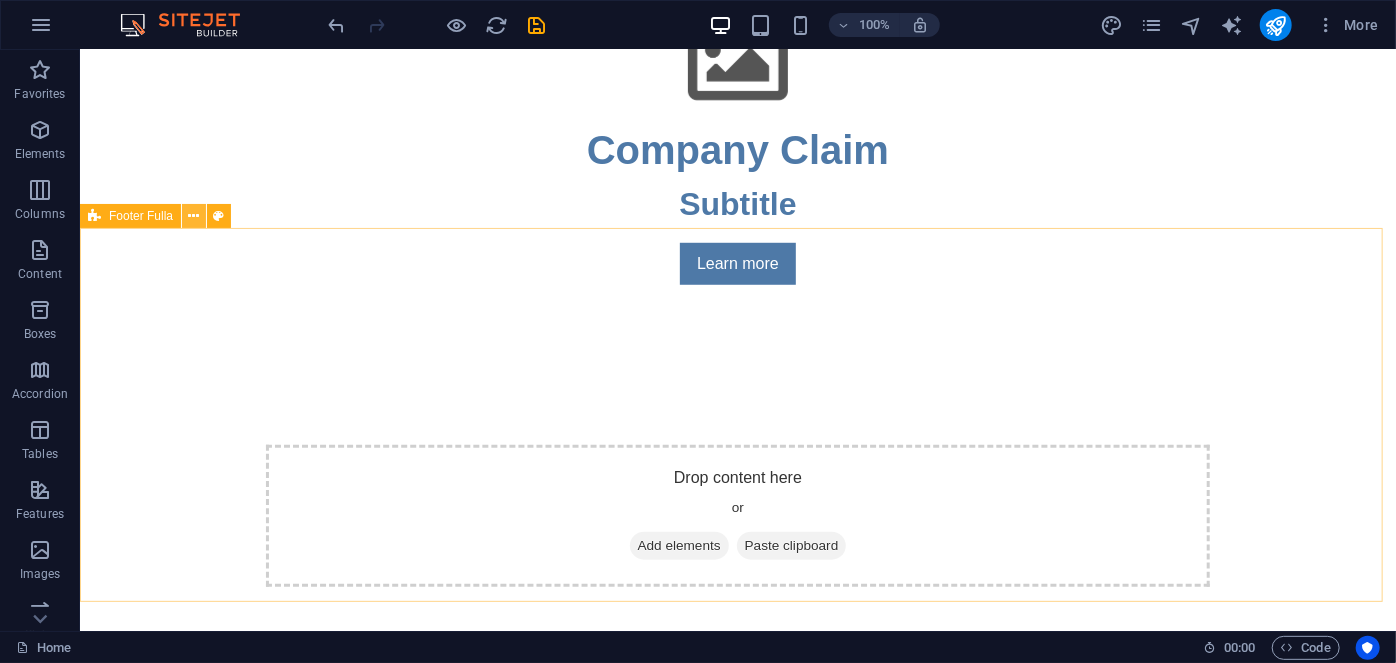 click at bounding box center [194, 216] 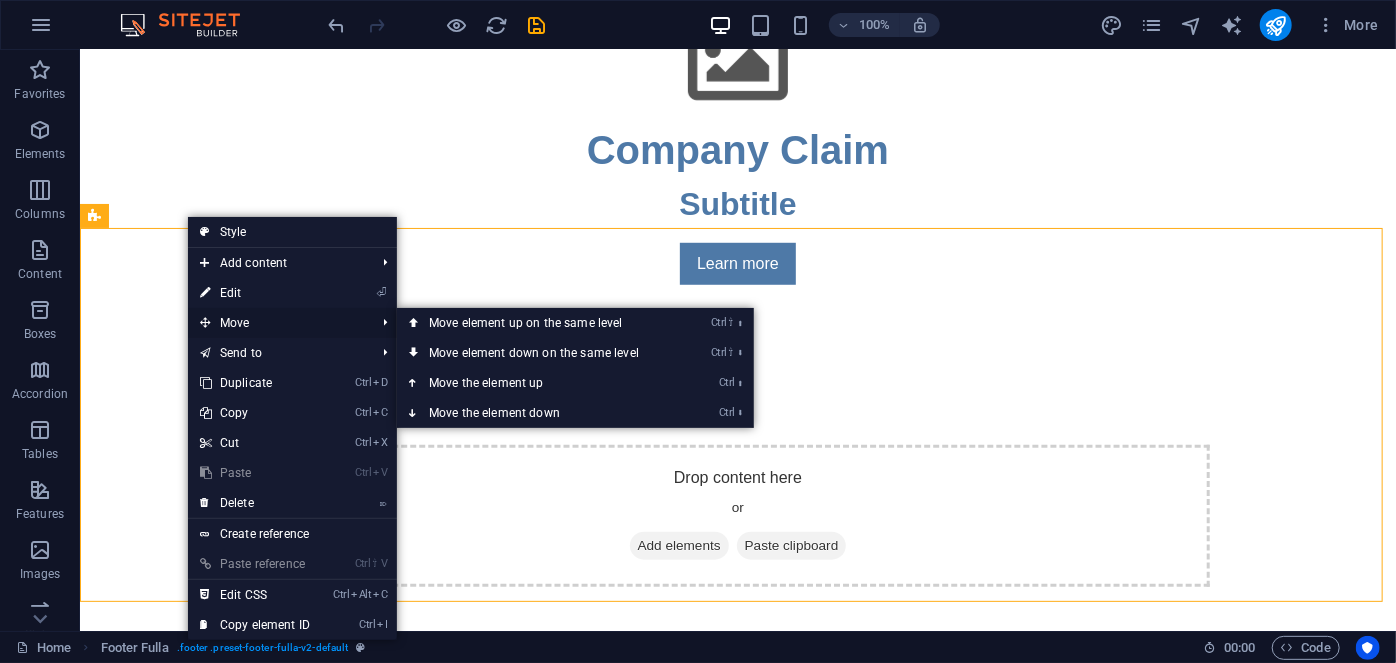 click on "Move" at bounding box center (277, 323) 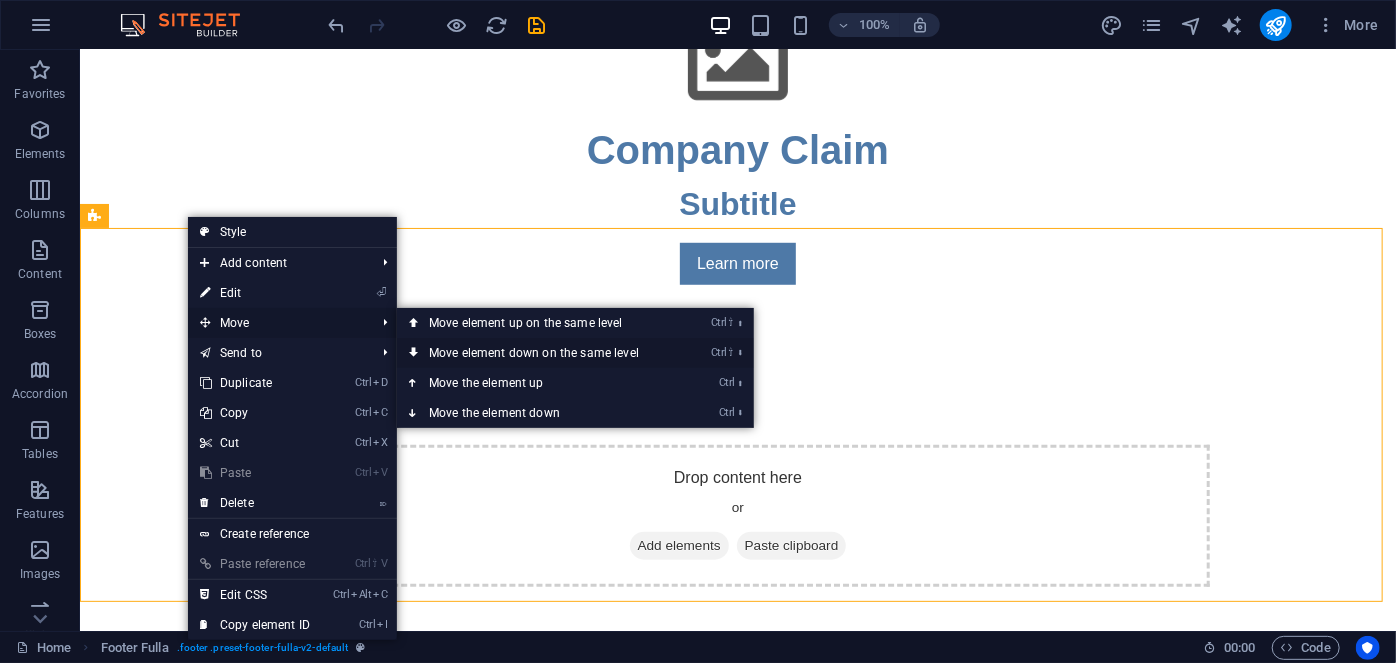 click on "Ctrl ⇧ ⬇  Move element down on the same level" at bounding box center (538, 353) 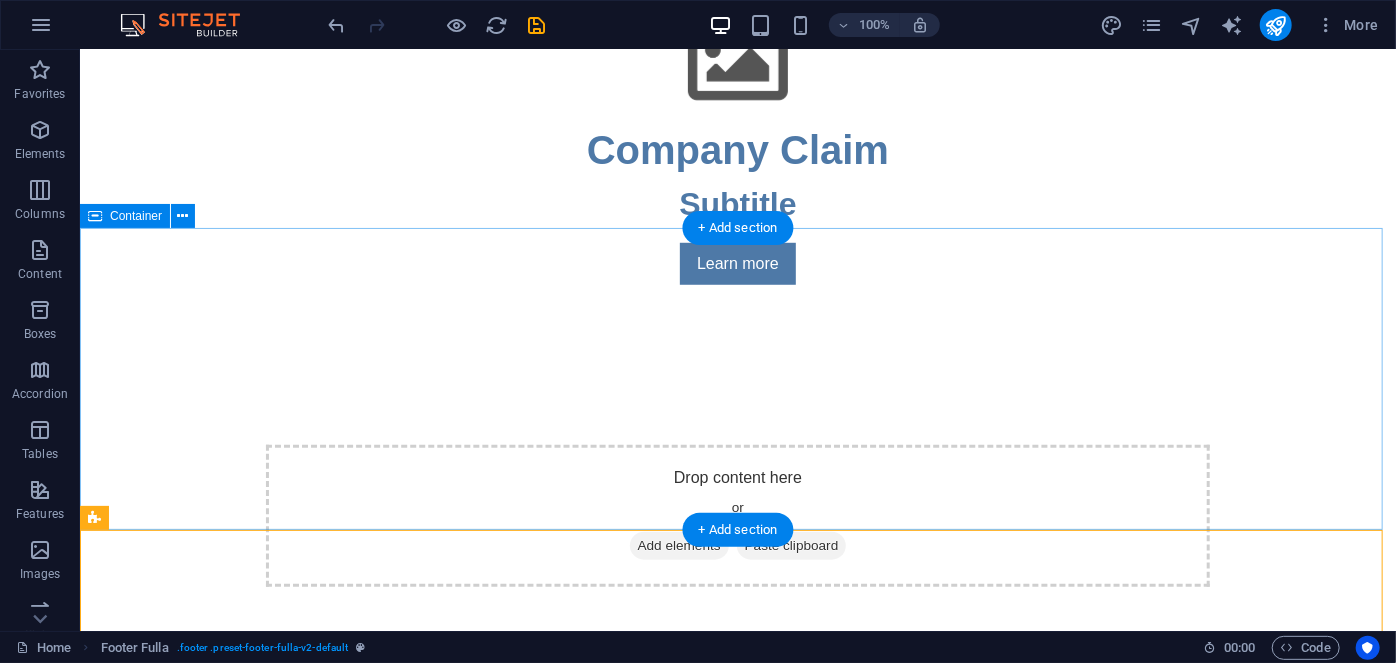 scroll, scrollTop: 919, scrollLeft: 0, axis: vertical 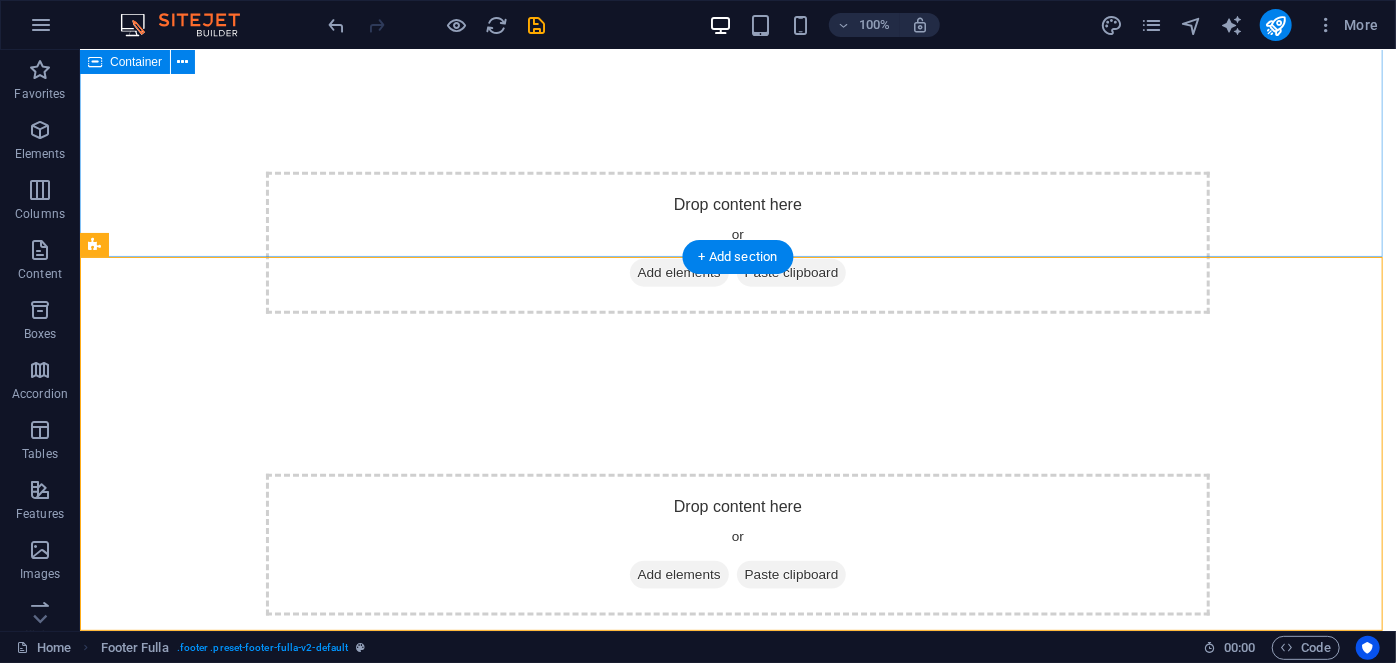 click on "Drop content here or  Add elements  Paste clipboard" at bounding box center (737, 544) 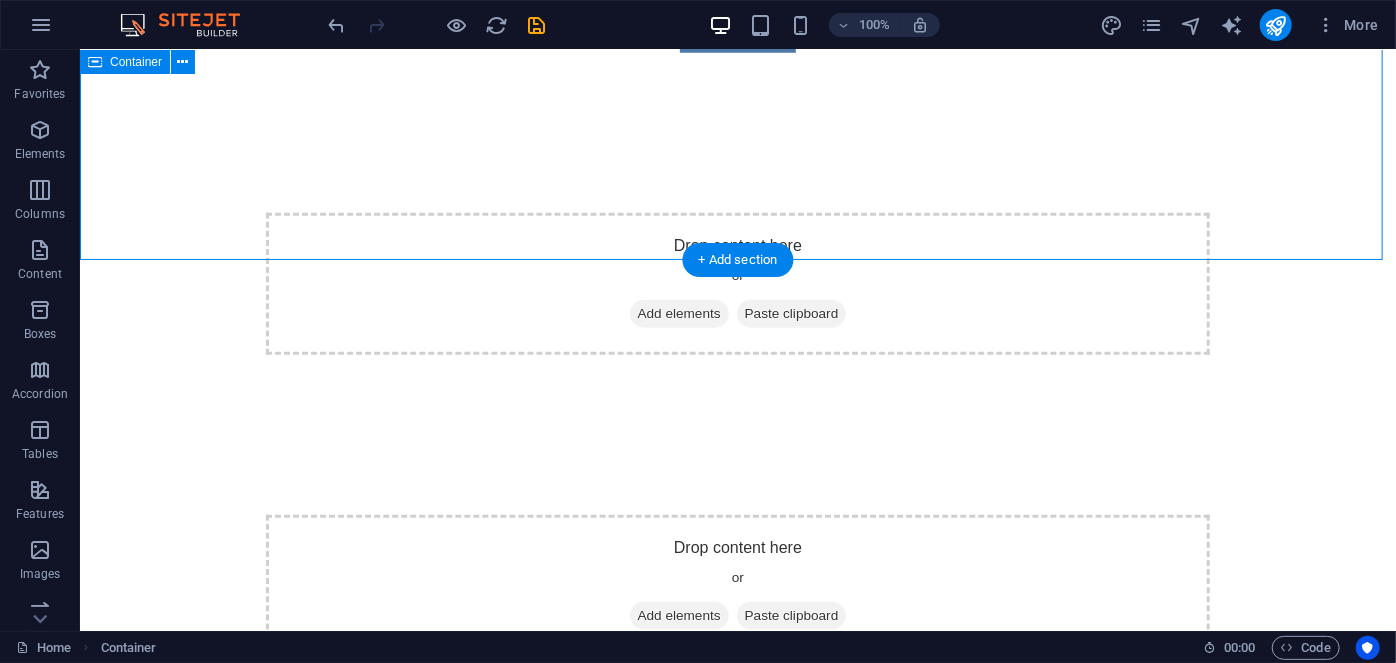 scroll, scrollTop: 919, scrollLeft: 0, axis: vertical 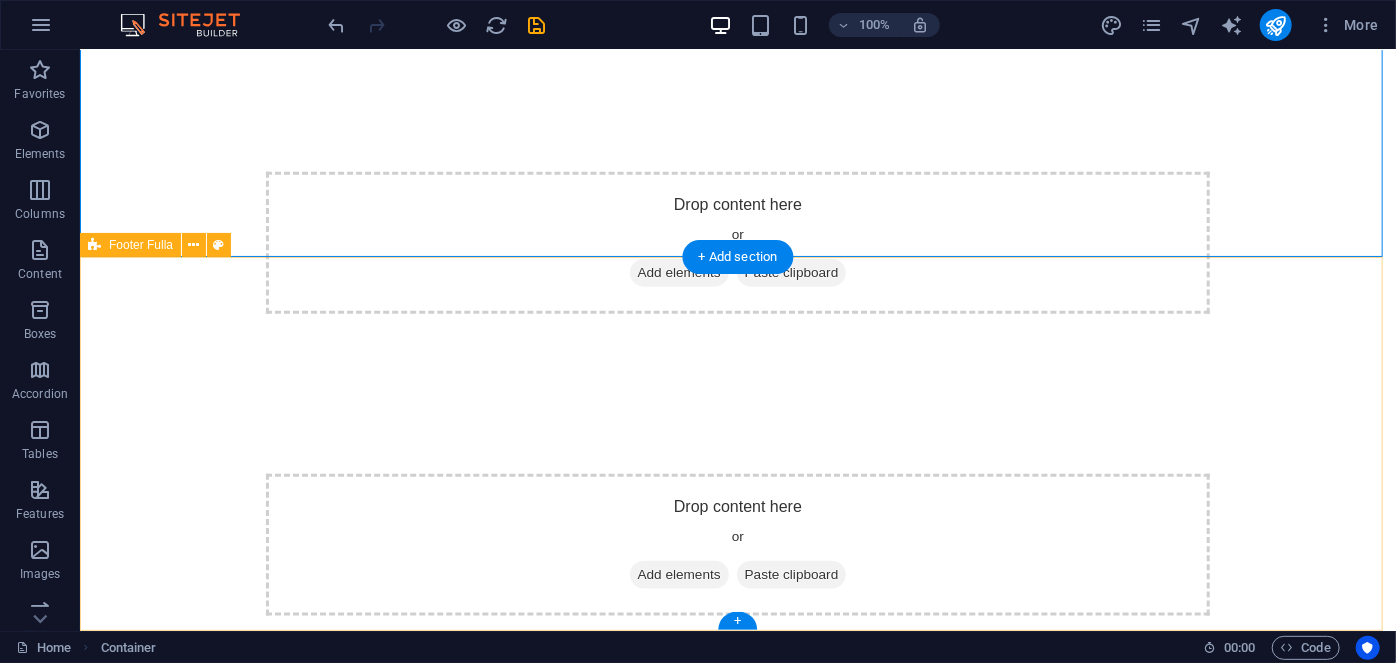 click on "Home About Service Contact Drop content here or  Add elements  Paste clipboard Legal Notice  |  Privacy Policy" at bounding box center [737, 886] 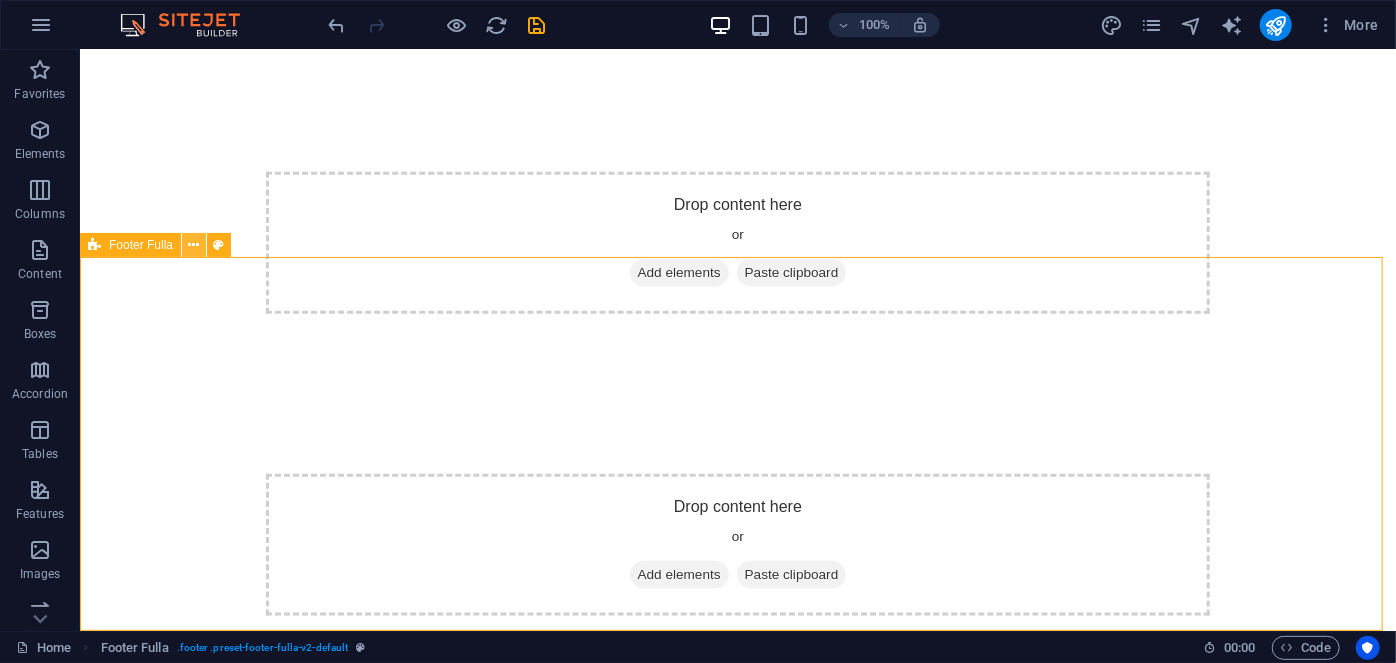 click at bounding box center (194, 245) 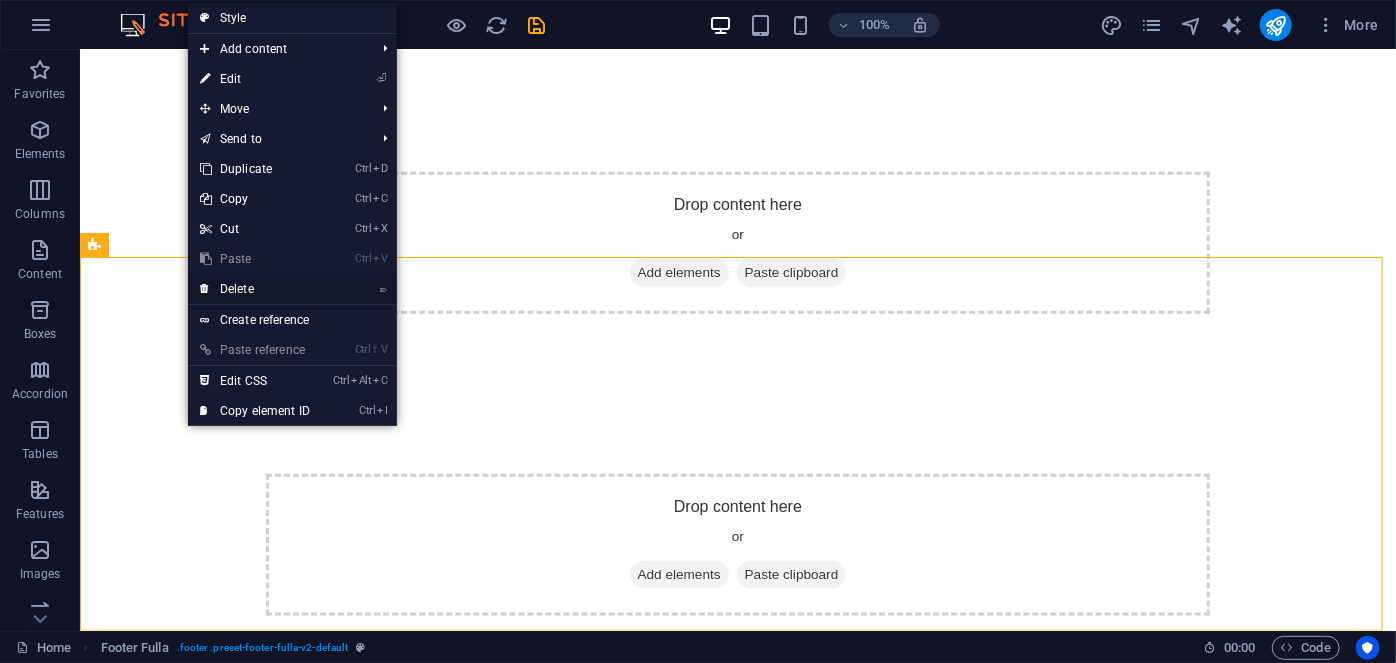 click on "⌦  Delete" at bounding box center (255, 289) 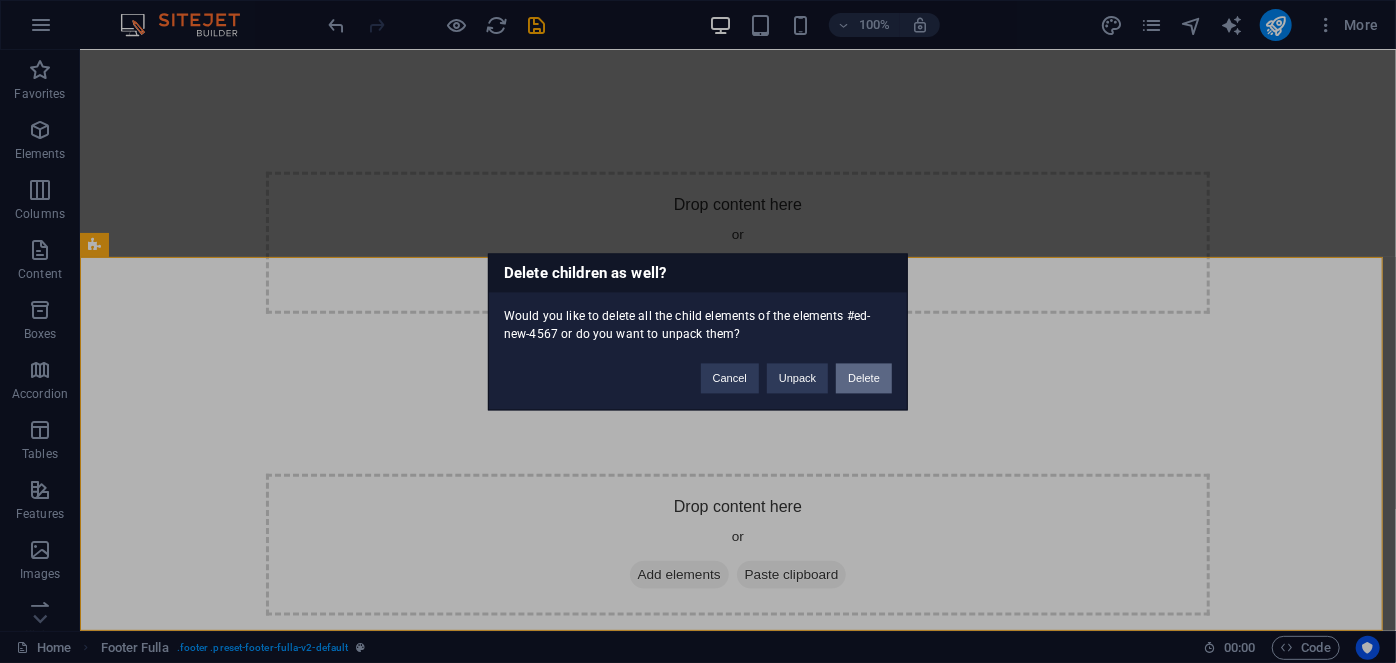 click on "Delete" at bounding box center [864, 378] 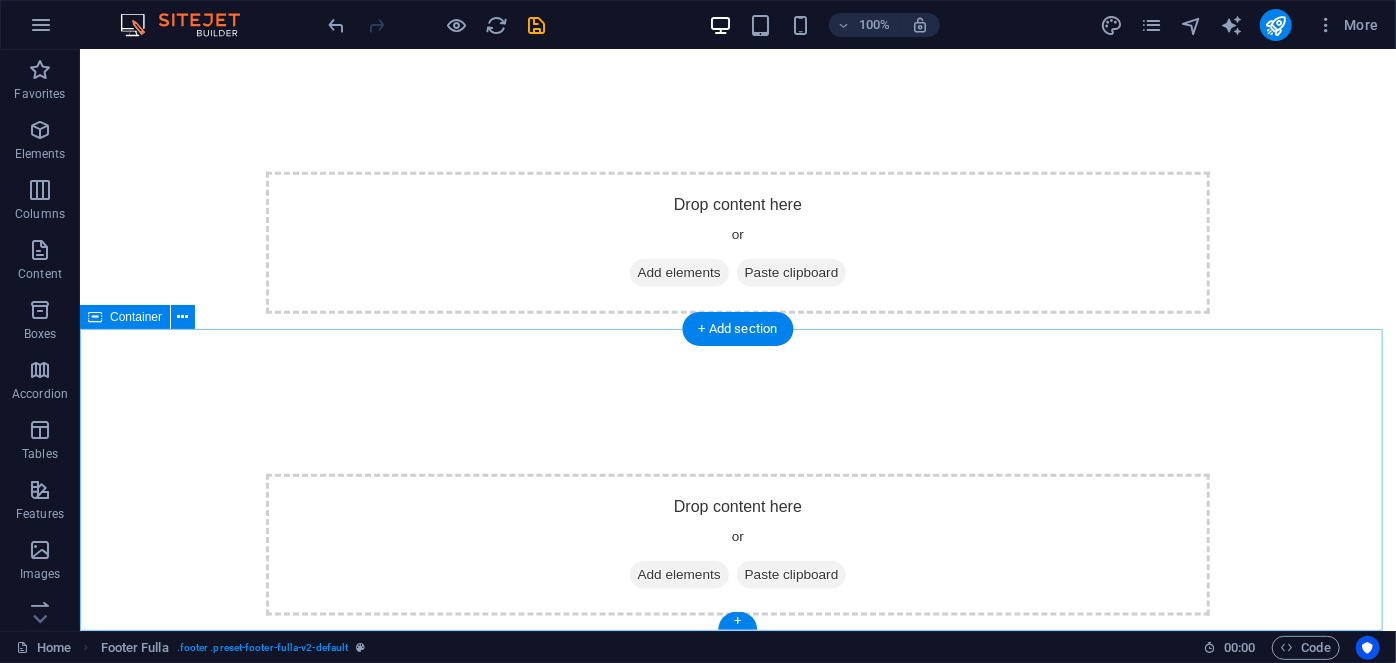 scroll, scrollTop: 545, scrollLeft: 0, axis: vertical 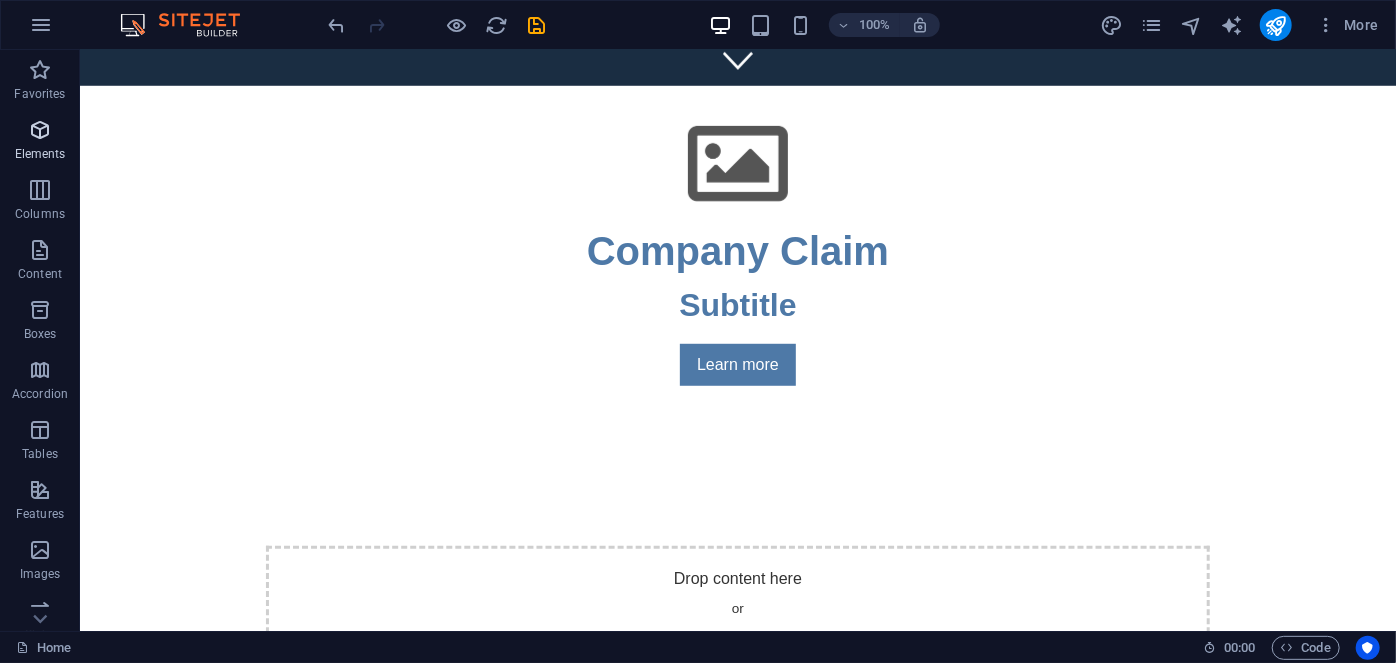 click at bounding box center [40, 130] 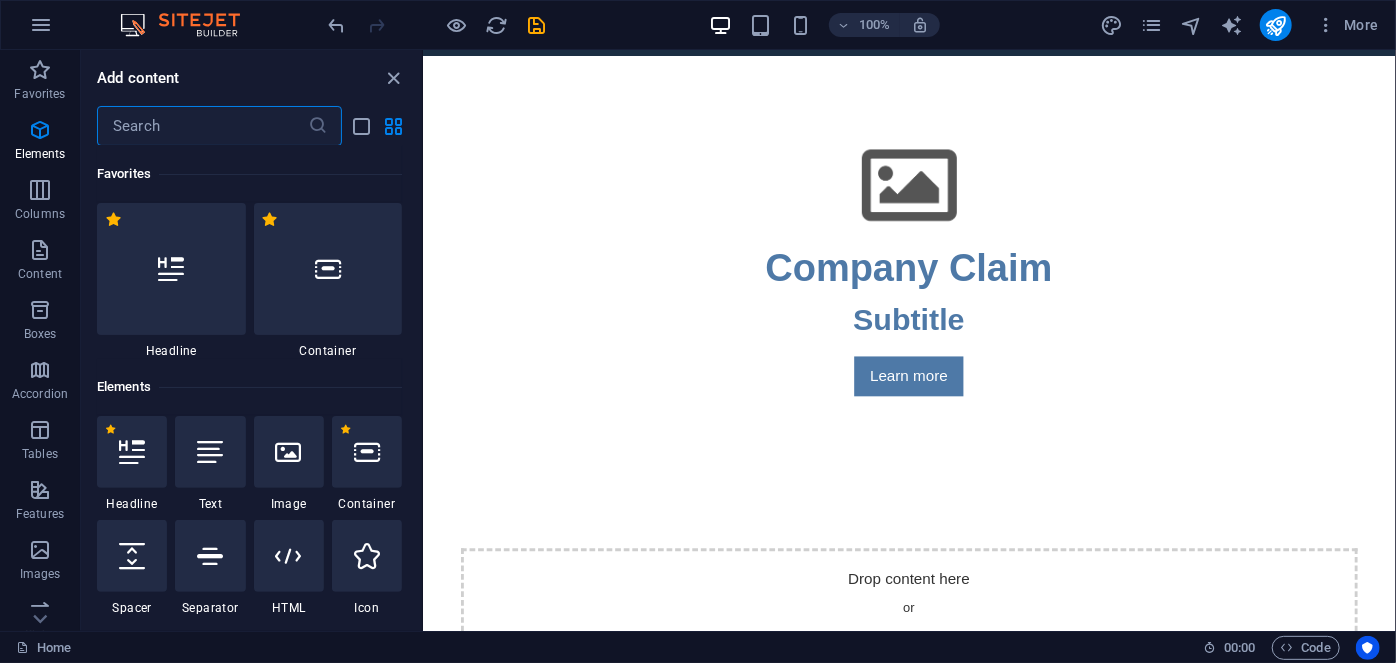scroll, scrollTop: 542, scrollLeft: 0, axis: vertical 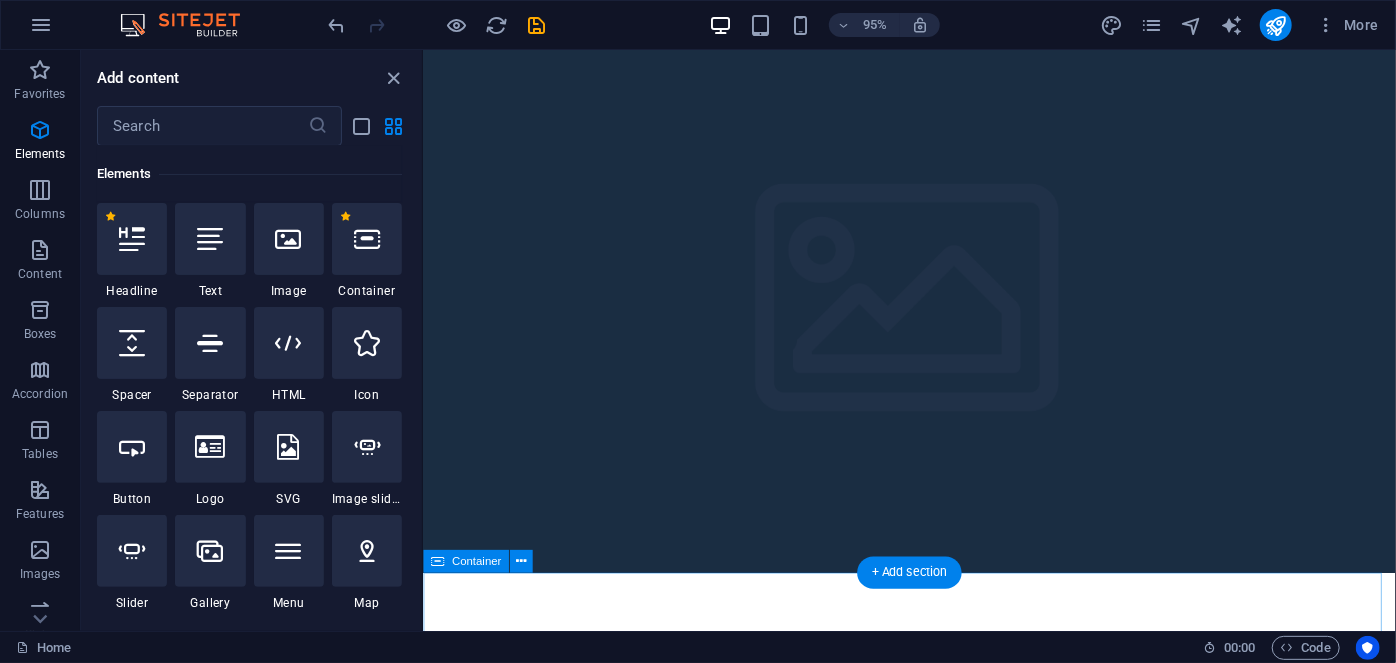 click on "Drop content here or  Add elements  Paste clipboard" at bounding box center [934, 1190] 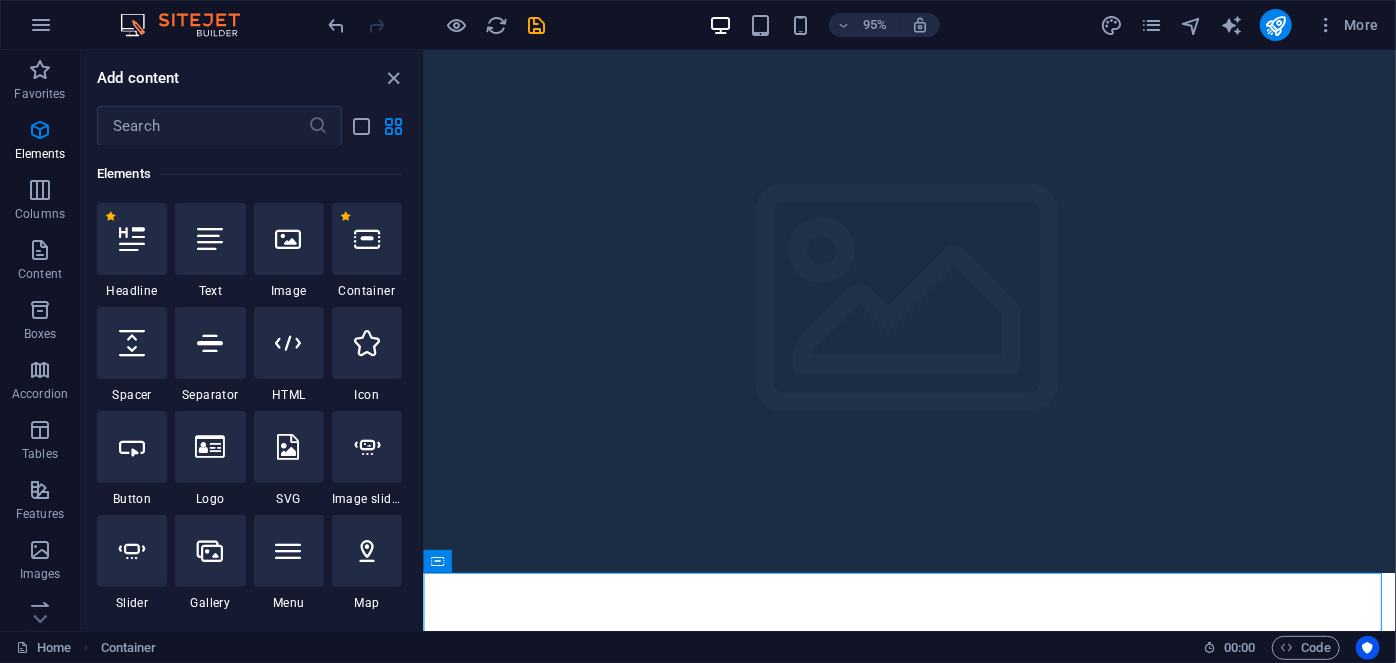 drag, startPoint x: 416, startPoint y: 158, endPoint x: 137, endPoint y: 354, distance: 340.9648 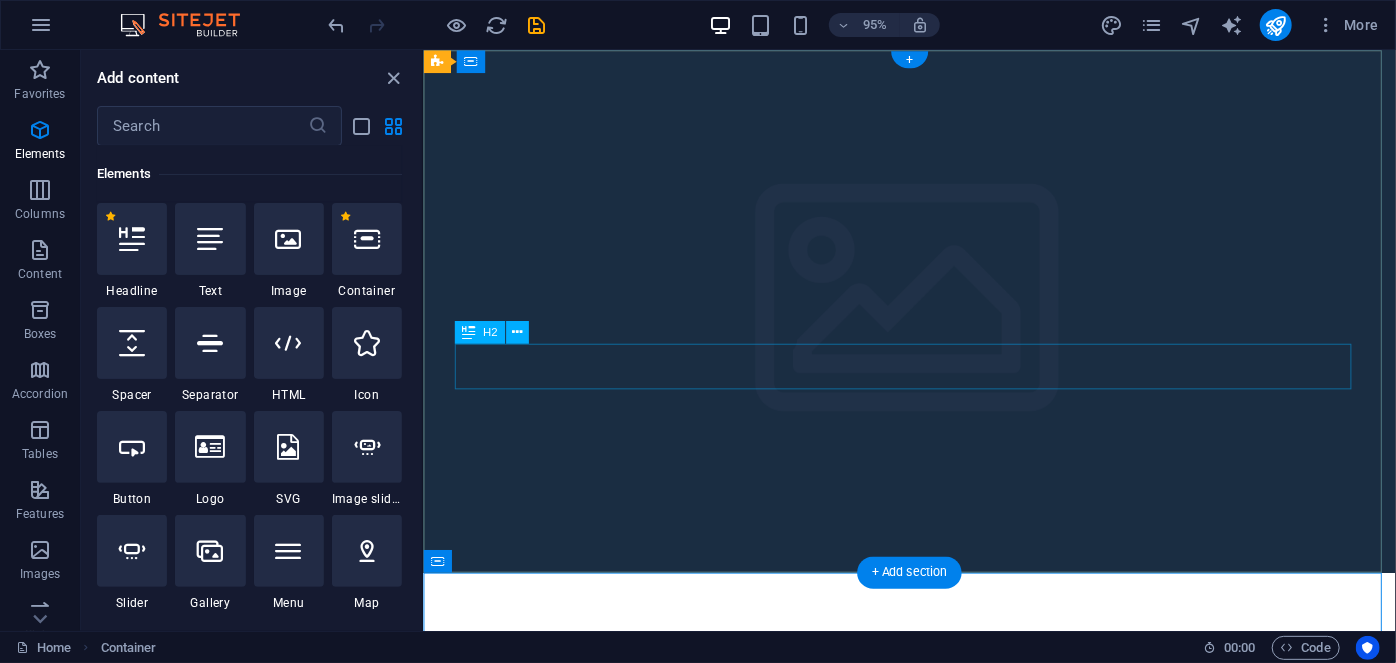 click on "Drop content here or  Add elements  Paste clipboard" at bounding box center (934, 1190) 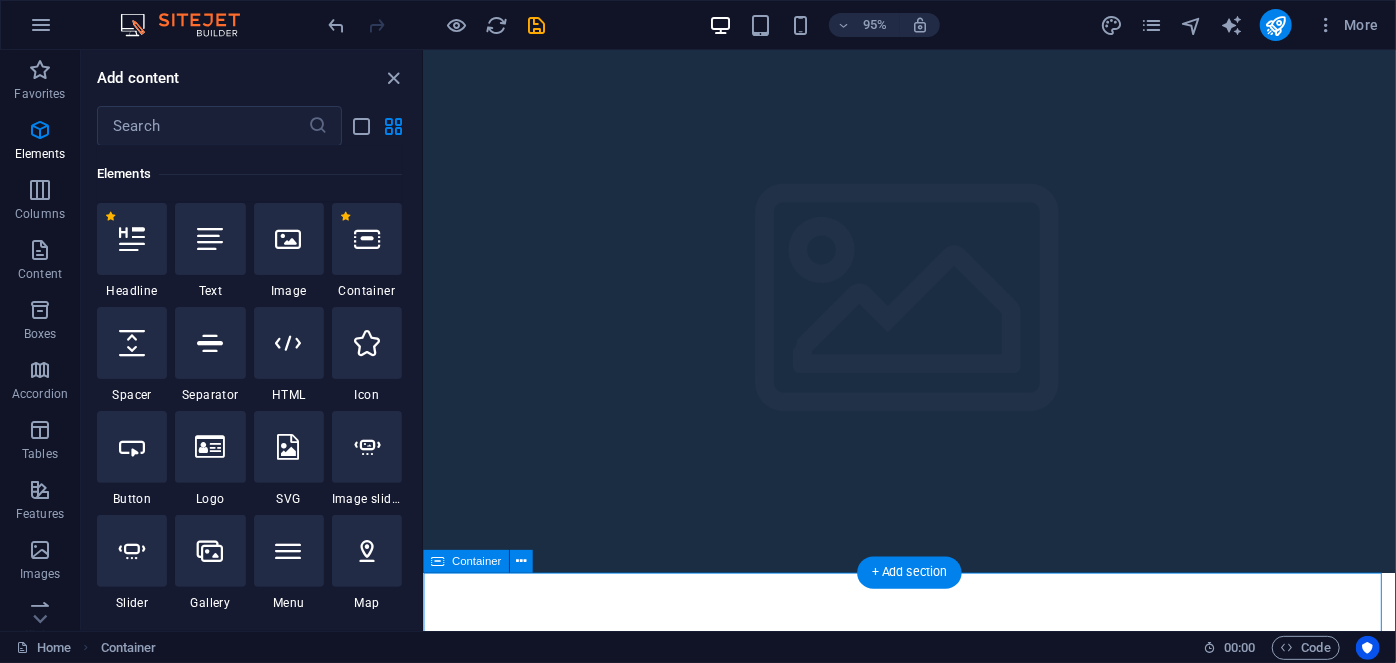 click on "Drop content here or  Add elements  Paste clipboard" at bounding box center (934, 1190) 